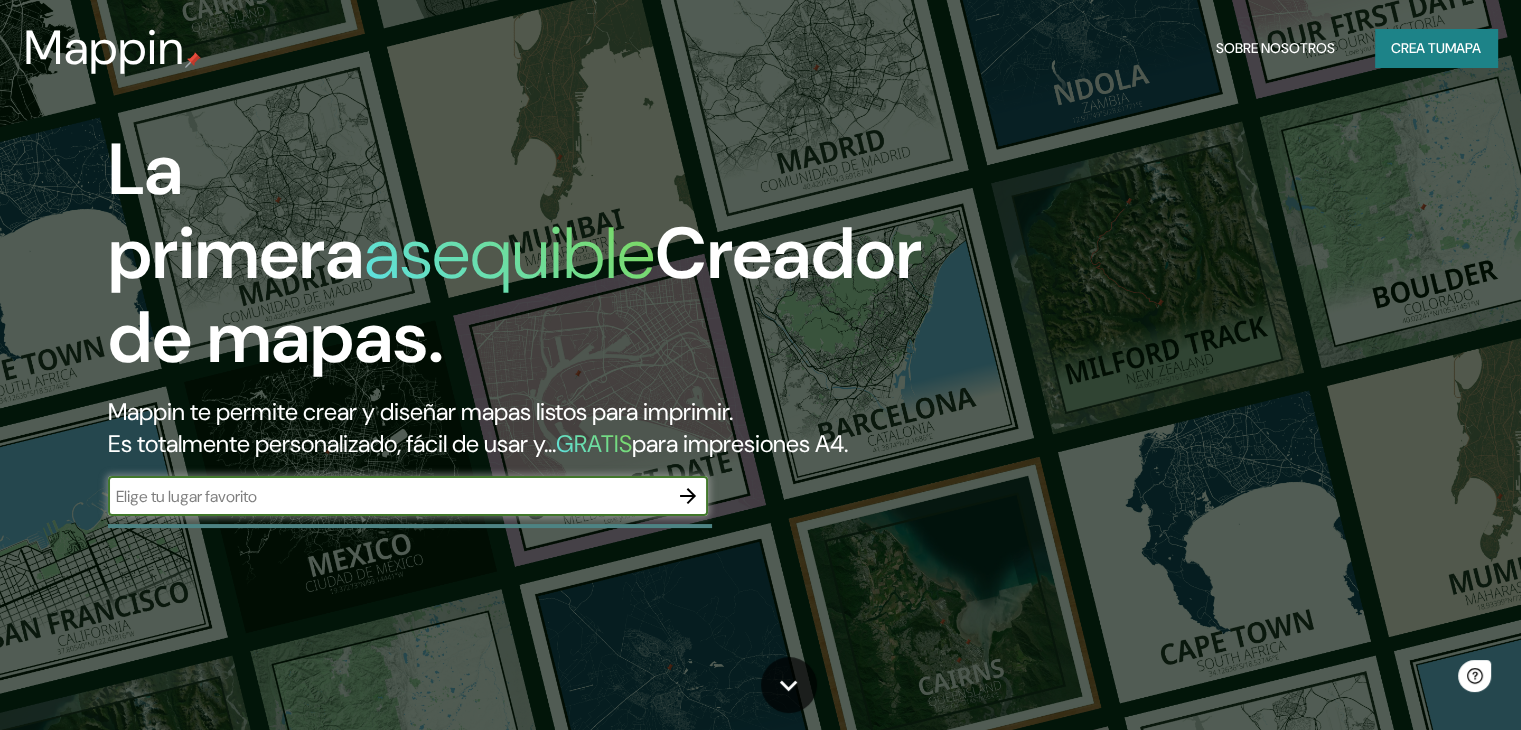 scroll, scrollTop: 0, scrollLeft: 0, axis: both 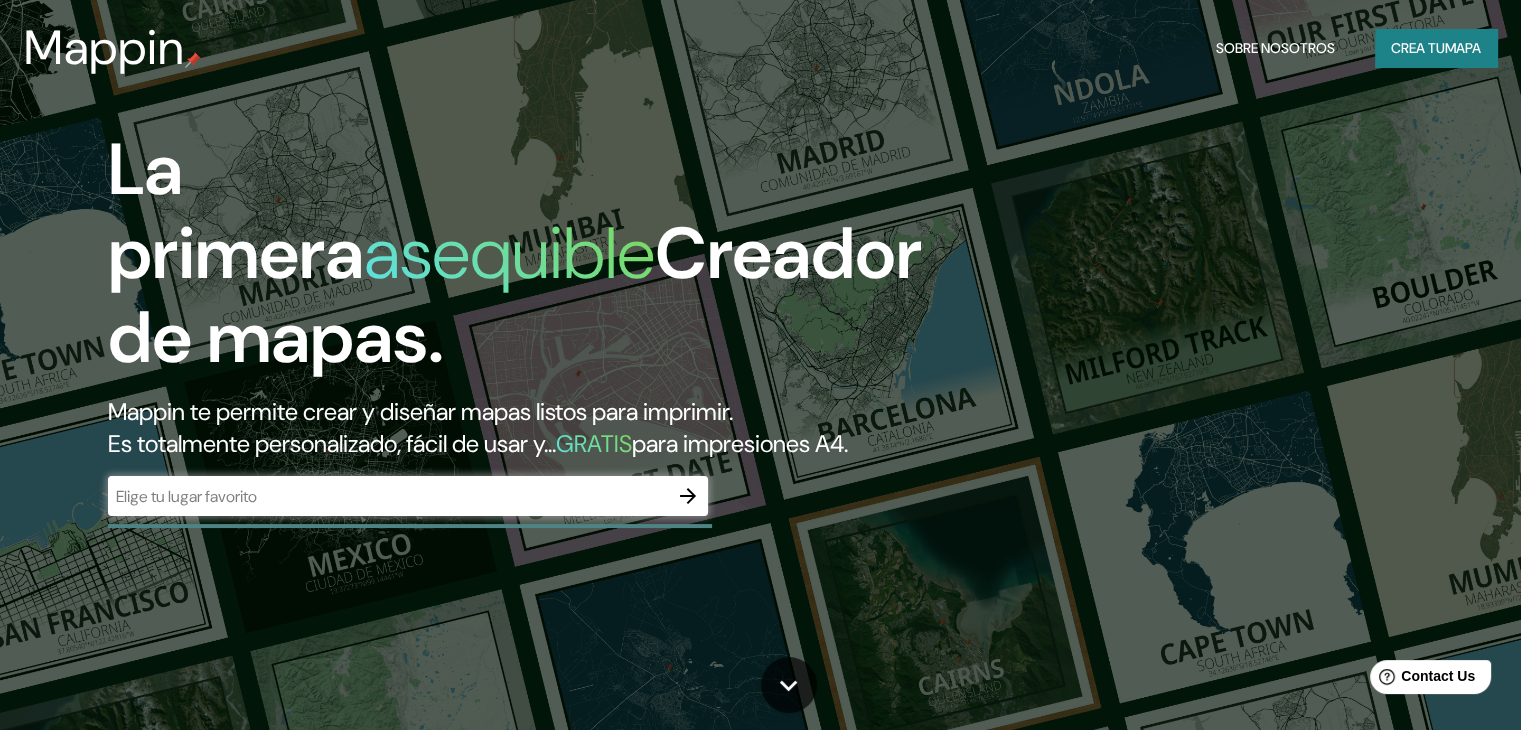 click on "​" at bounding box center [408, 496] 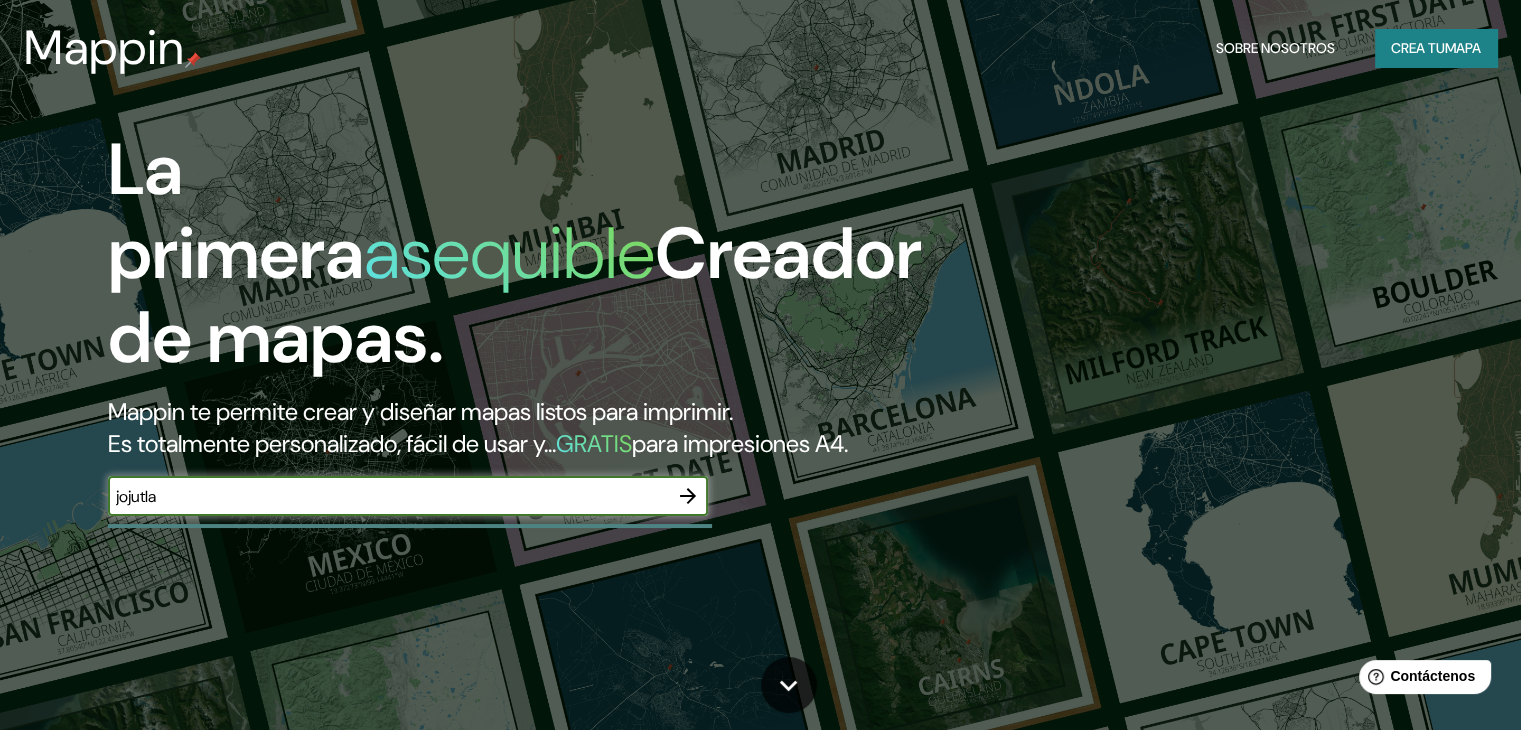 type on "jojutla" 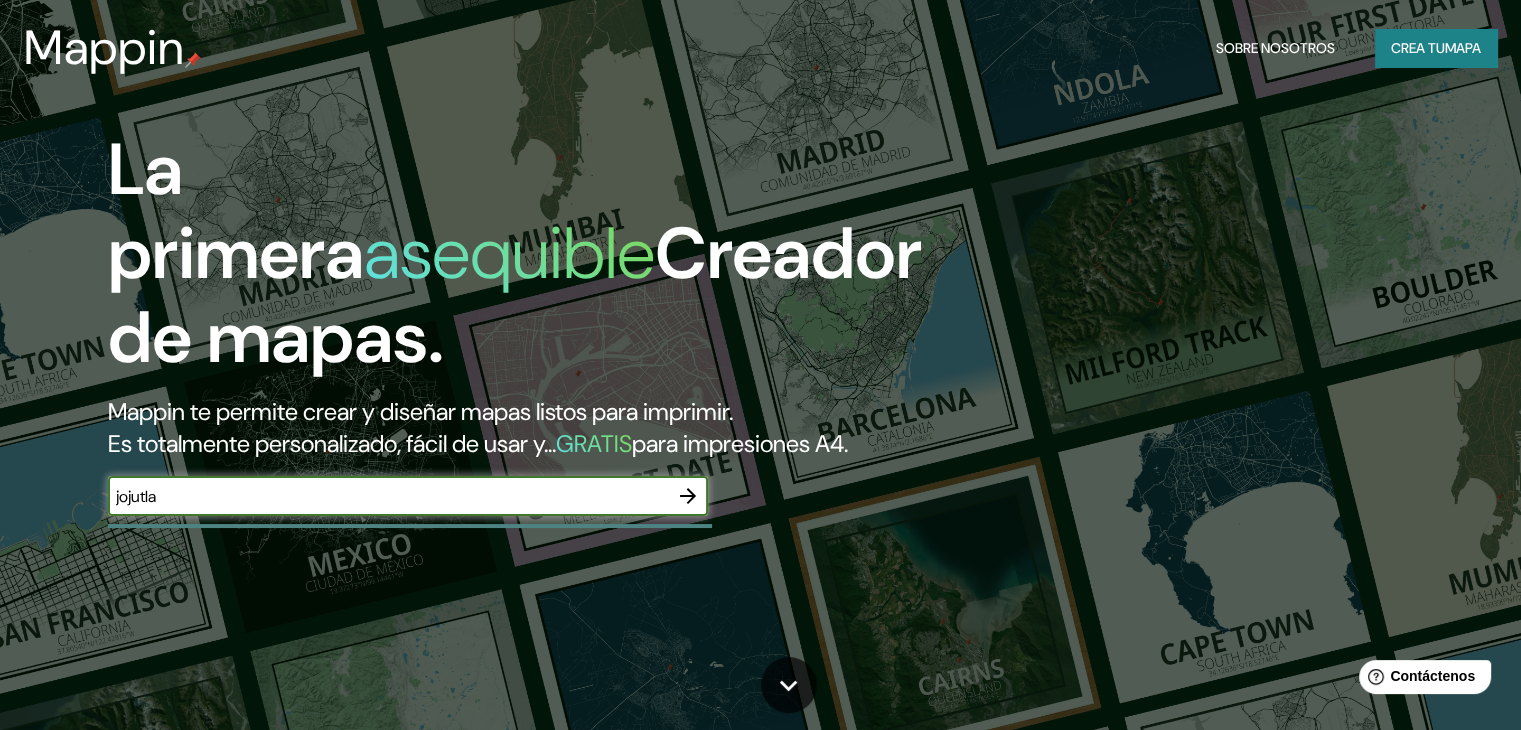 click 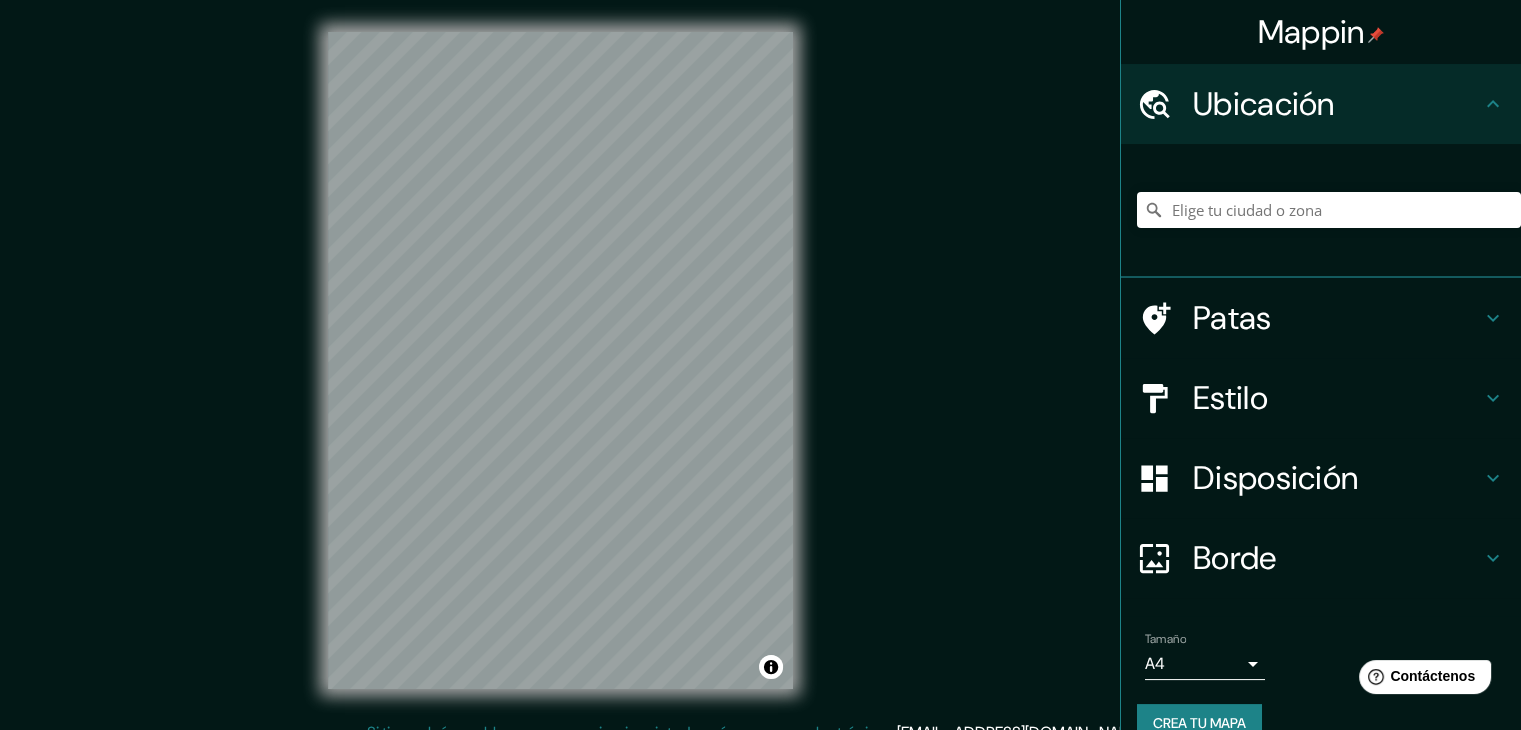 click on "Ubicación" at bounding box center (1264, 104) 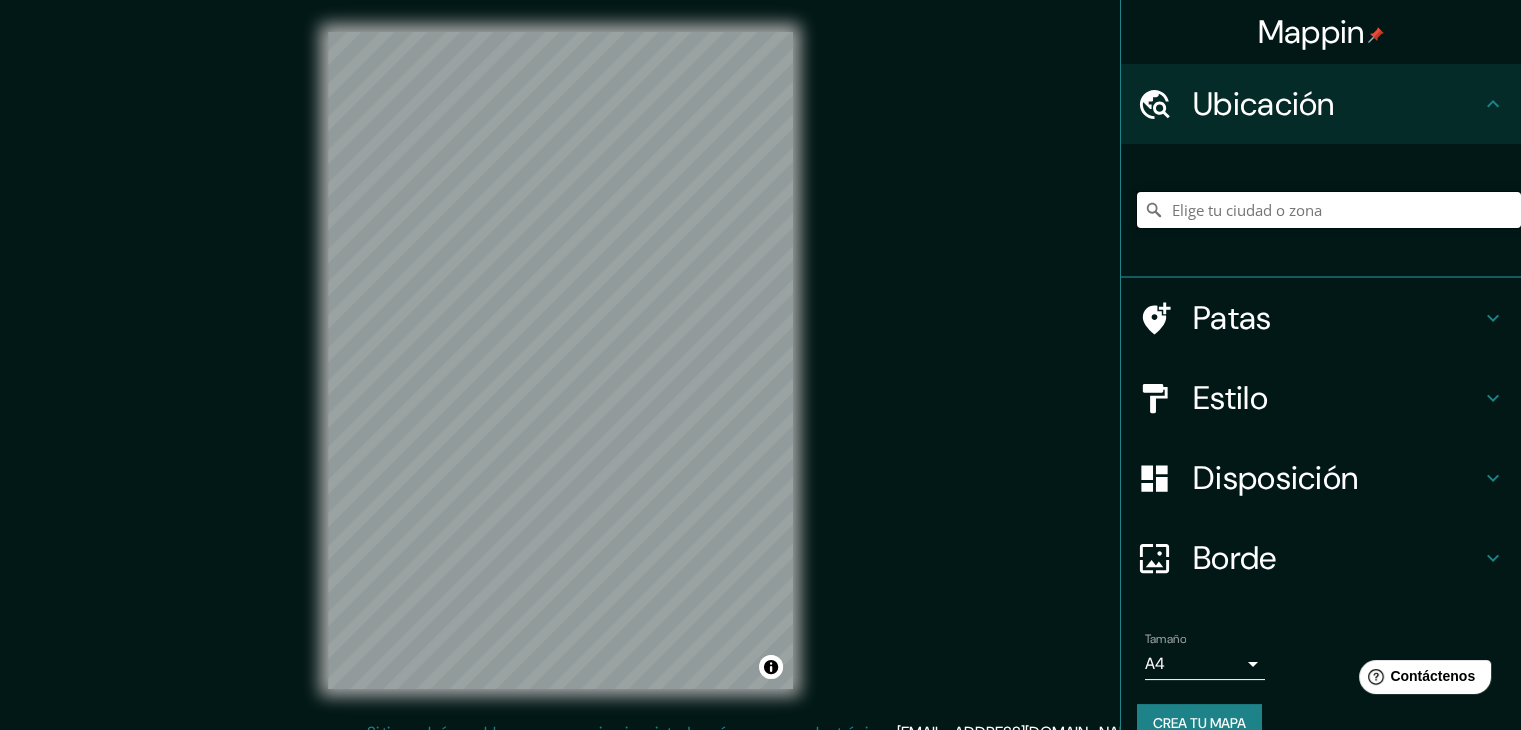 click at bounding box center (1329, 210) 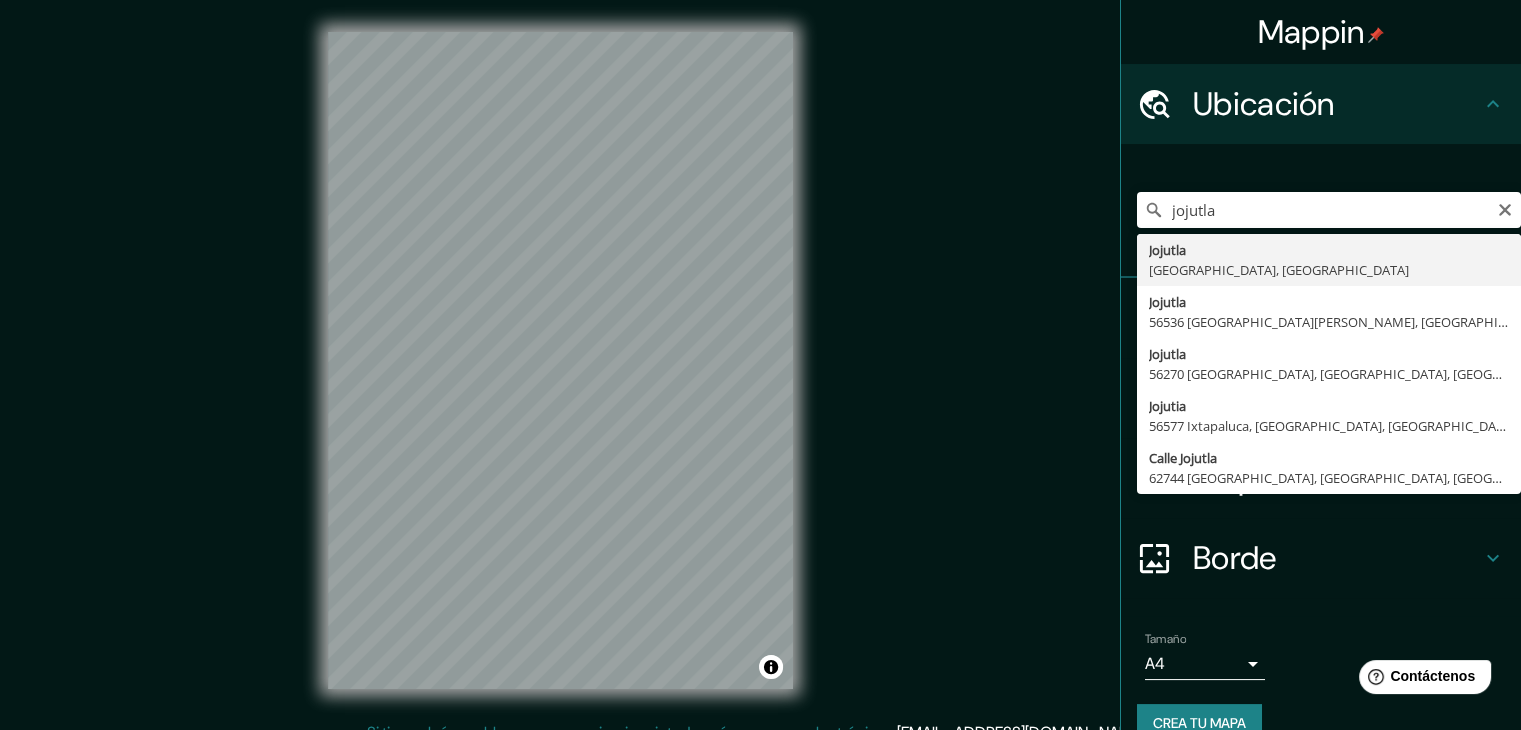 type on "Jojutla, Morelos, México" 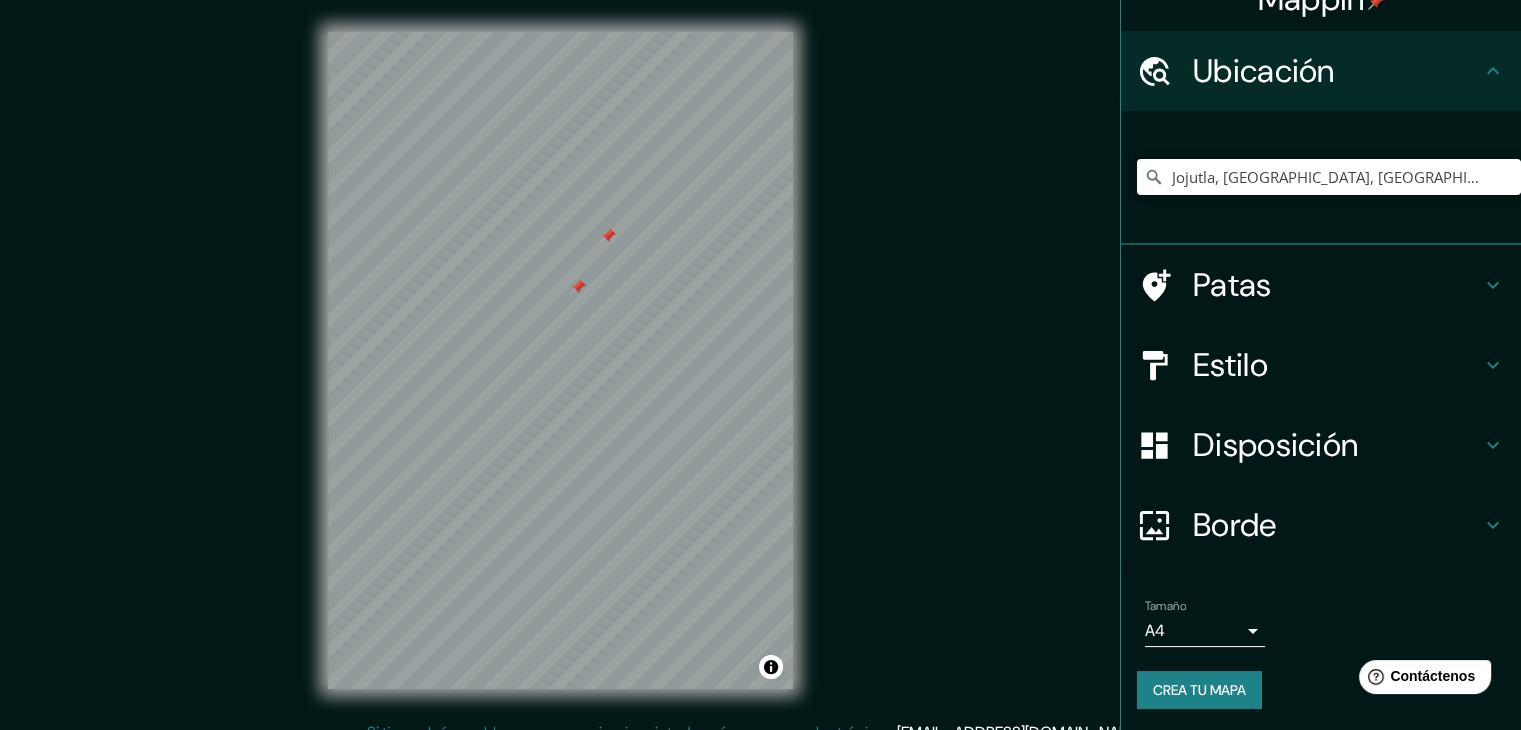 scroll, scrollTop: 35, scrollLeft: 0, axis: vertical 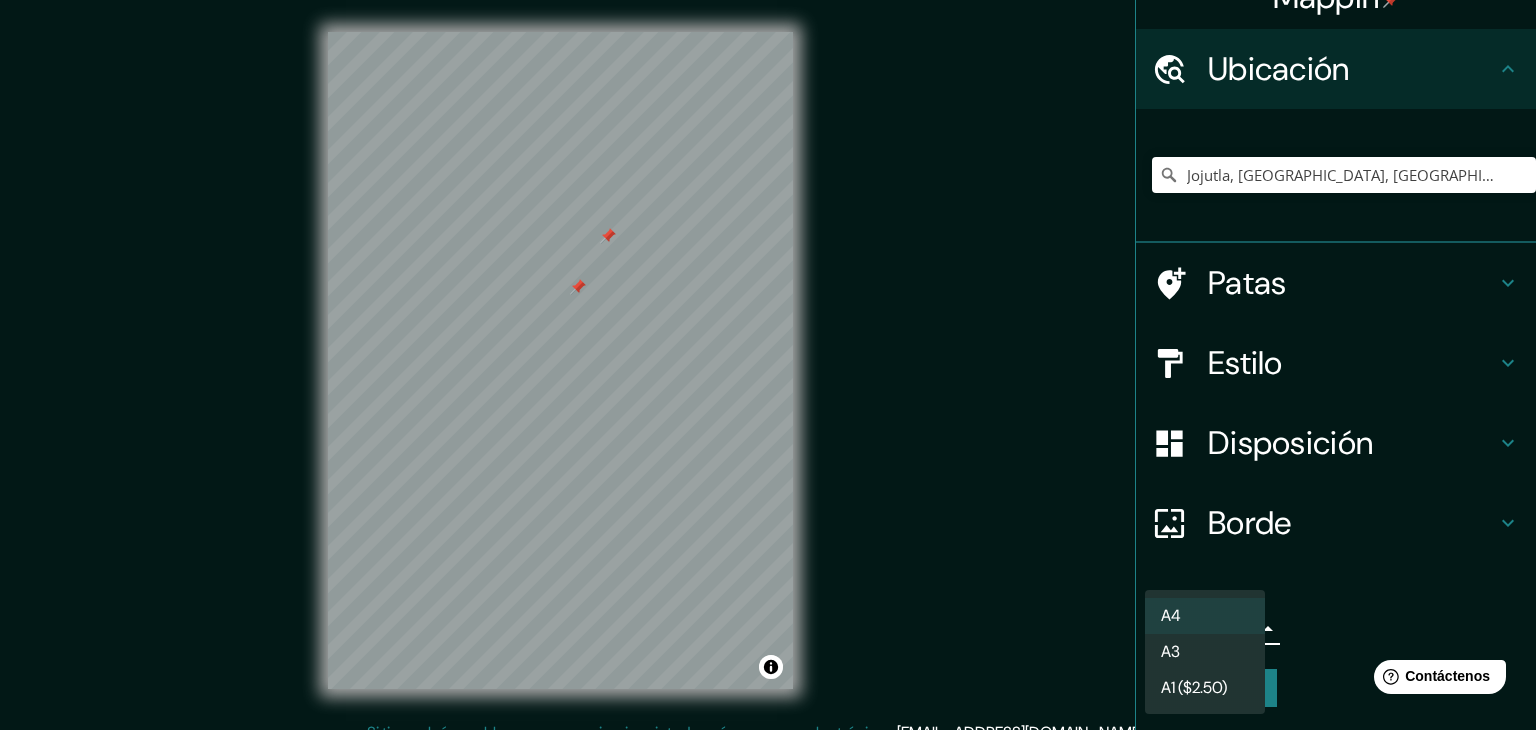 drag, startPoint x: 1239, startPoint y: 616, endPoint x: 1236, endPoint y: 629, distance: 13.341664 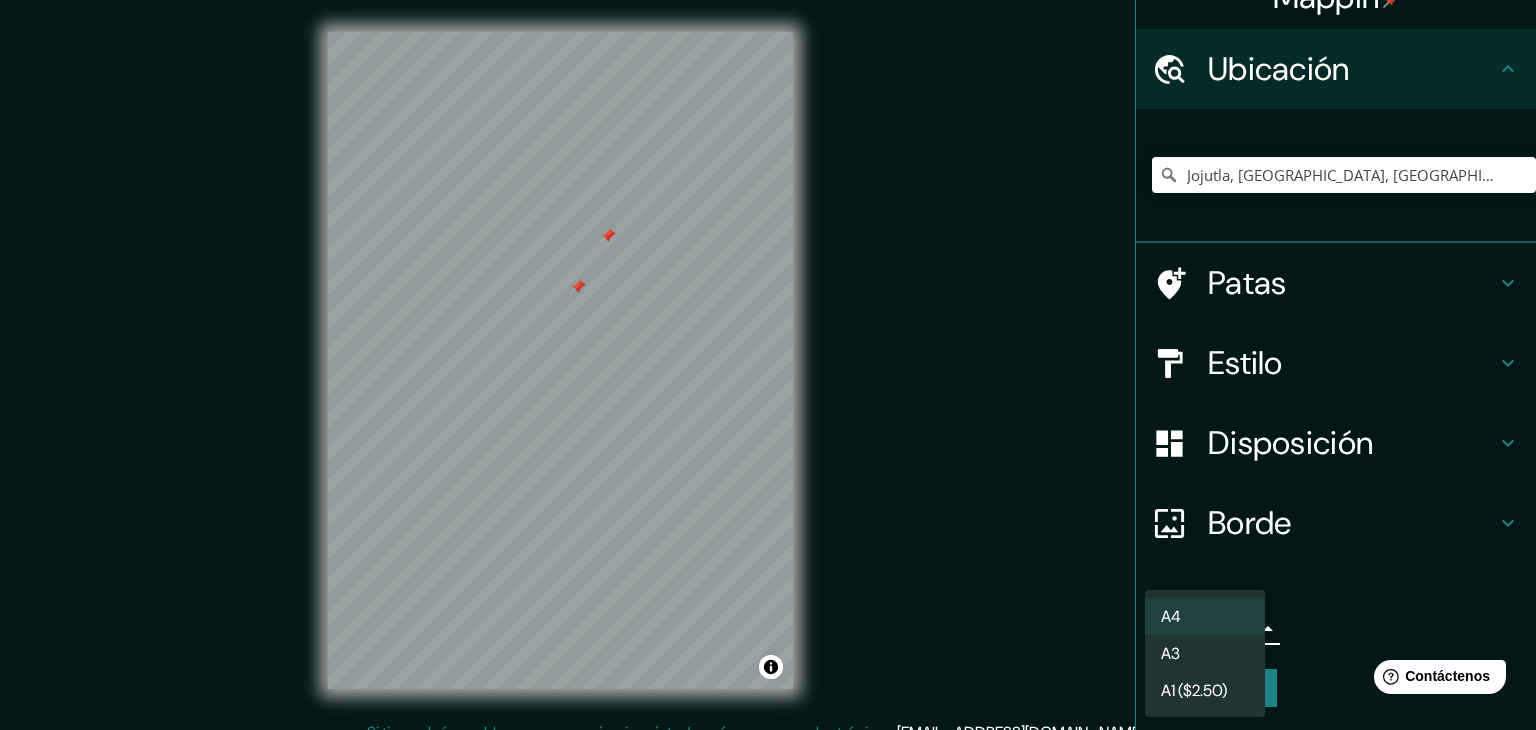 click at bounding box center [768, 365] 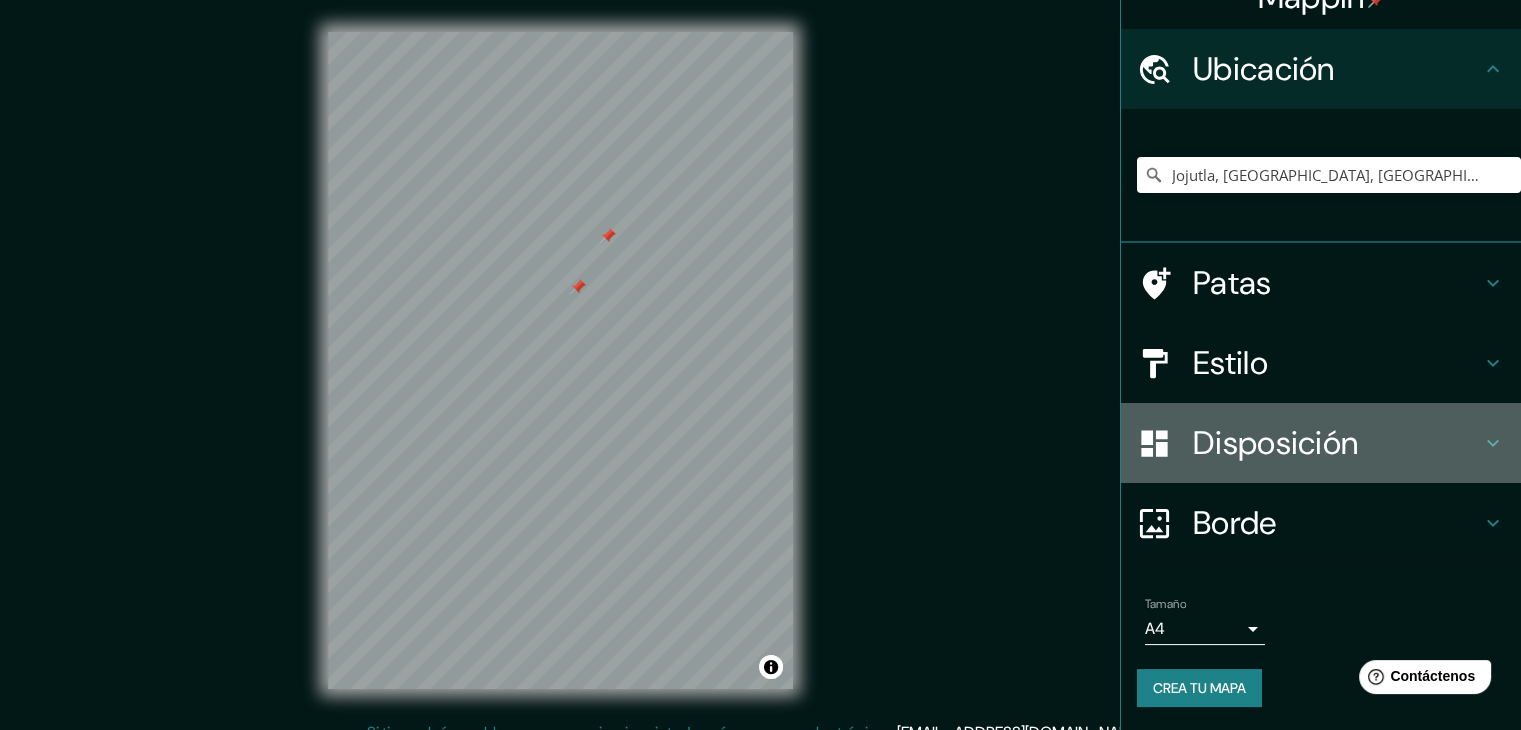 click on "Disposición" at bounding box center [1337, 443] 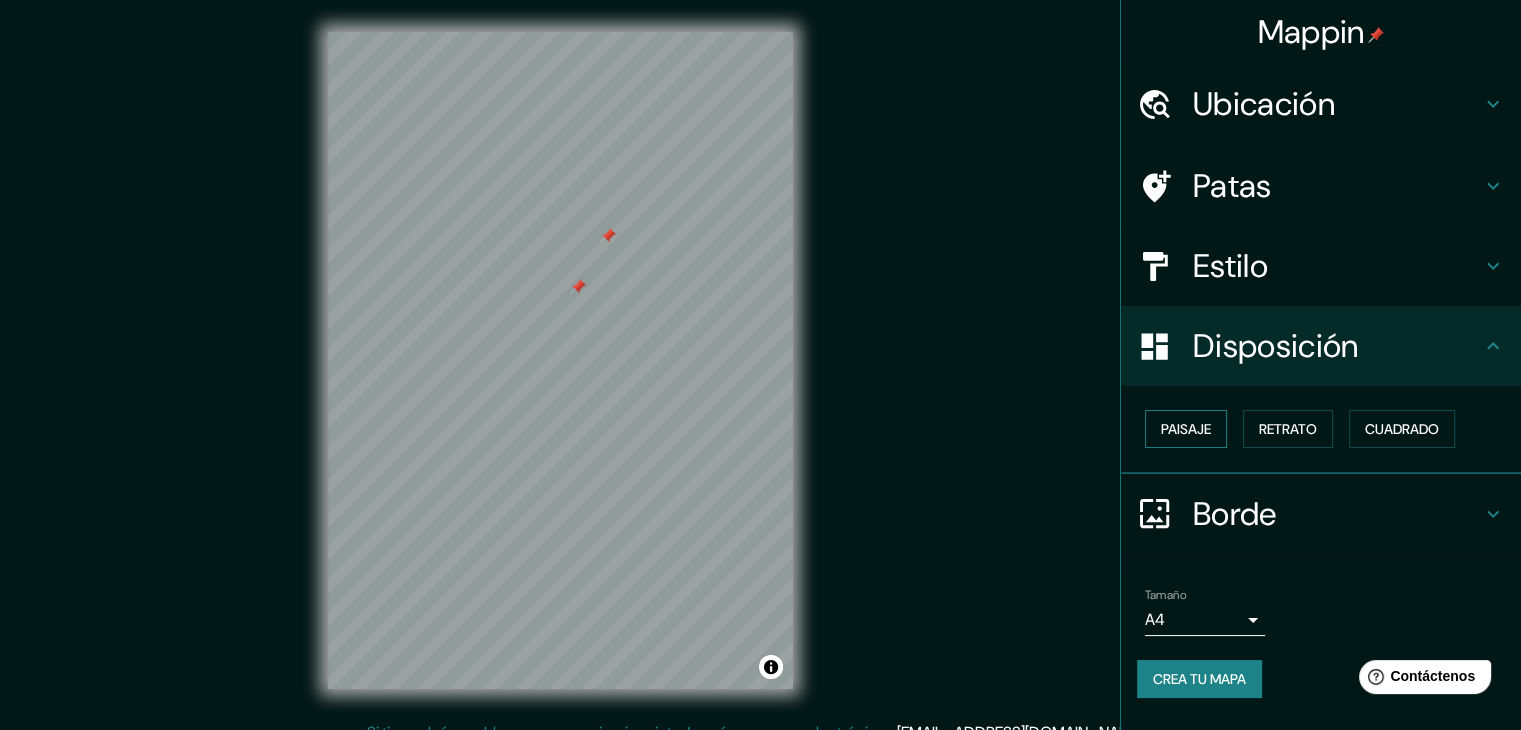click on "Paisaje" at bounding box center [1186, 429] 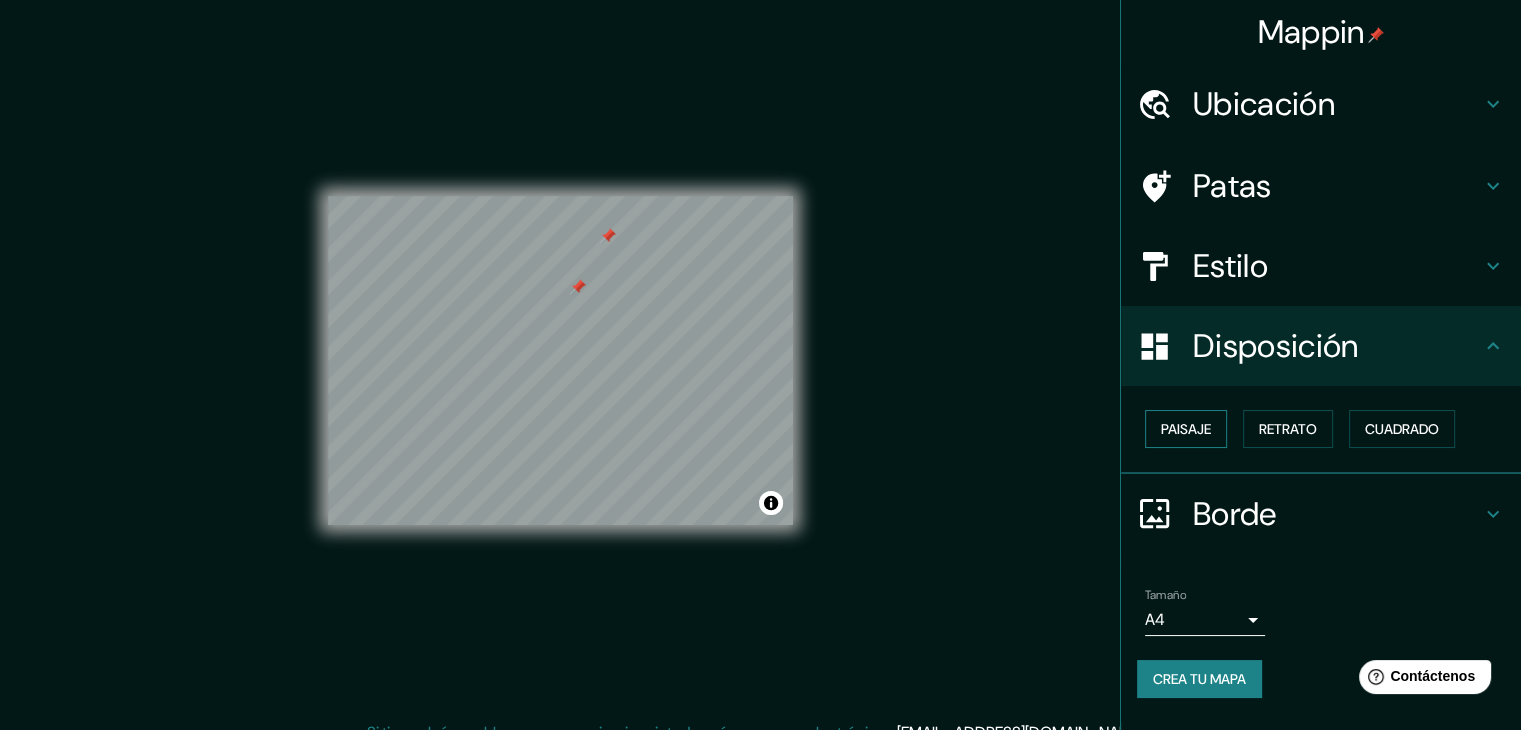 click on "Paisaje" at bounding box center [1186, 429] 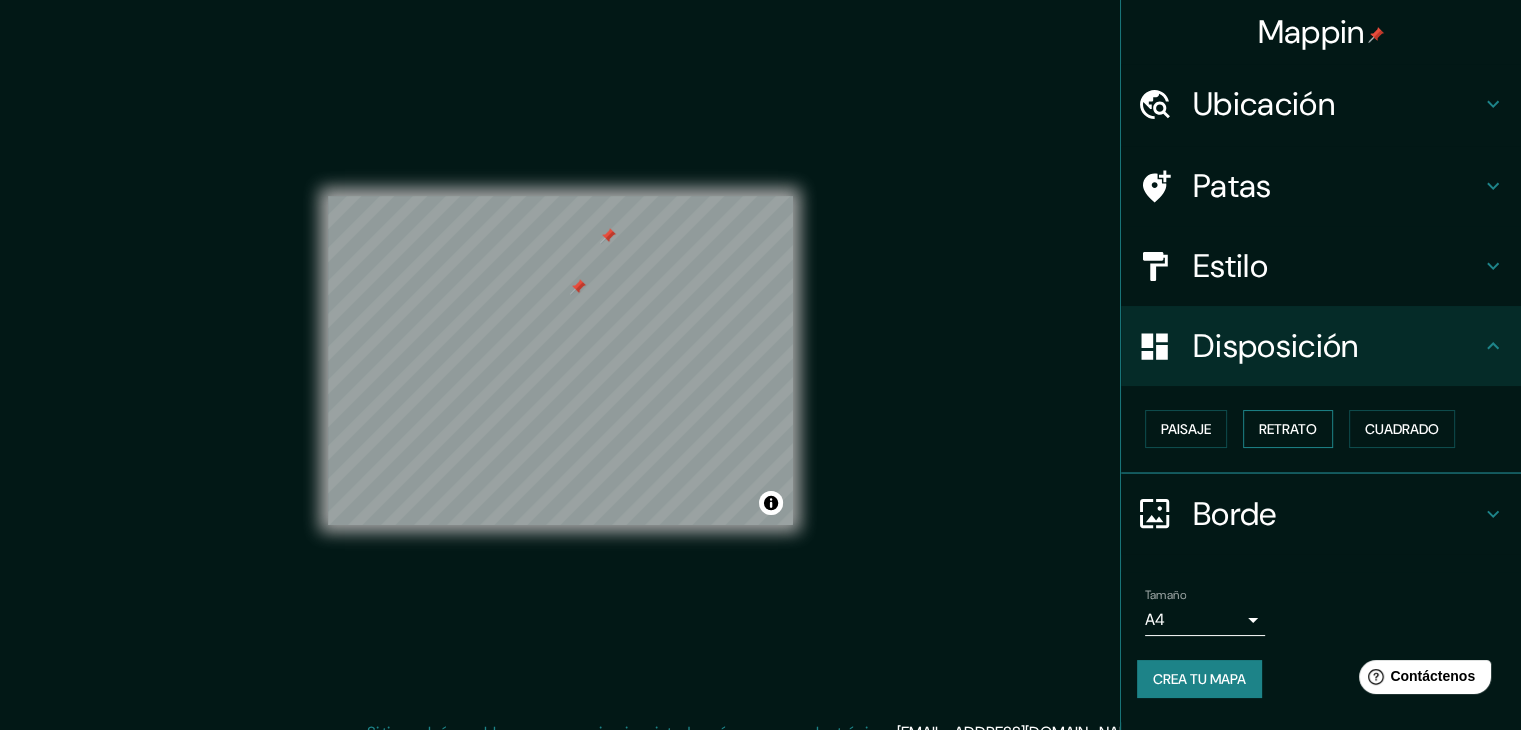 click on "Retrato" at bounding box center (1288, 429) 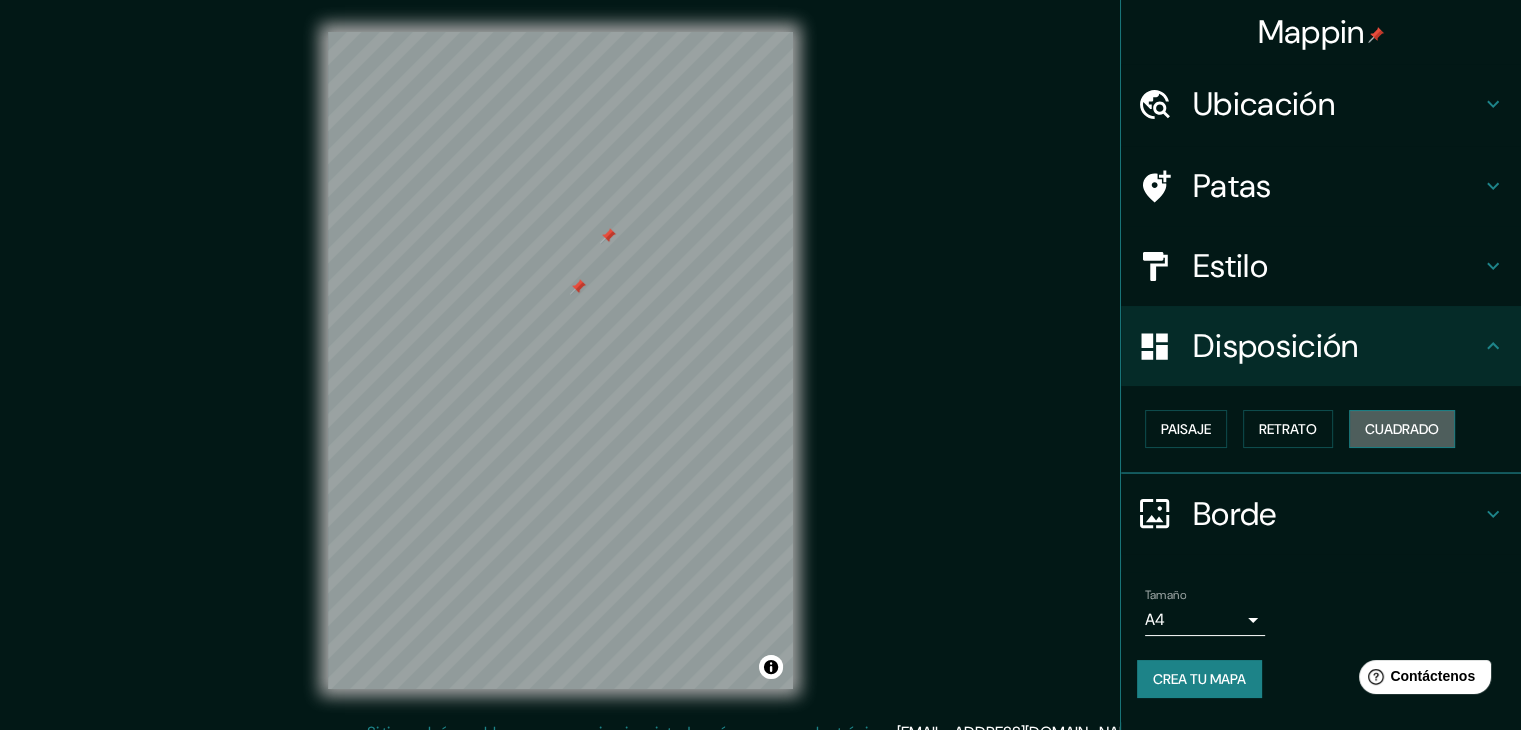 click on "Cuadrado" at bounding box center [1402, 429] 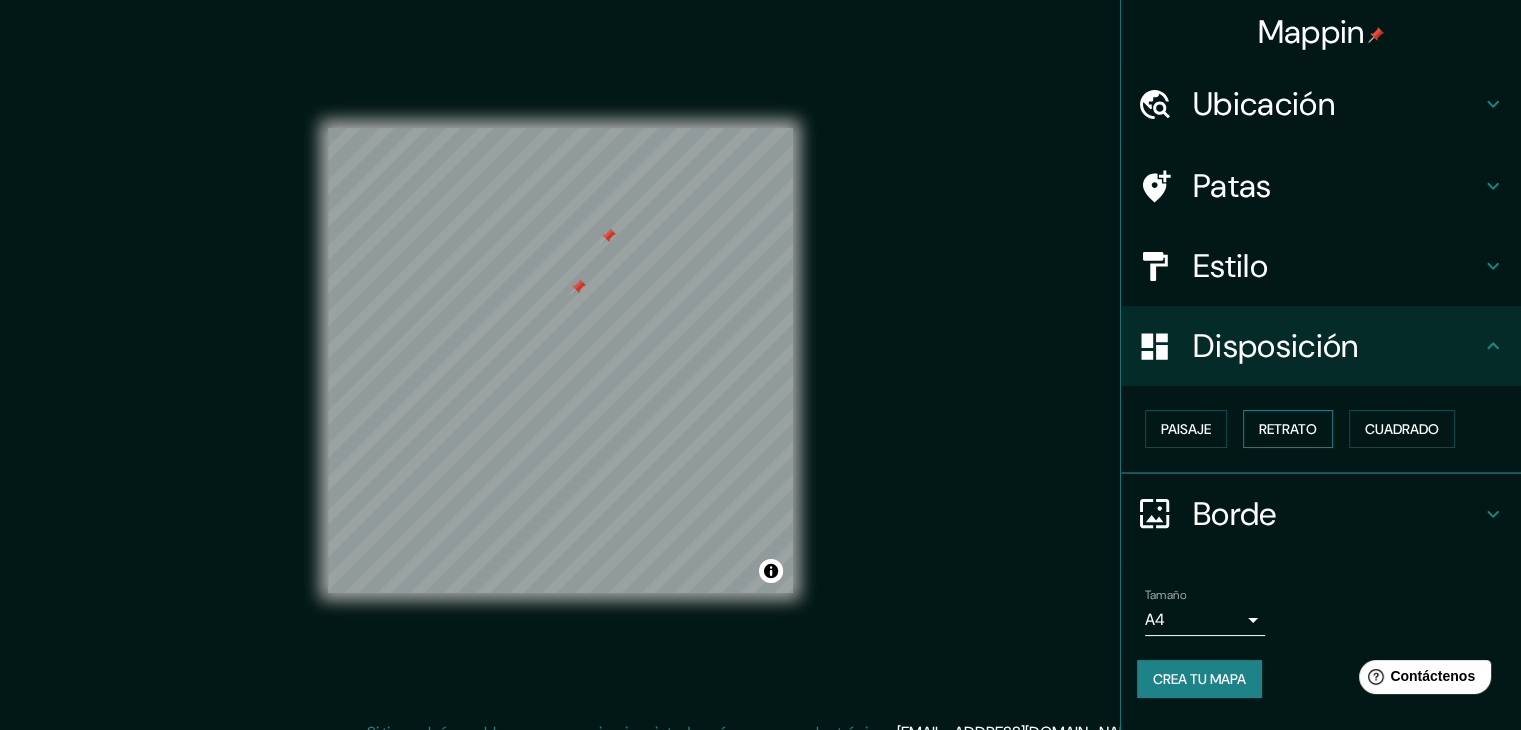 click on "Retrato" at bounding box center [1288, 429] 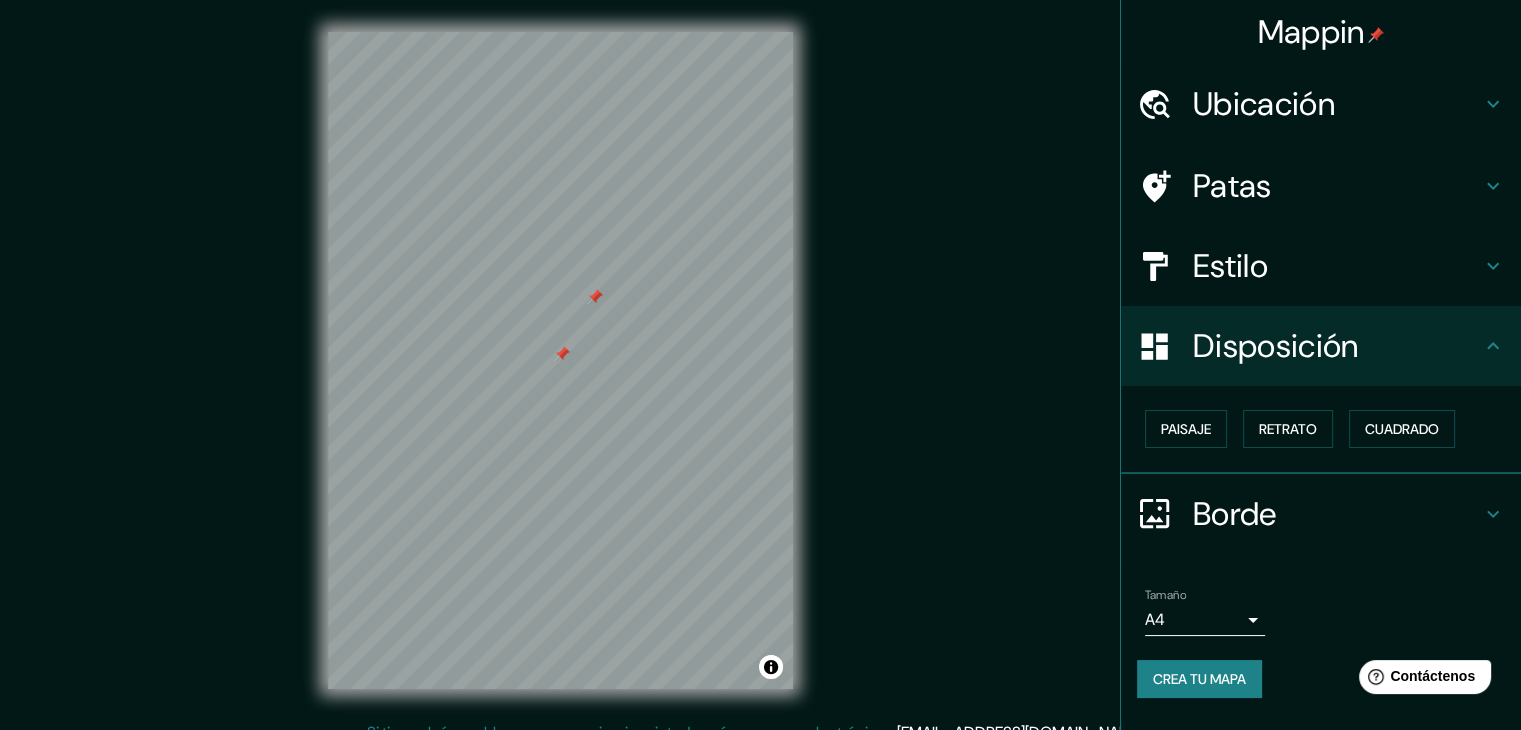 click at bounding box center (595, 297) 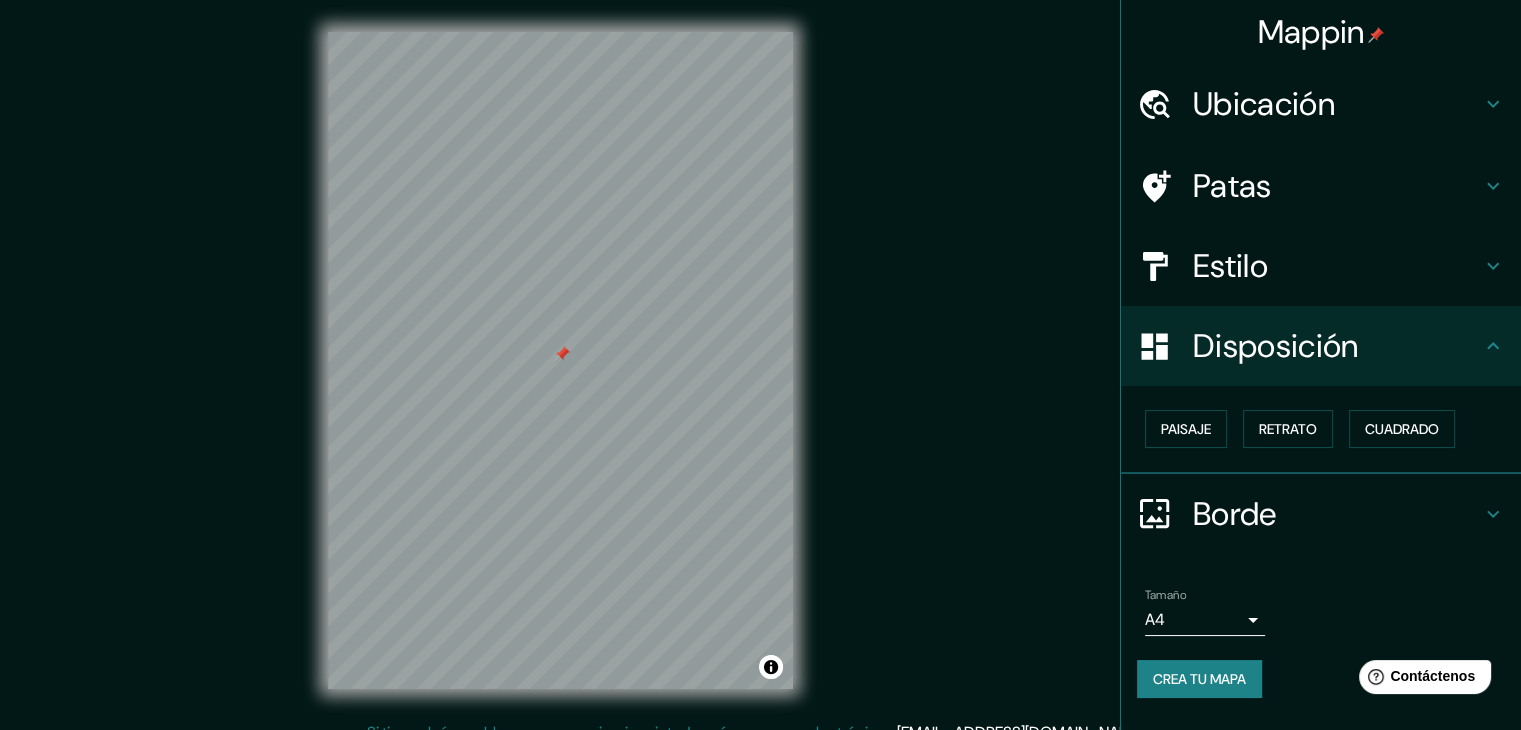 click at bounding box center (562, 354) 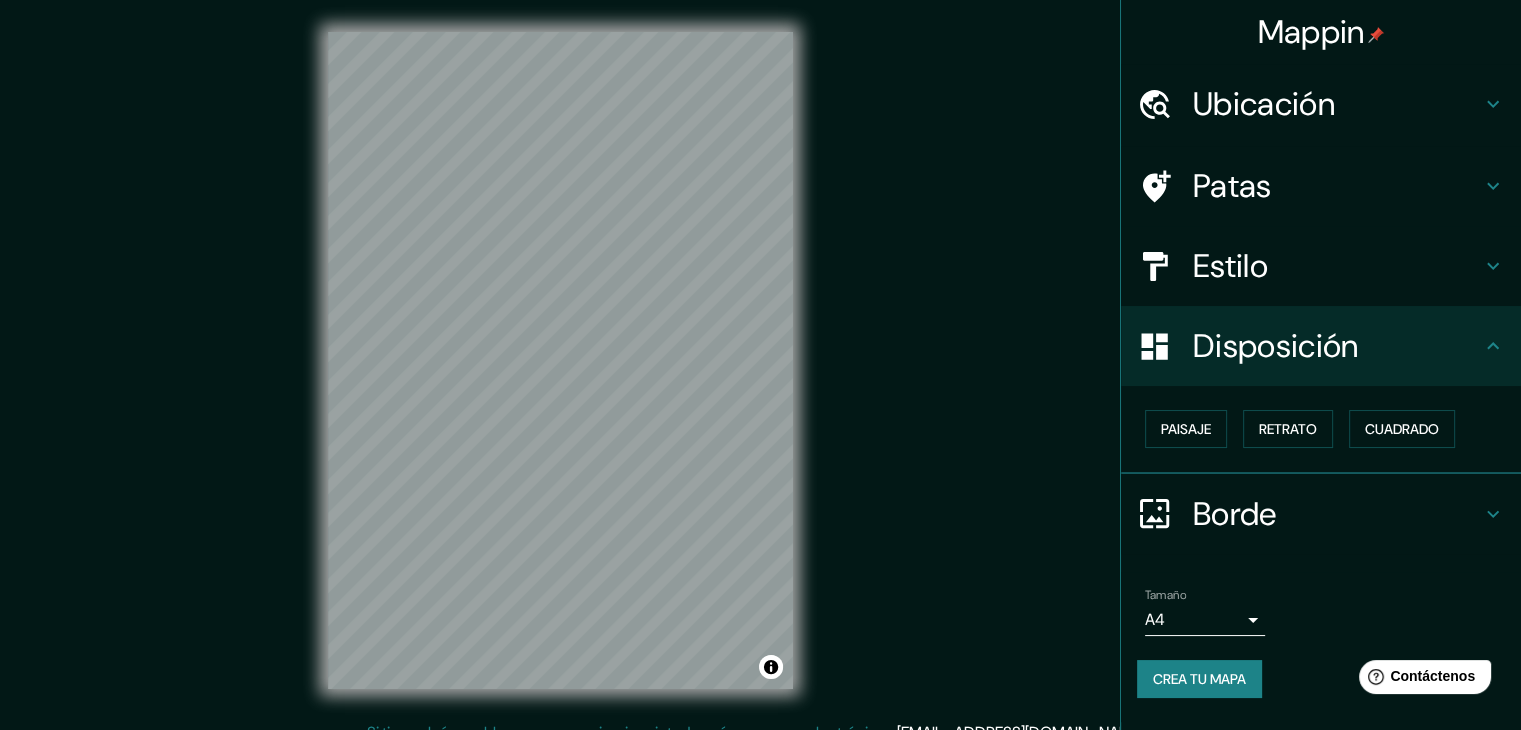 click on "Estilo" at bounding box center [1337, 266] 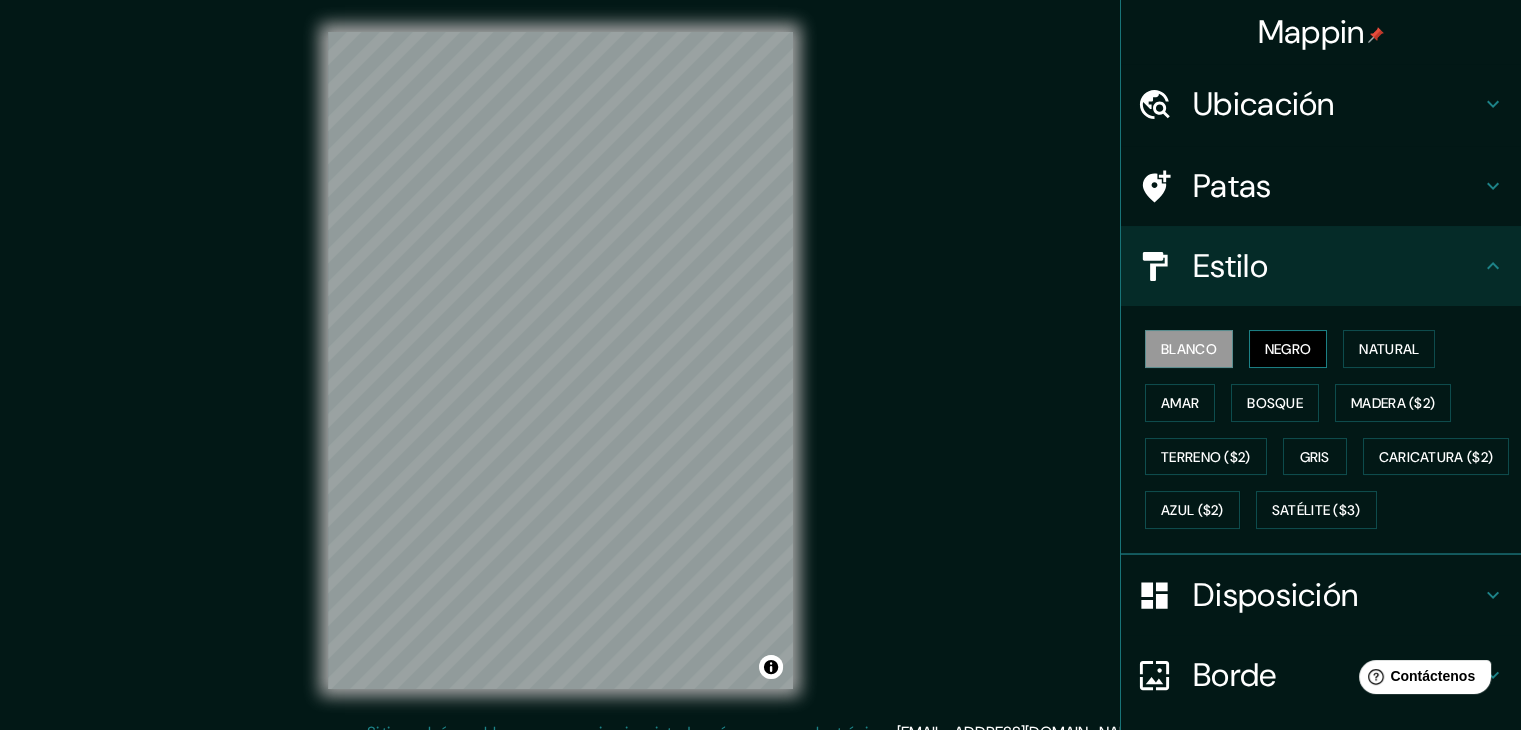 click on "Negro" at bounding box center [1288, 349] 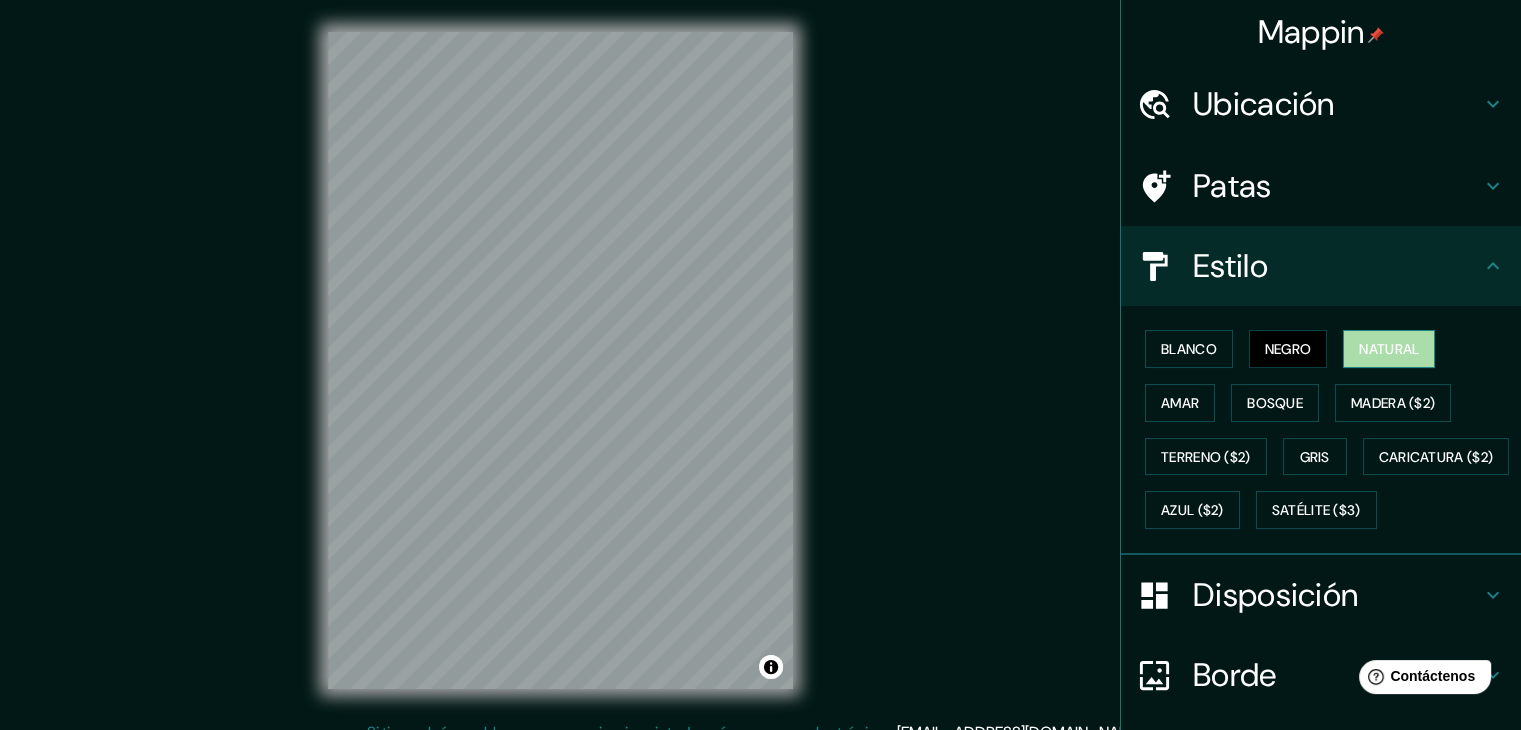 click on "Natural" at bounding box center [1389, 349] 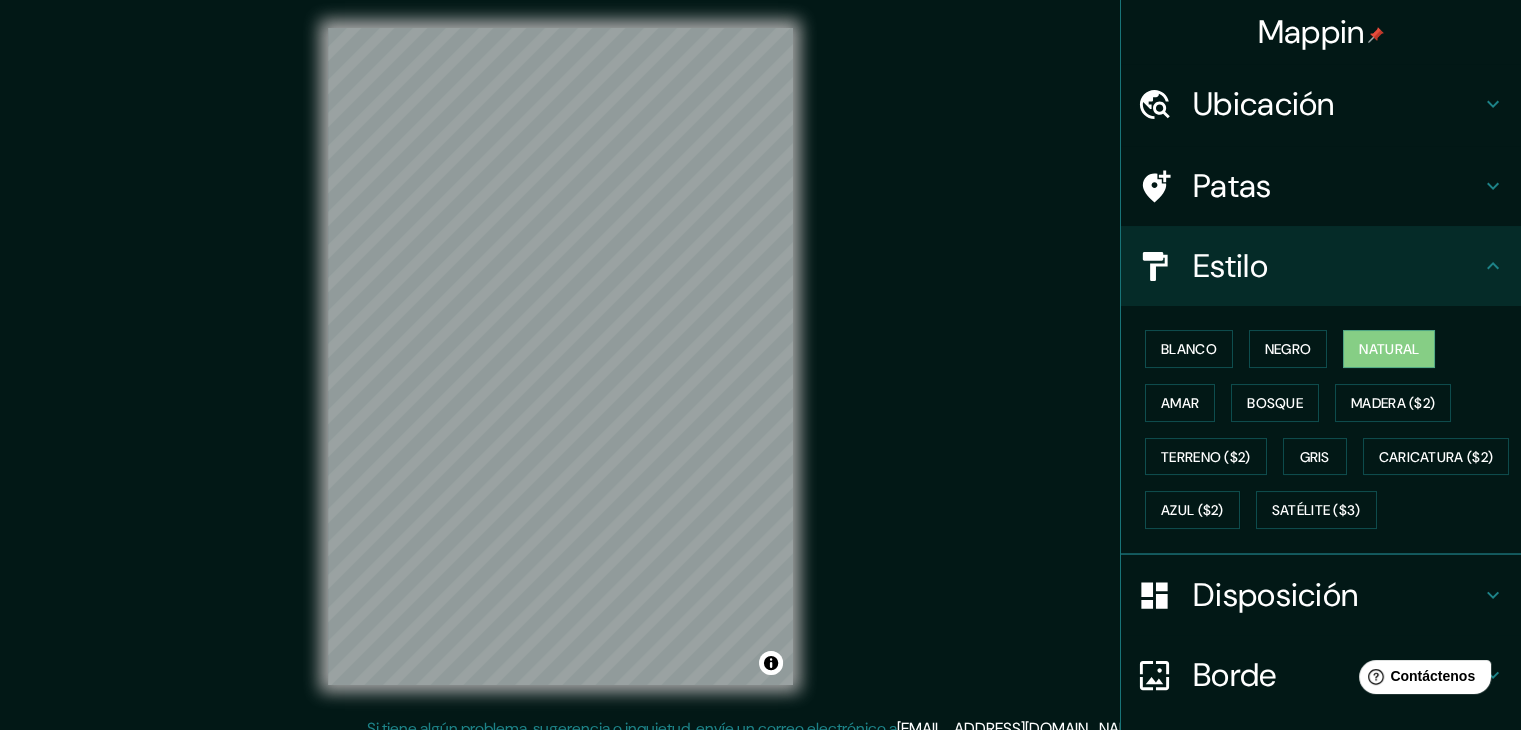 scroll, scrollTop: 5, scrollLeft: 0, axis: vertical 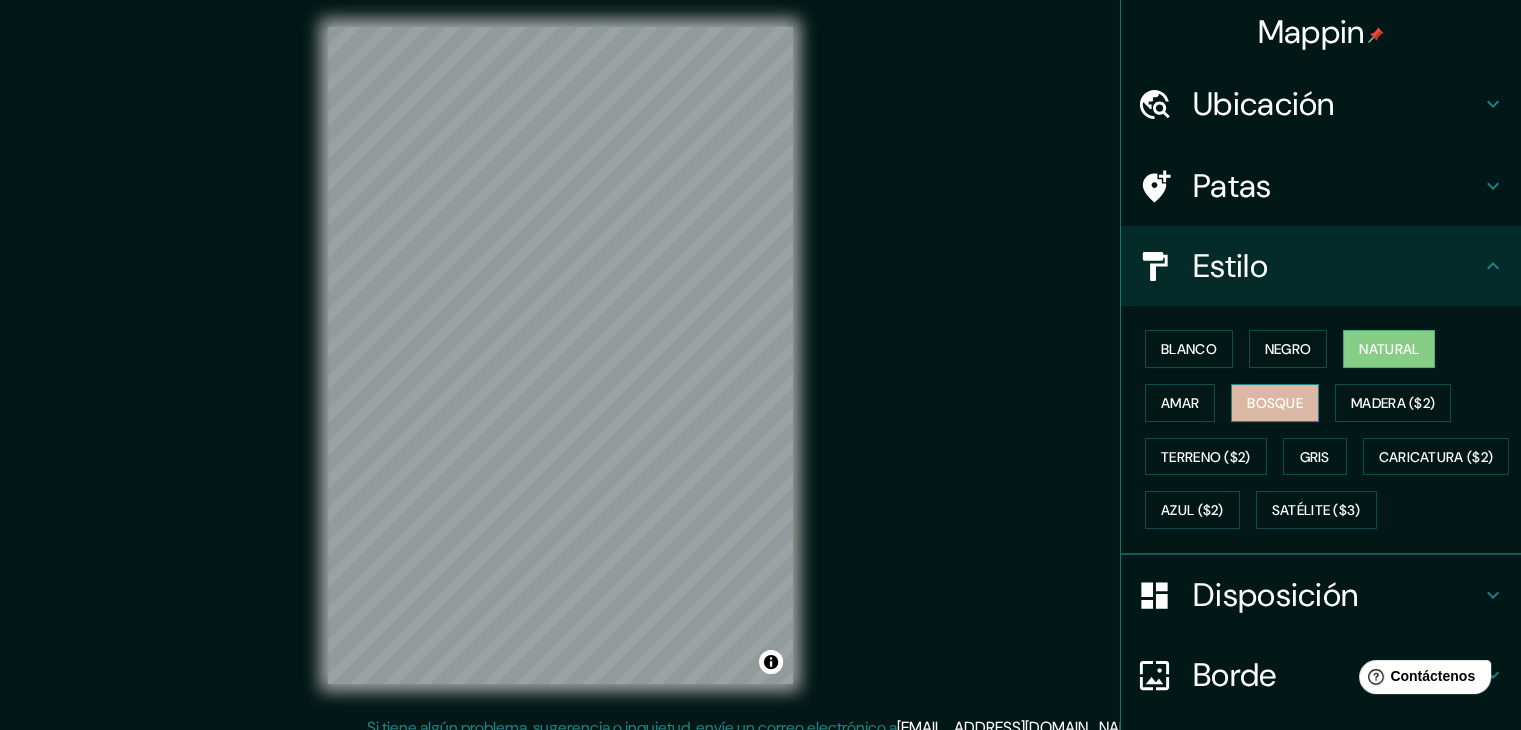 click on "Bosque" at bounding box center (1275, 403) 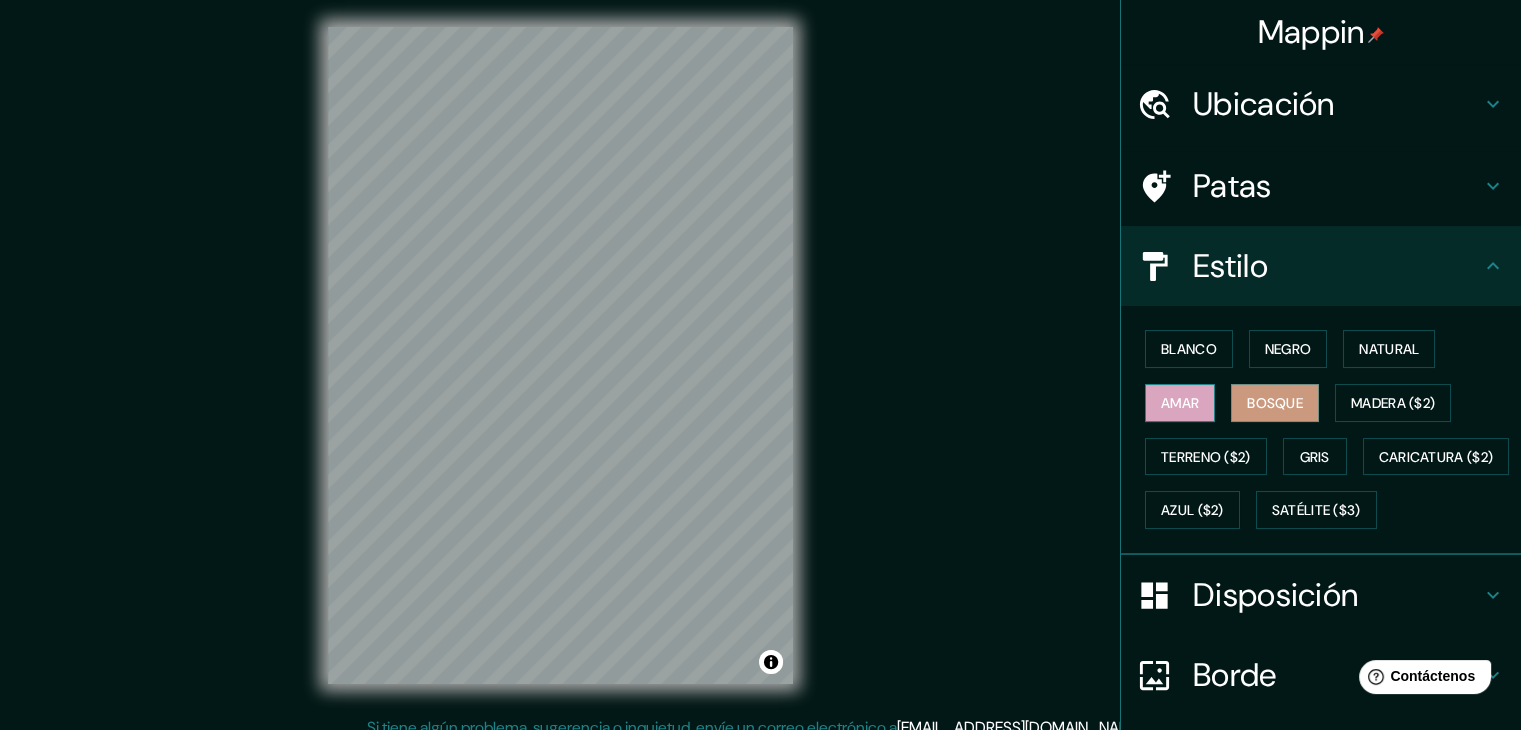 click on "Amar" at bounding box center (1180, 403) 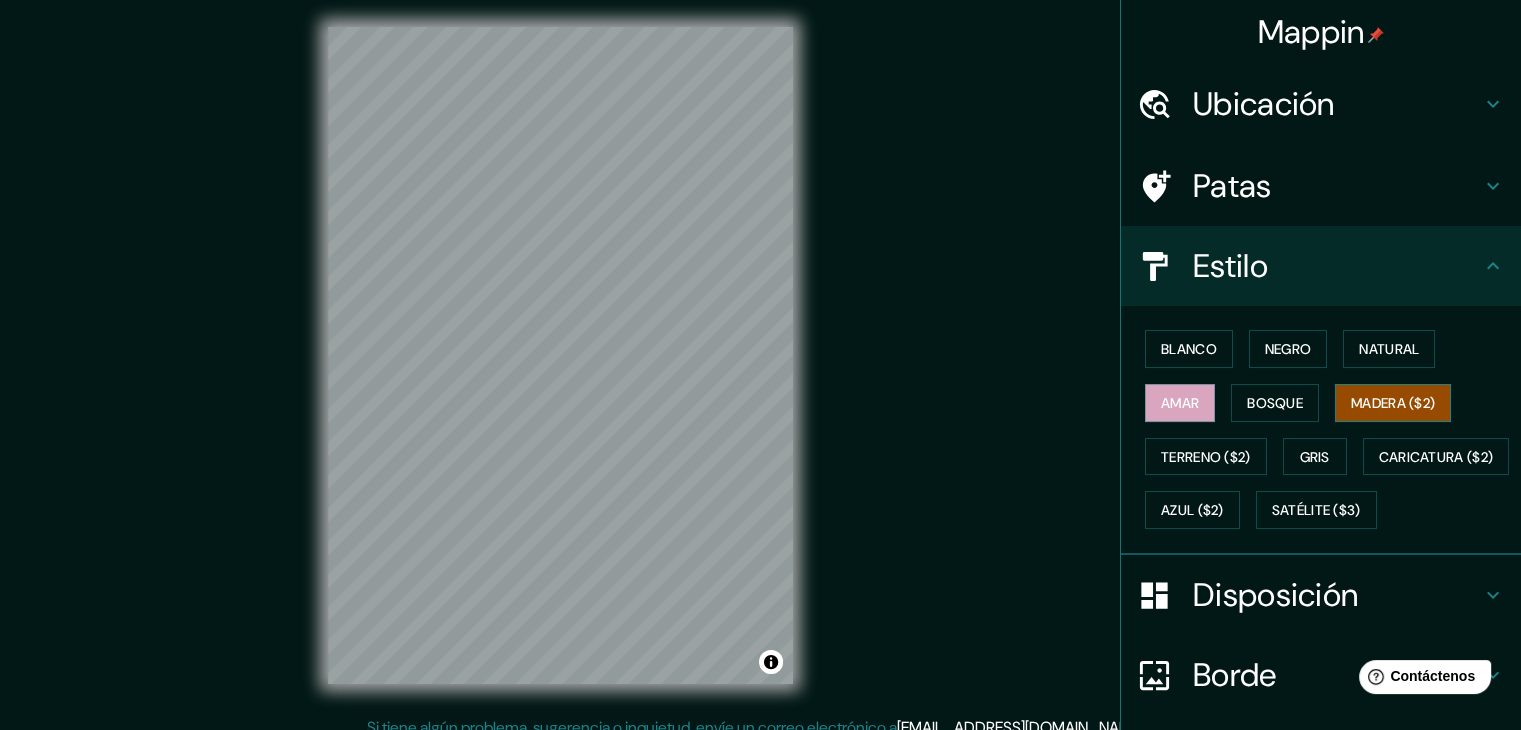 click on "Madera ($2)" at bounding box center [1393, 403] 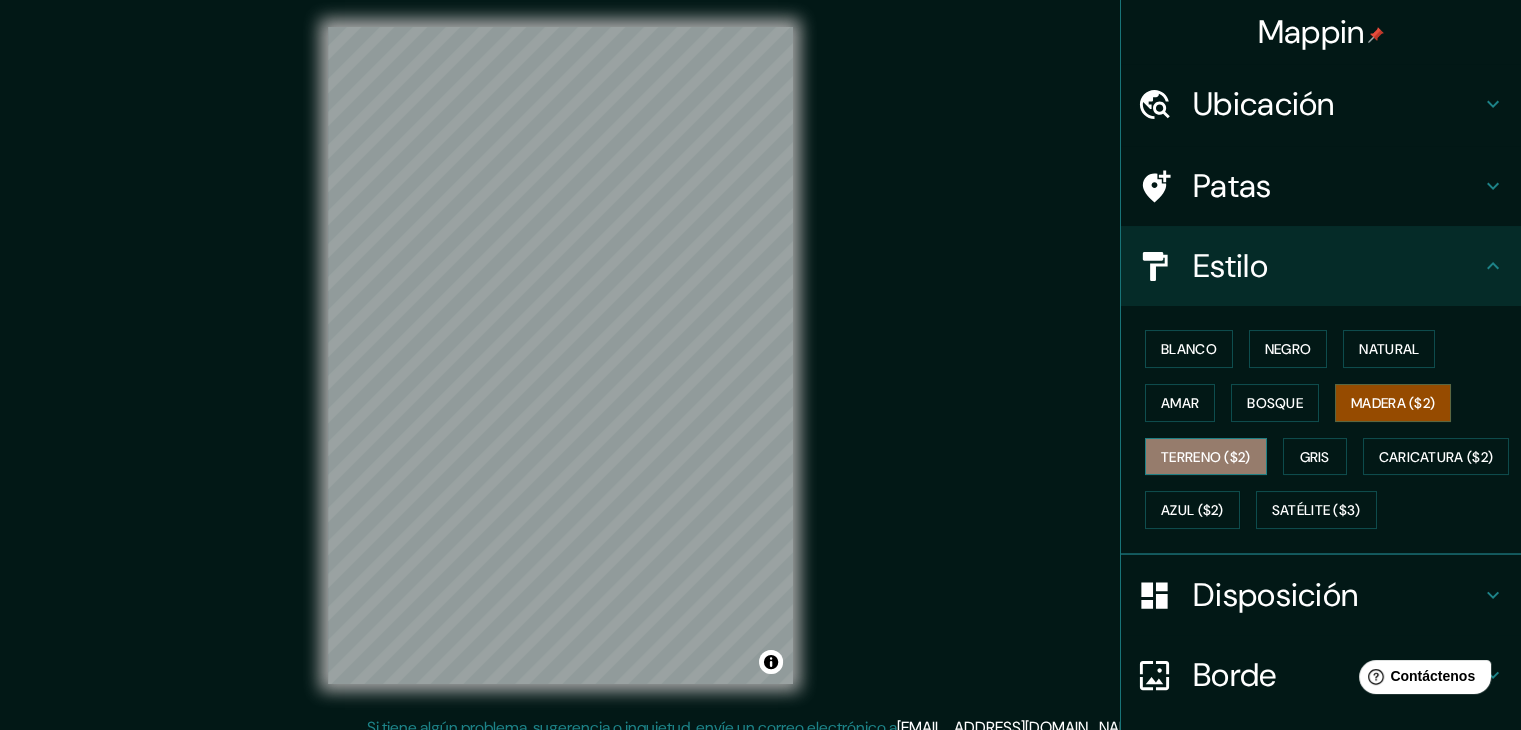 click on "Terreno ($2)" at bounding box center [1206, 457] 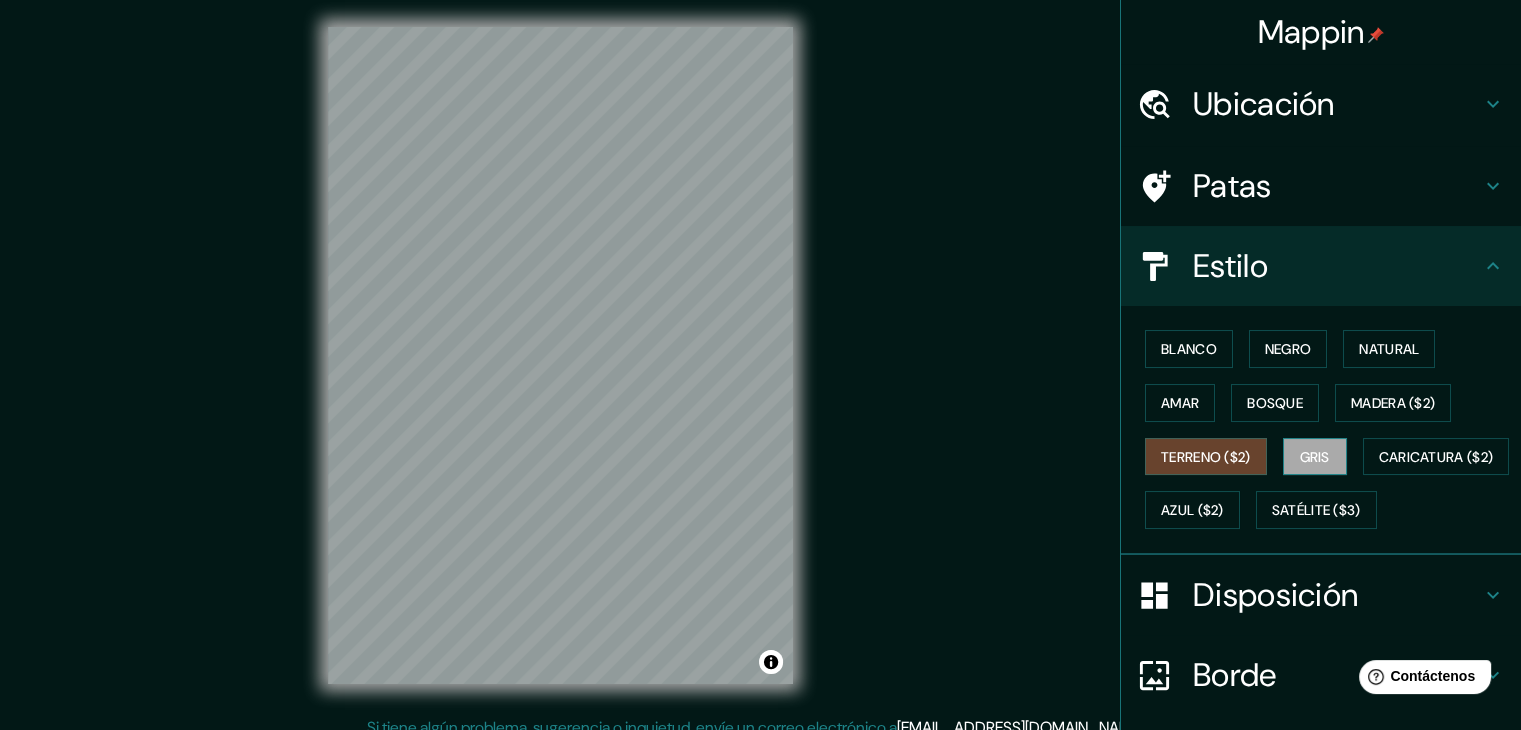 click on "Gris" at bounding box center (1315, 457) 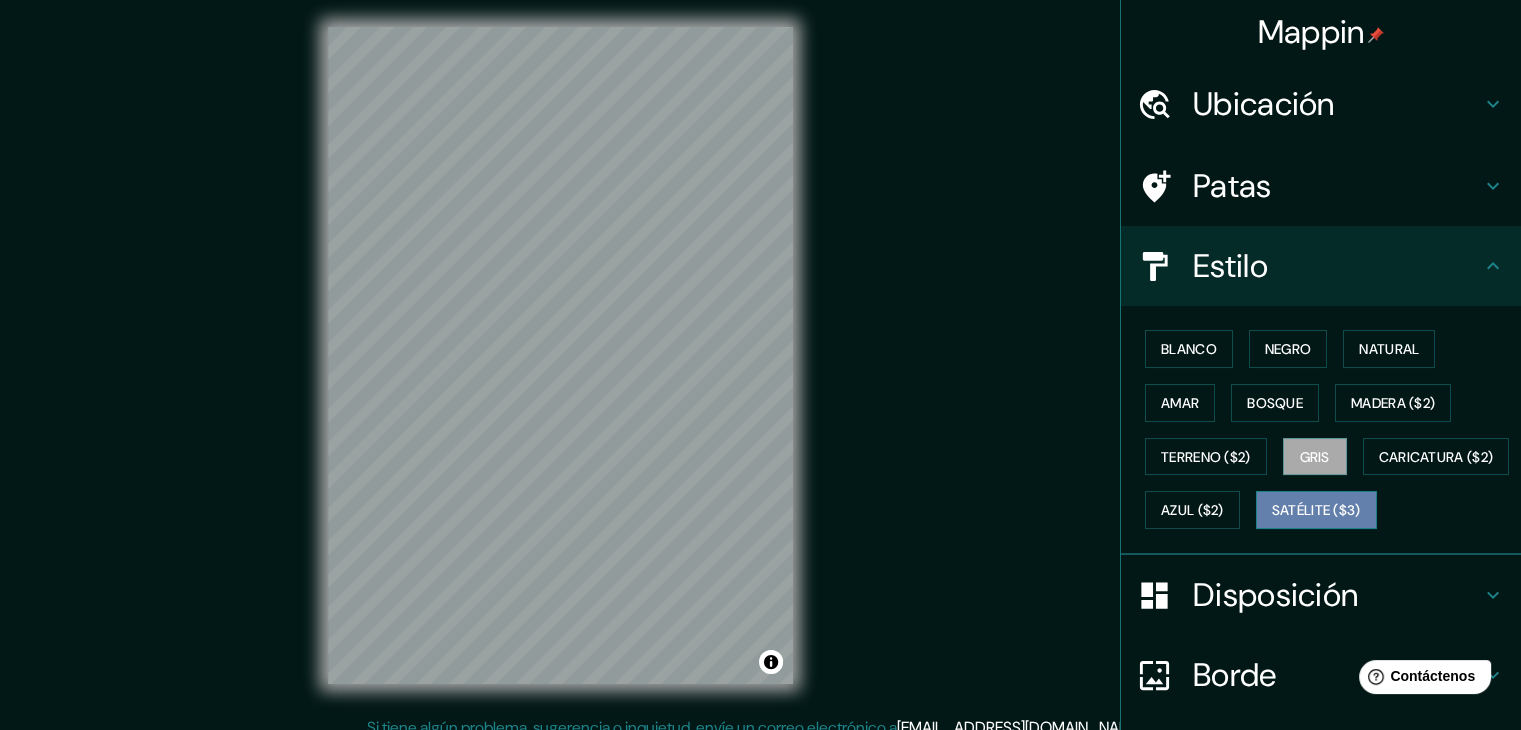 click on "Satélite ($3)" at bounding box center (1316, 511) 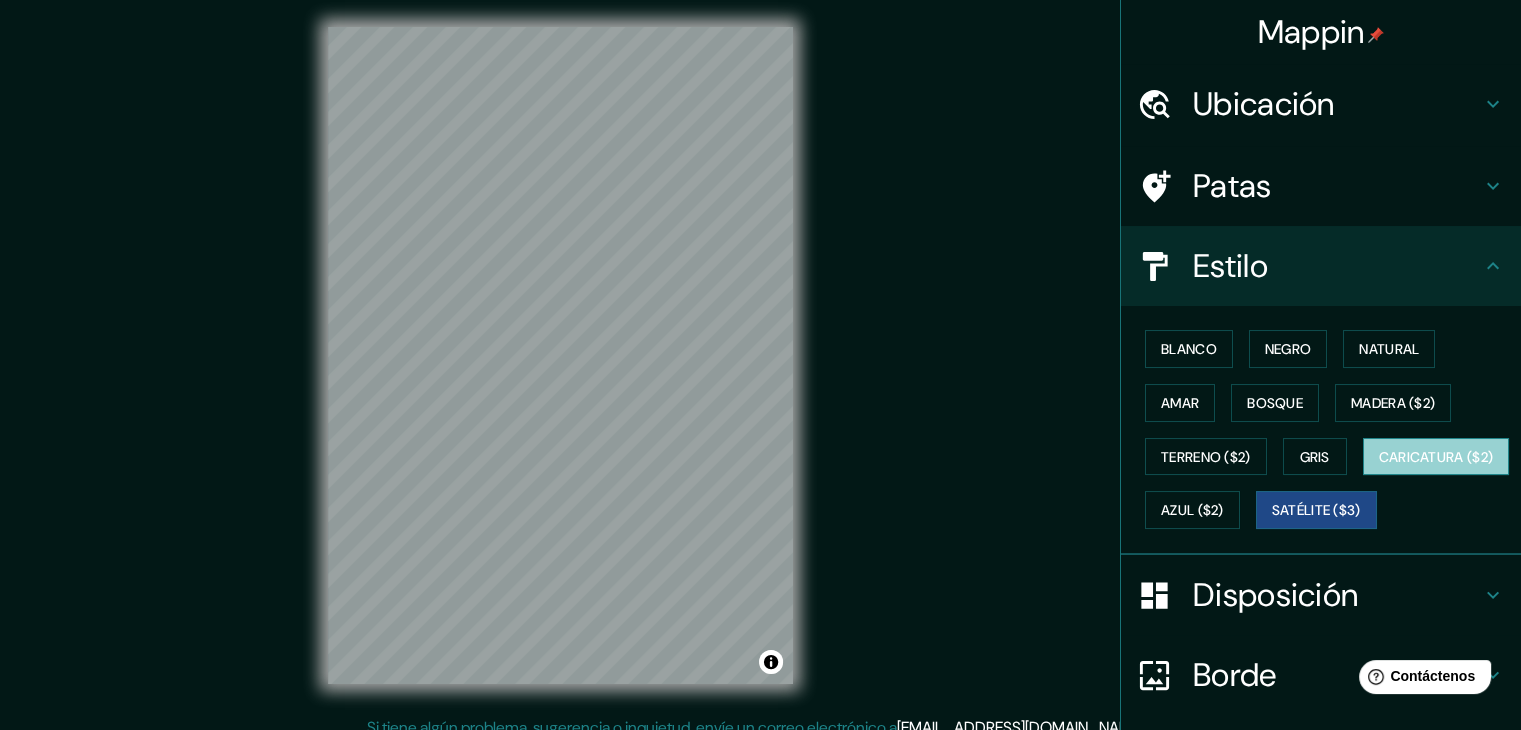 click on "Caricatura ($2)" at bounding box center (1436, 457) 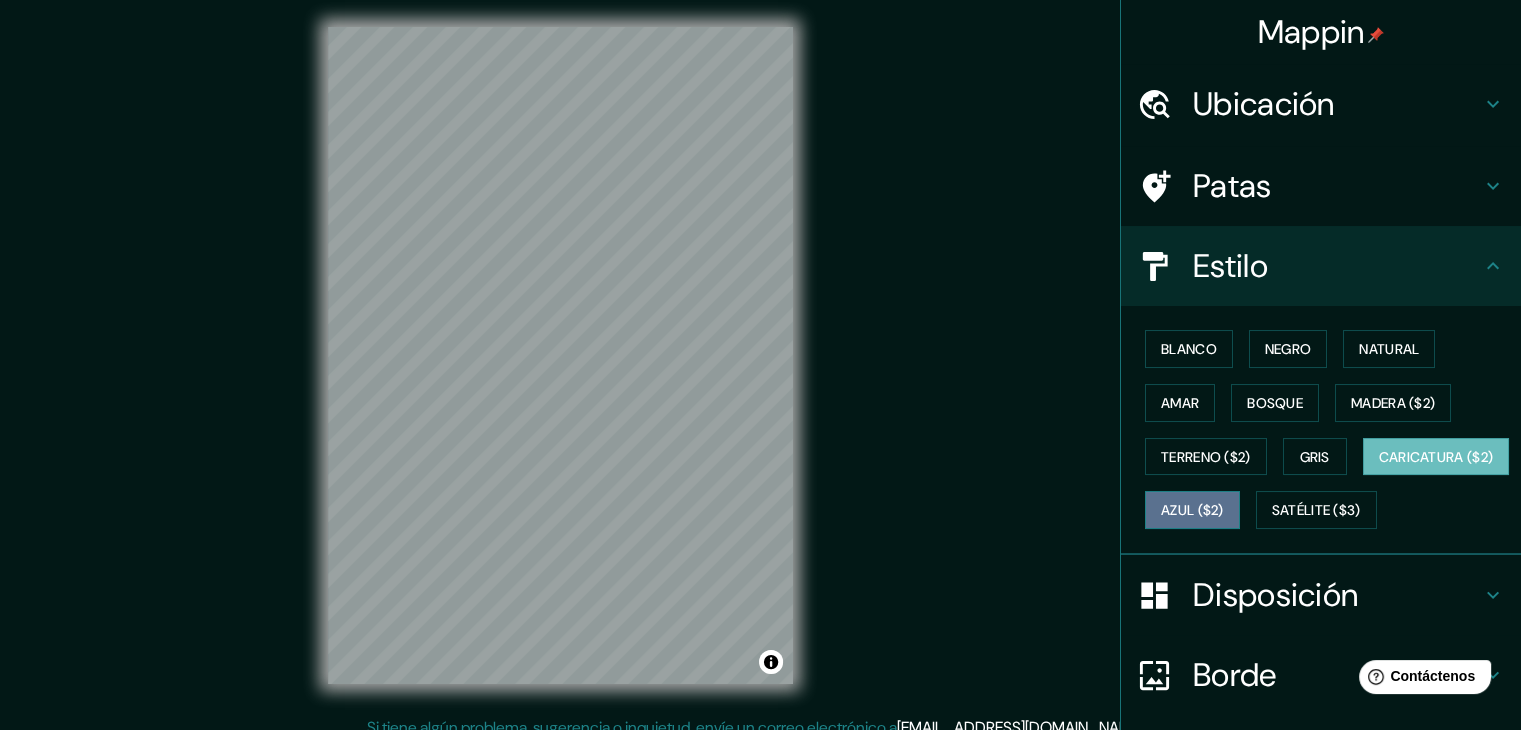 click on "Azul ($2)" at bounding box center (1192, 511) 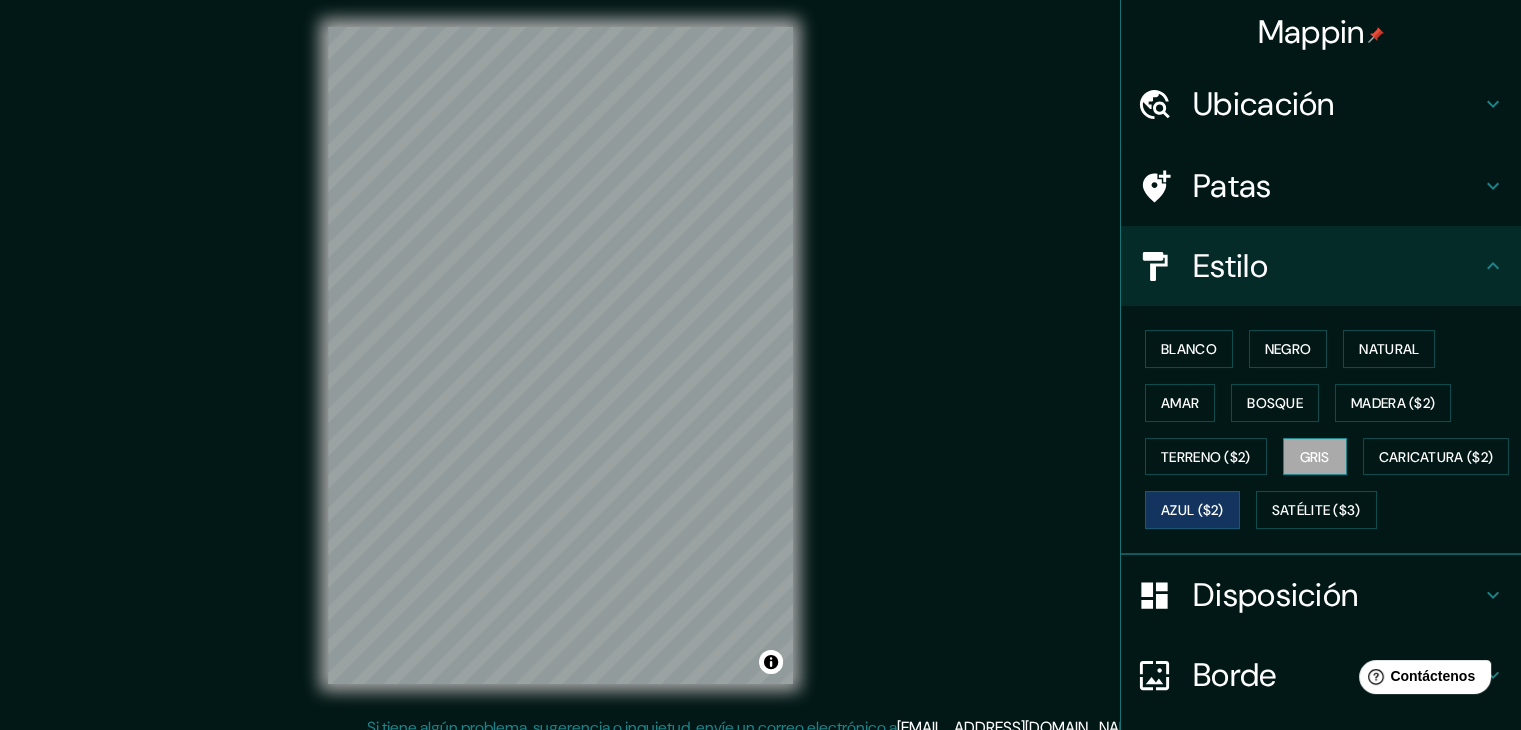 click on "Gris" at bounding box center [1315, 457] 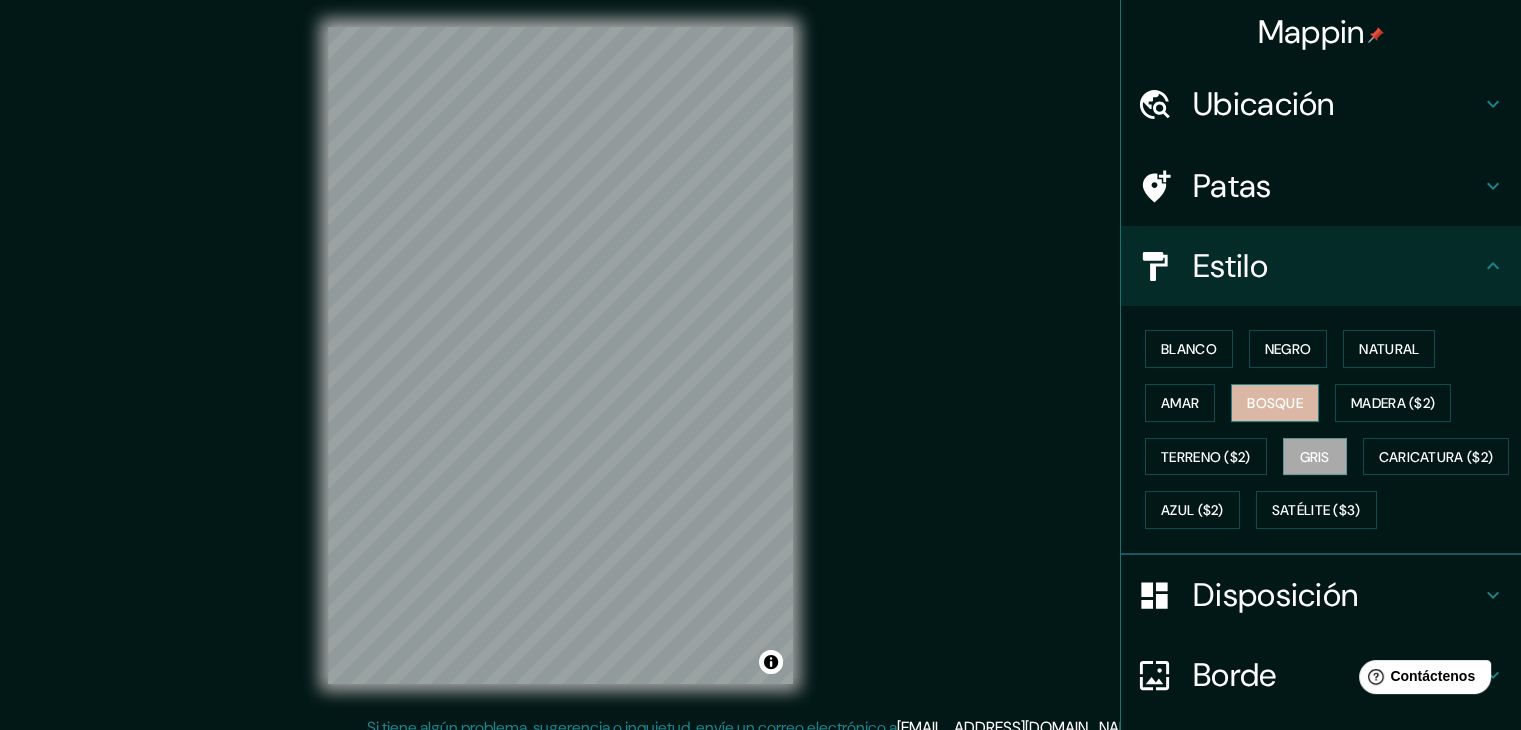 click on "Bosque" at bounding box center (1275, 403) 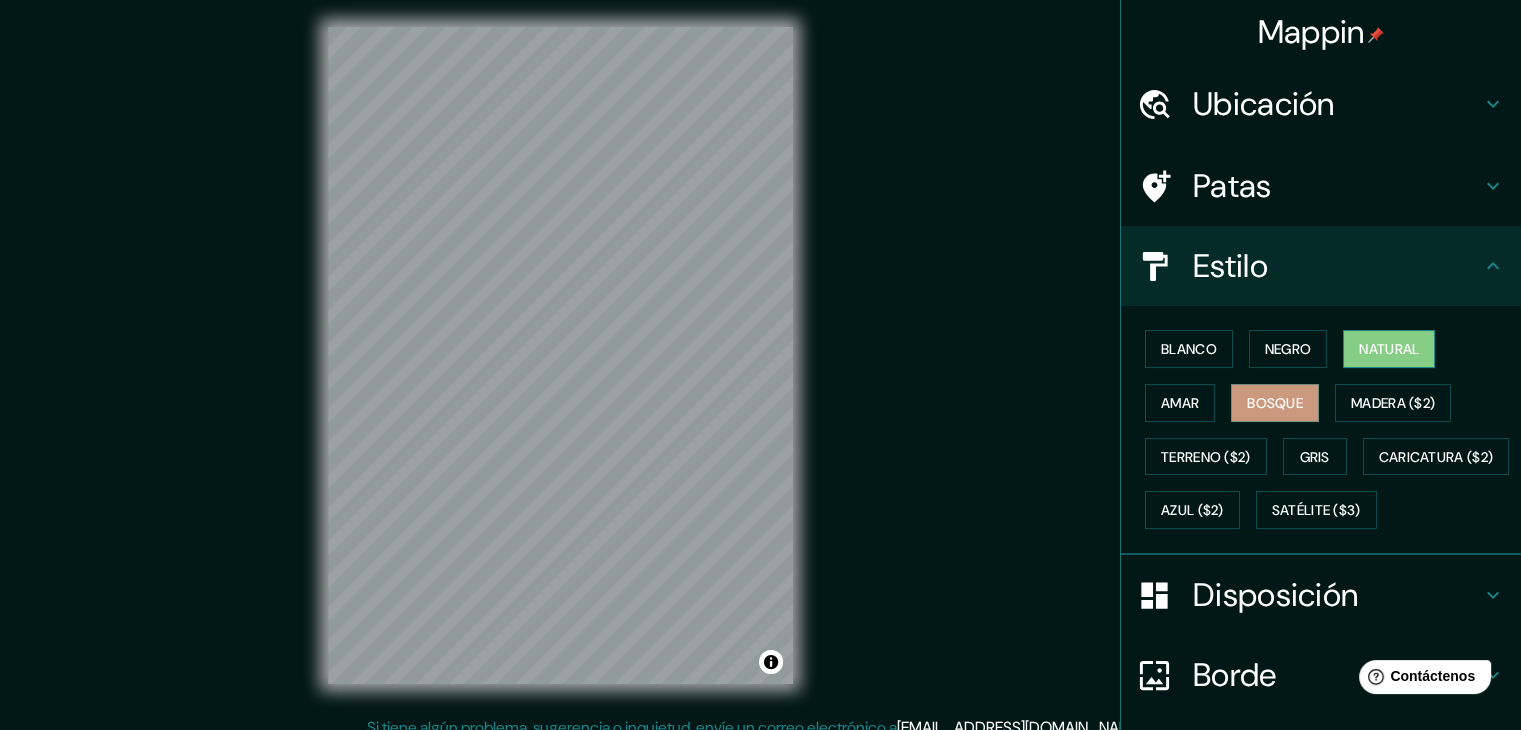 click on "Natural" at bounding box center [1389, 349] 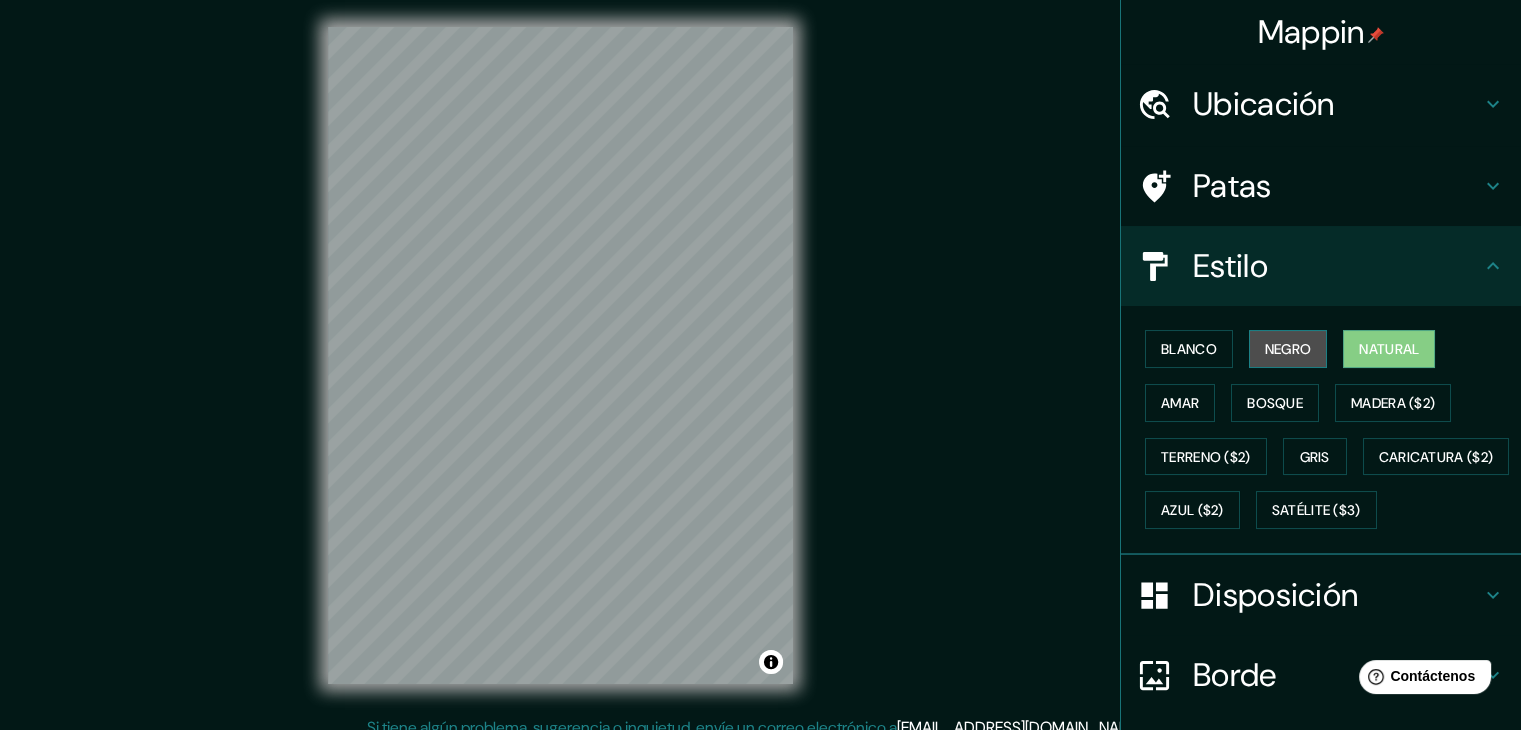 click on "Negro" at bounding box center (1288, 349) 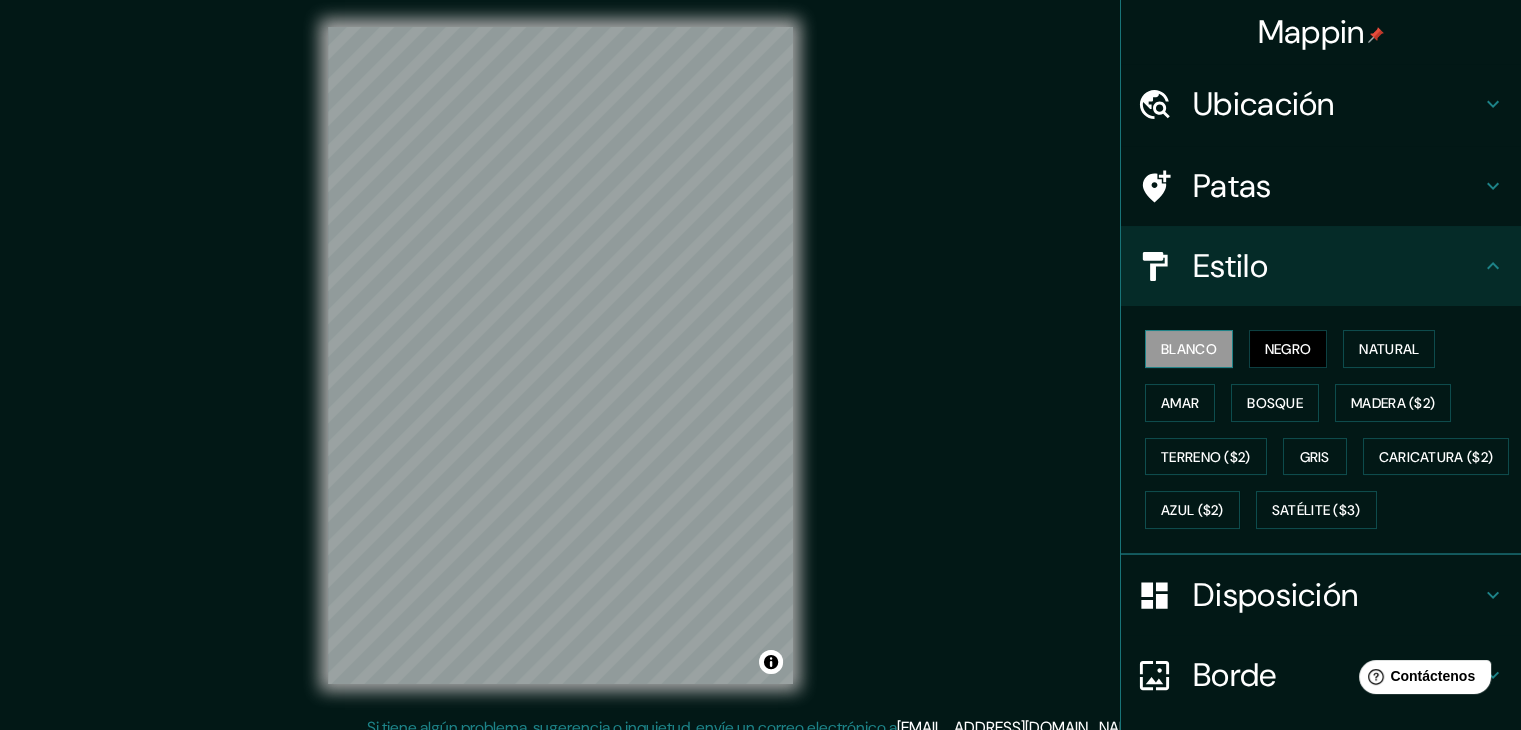 click on "Blanco" at bounding box center (1189, 349) 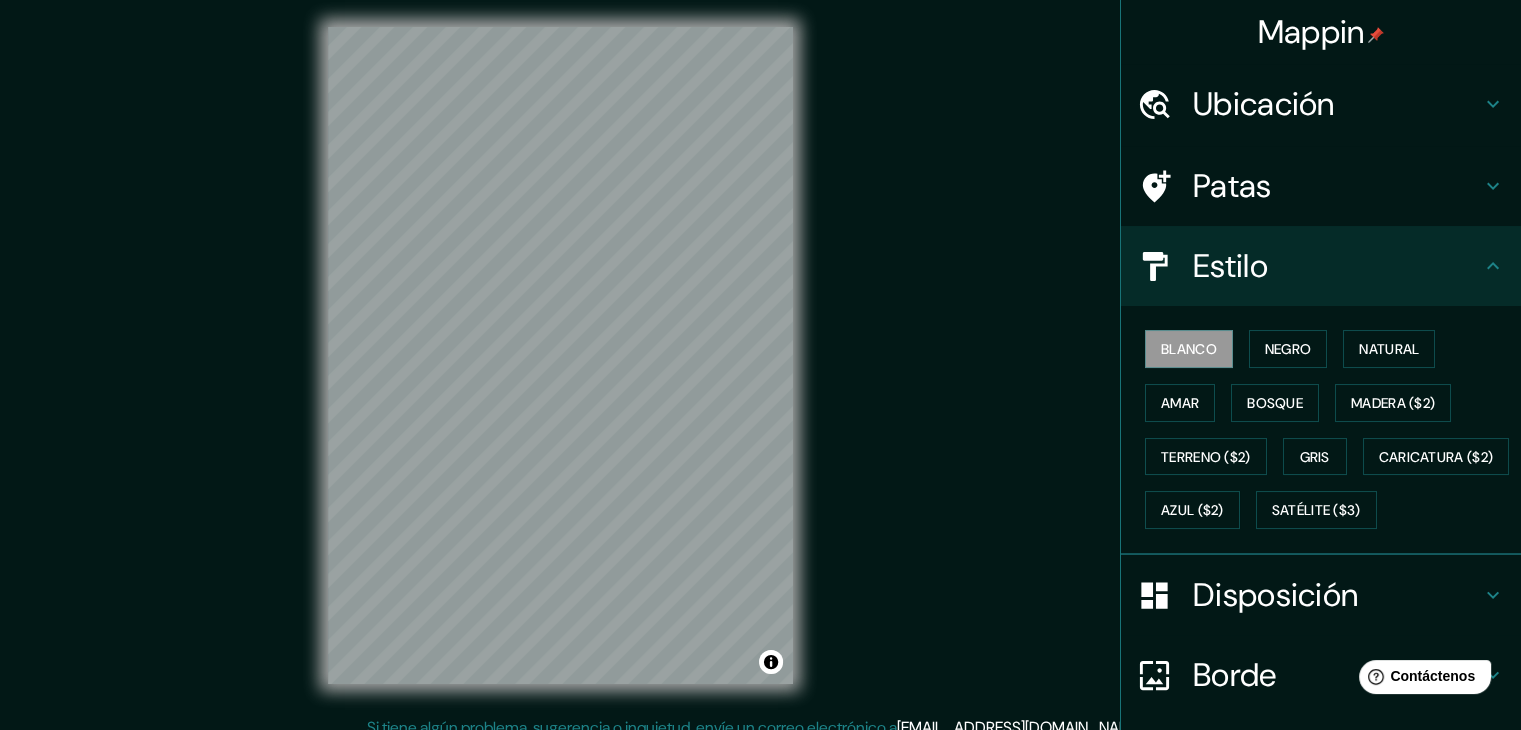 click on "Patas" at bounding box center [1337, 186] 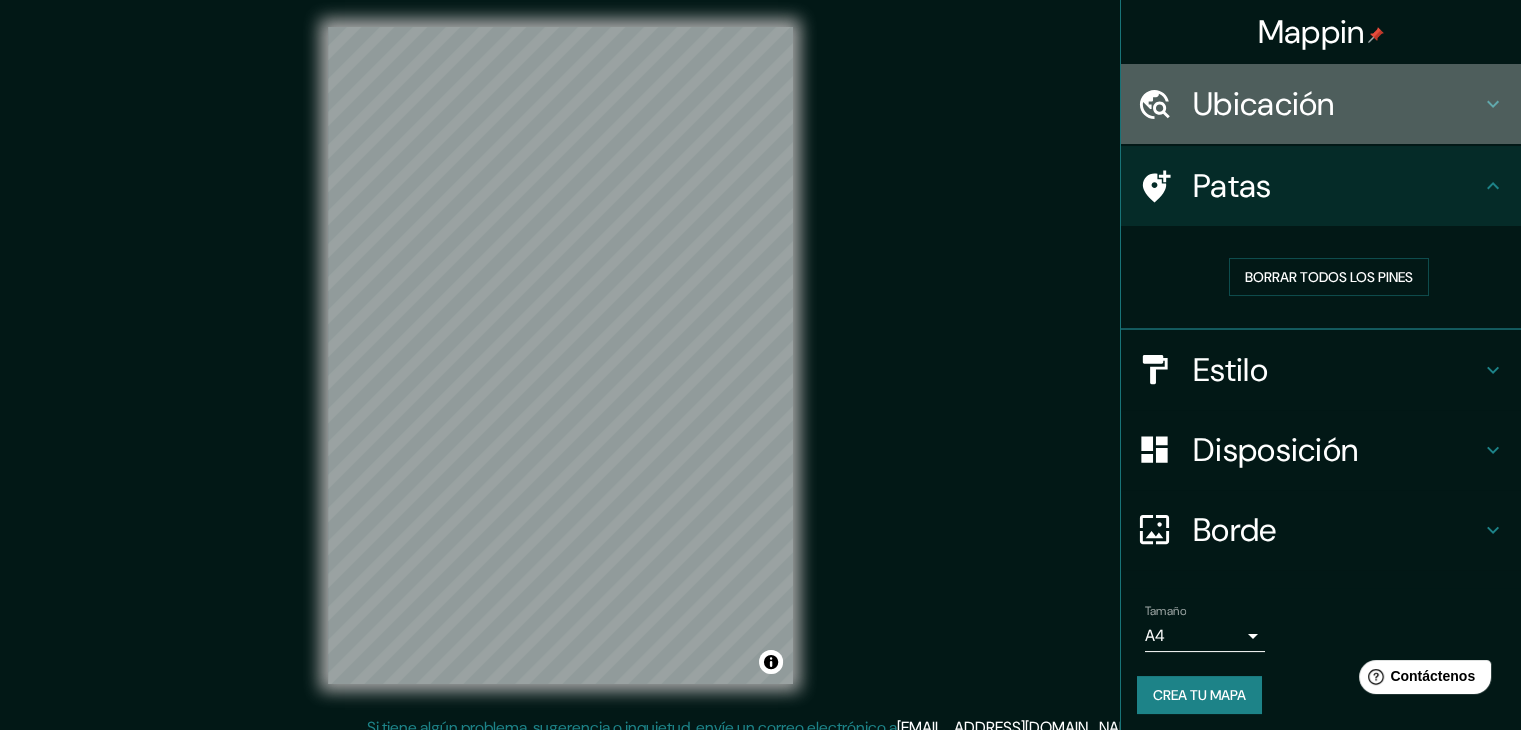 click on "Ubicación" at bounding box center (1321, 104) 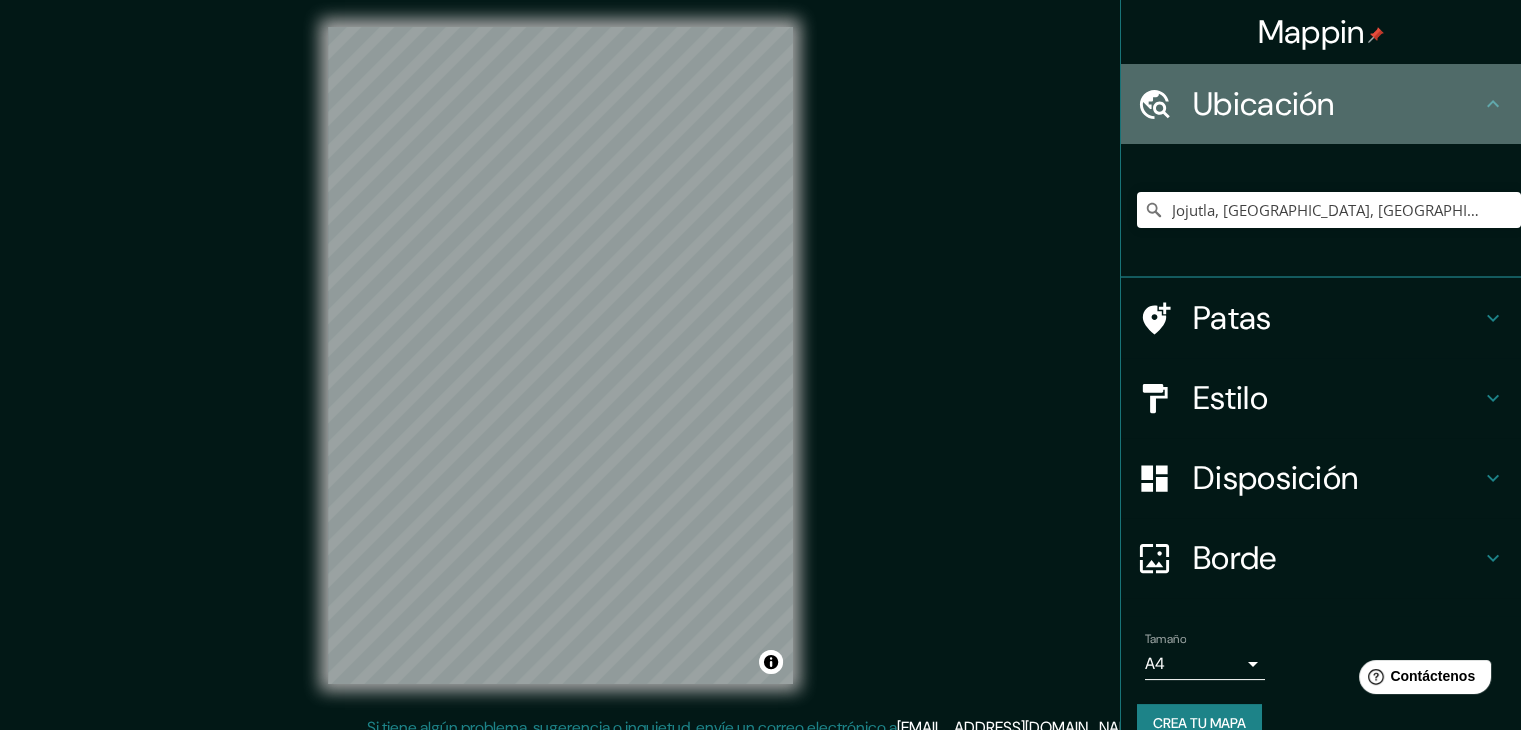 click on "Ubicación" at bounding box center [1321, 104] 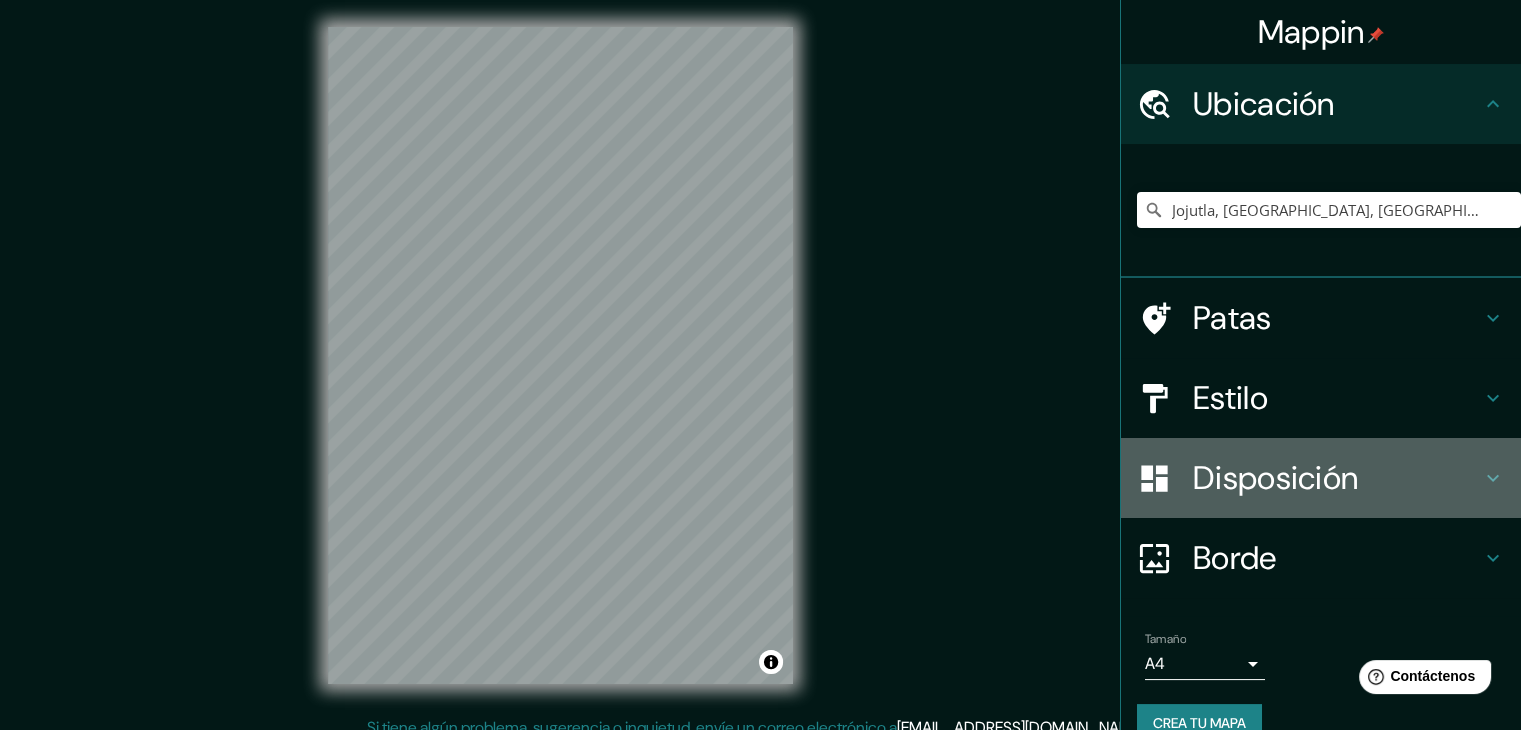 click on "Disposición" at bounding box center (1337, 478) 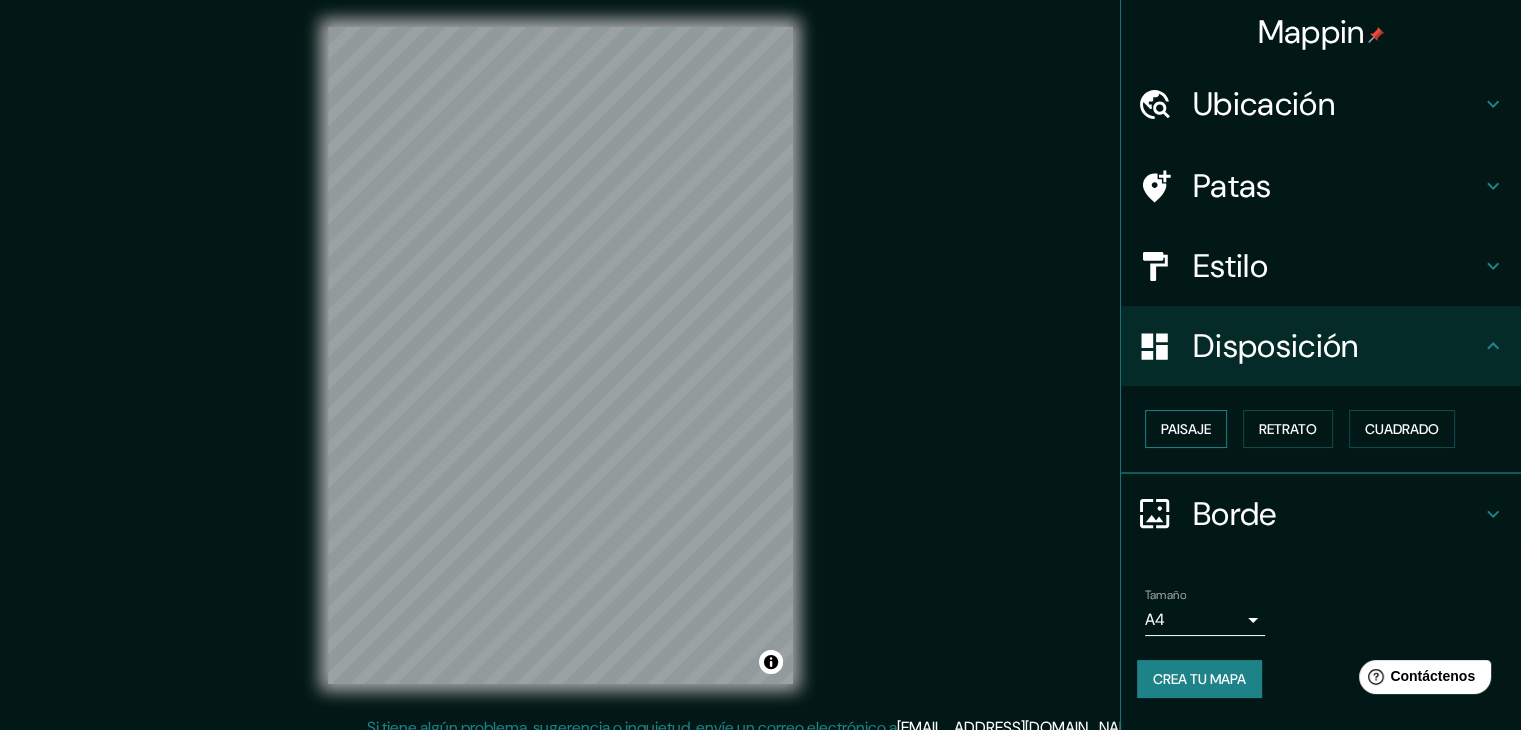 click on "Paisaje" at bounding box center (1186, 429) 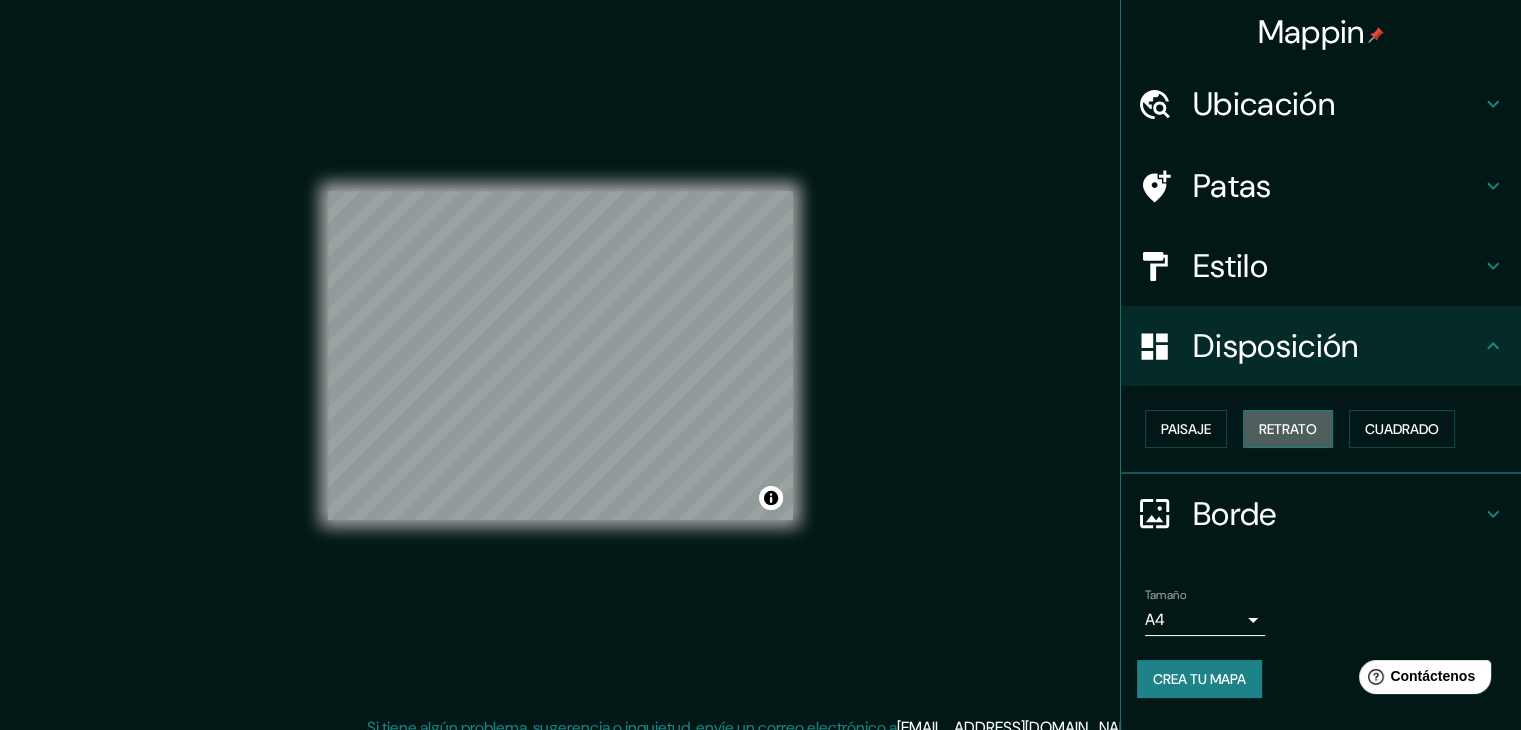 click on "Retrato" at bounding box center [1288, 429] 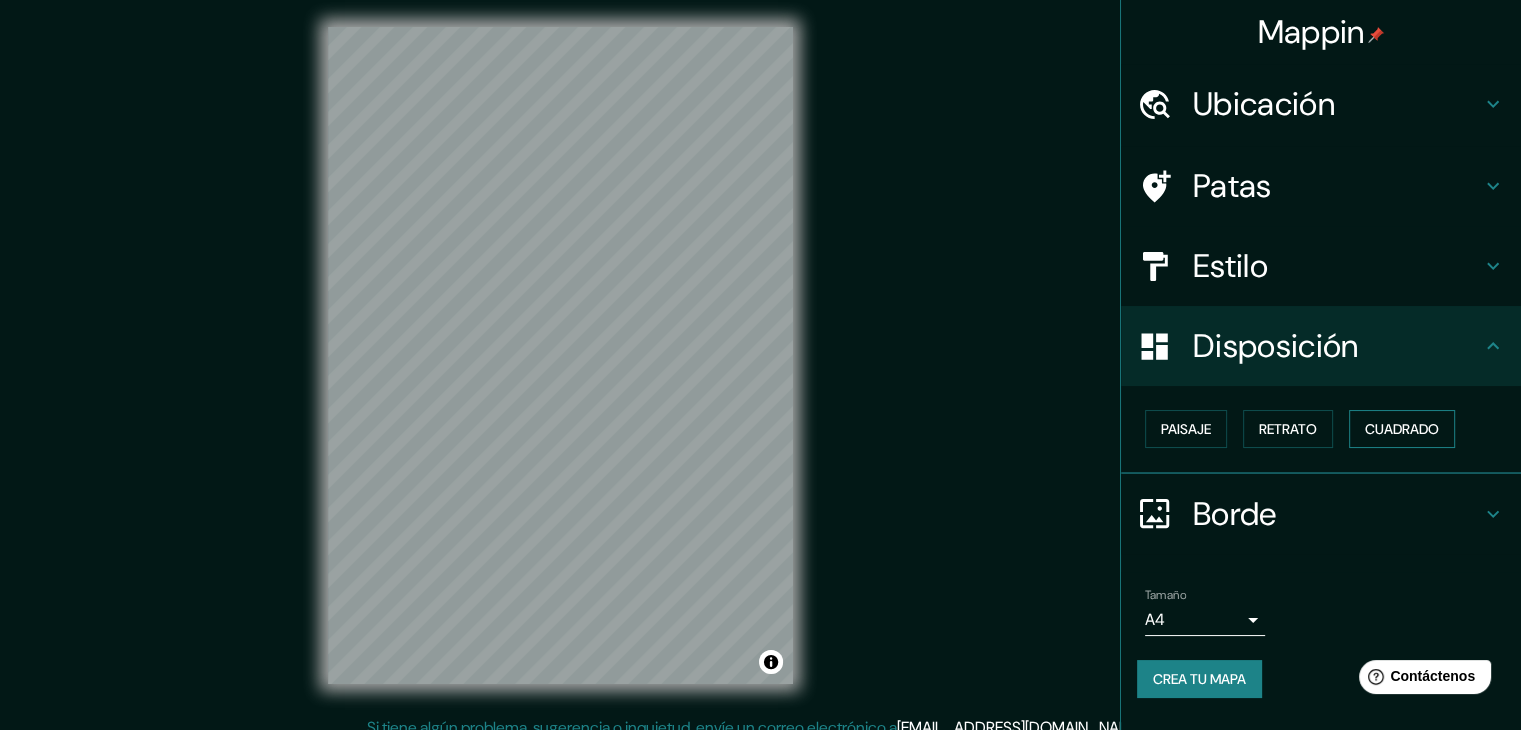 click on "Cuadrado" at bounding box center [1402, 429] 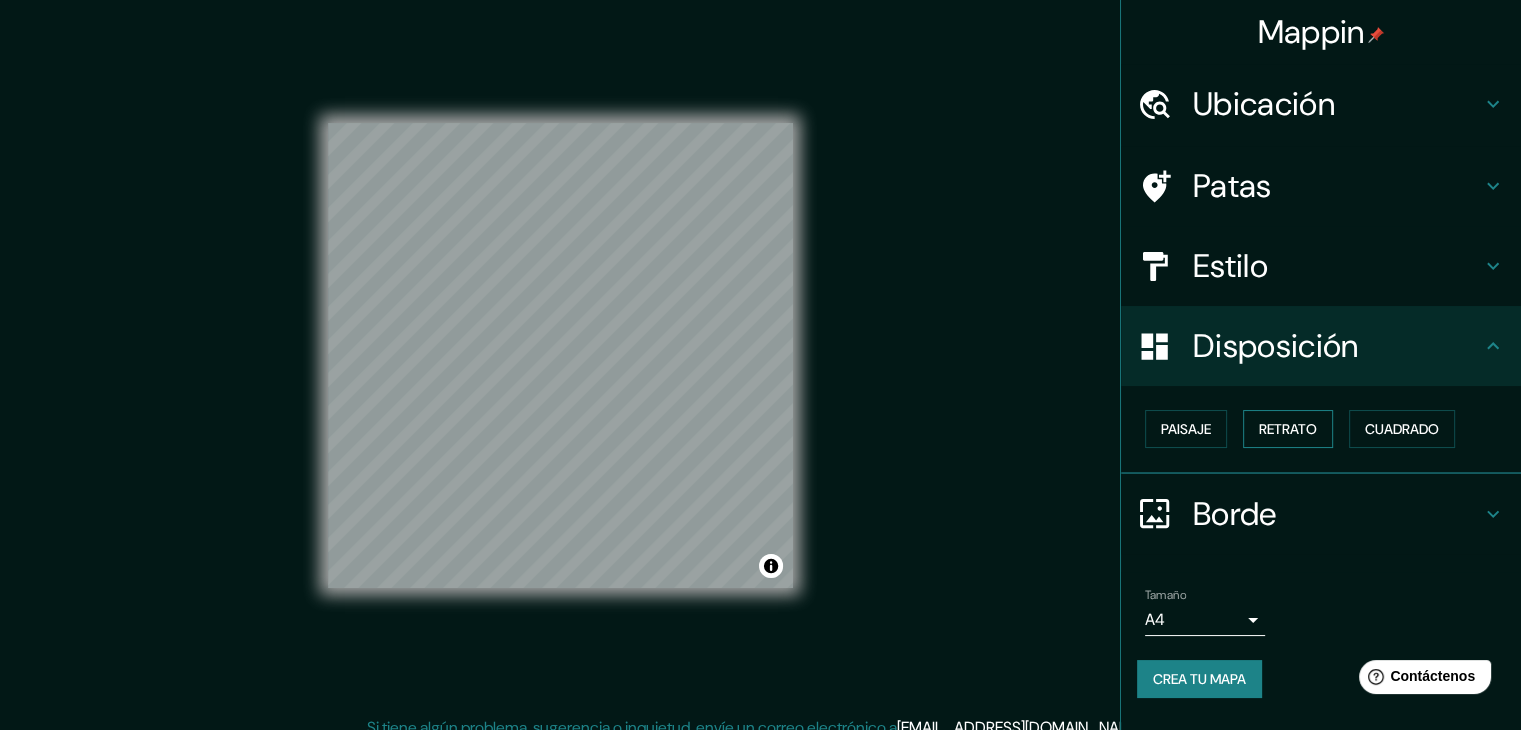 click on "Retrato" at bounding box center [1288, 429] 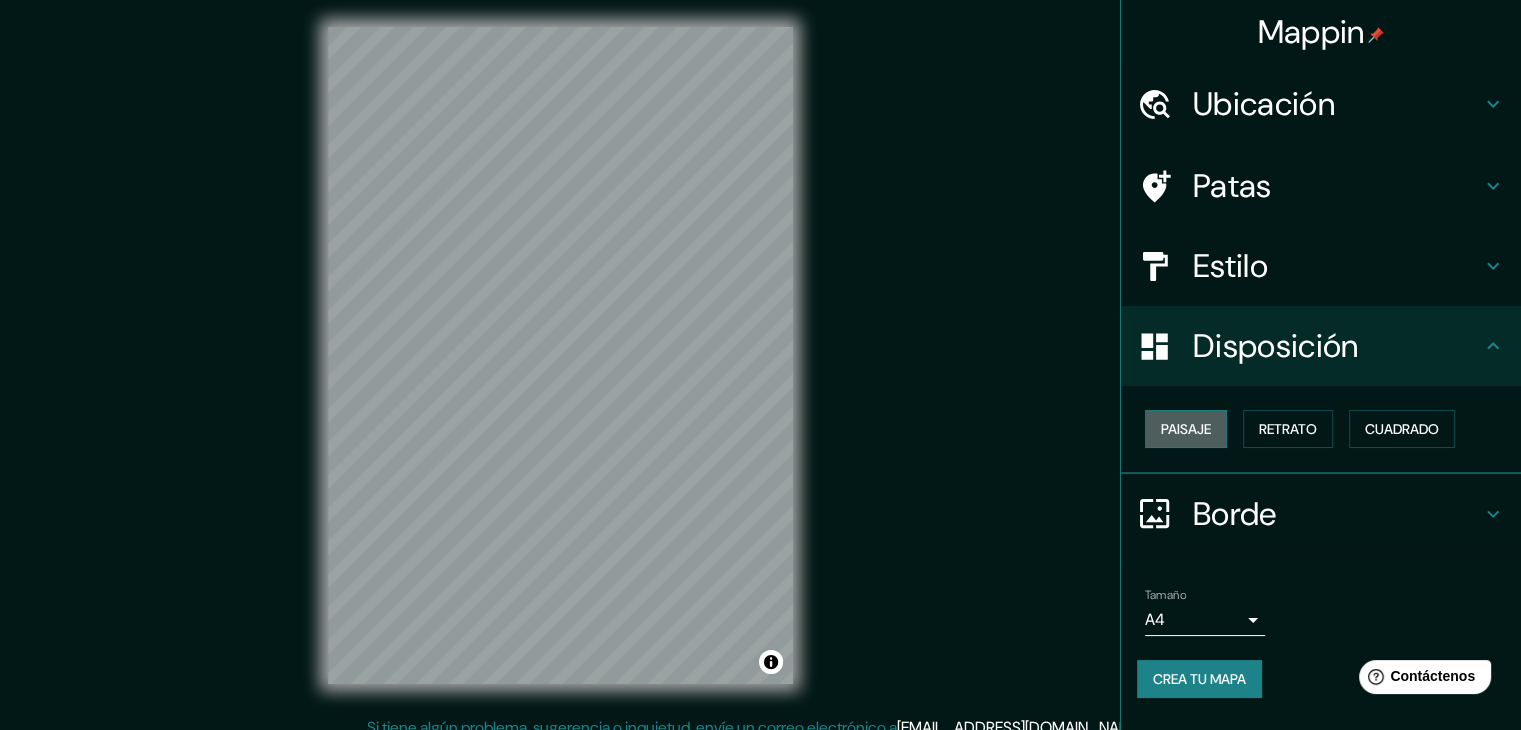 click on "Paisaje" at bounding box center [1186, 429] 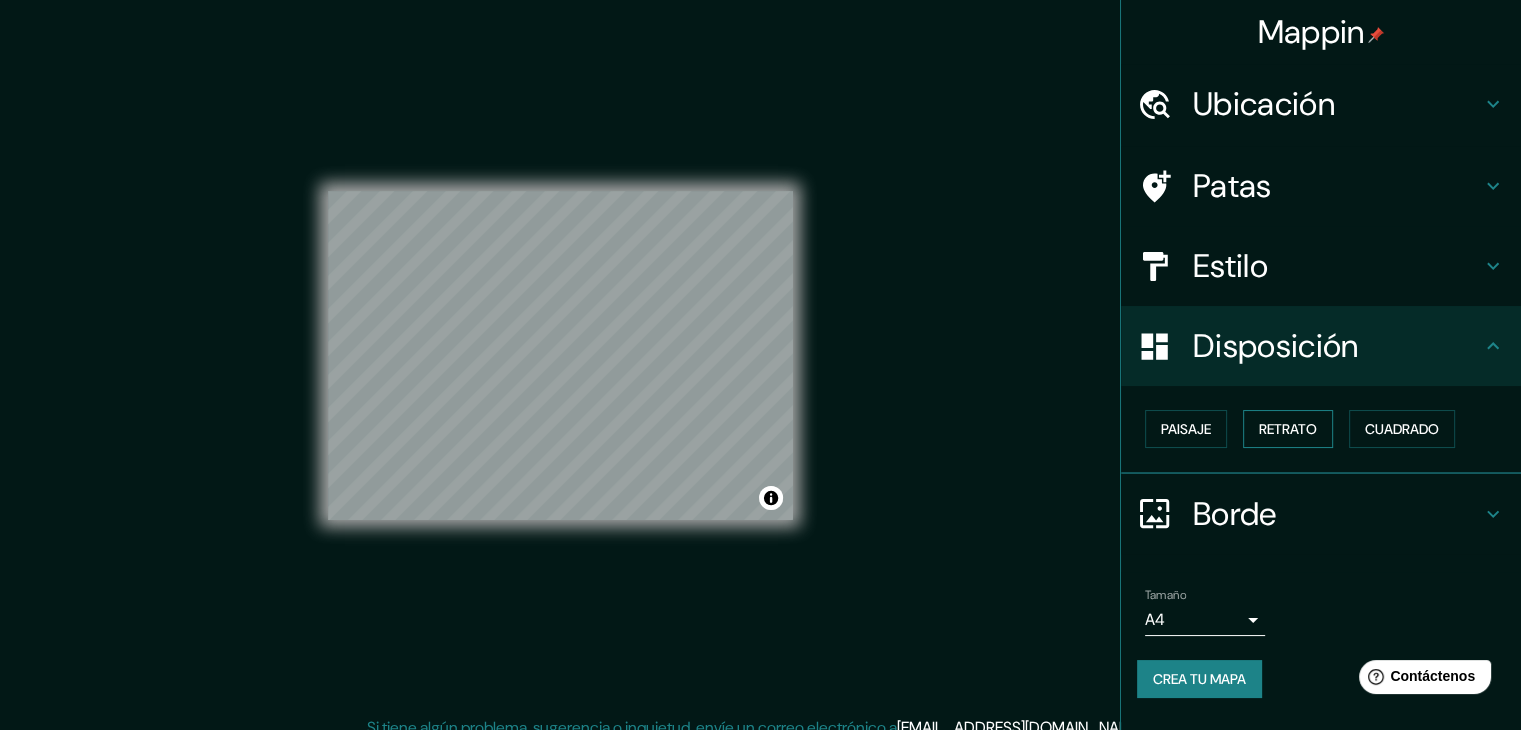 click on "Retrato" at bounding box center (1288, 429) 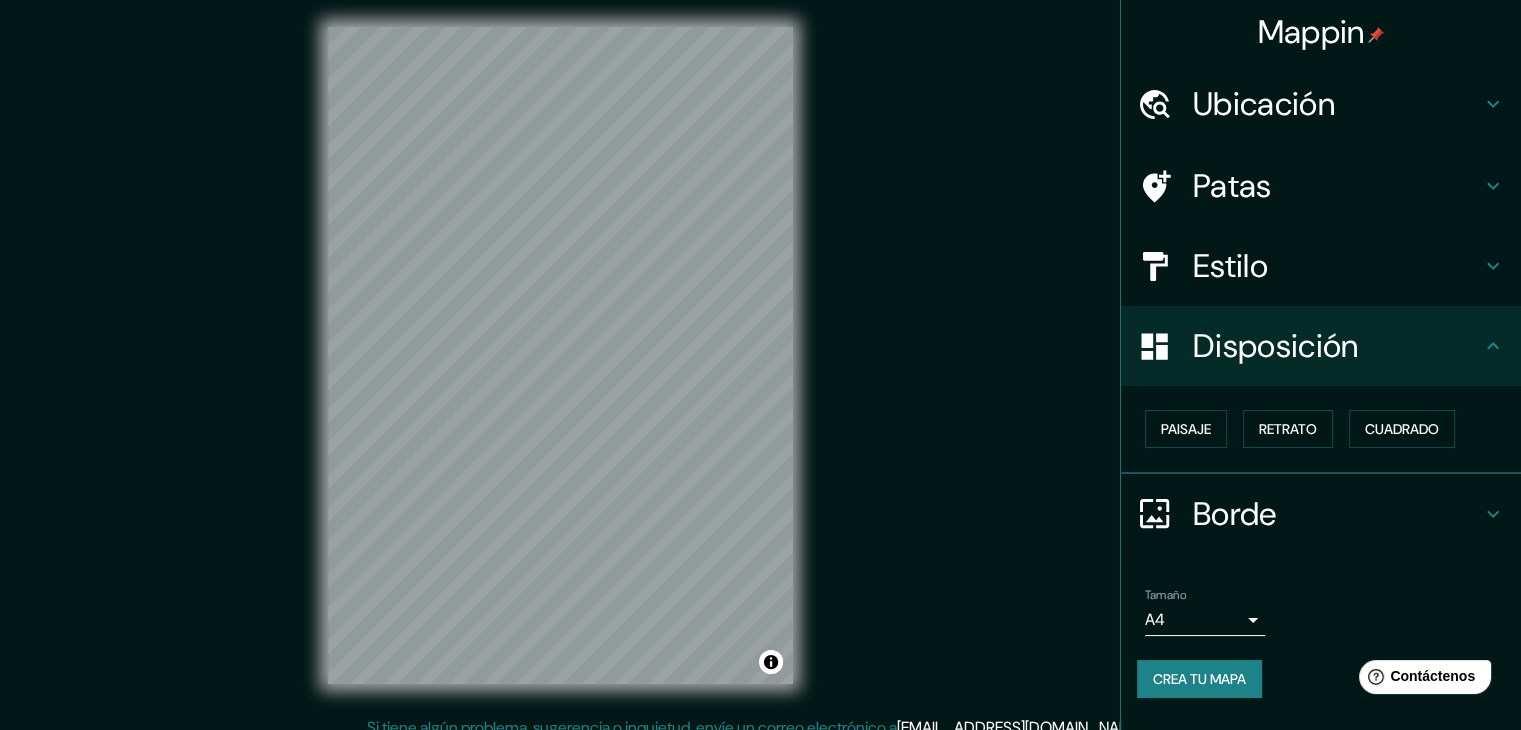 click on "Borde" at bounding box center (1337, 514) 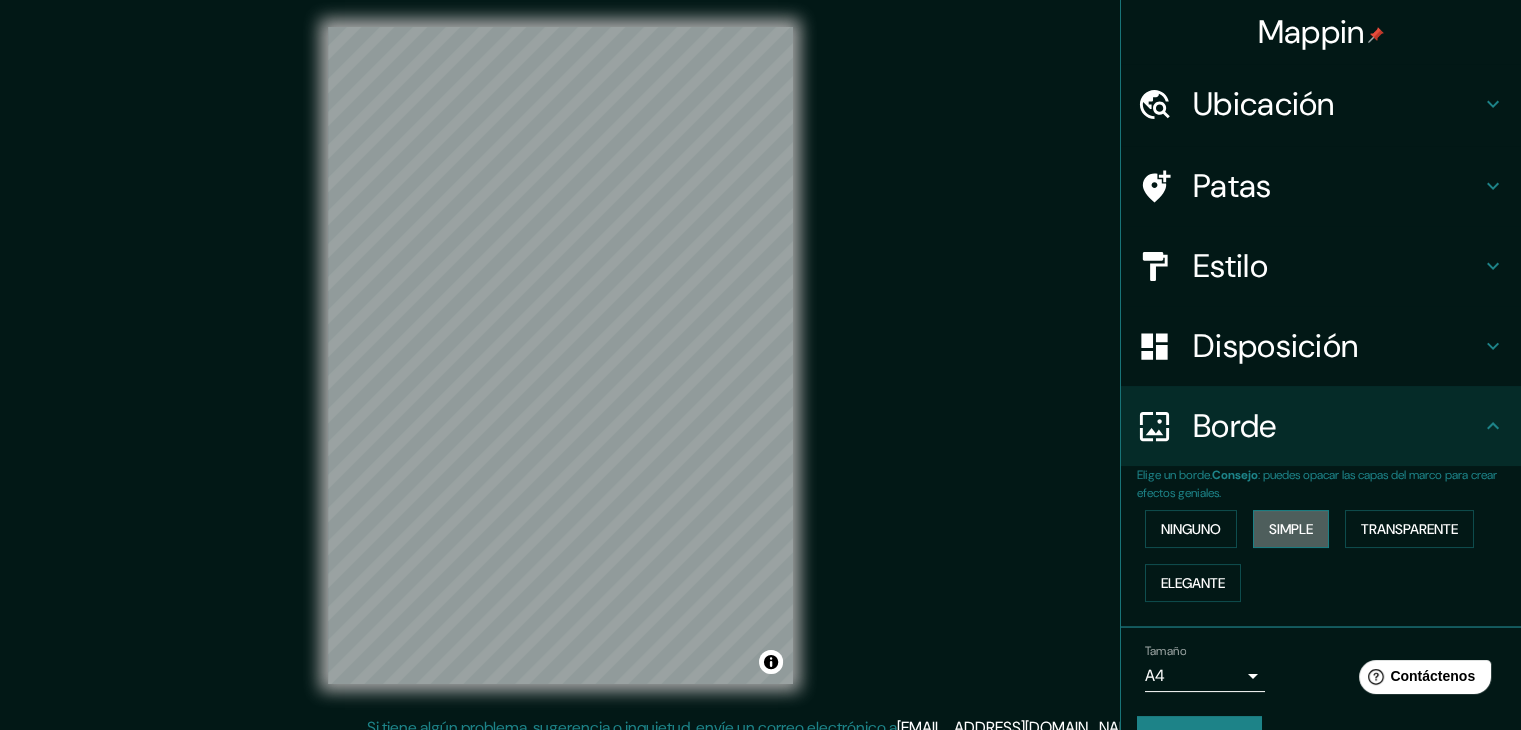 click on "Simple" at bounding box center [1291, 529] 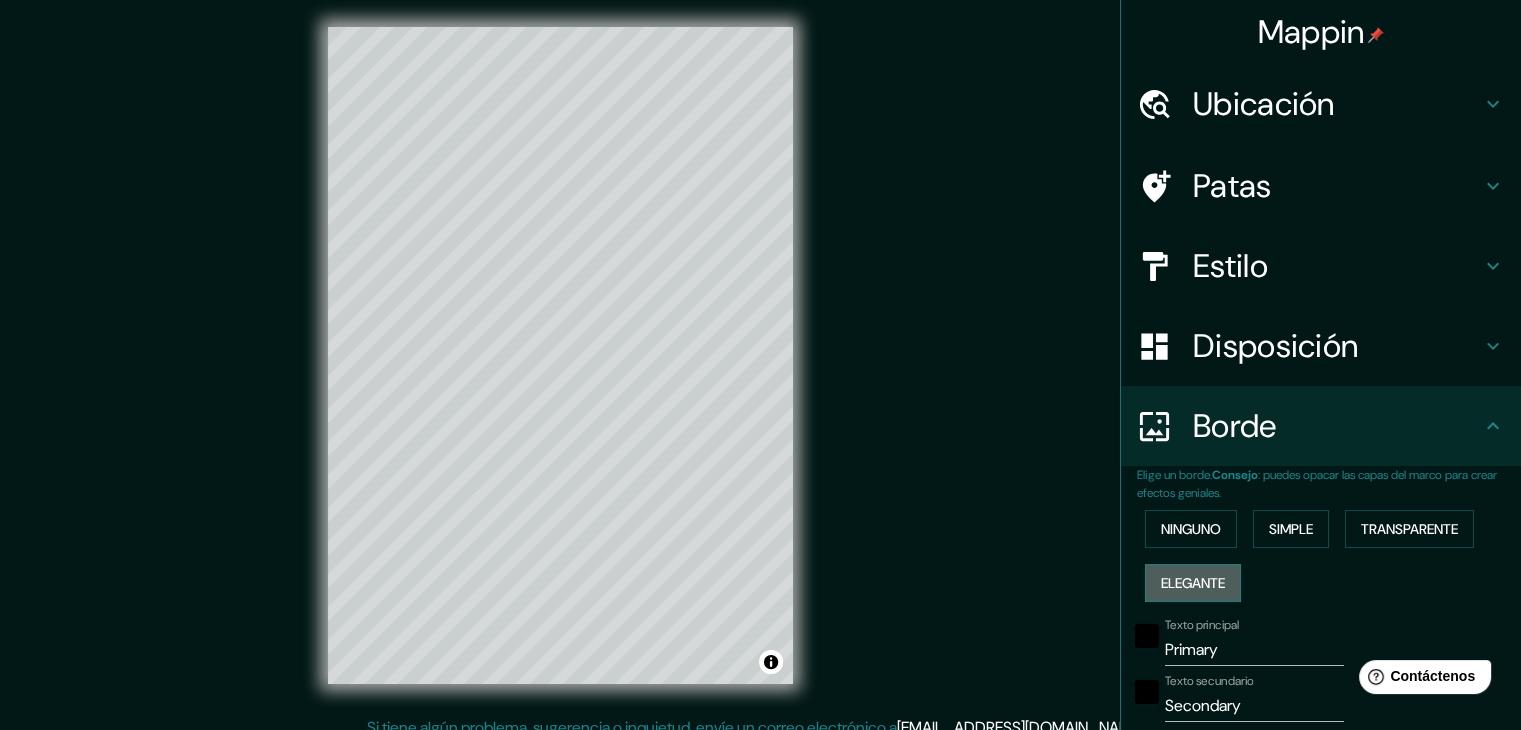 click on "Elegante" at bounding box center [1193, 583] 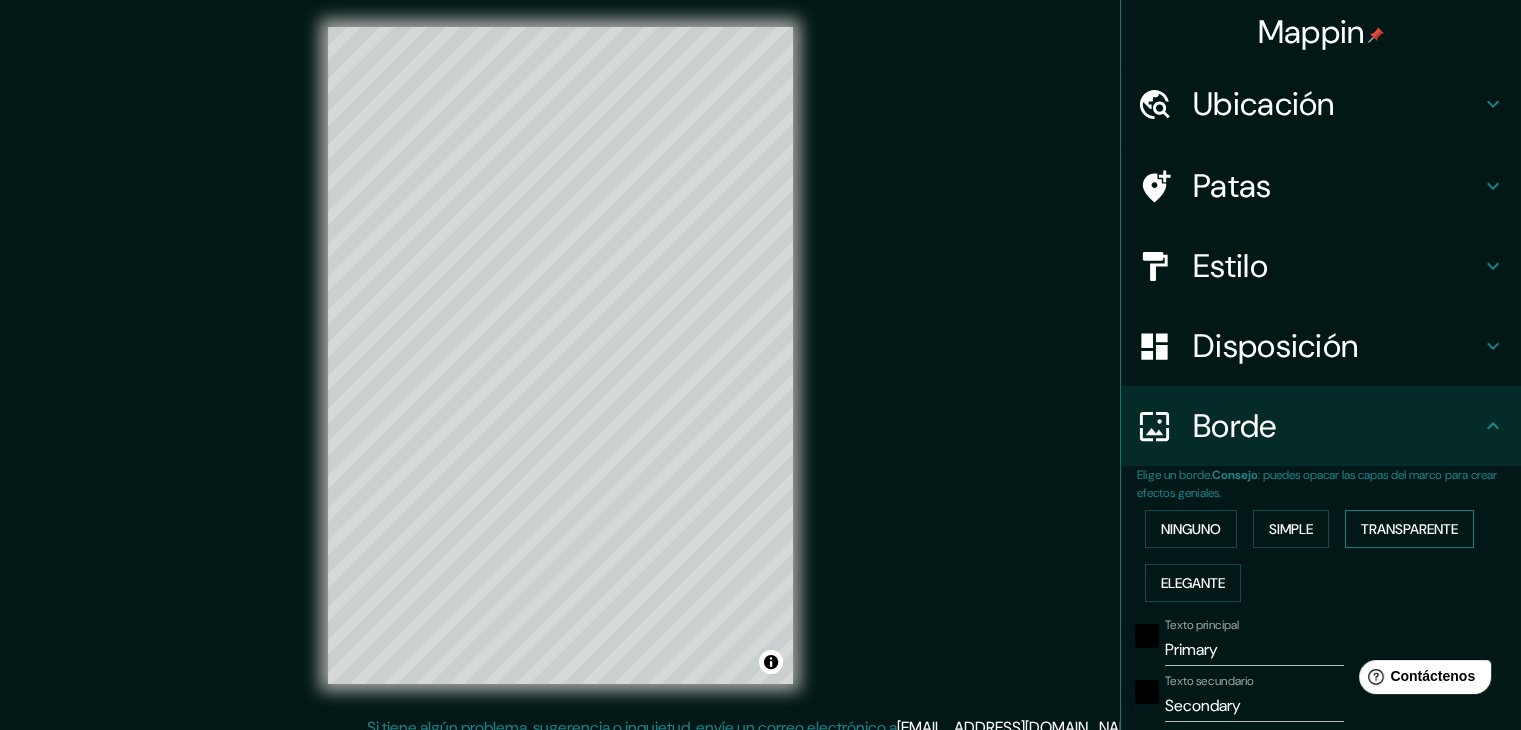 click on "Transparente" at bounding box center [1409, 529] 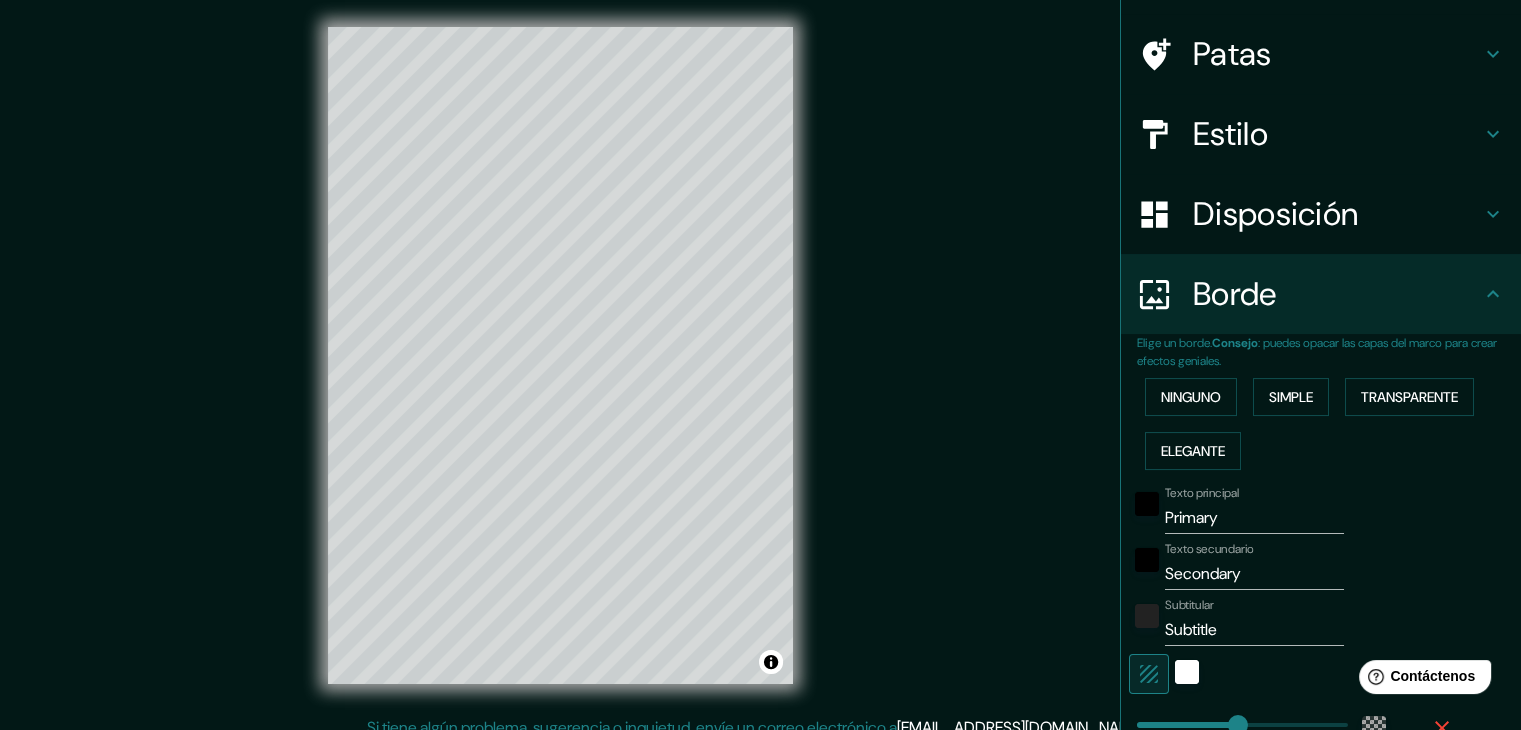 scroll, scrollTop: 200, scrollLeft: 0, axis: vertical 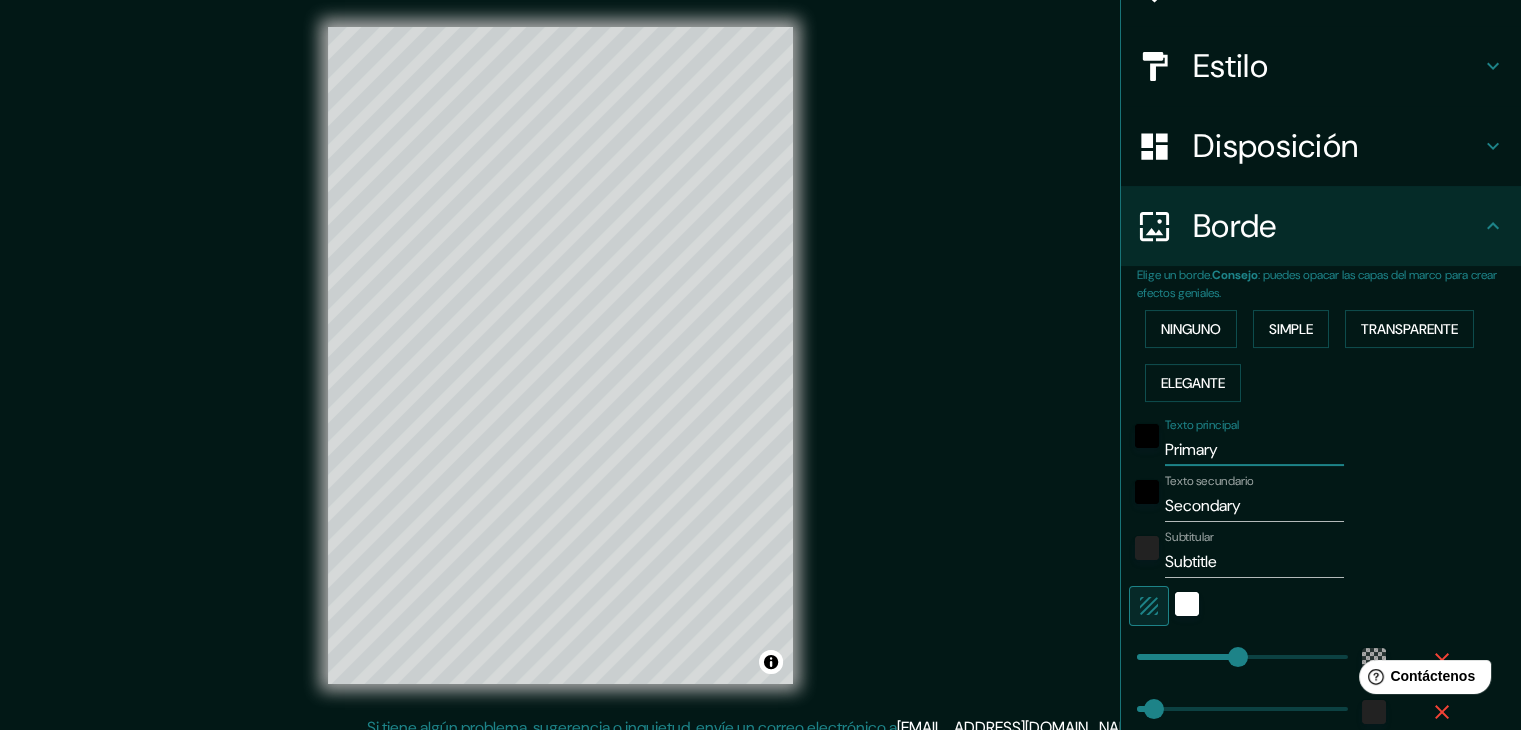 drag, startPoint x: 1246, startPoint y: 456, endPoint x: 1136, endPoint y: 457, distance: 110.00455 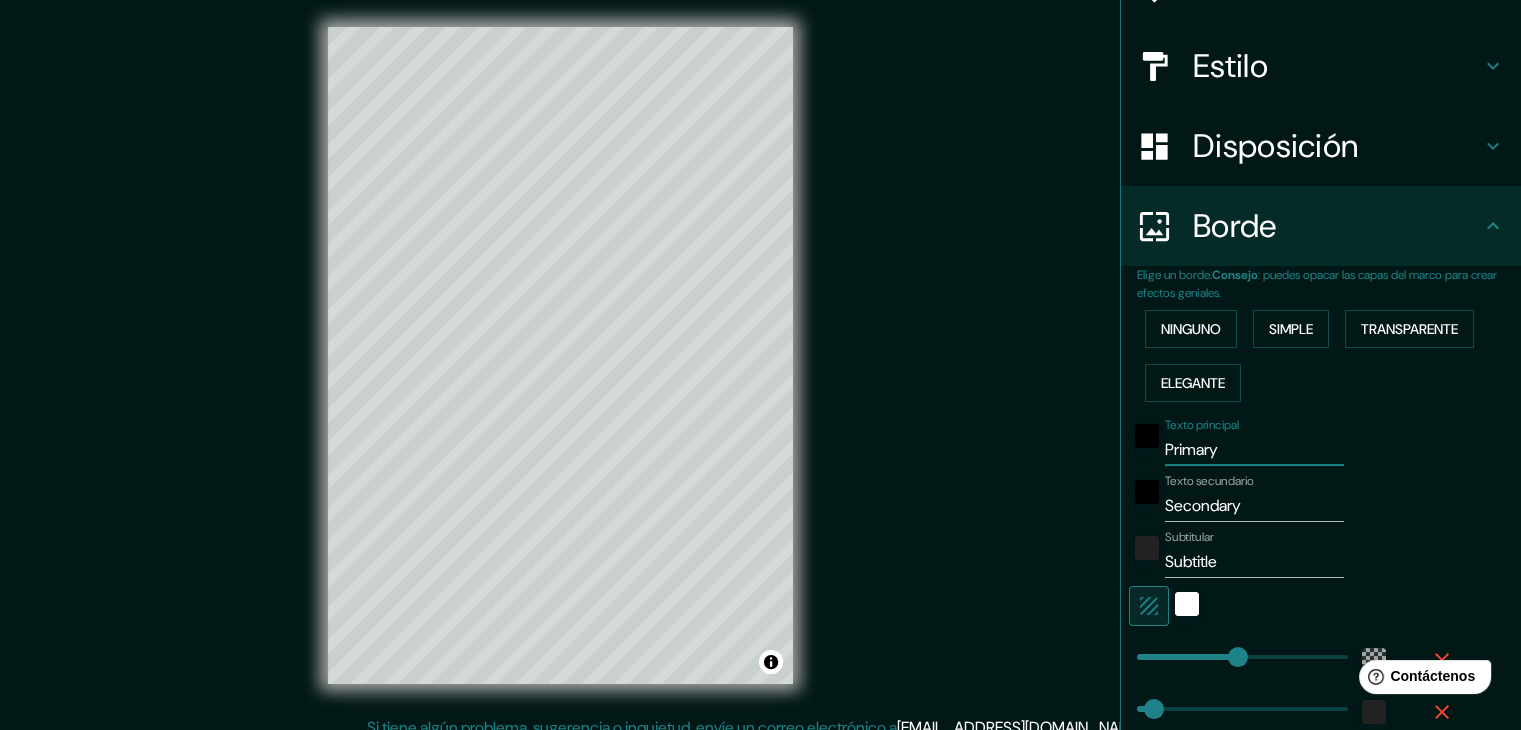 click on "Texto principal Primary" at bounding box center [1293, 442] 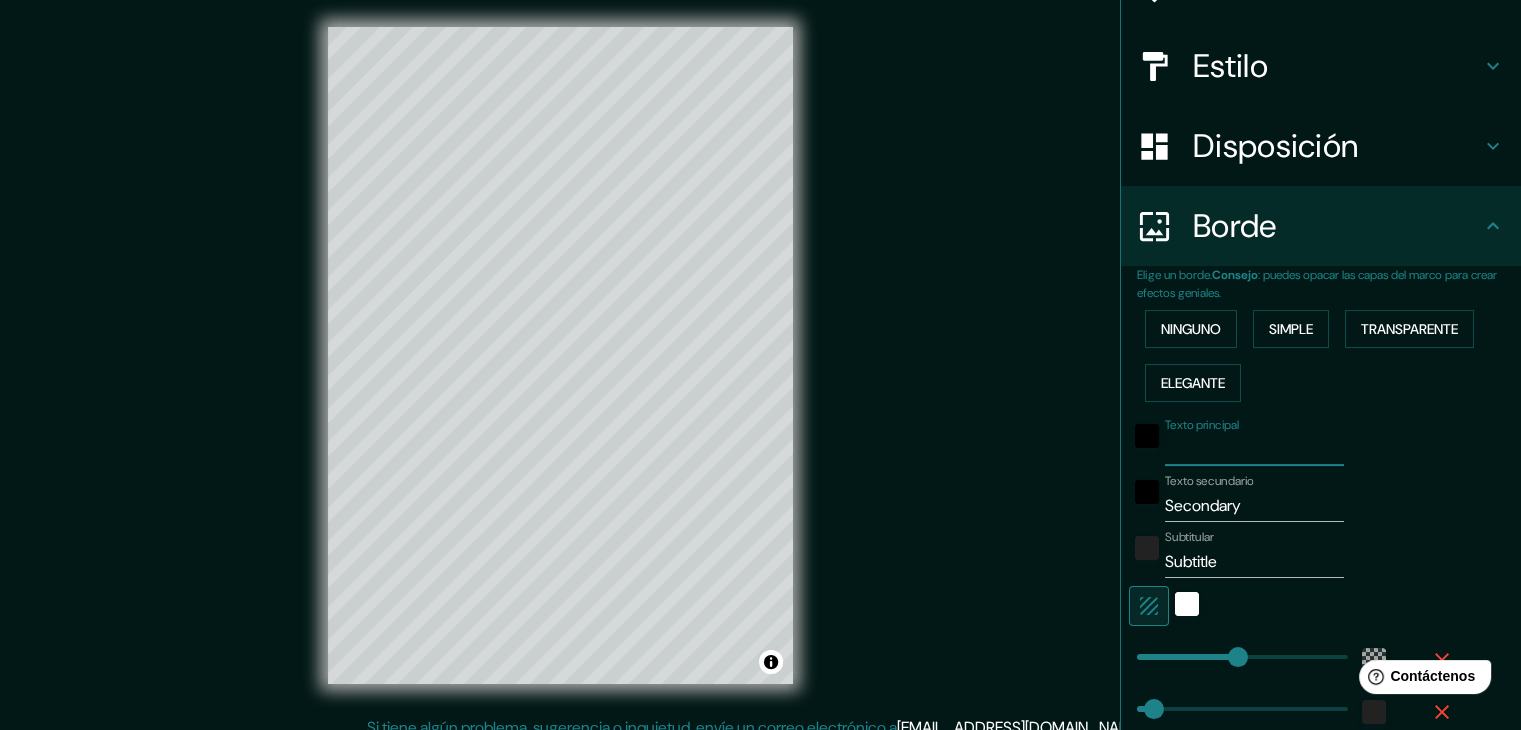 type on "R" 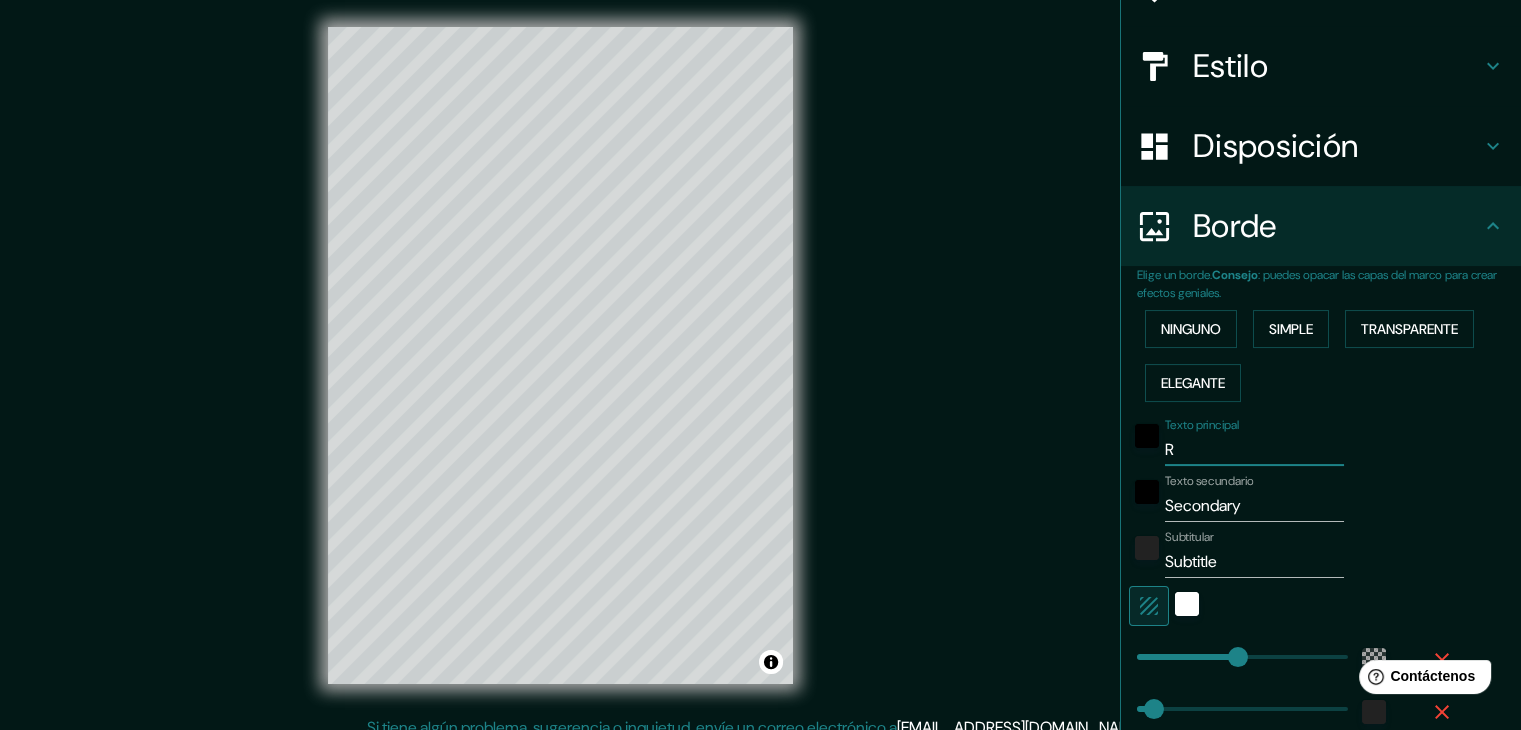 type on "223" 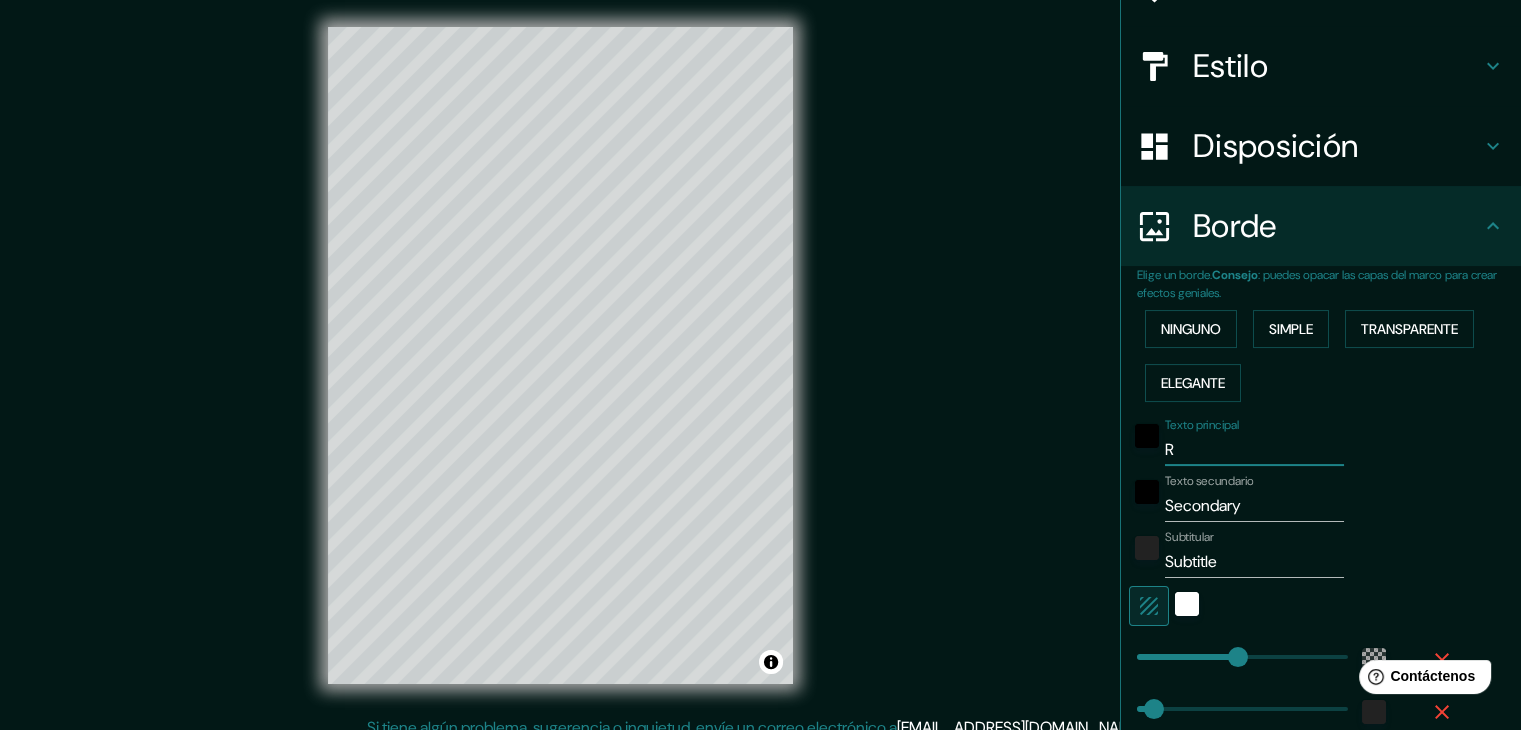 type on "Rí" 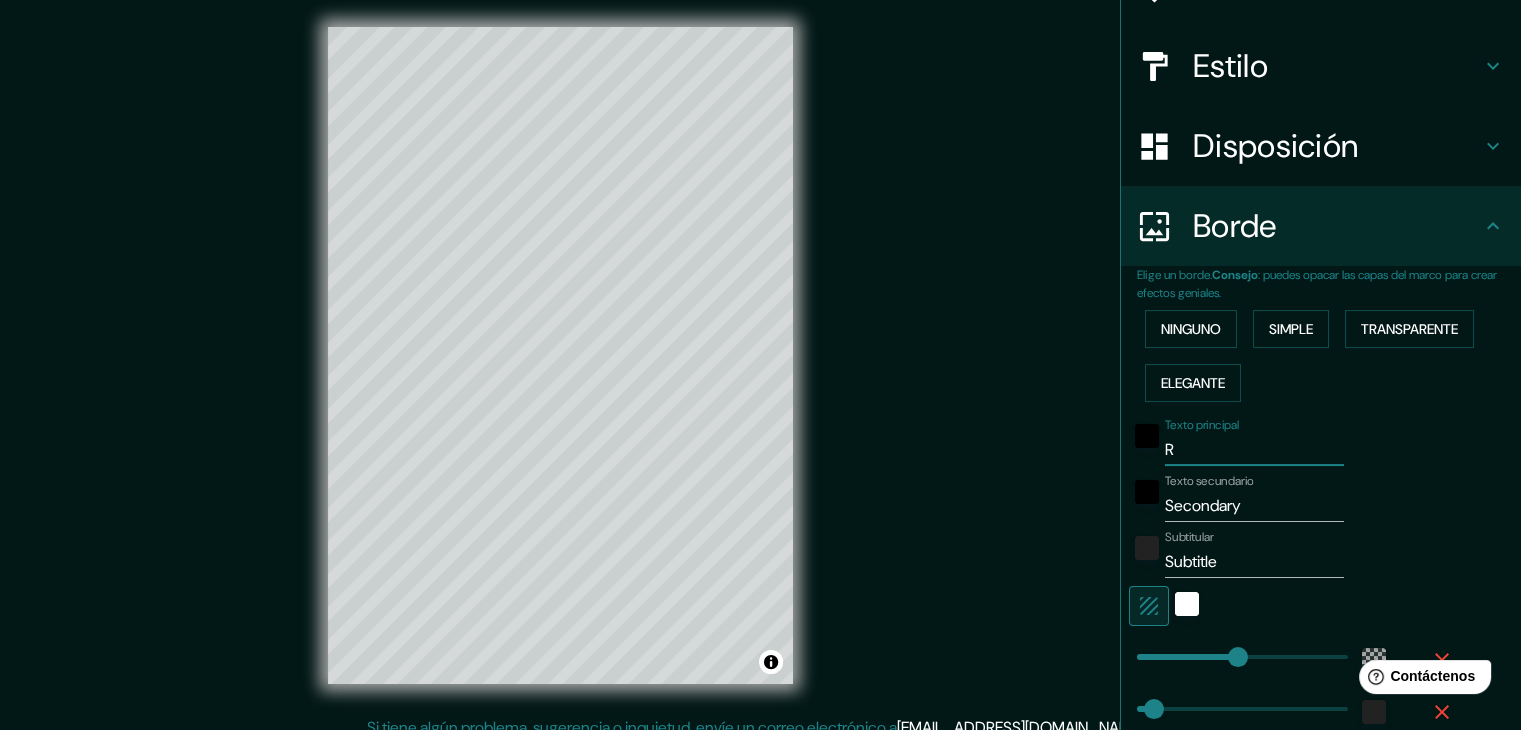 type on "223" 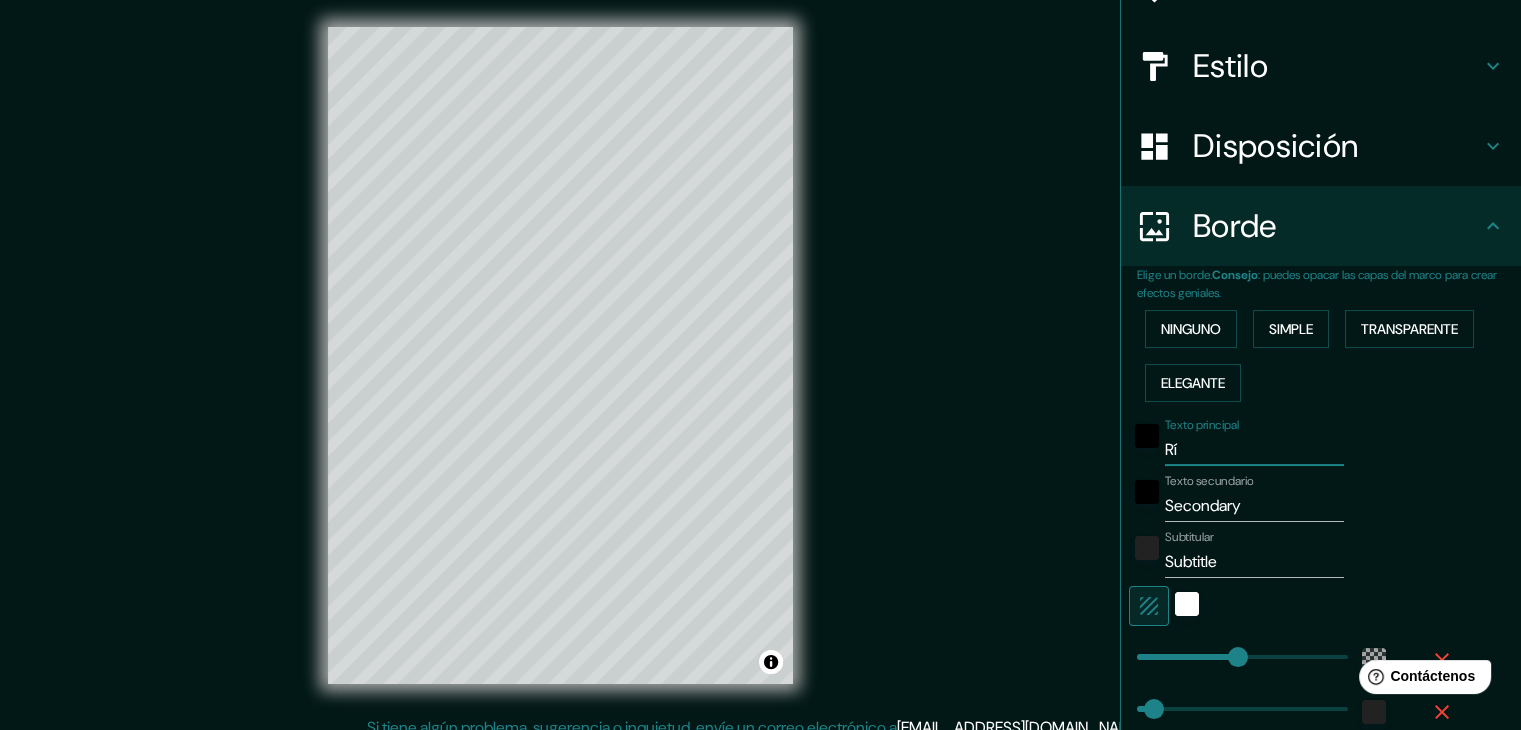 type on "Río" 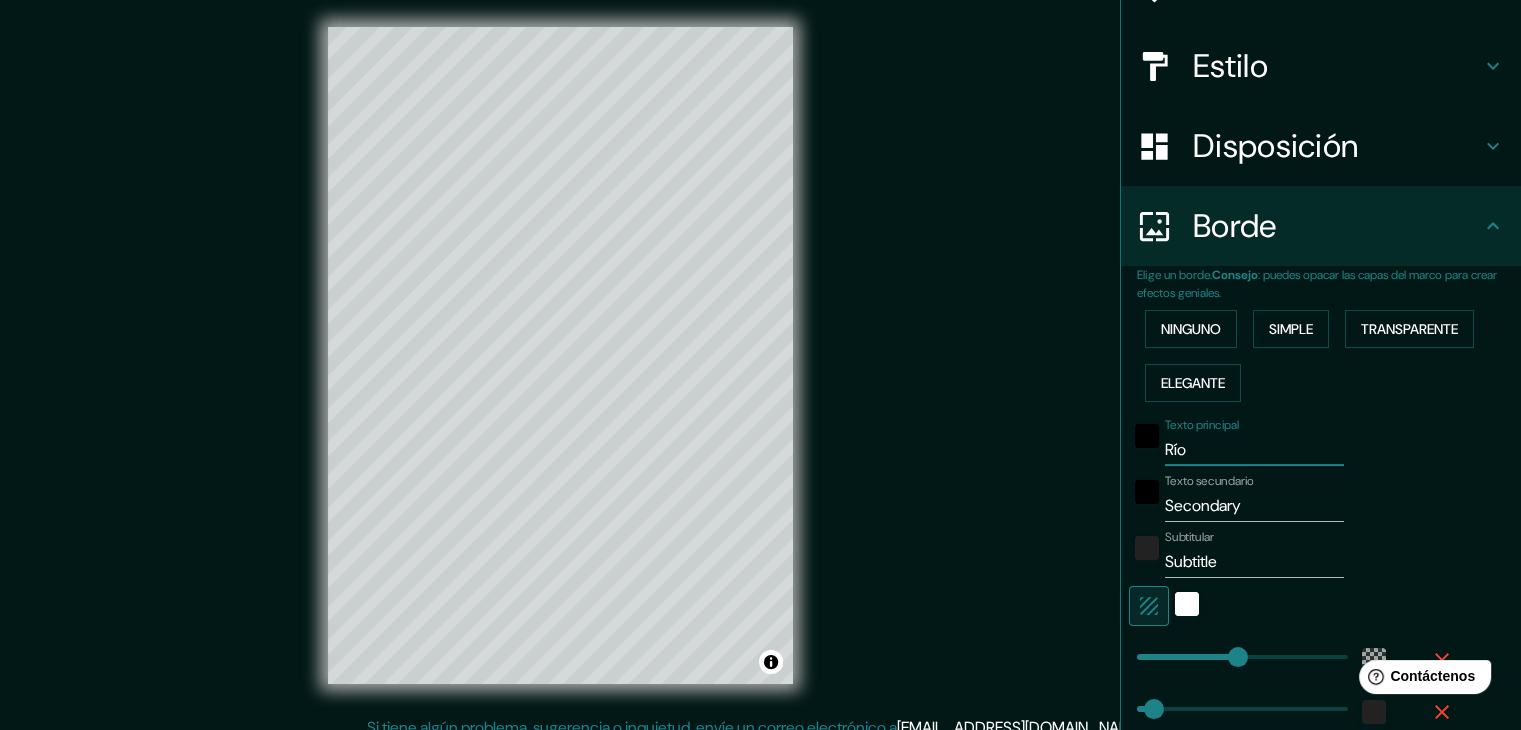 type on "Río" 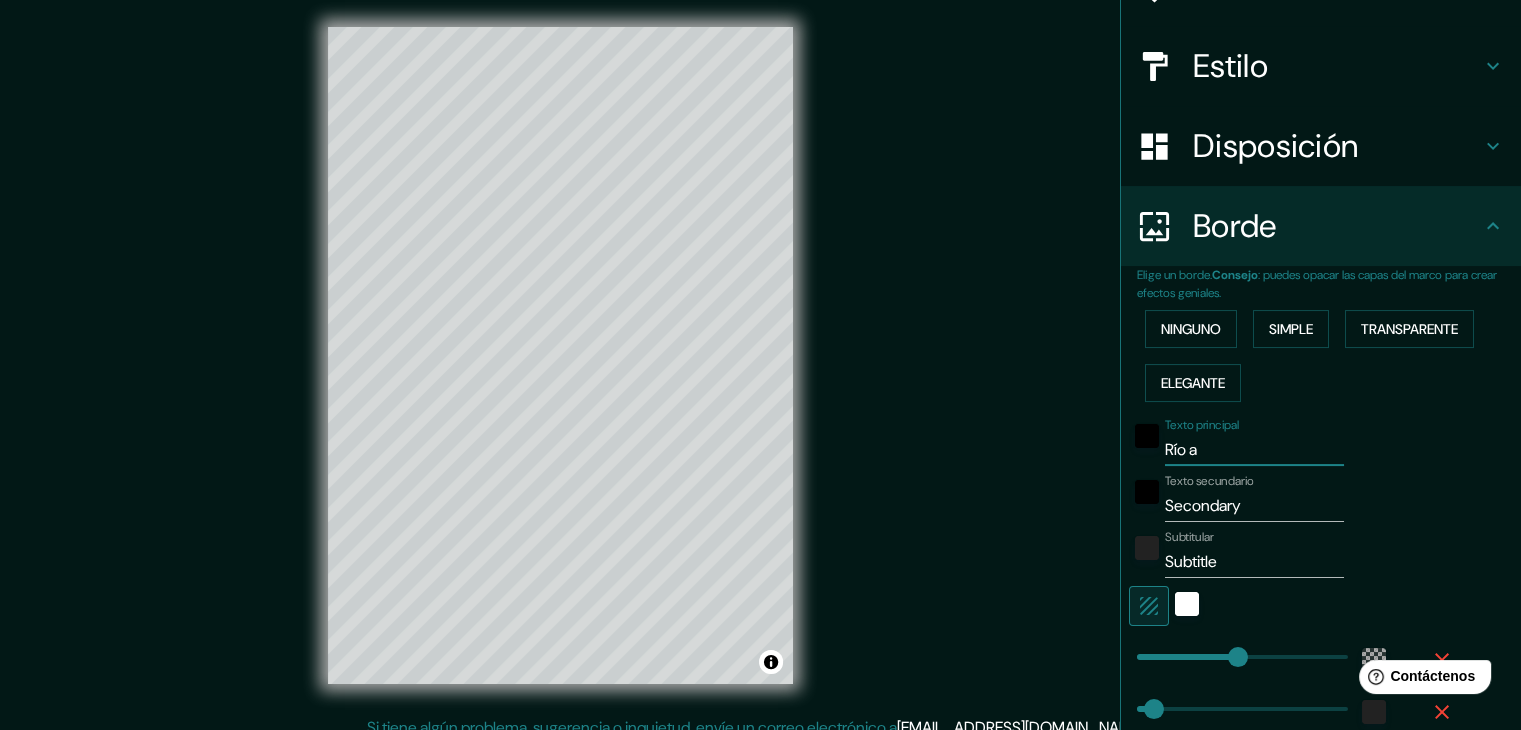type on "Río ap" 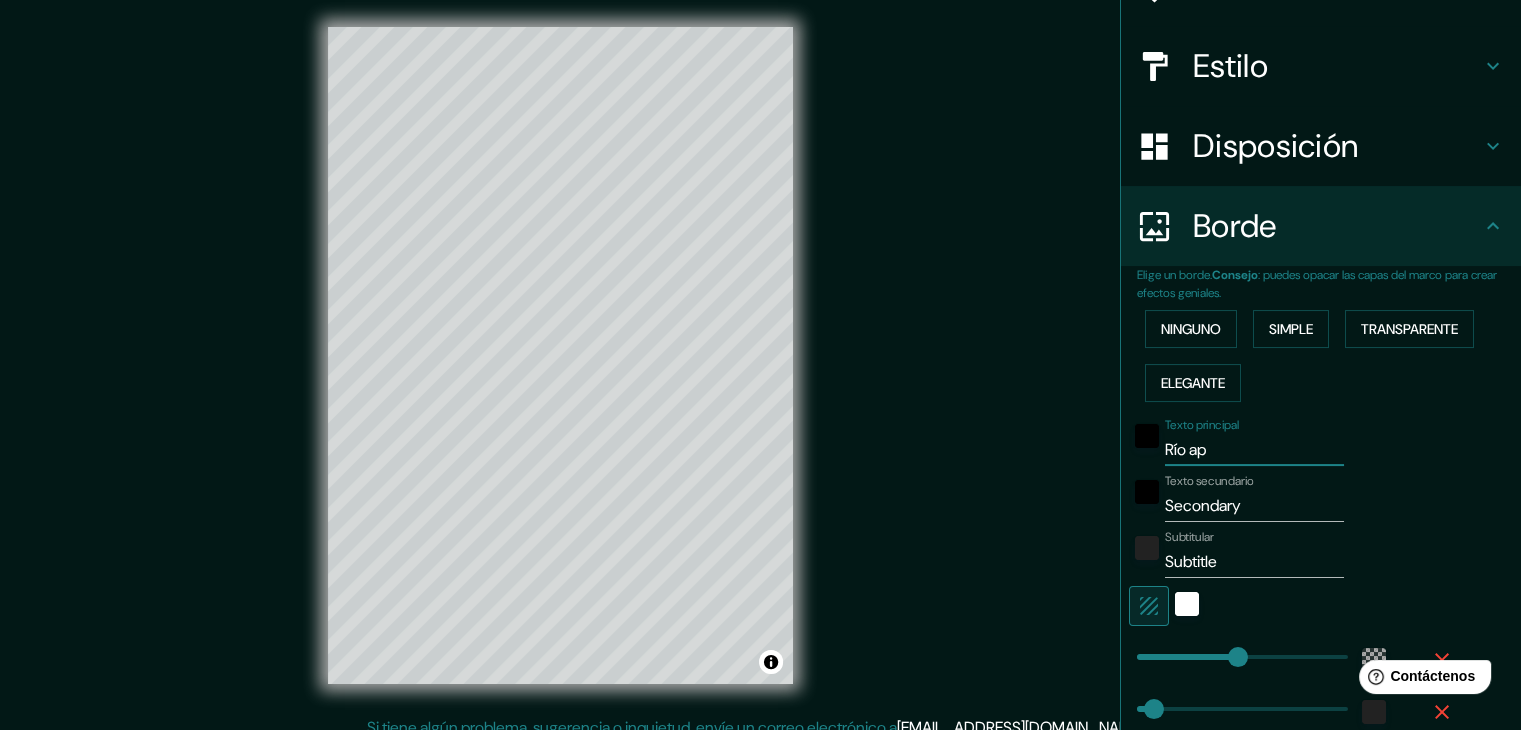type on "Río apa" 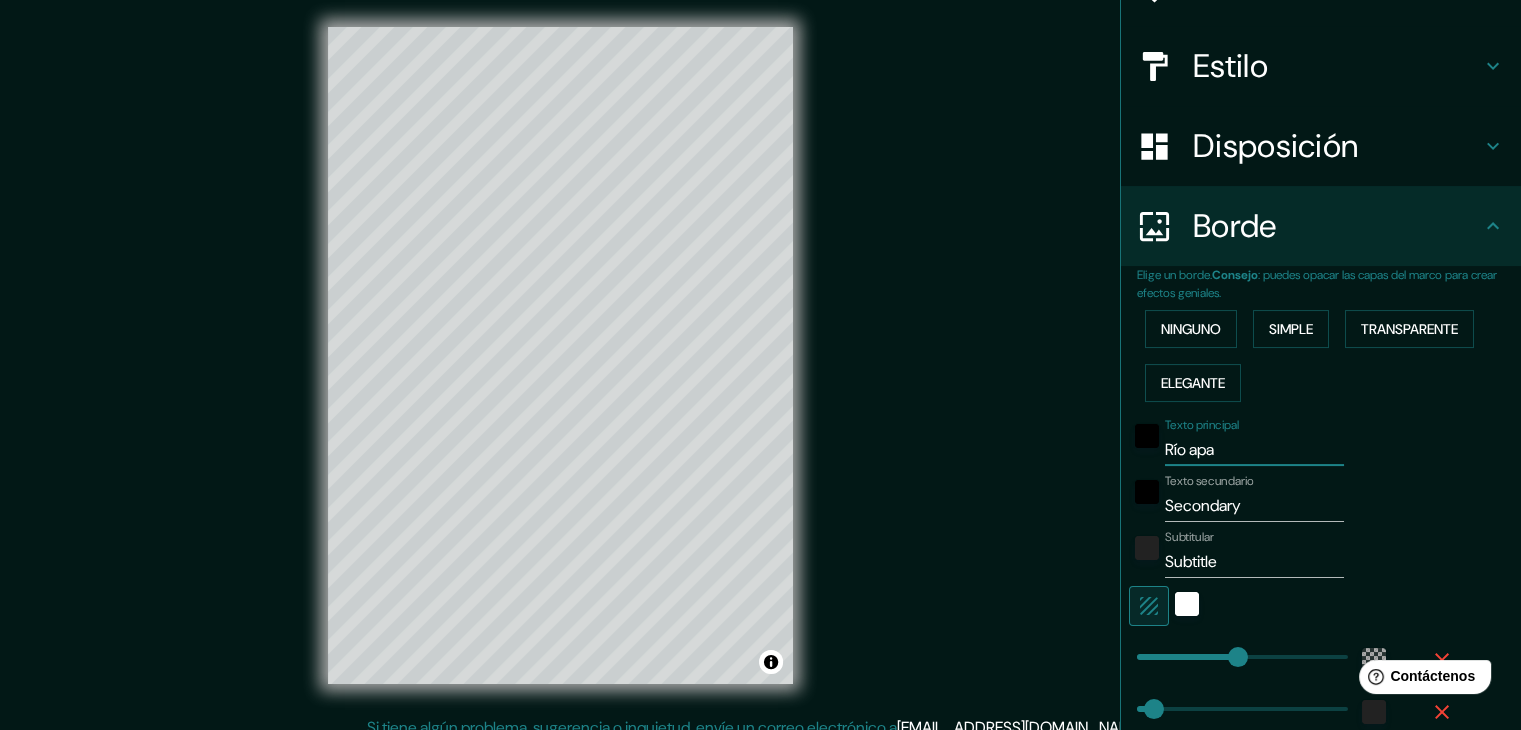 type on "Río apat" 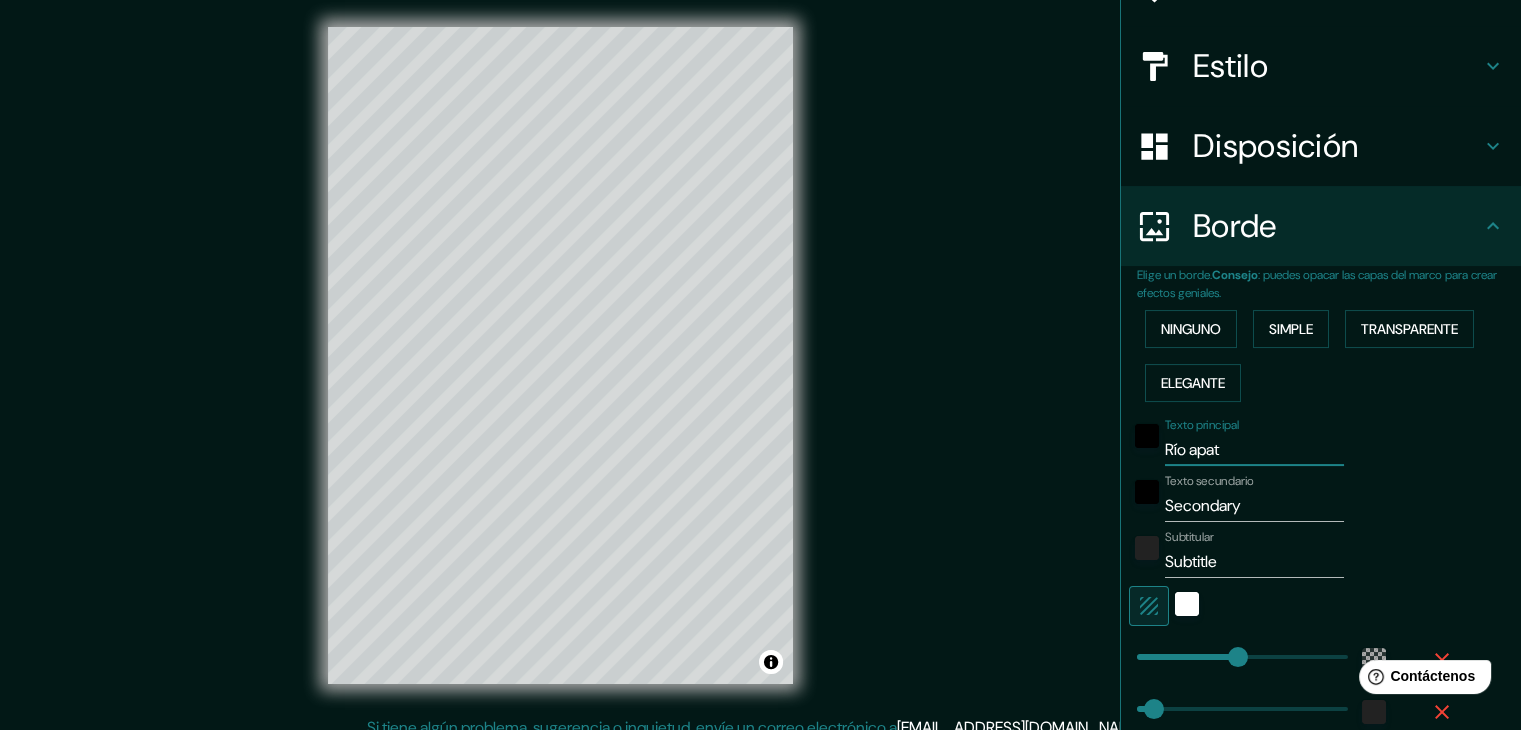 type on "Río apatl" 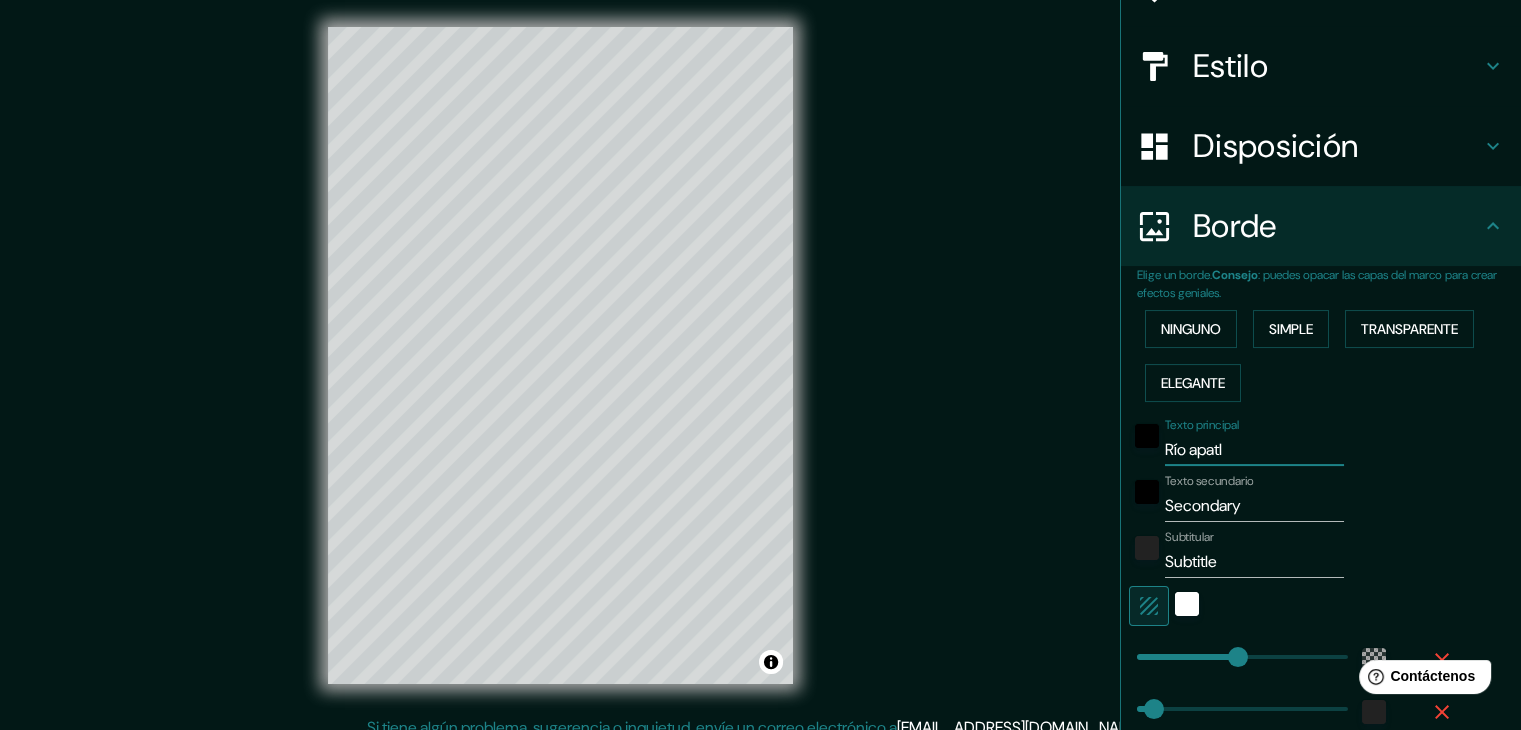 type on "Río apatla" 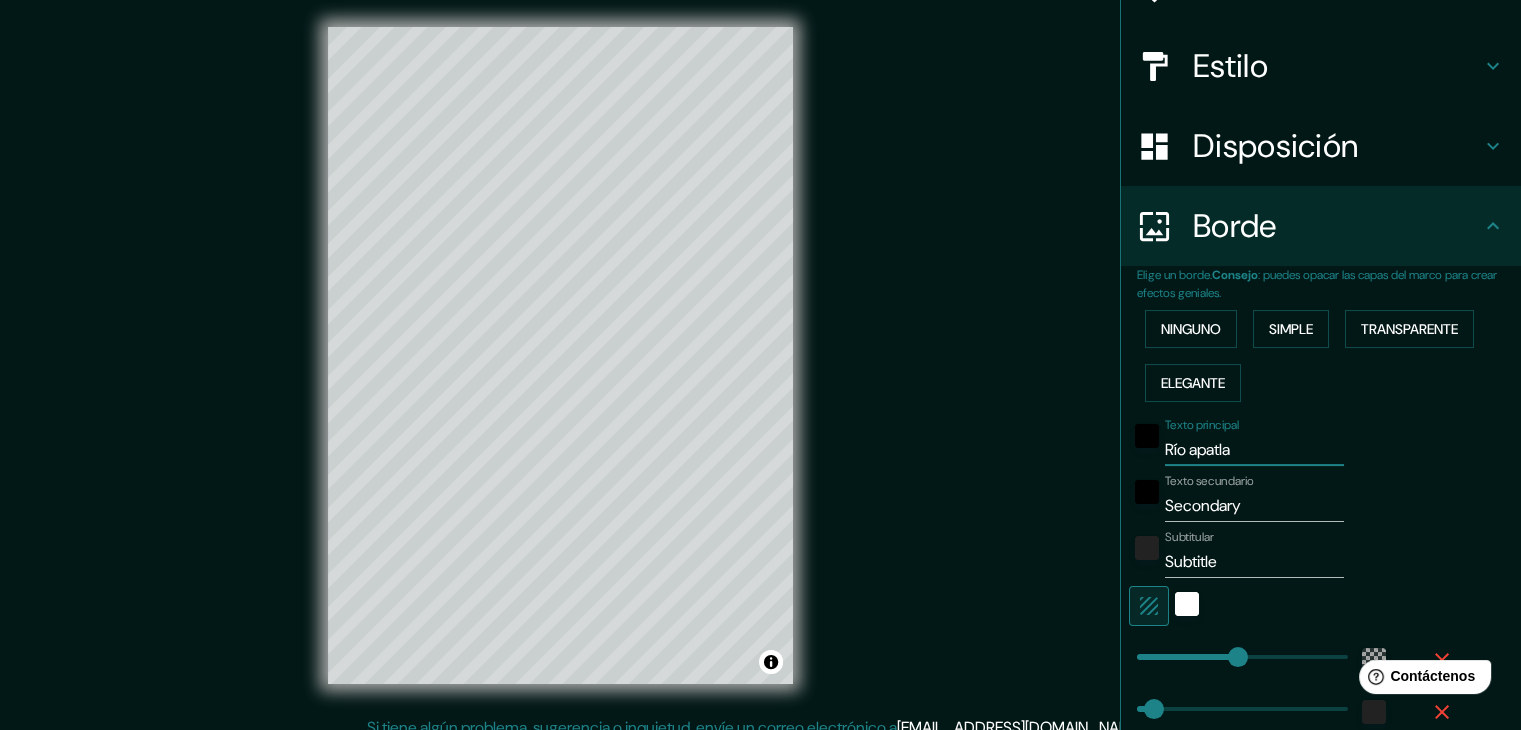 type on "Río apatlac" 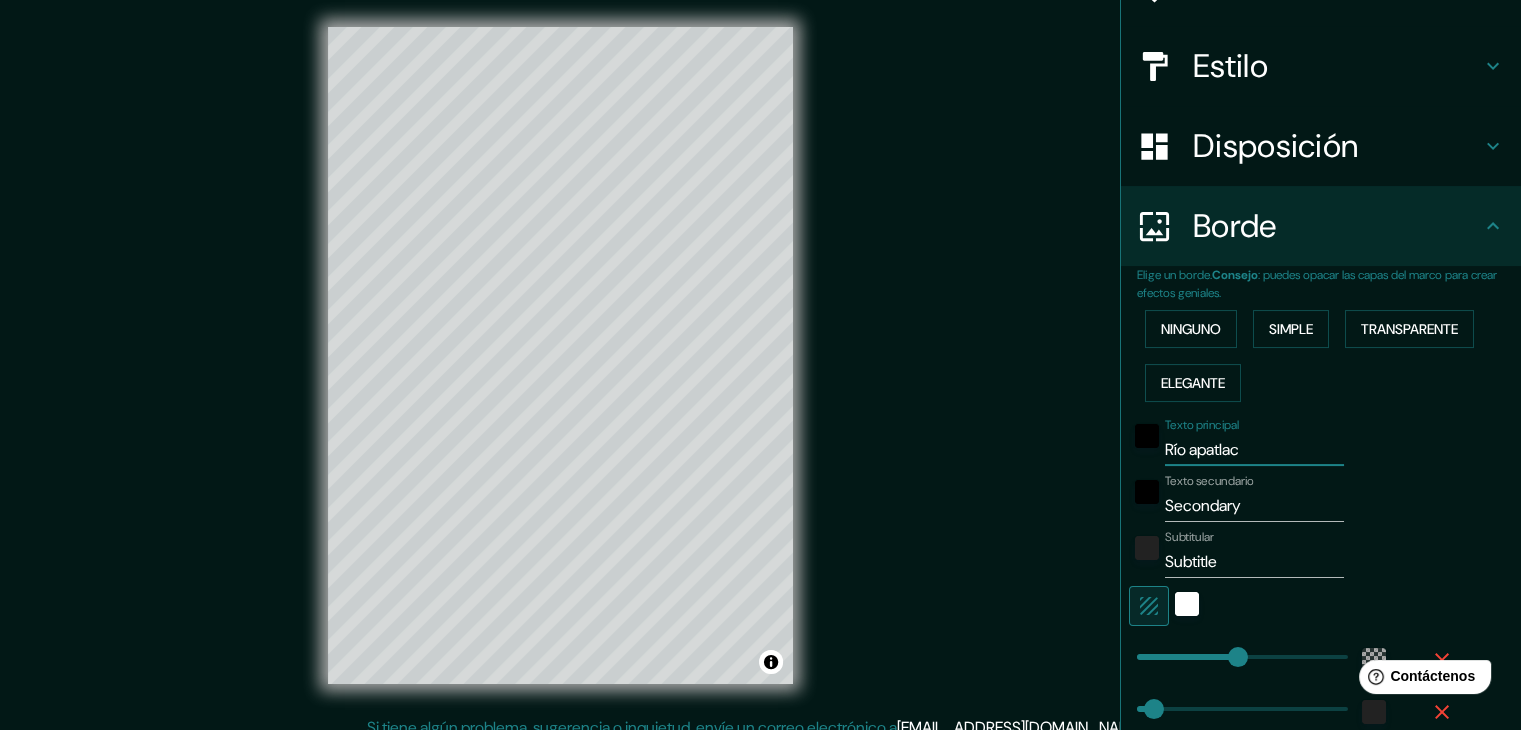 type on "Río apatlaco" 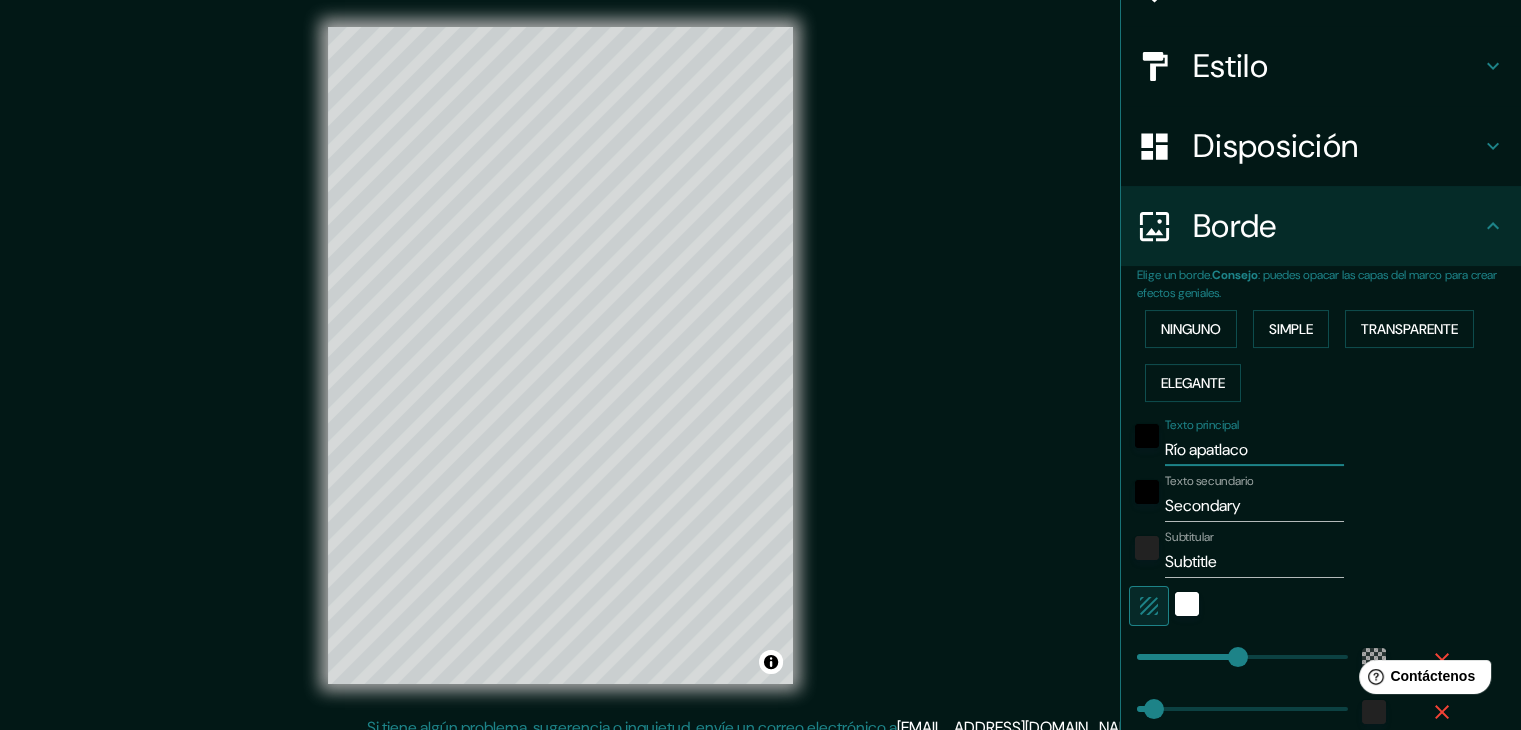 type on "Río apatlaco" 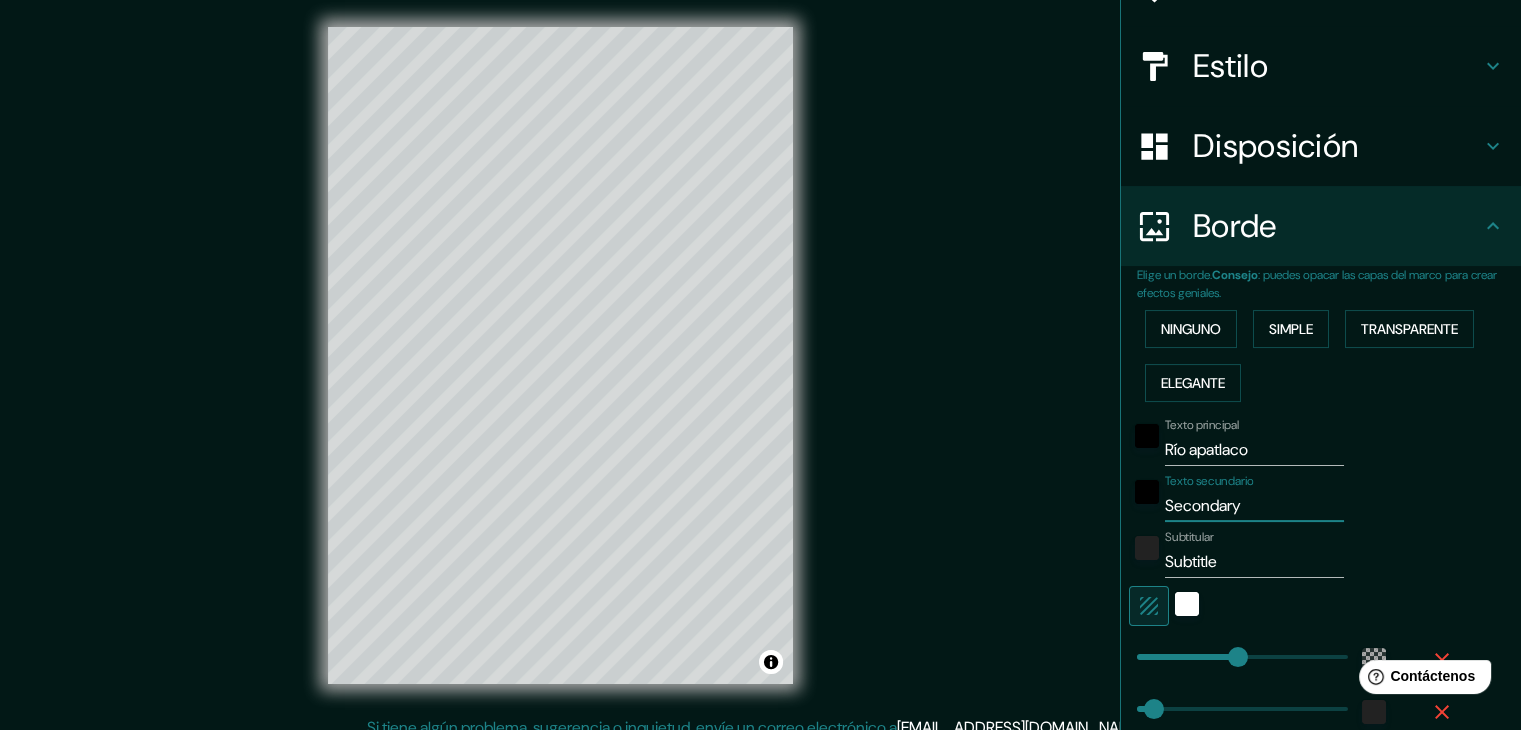 drag, startPoint x: 1252, startPoint y: 509, endPoint x: 1109, endPoint y: 493, distance: 143.89232 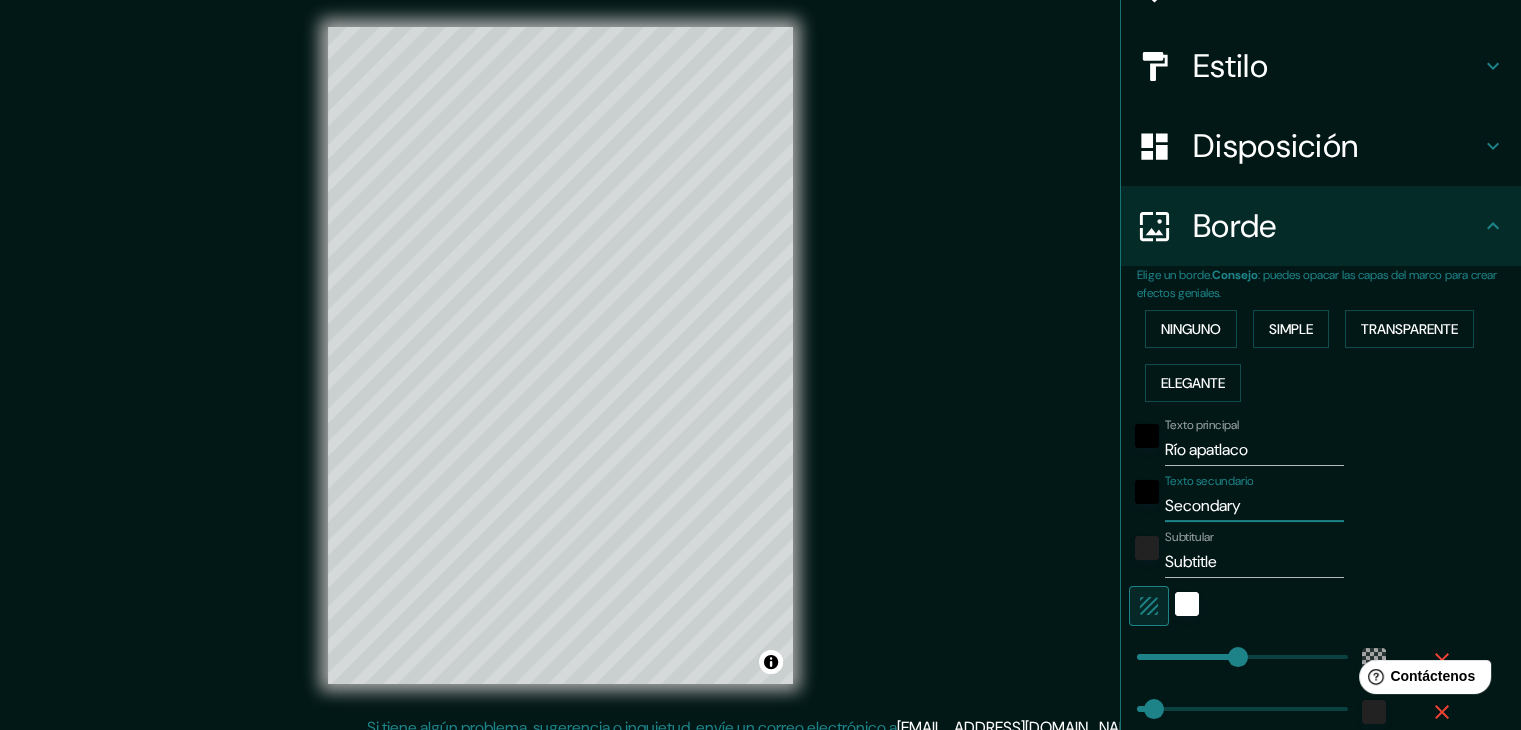 click on "Elige un borde.  Consejo  : puedes opacar las capas del marco para crear efectos geniales. Ninguno Simple Transparente Elegante Texto principal Río apatlaco Texto secundario Secondary Subtitular Subtitle Añadir capa de marco" at bounding box center [1321, 529] 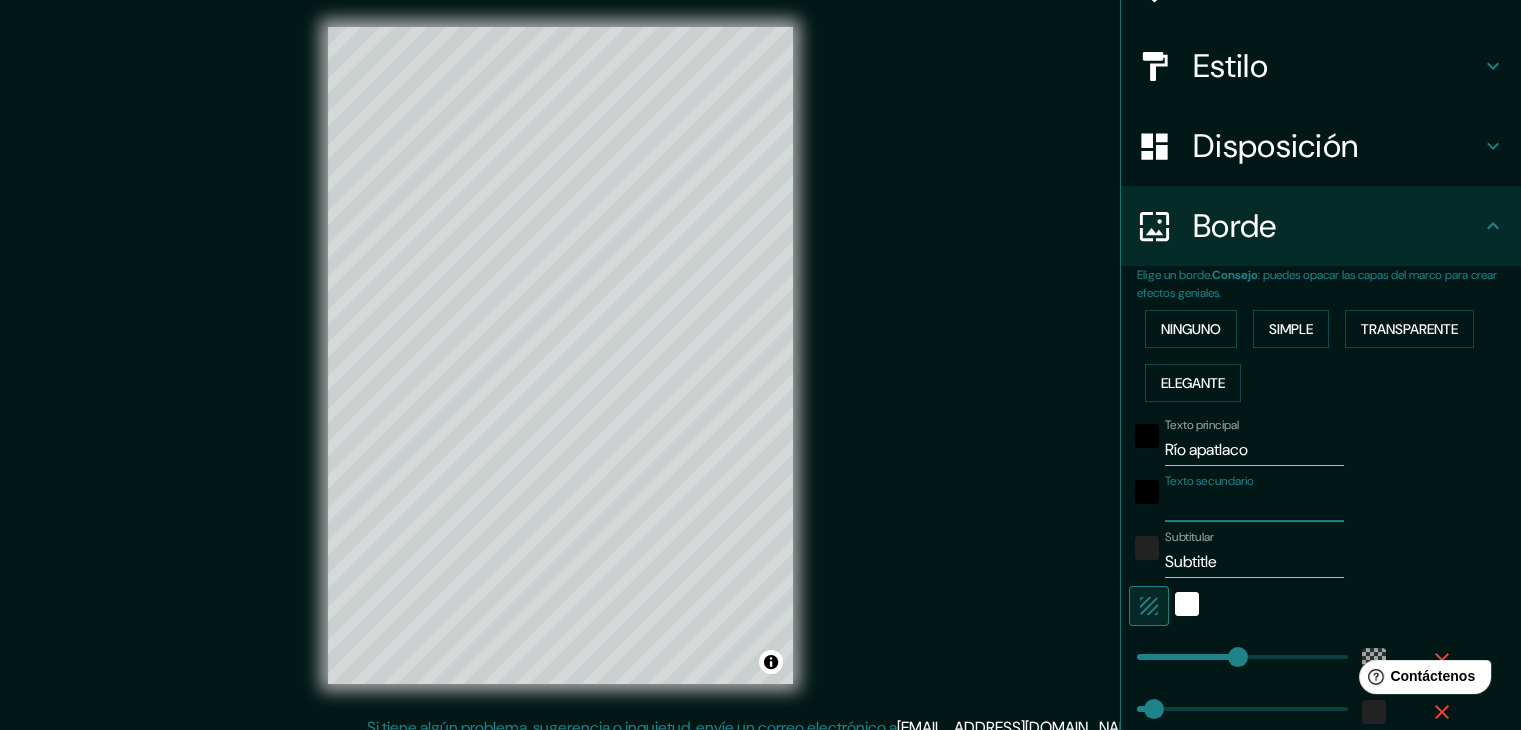 type on "J" 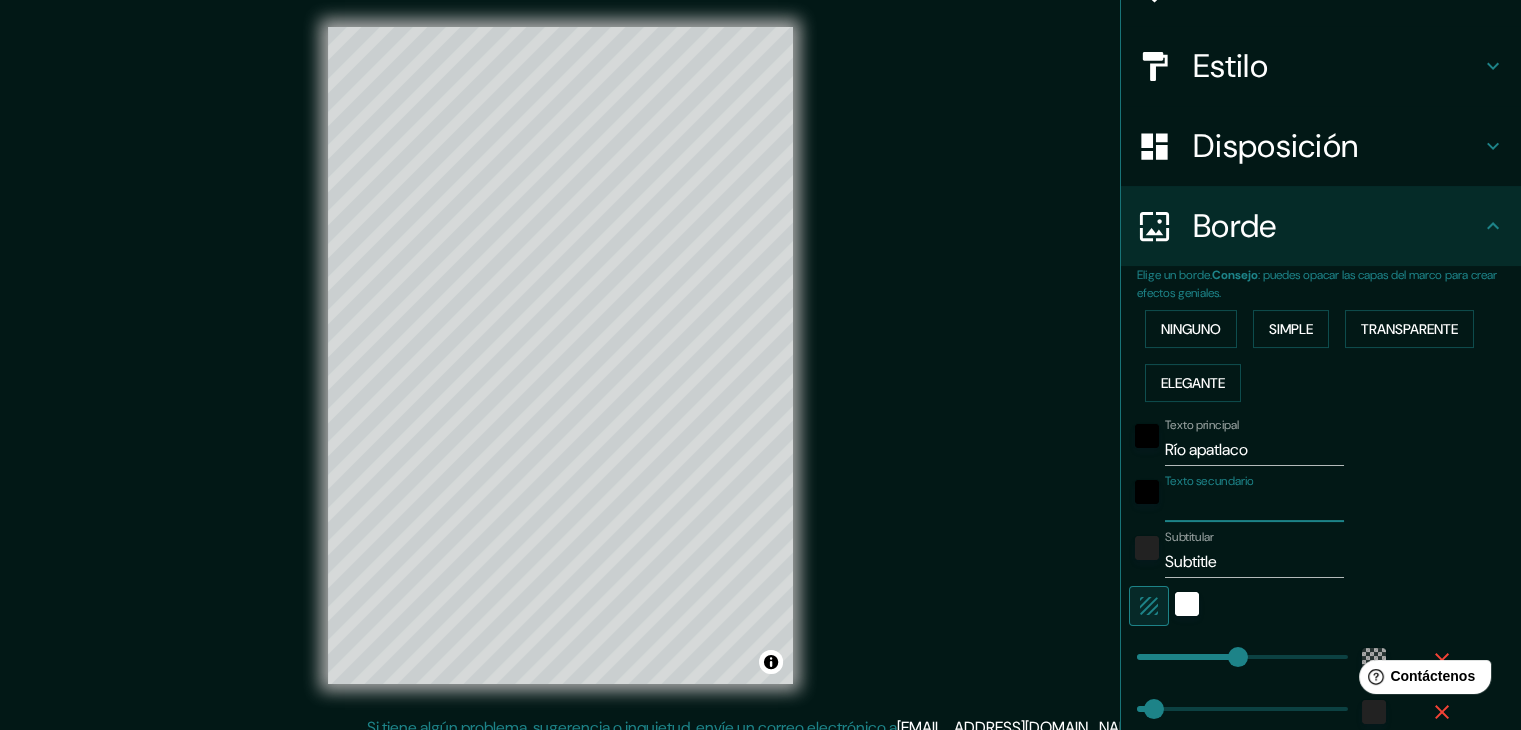 type on "223" 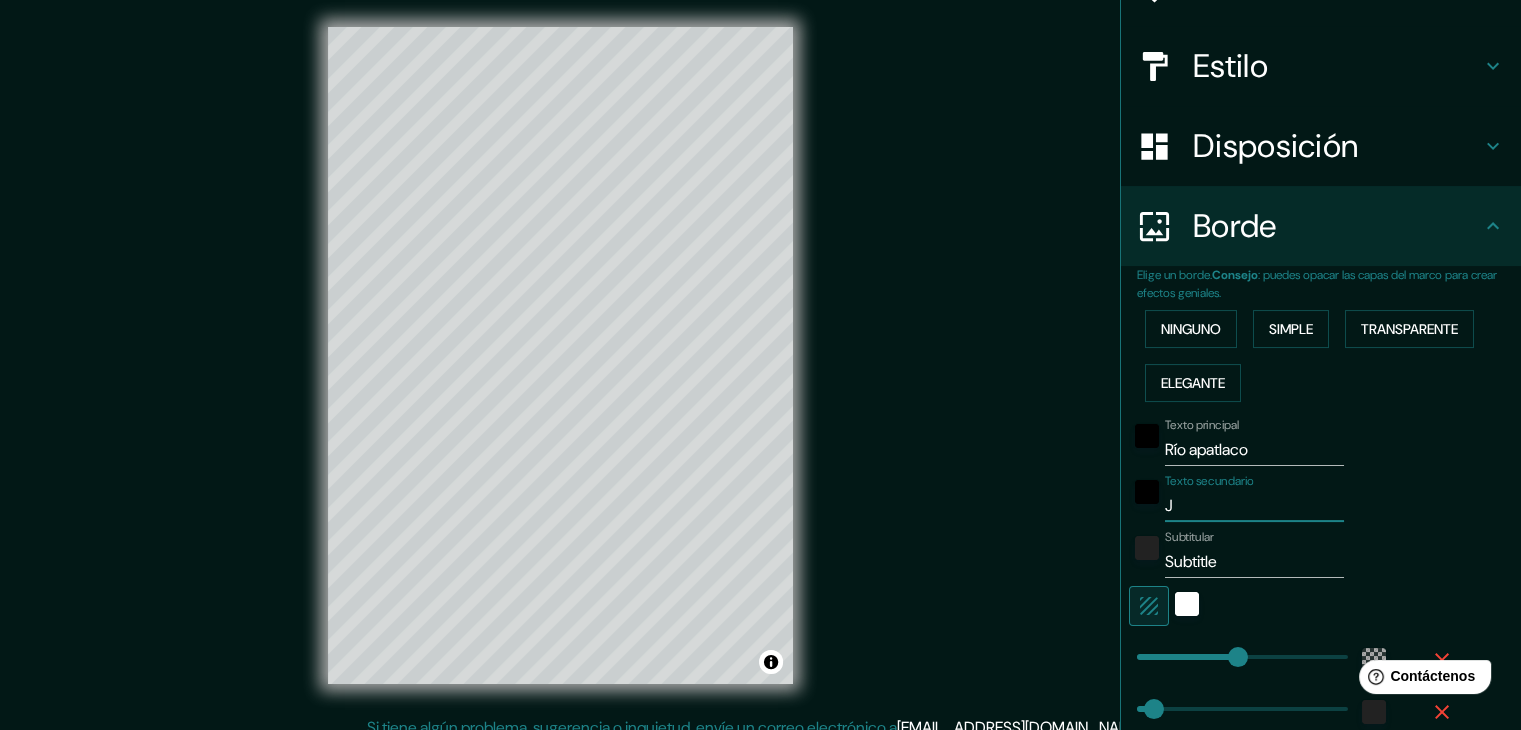type on "Jo" 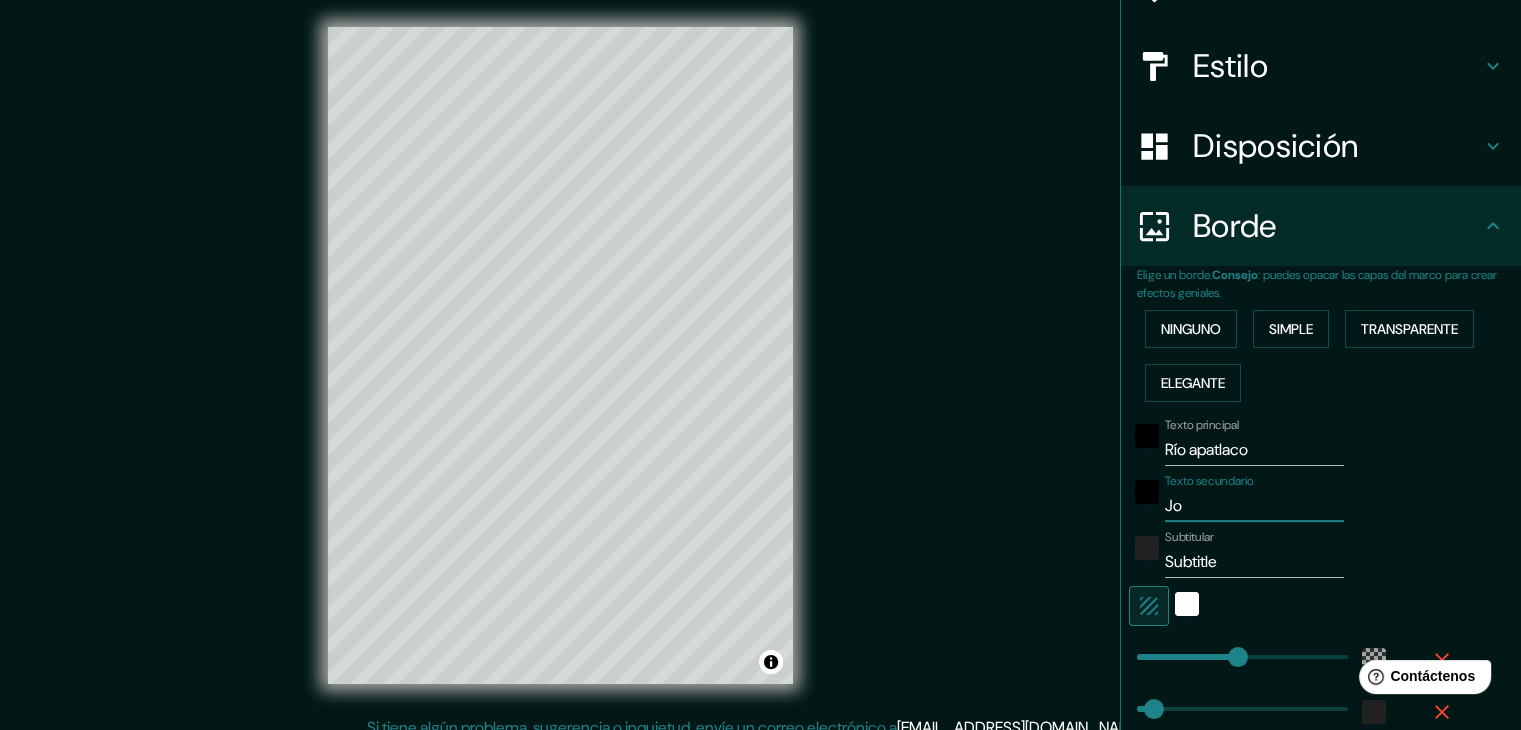 type on "Joj" 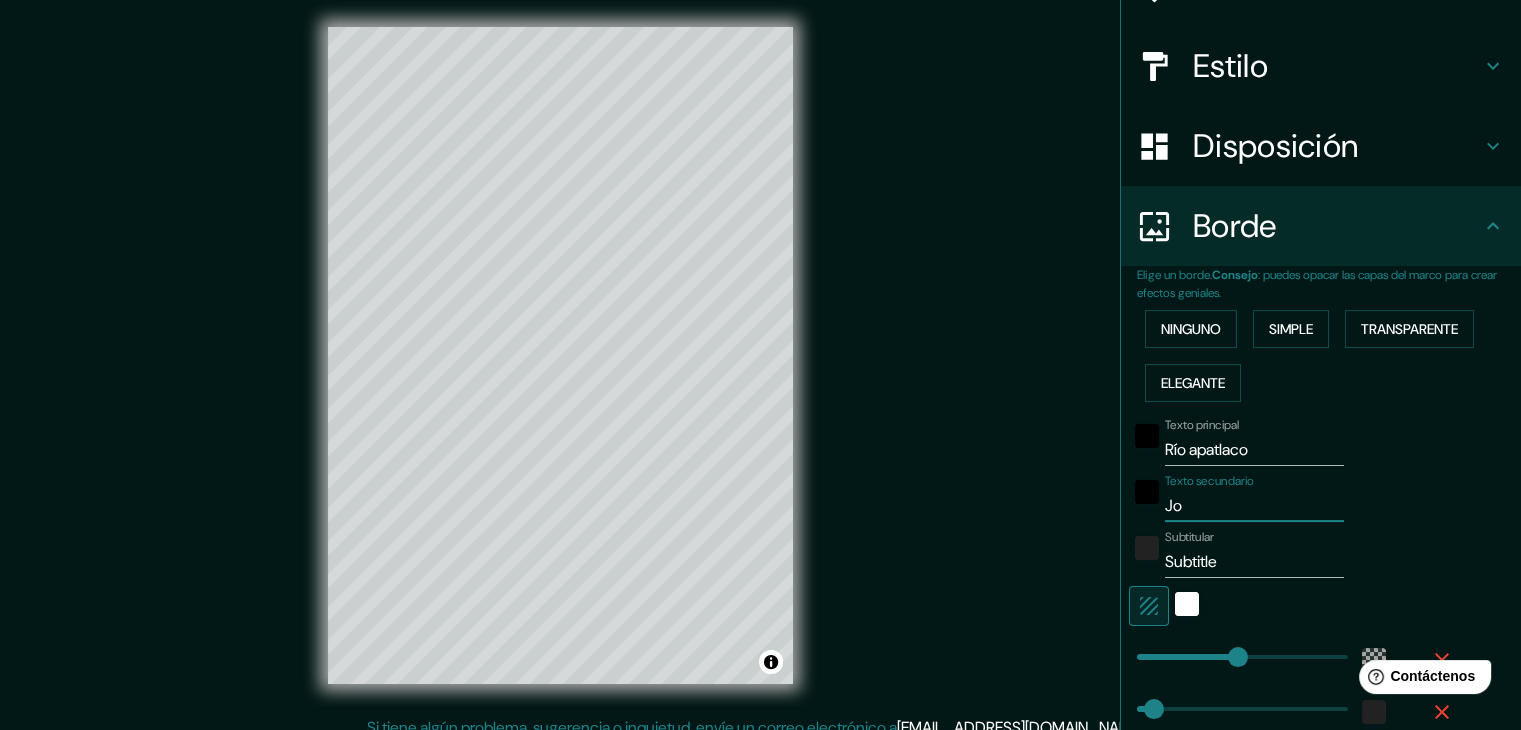 type on "223" 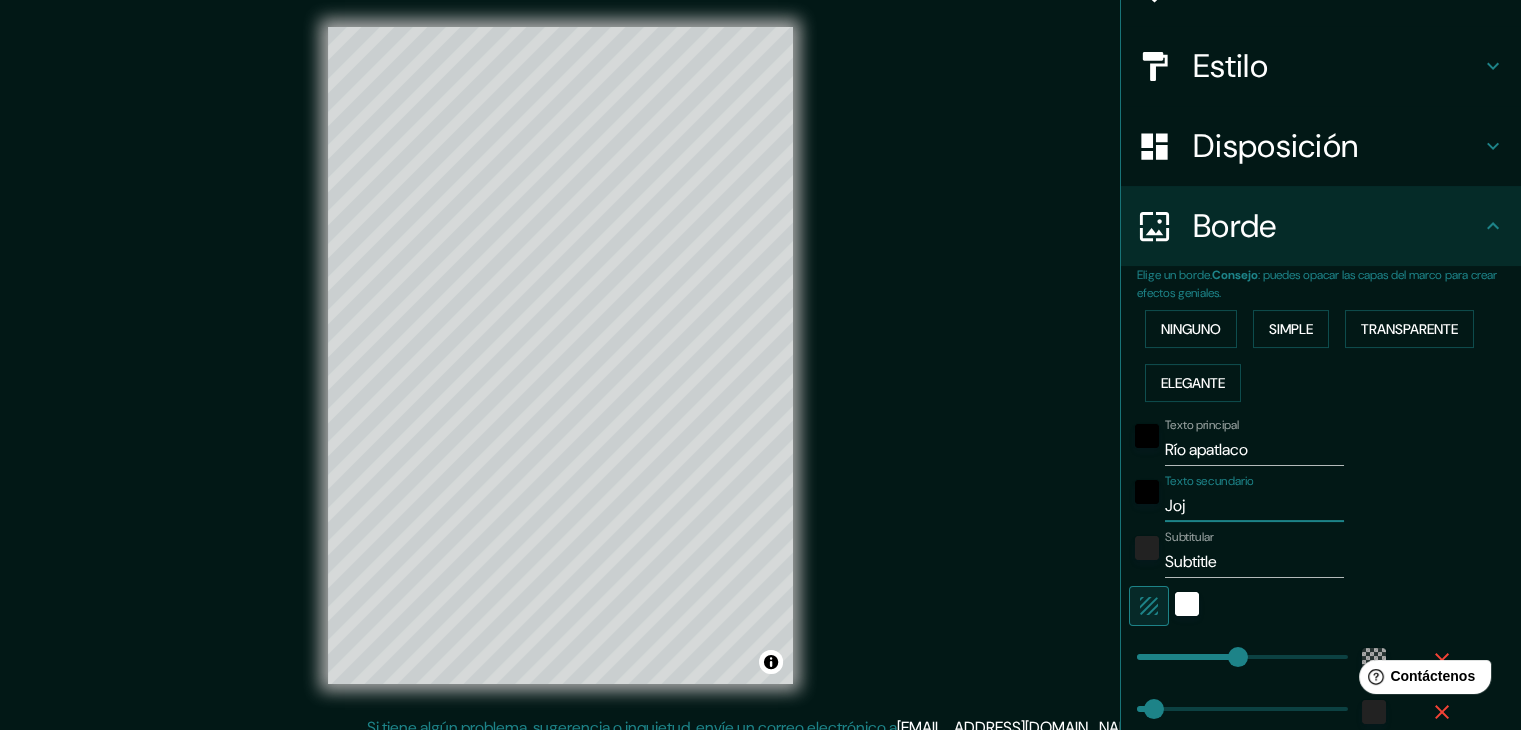type on "Joju" 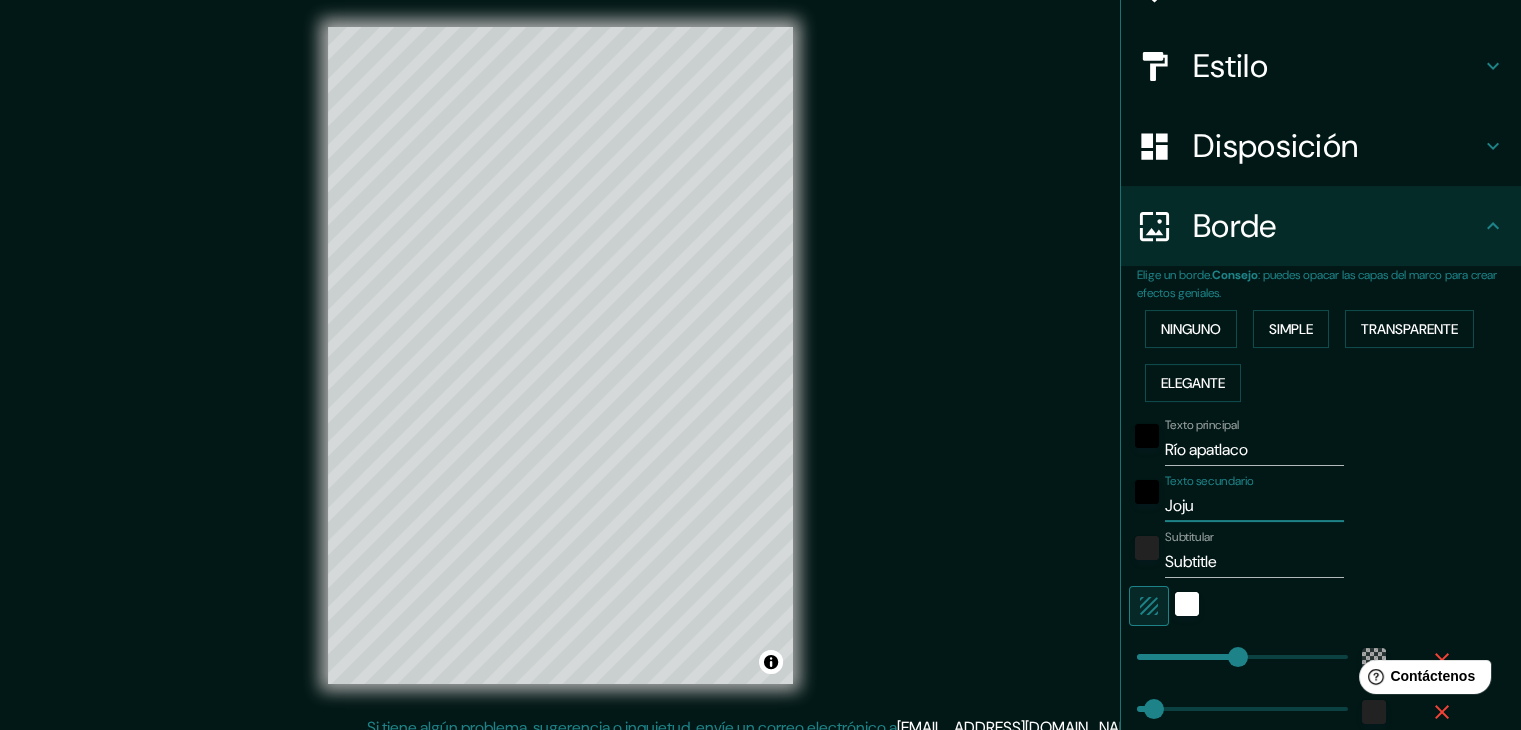 type on "Jojut" 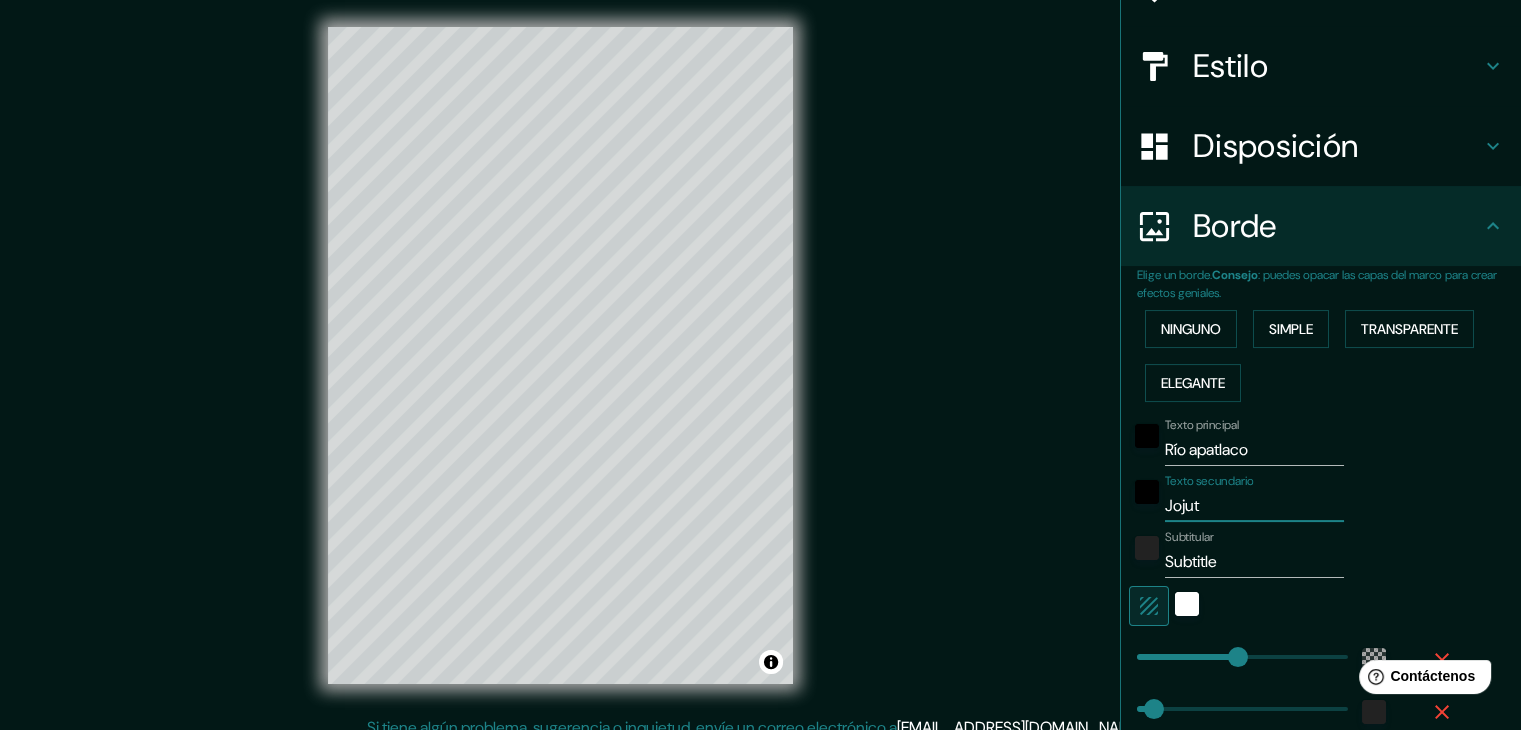 type on "Jojutl" 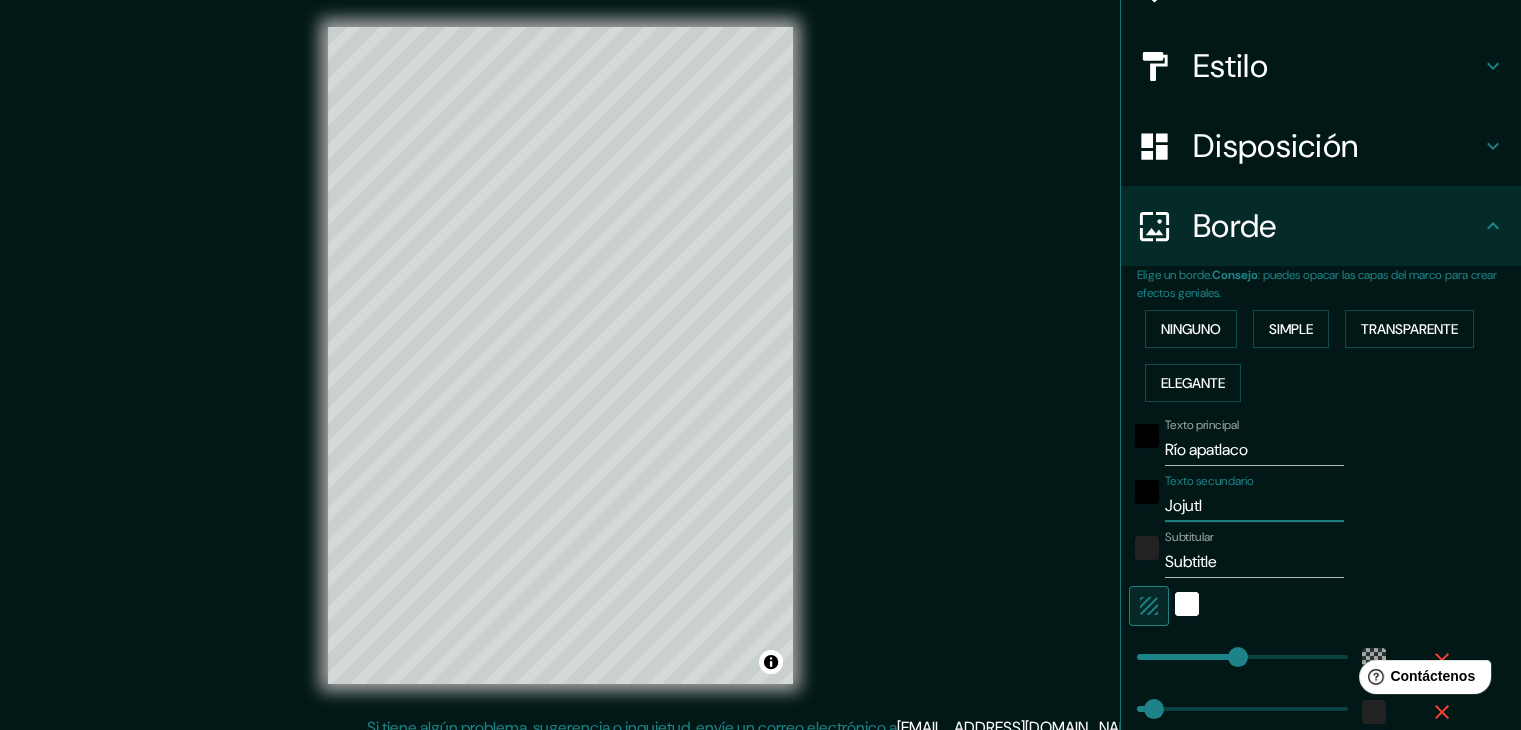type on "Jojutla" 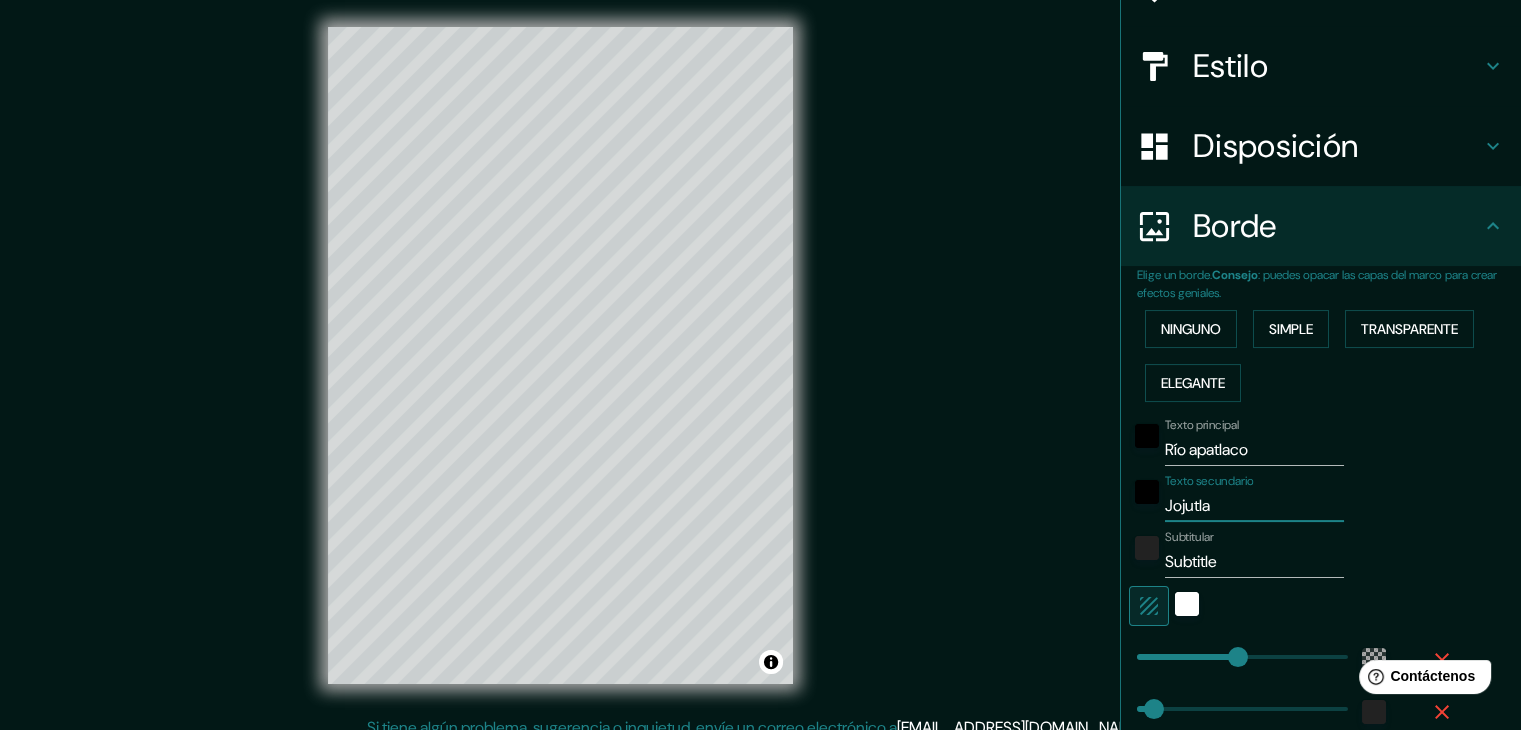type on "Jojutla," 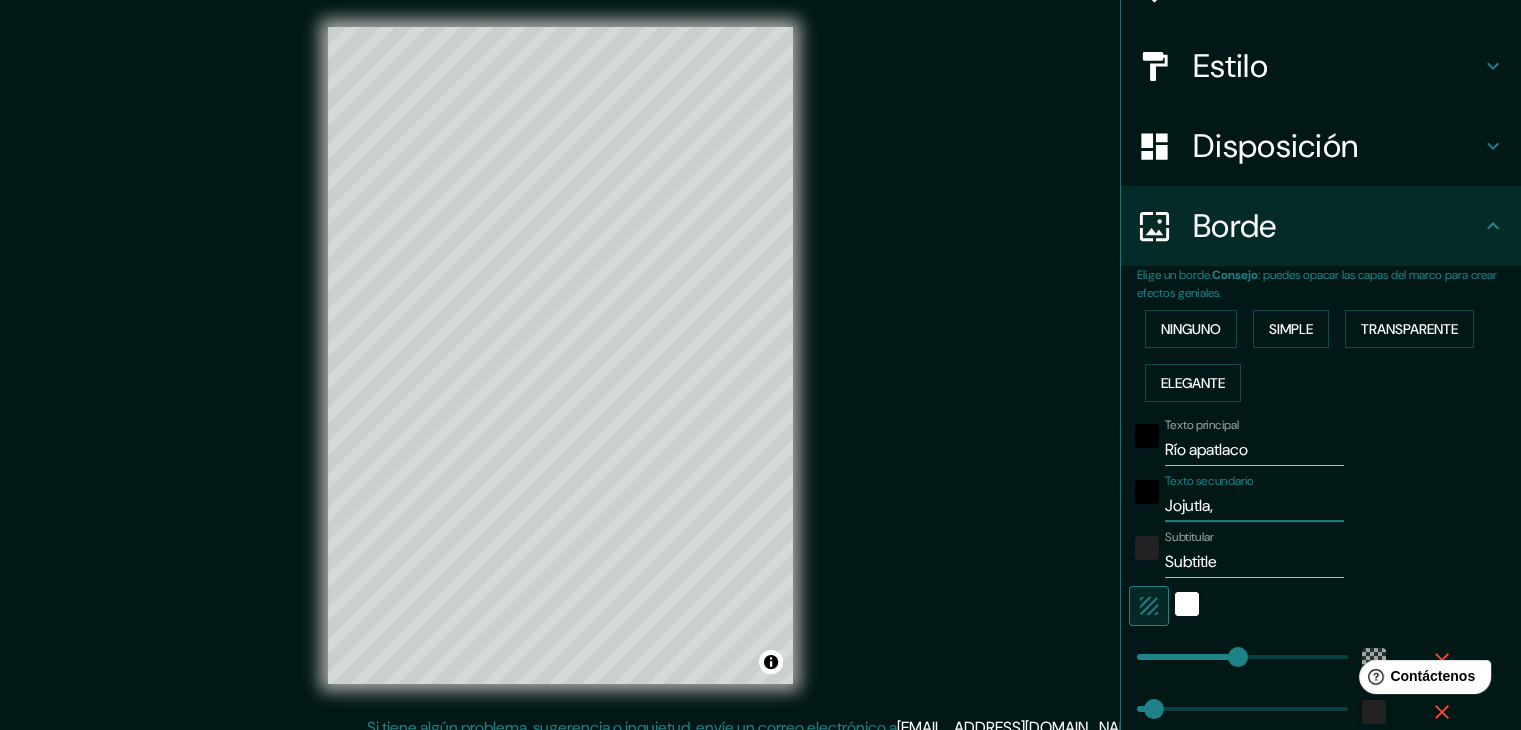 type on "Jojutla," 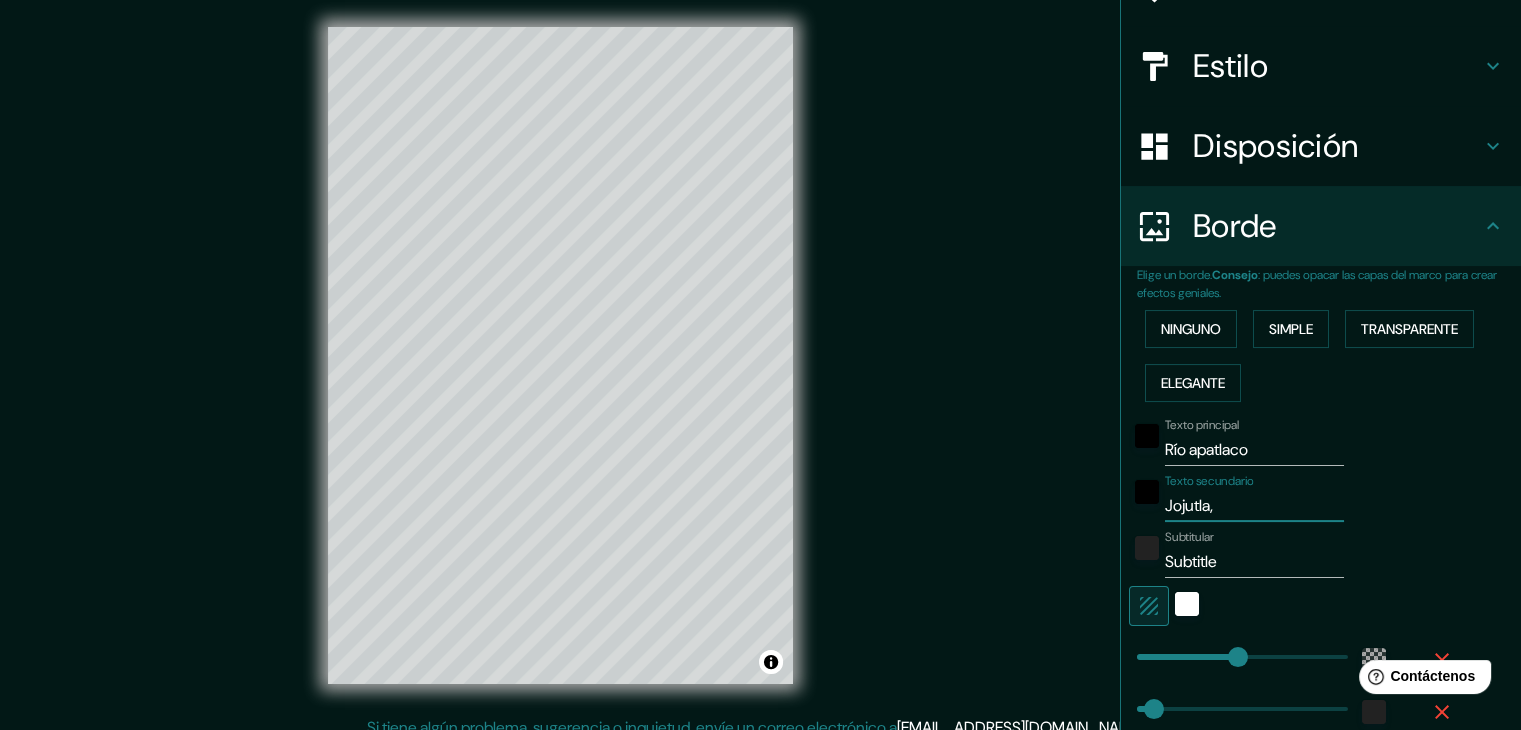 type on "223" 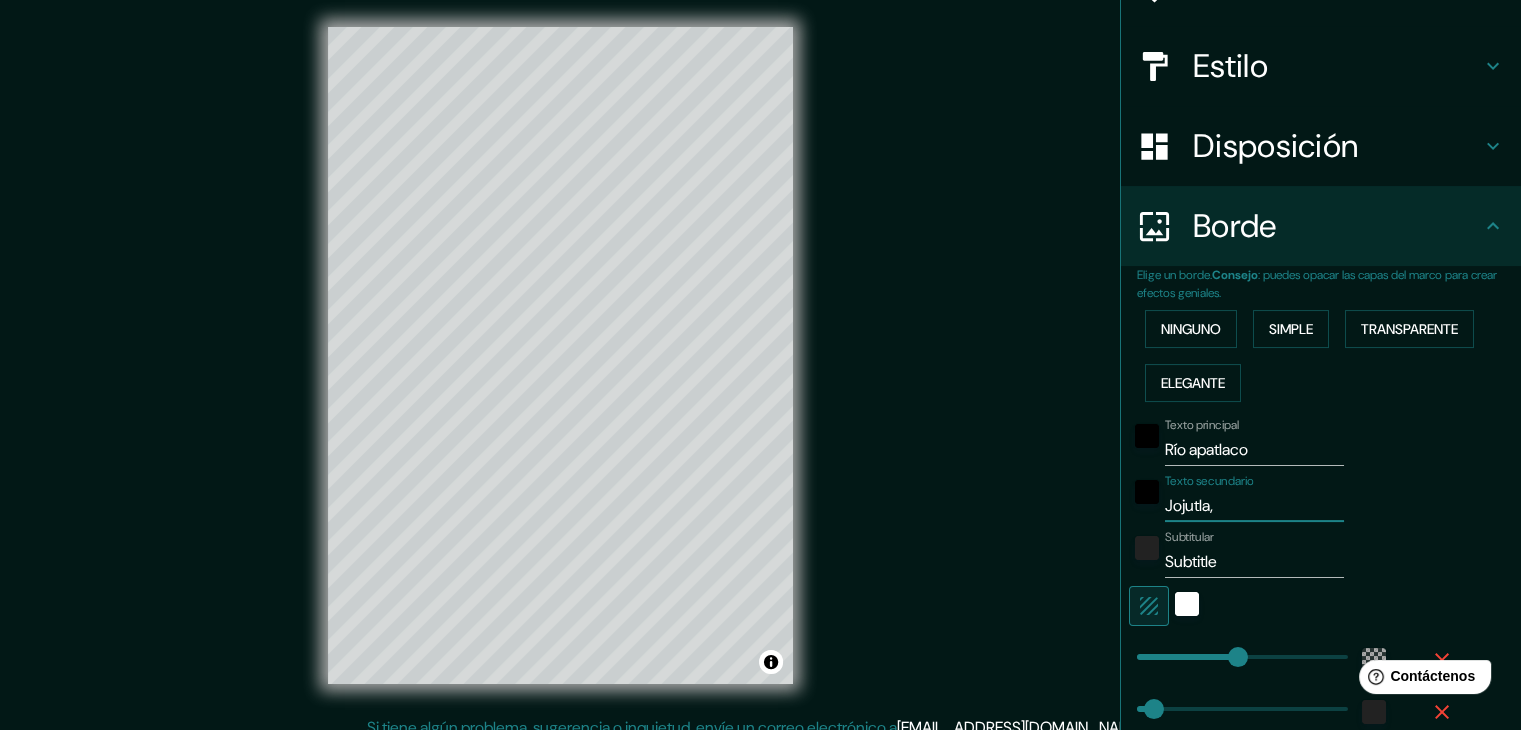 type on "Jojutla, M" 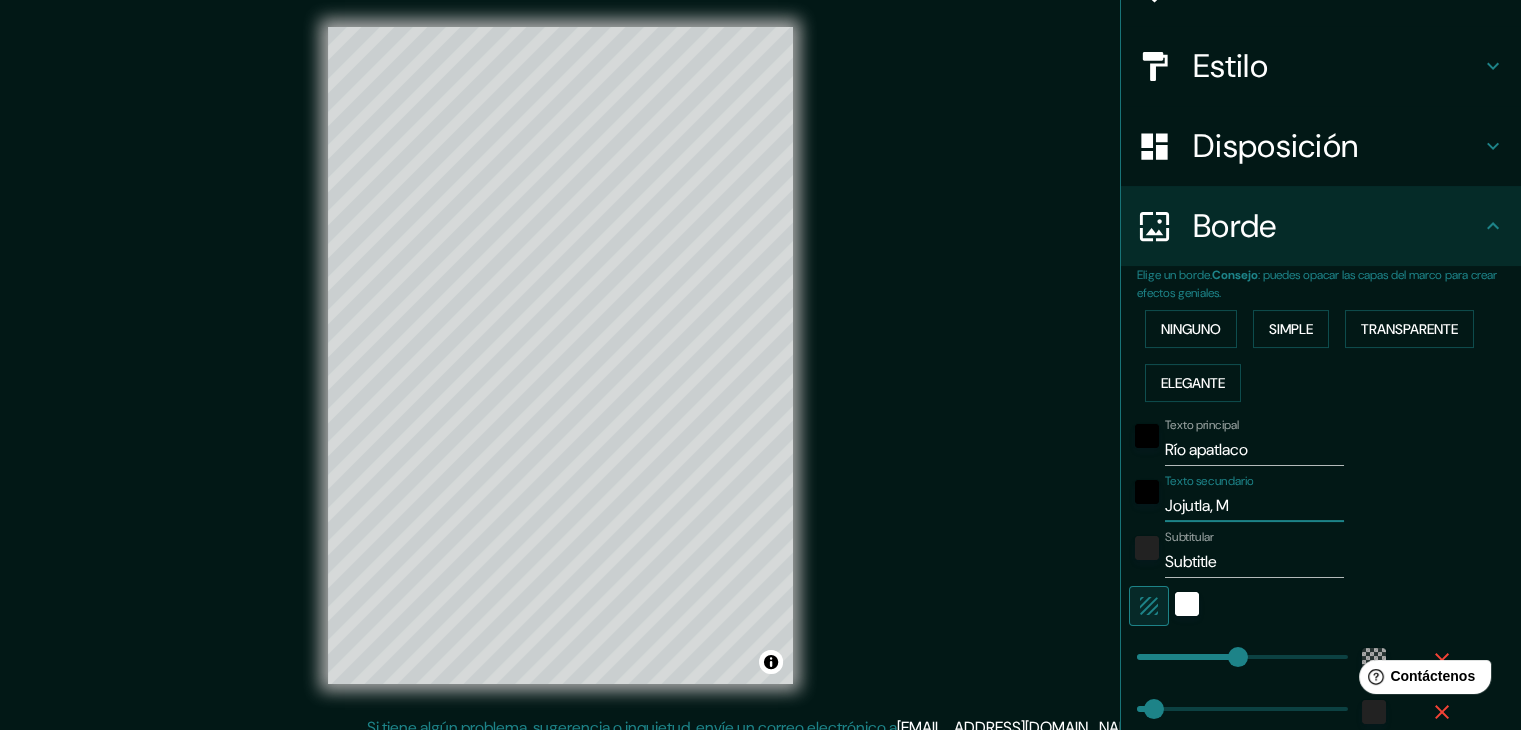 type on "Jojutla, Mo" 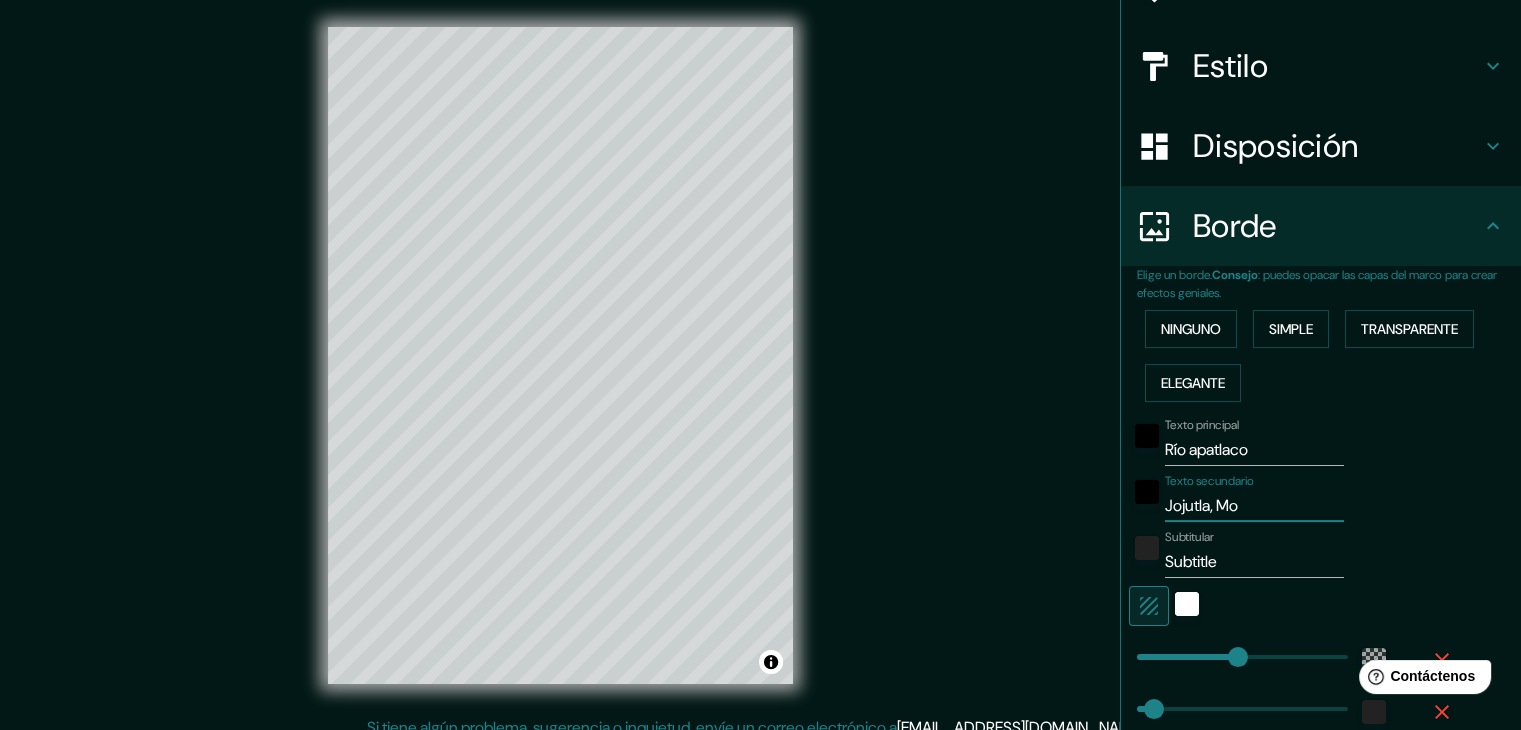 type on "Jojutla, Mor" 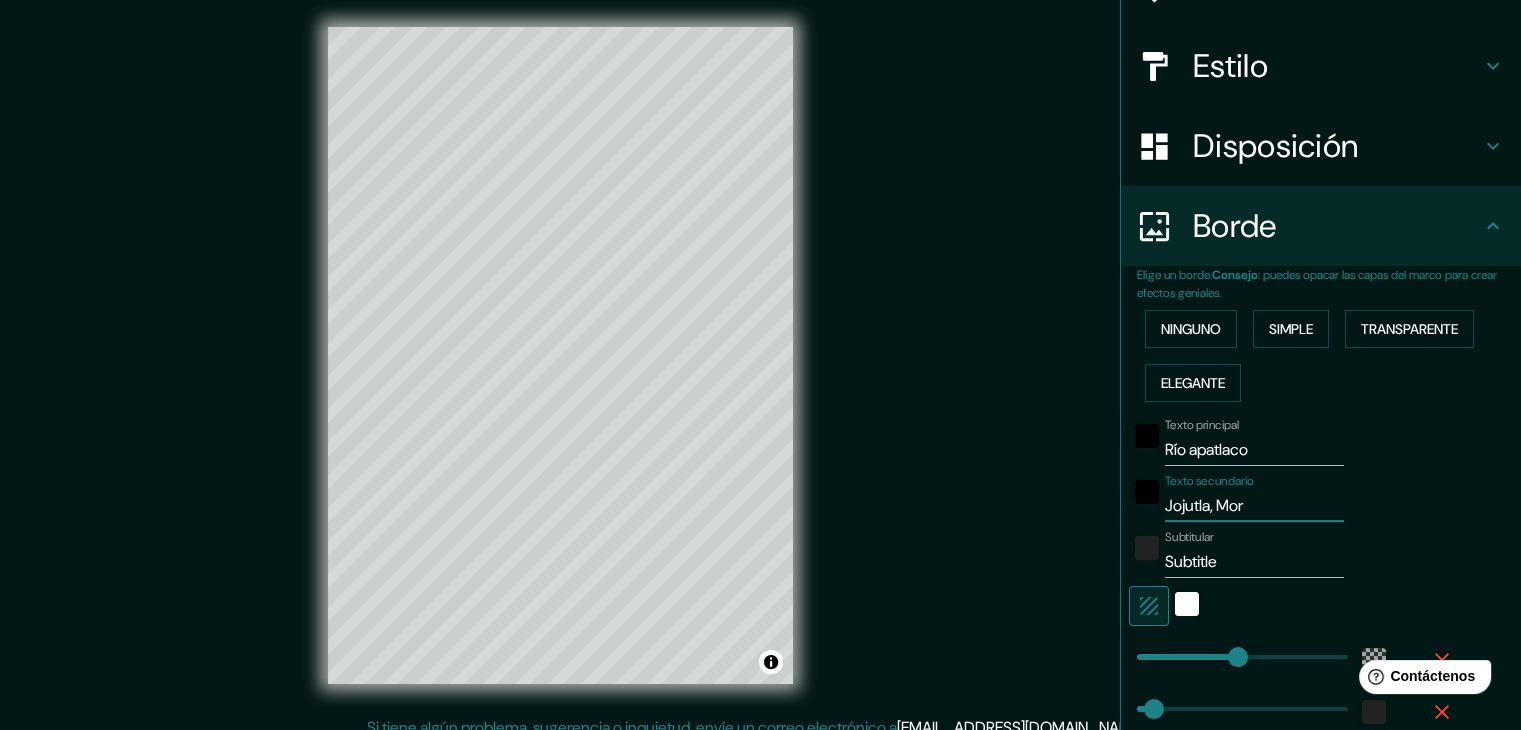 type on "Jojutla, More" 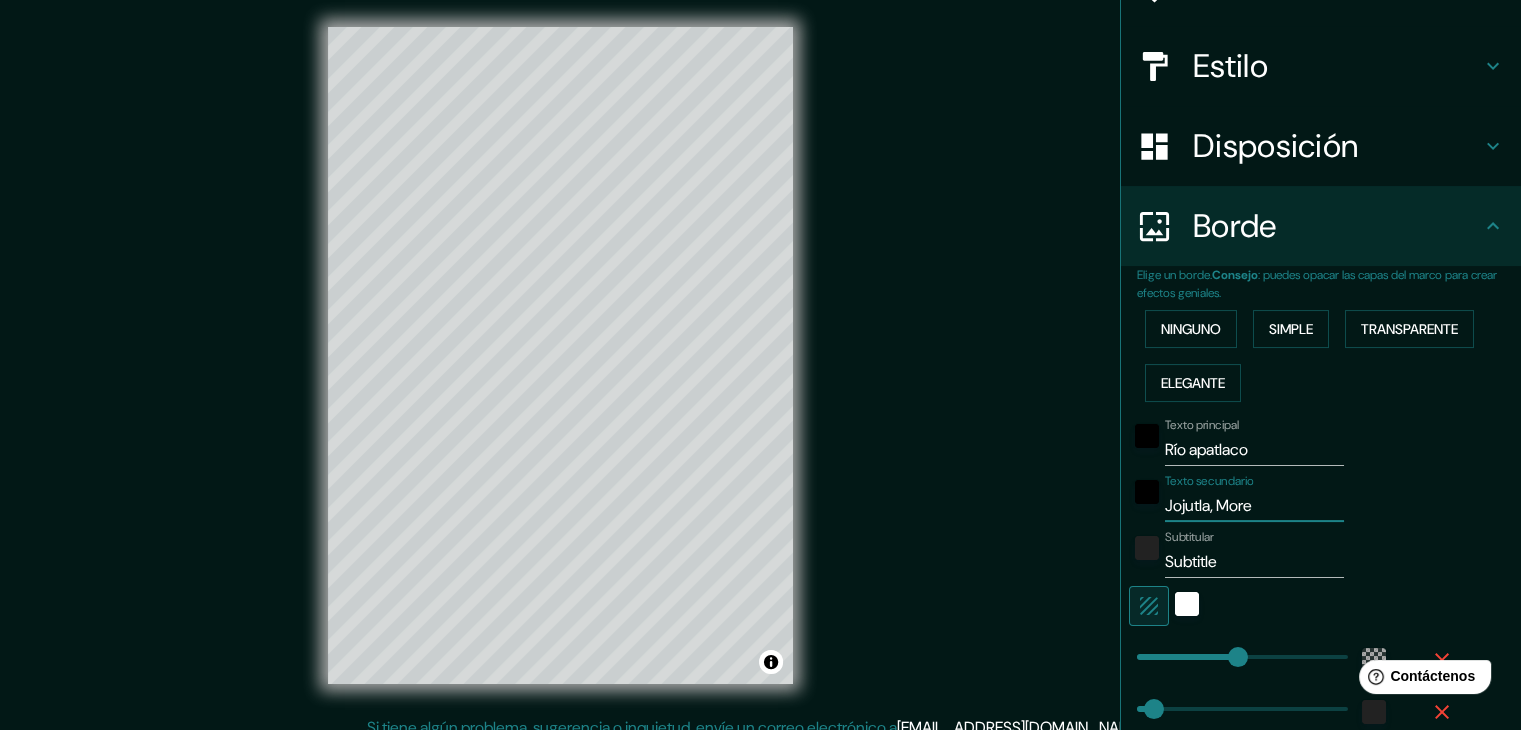 type on "Jojutla, Morel" 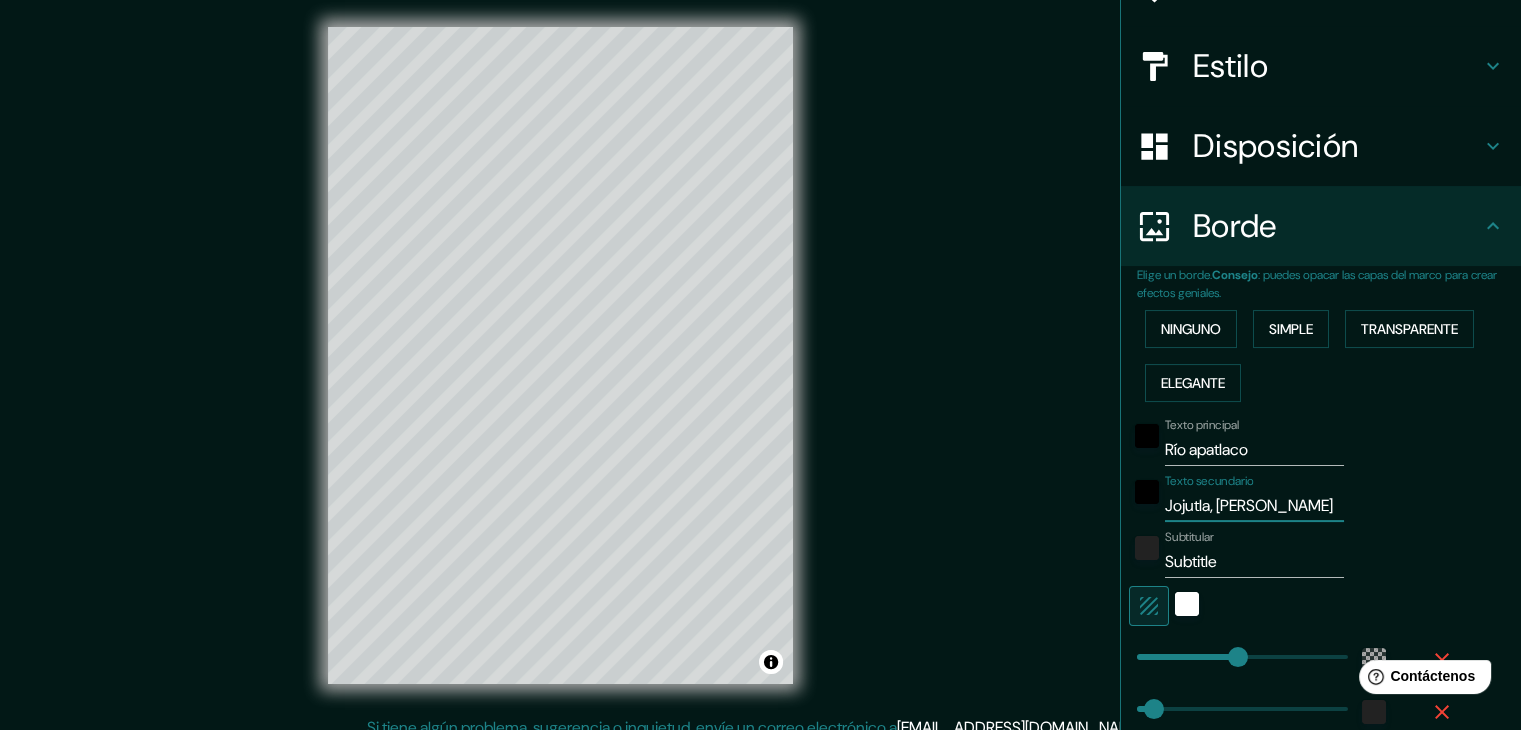 type on "Jojutla, Morelo" 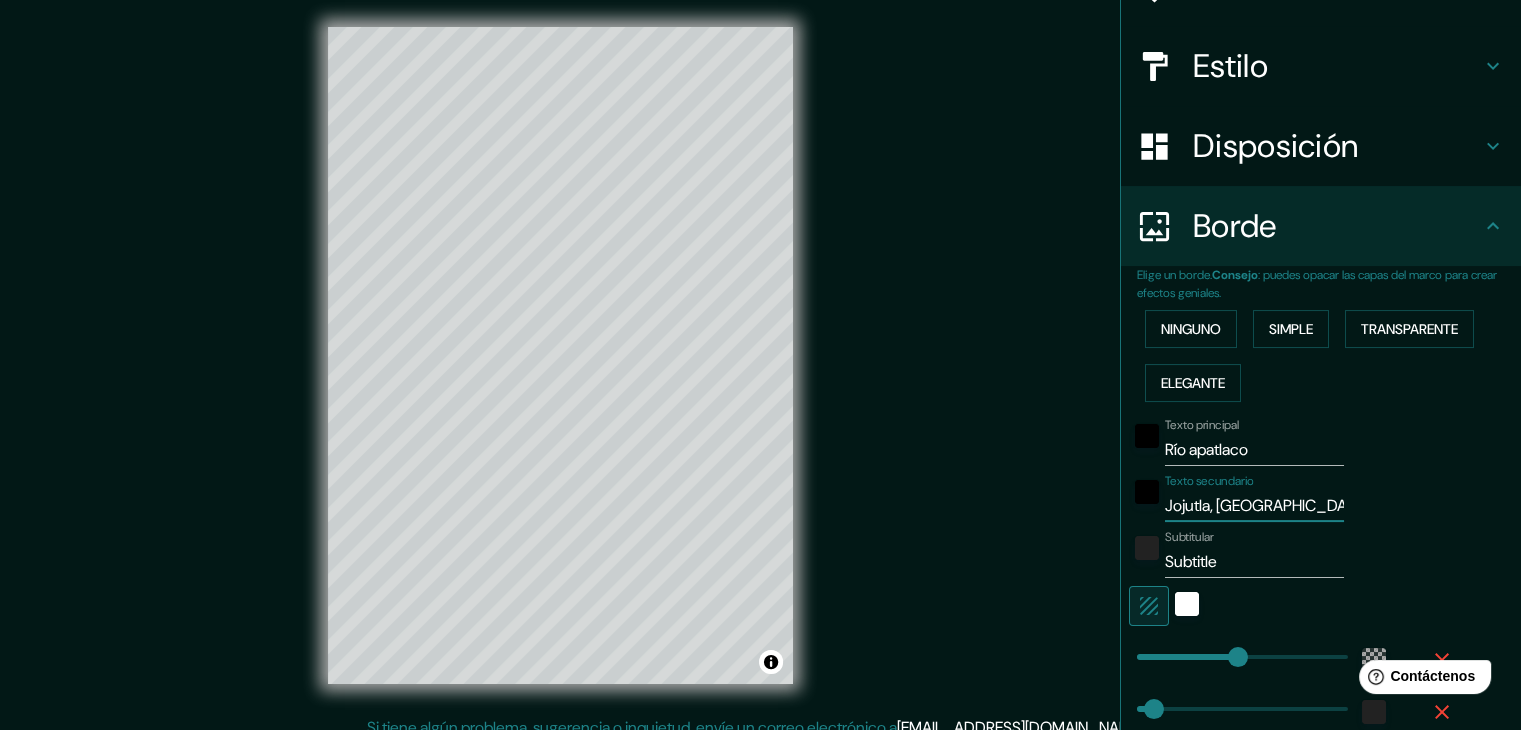 type on "Jojutla, Morelos" 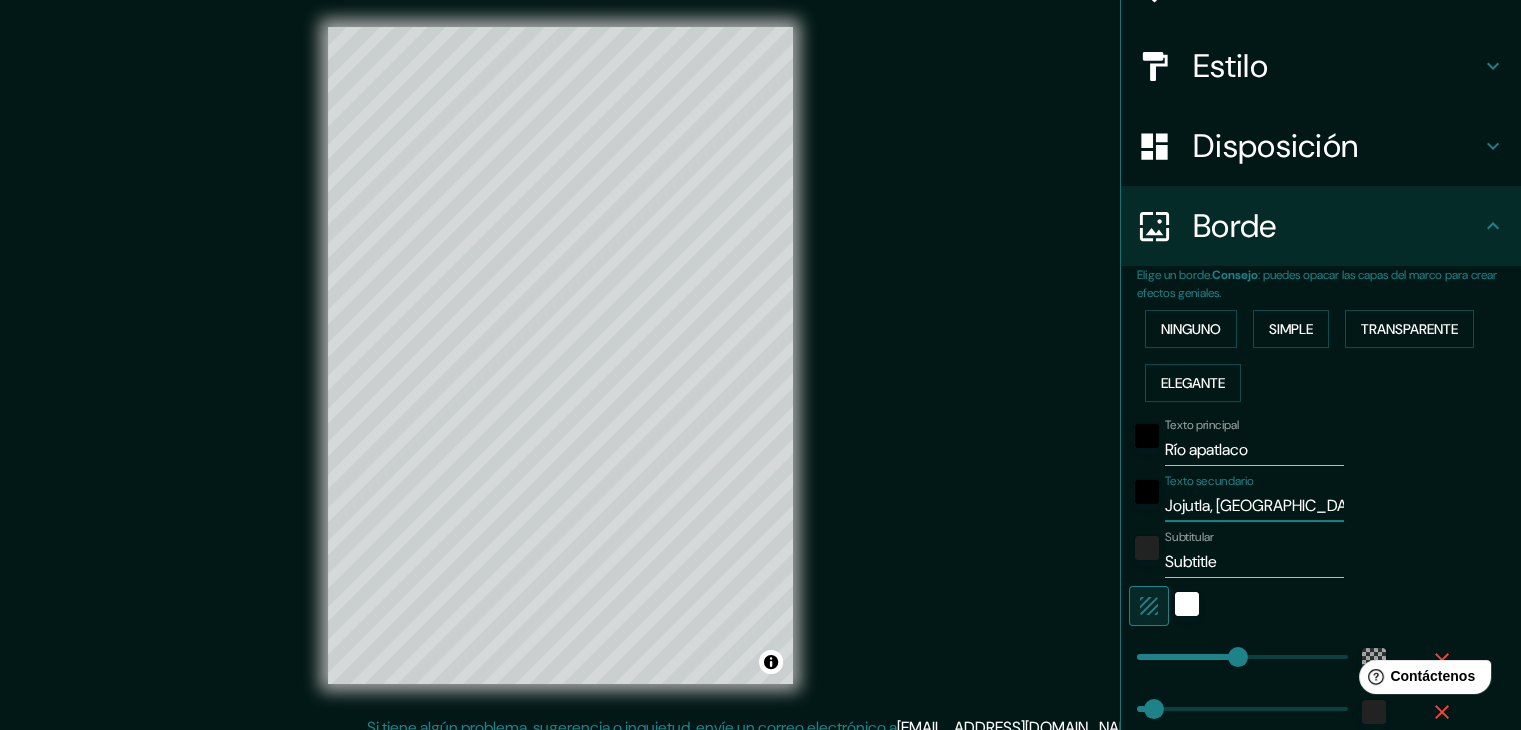 type on "Jojutla, Morelos" 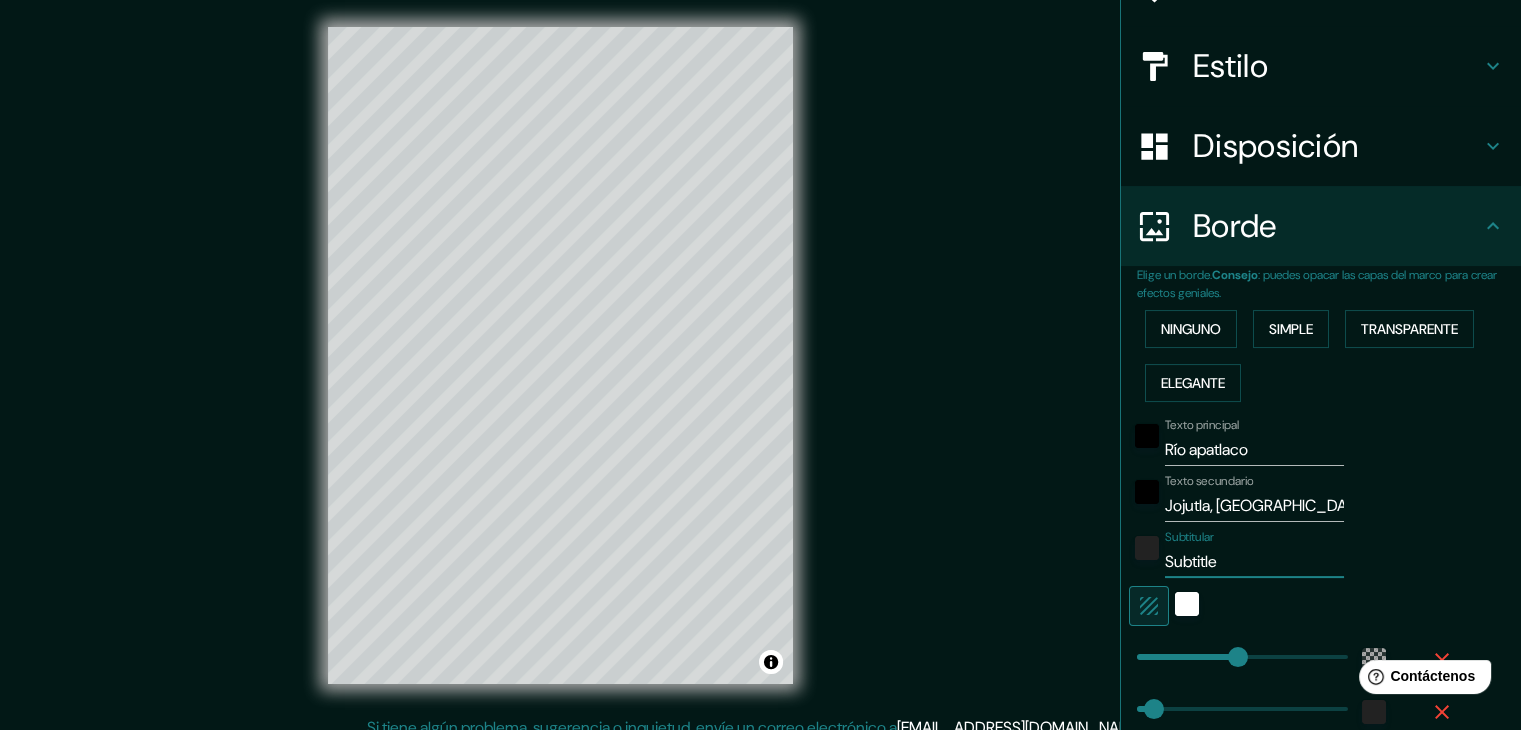 drag, startPoint x: 1207, startPoint y: 555, endPoint x: 1096, endPoint y: 571, distance: 112.147224 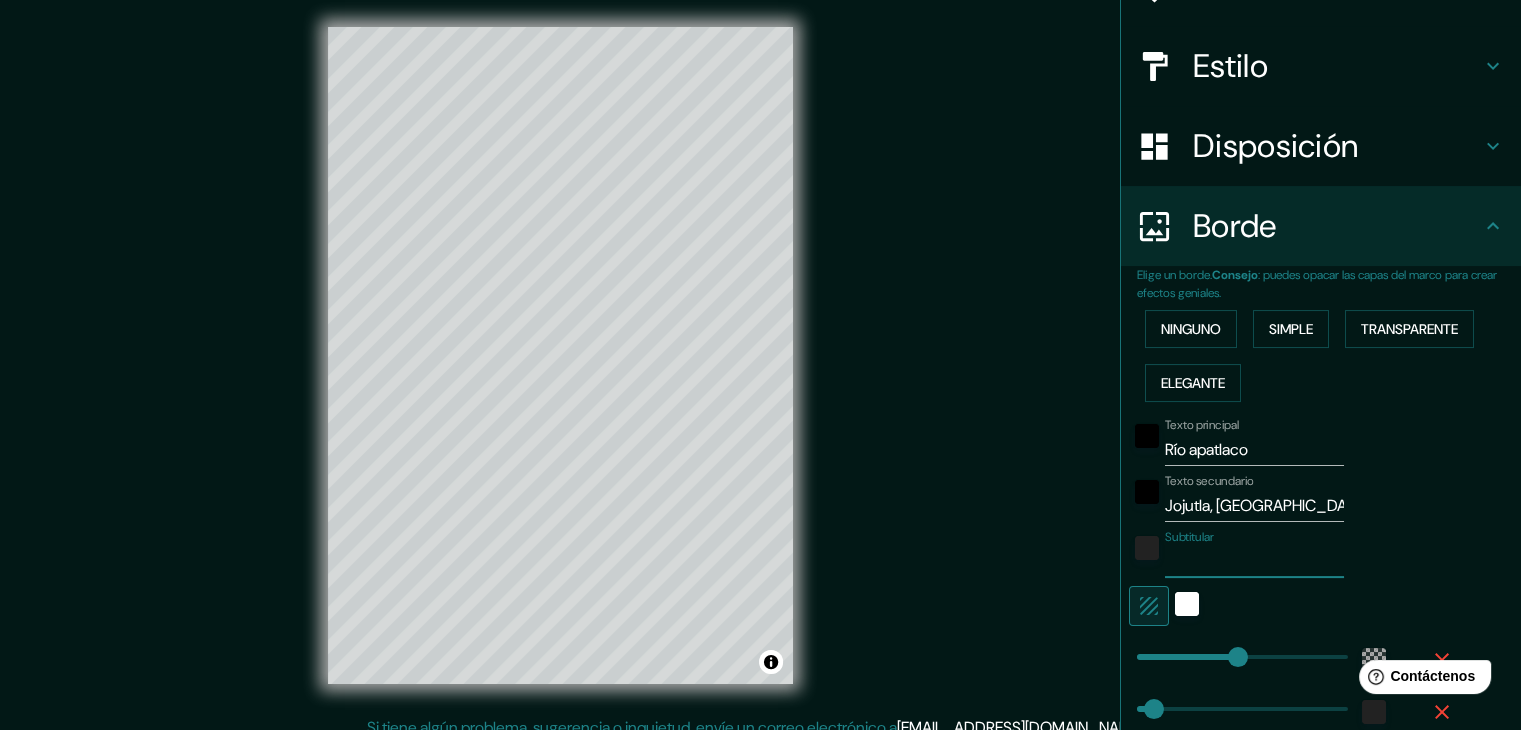 type on "2" 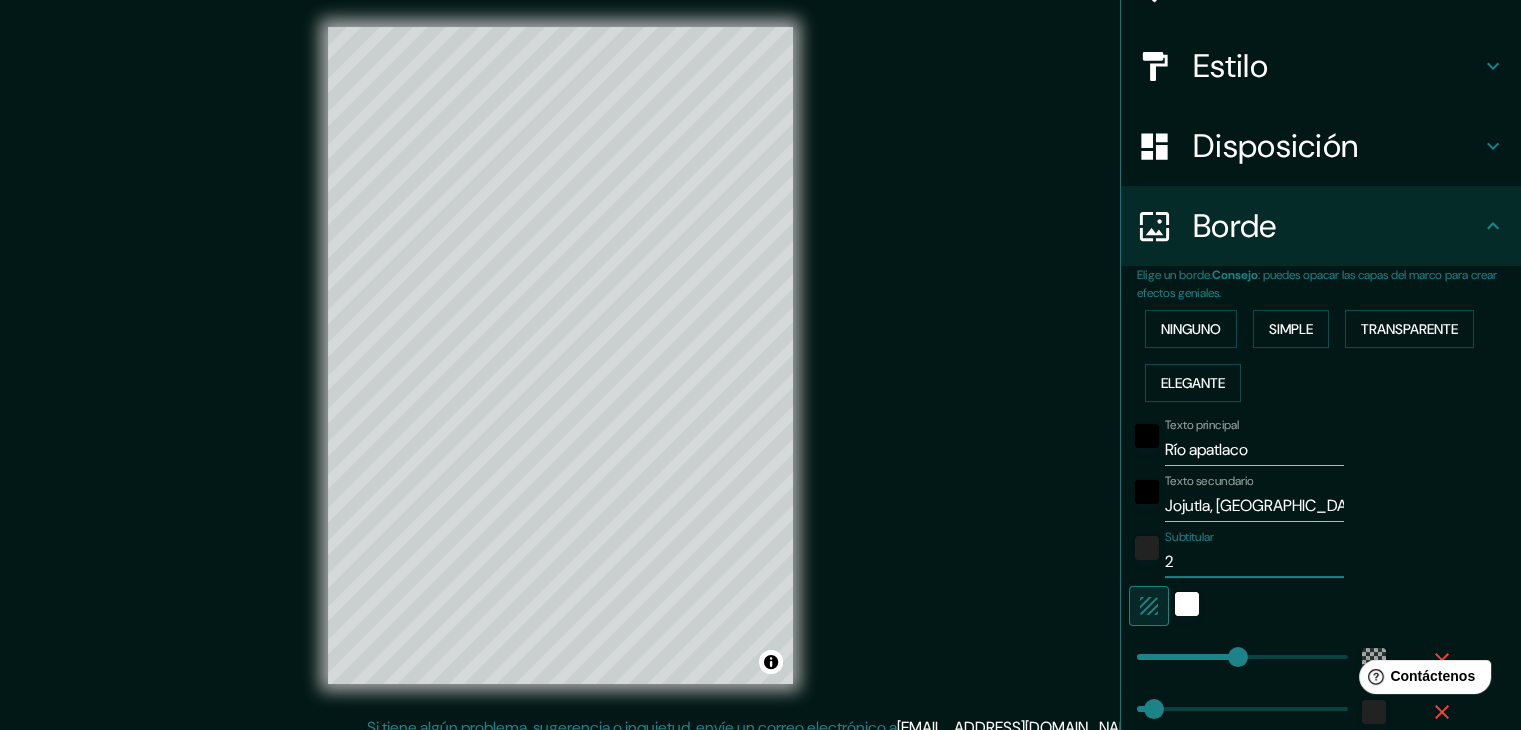type on "20" 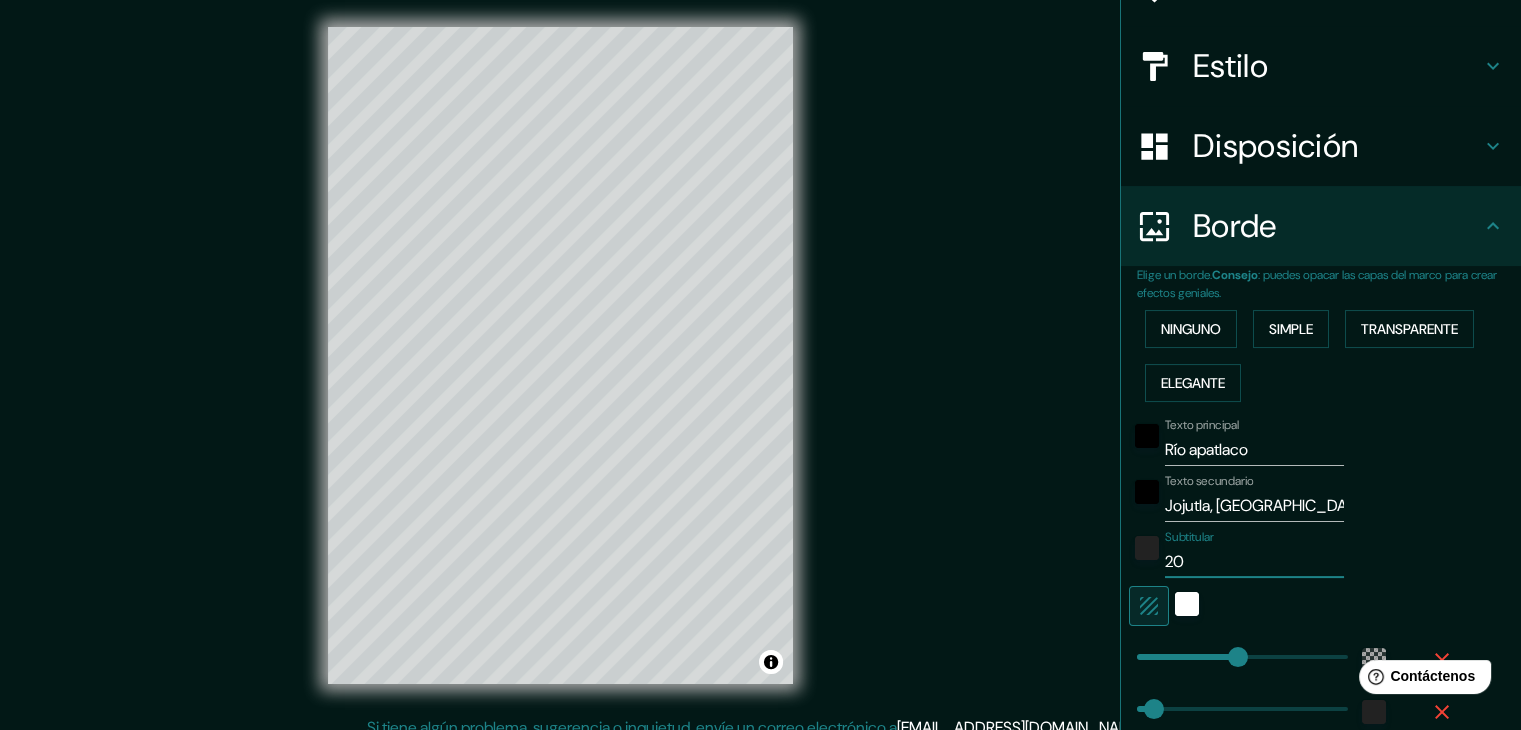 type on "223" 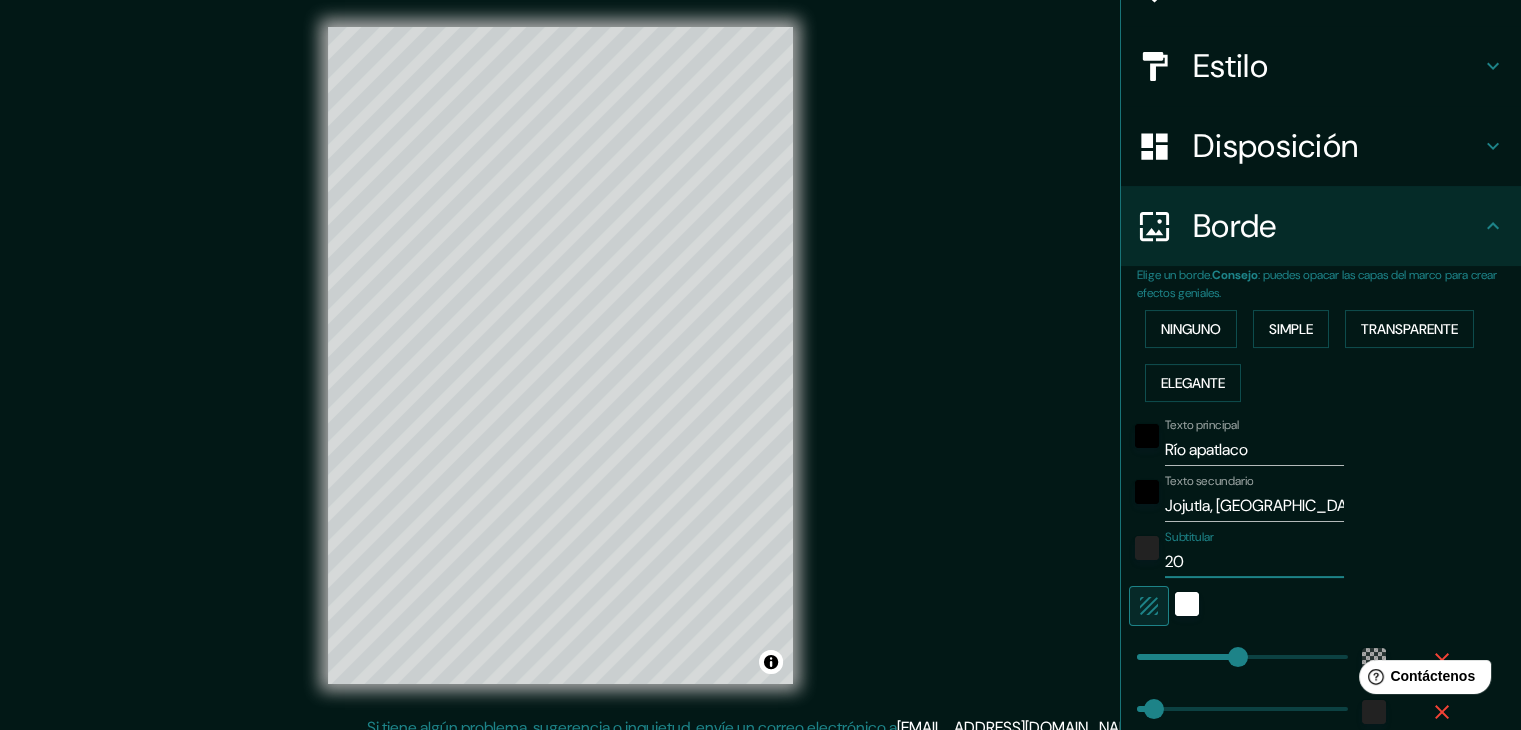 type on "202" 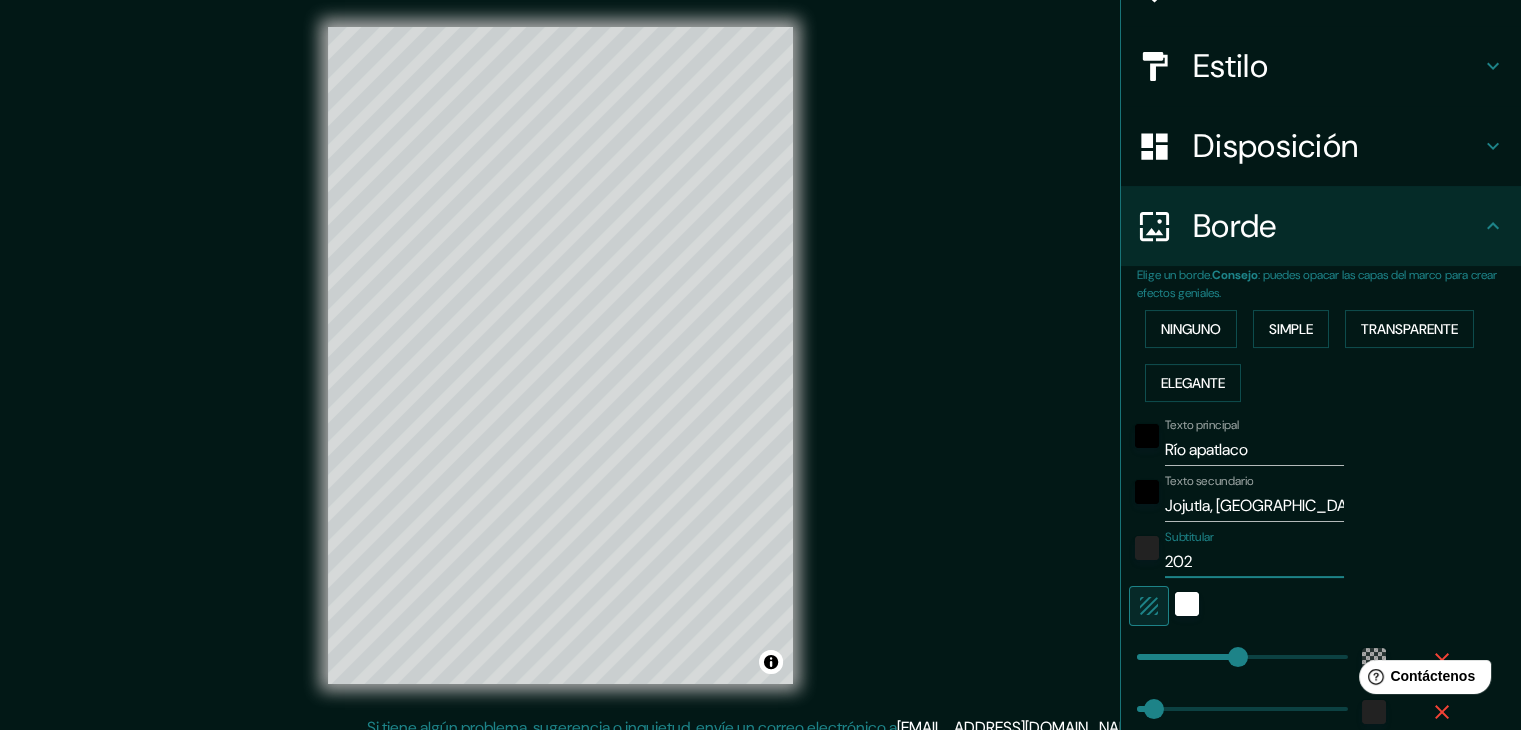 type on "2025" 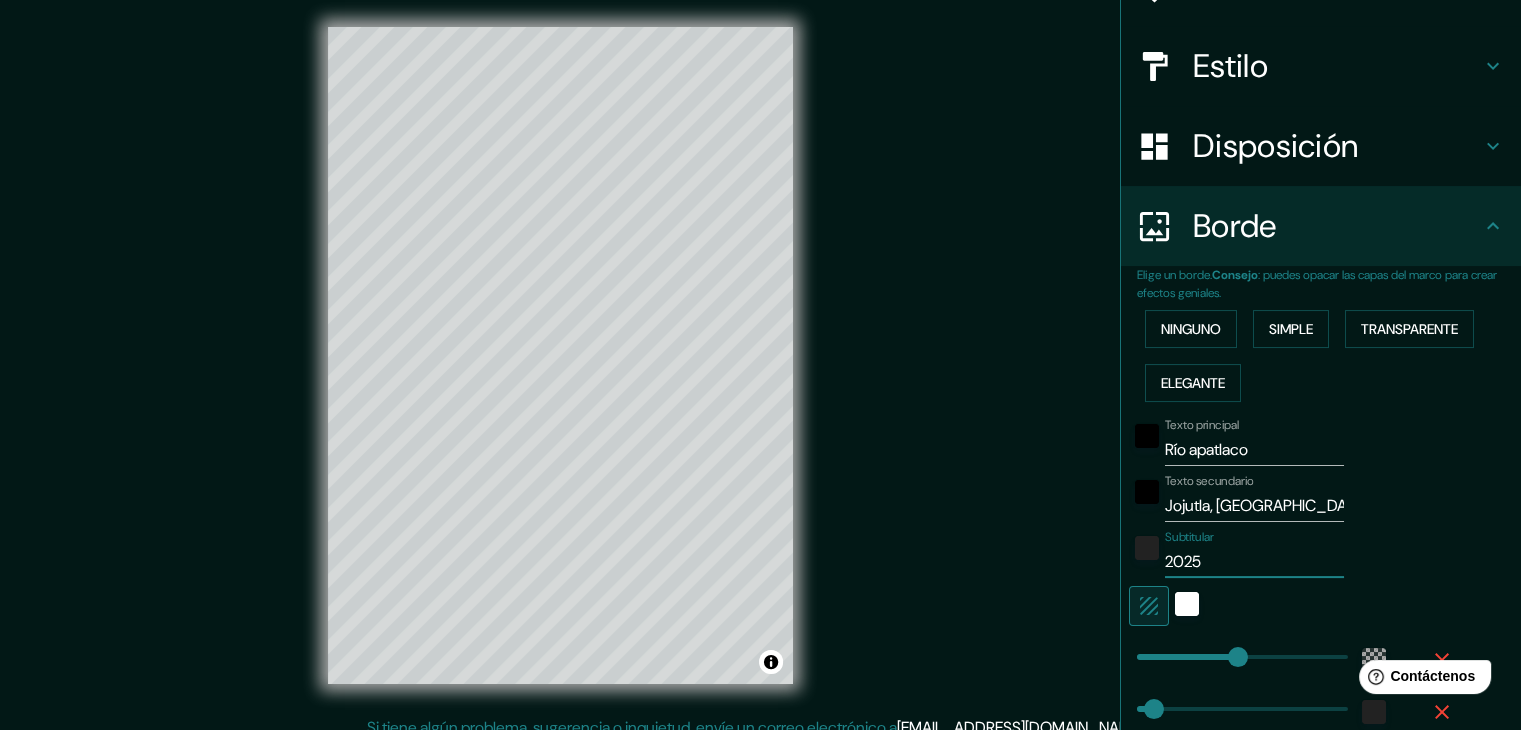 type on "2025" 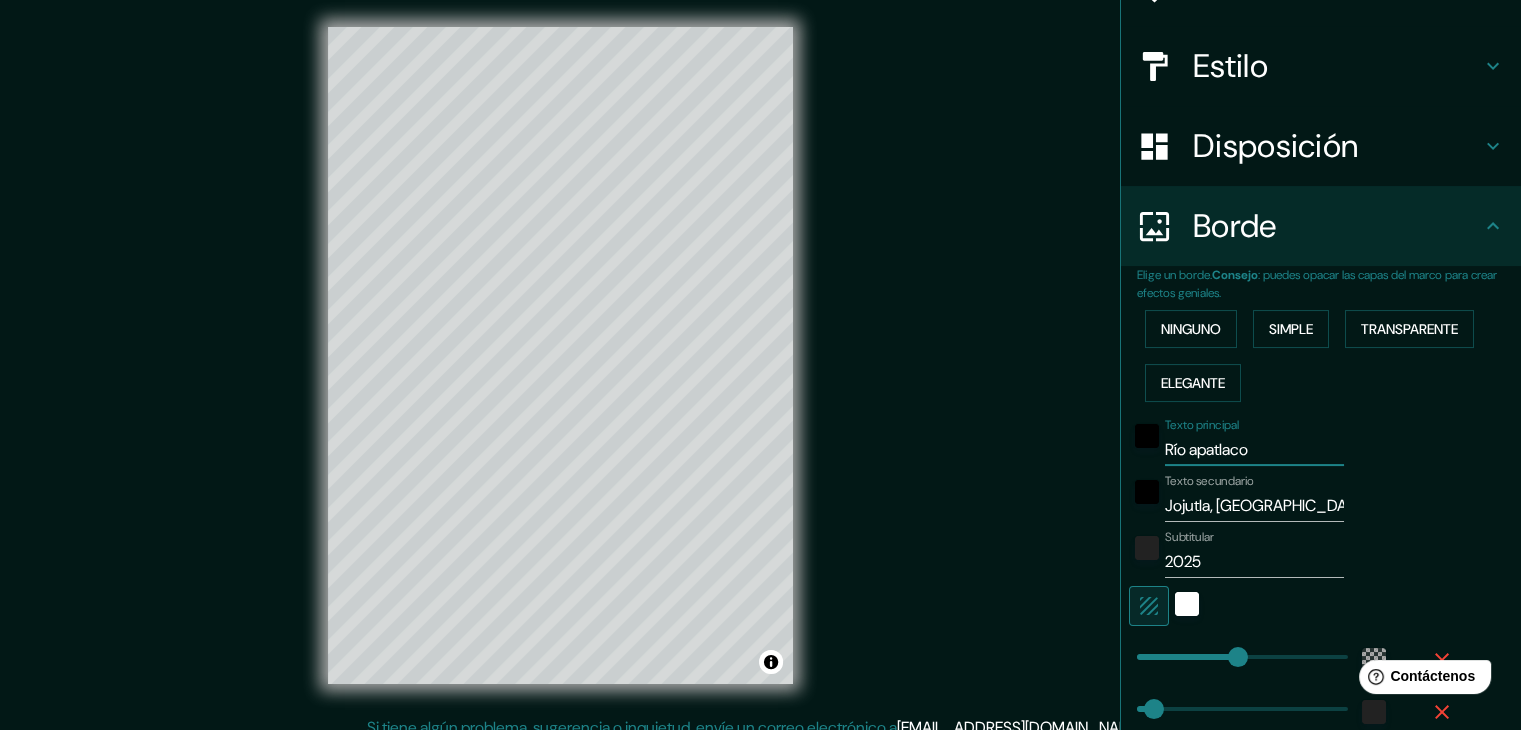click on "Río apatlaco" at bounding box center [1254, 450] 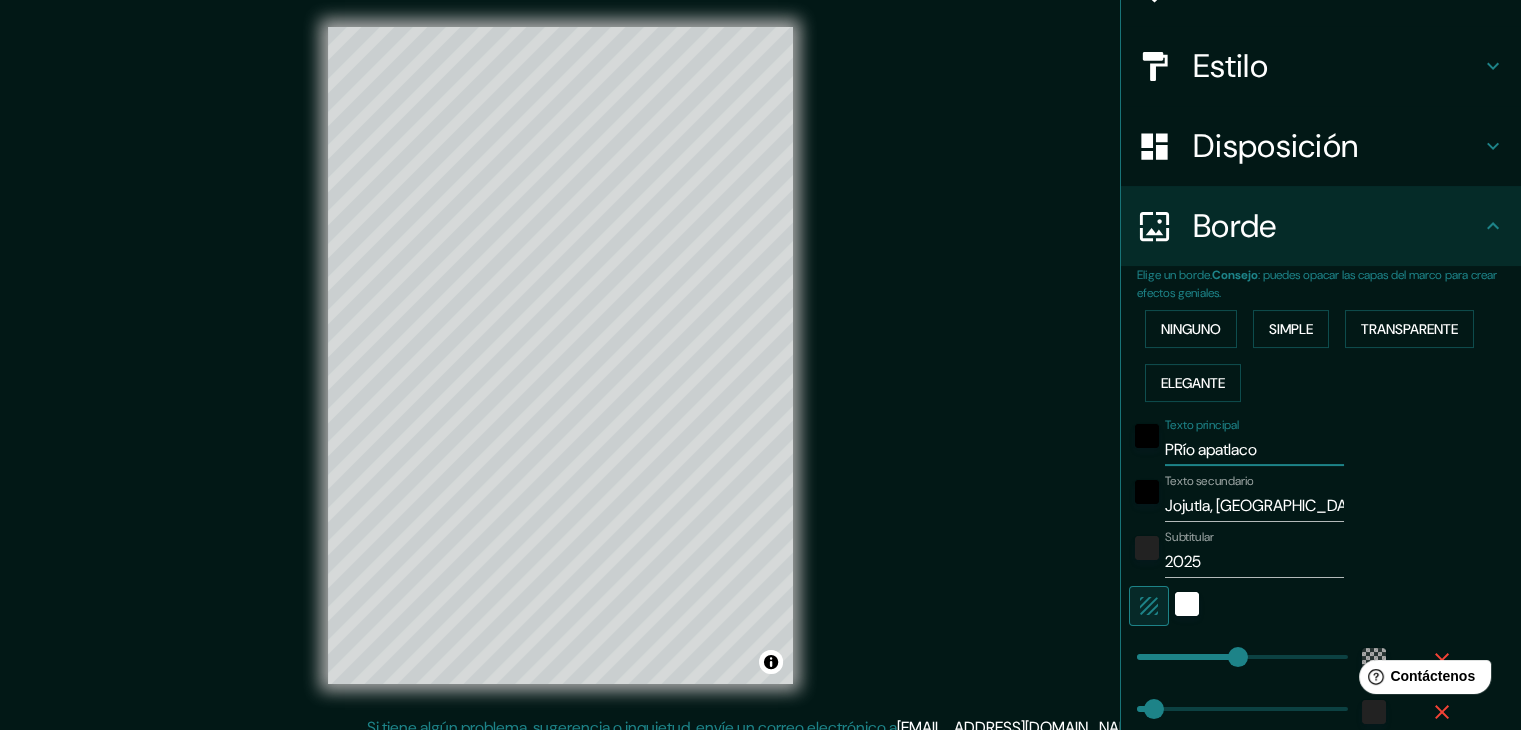 type on "PRío apatlac" 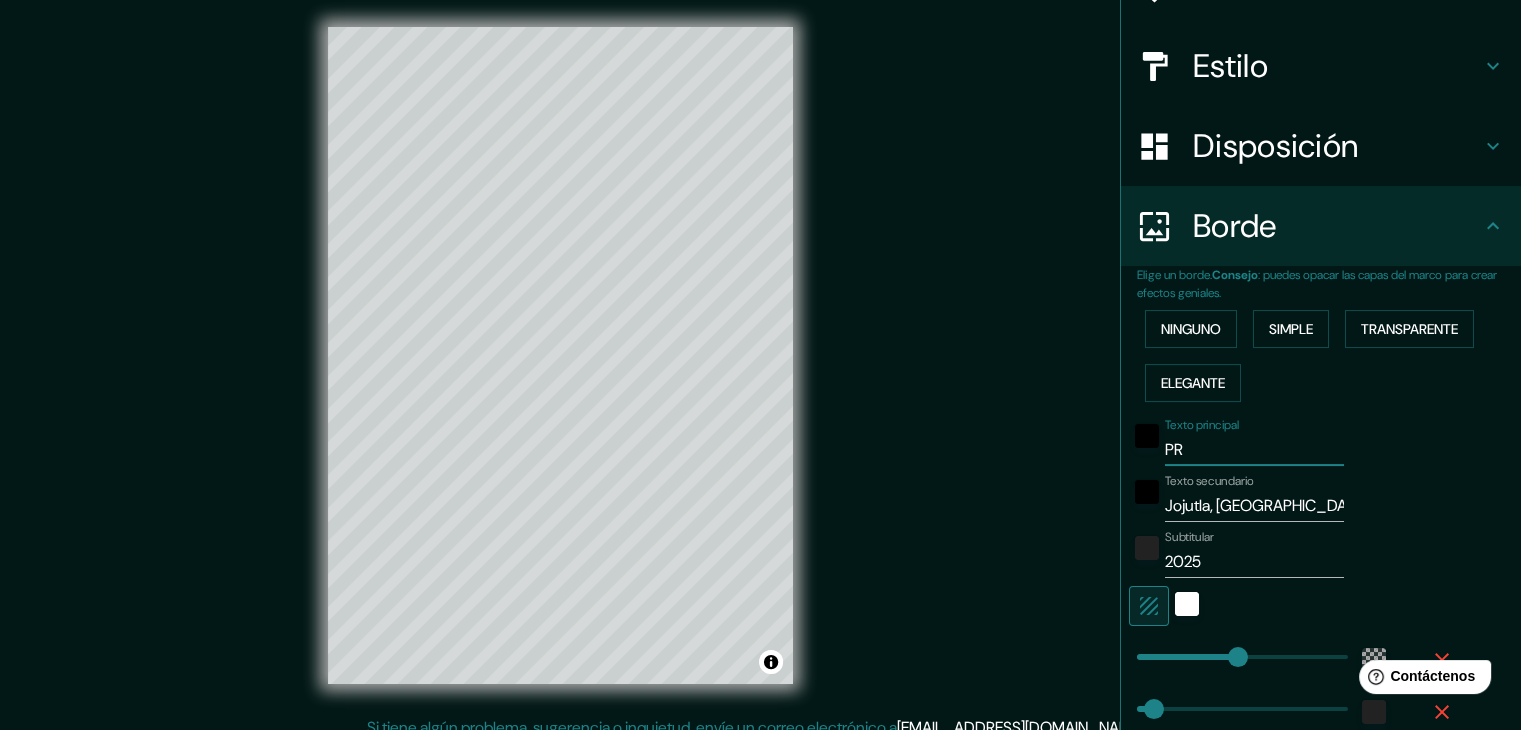 type on "P" 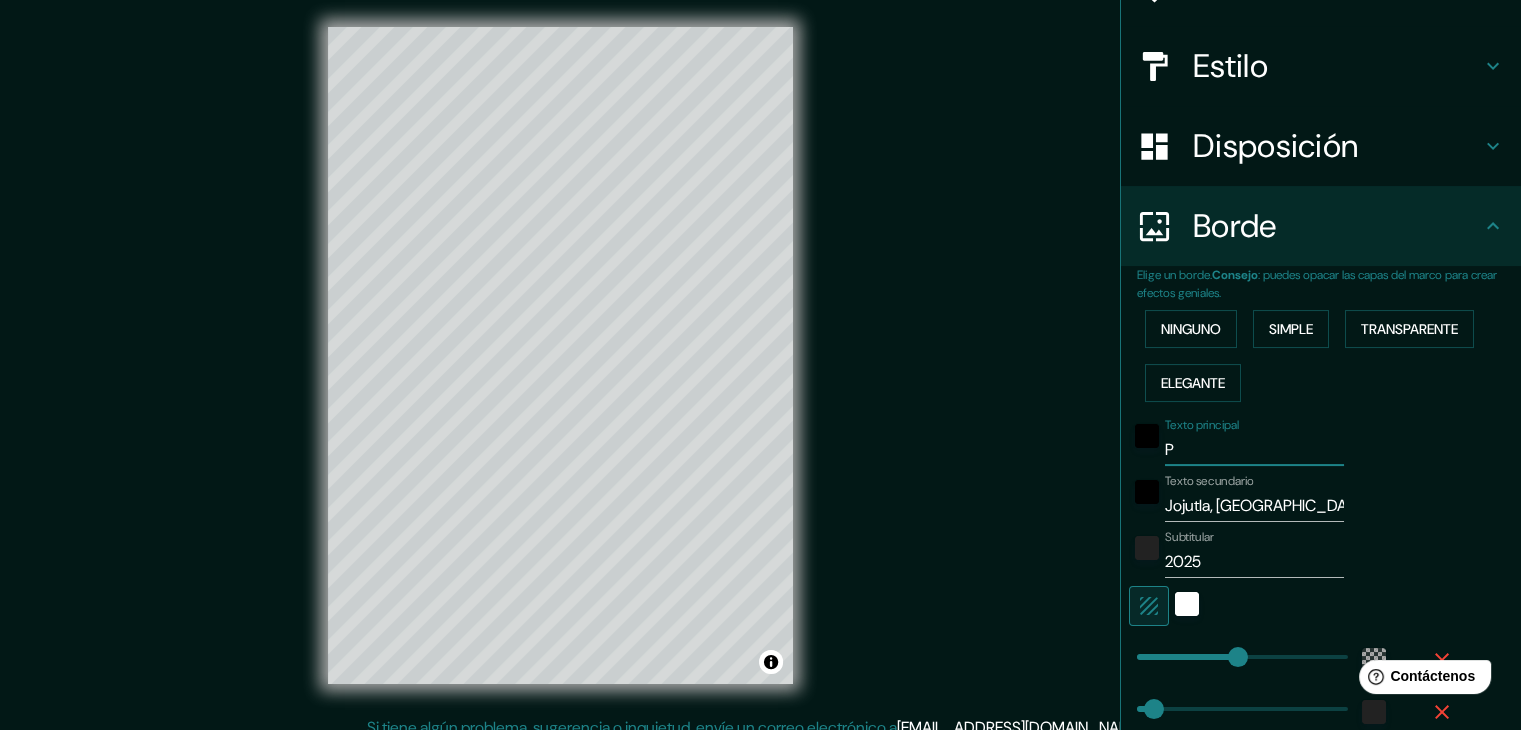 type 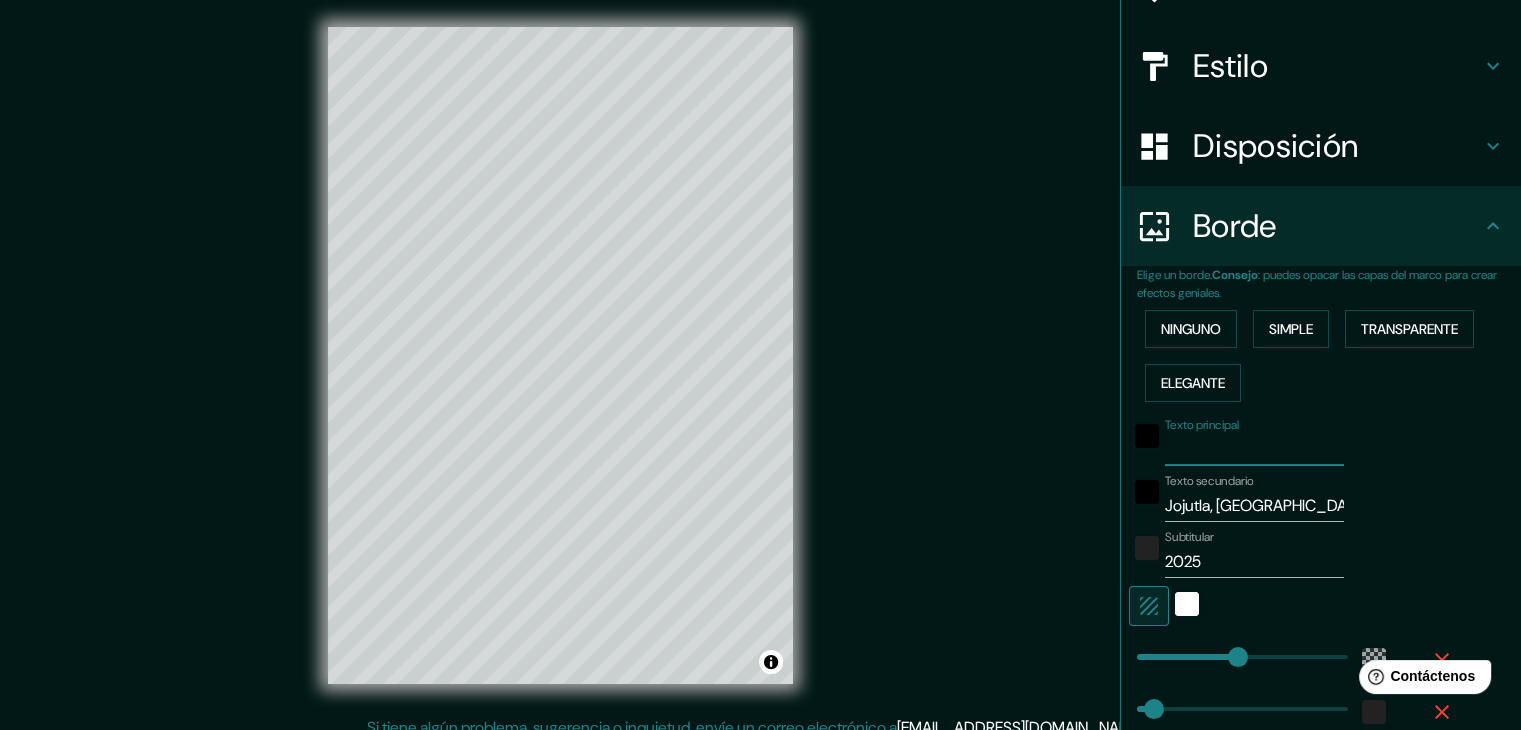 type on "223" 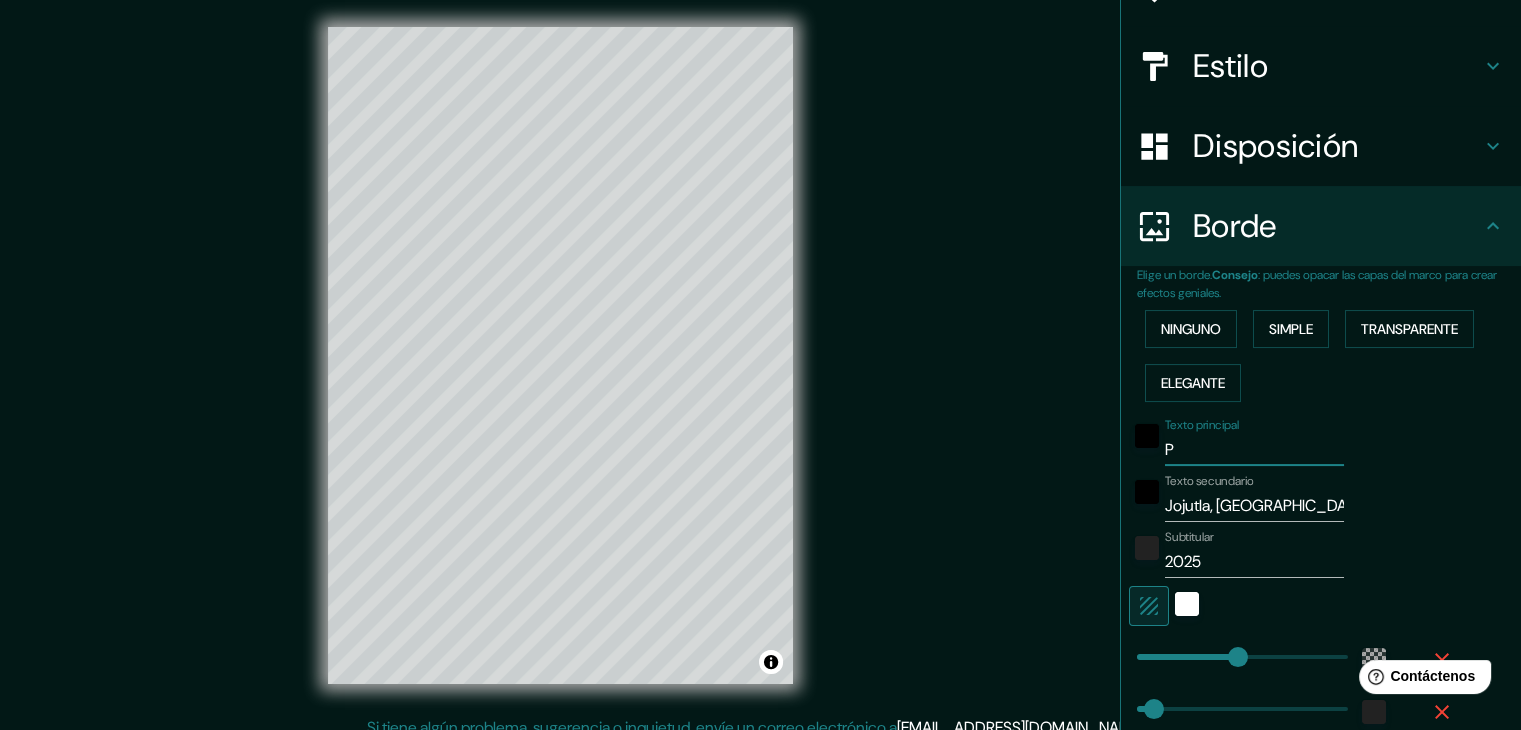 type on "Pr" 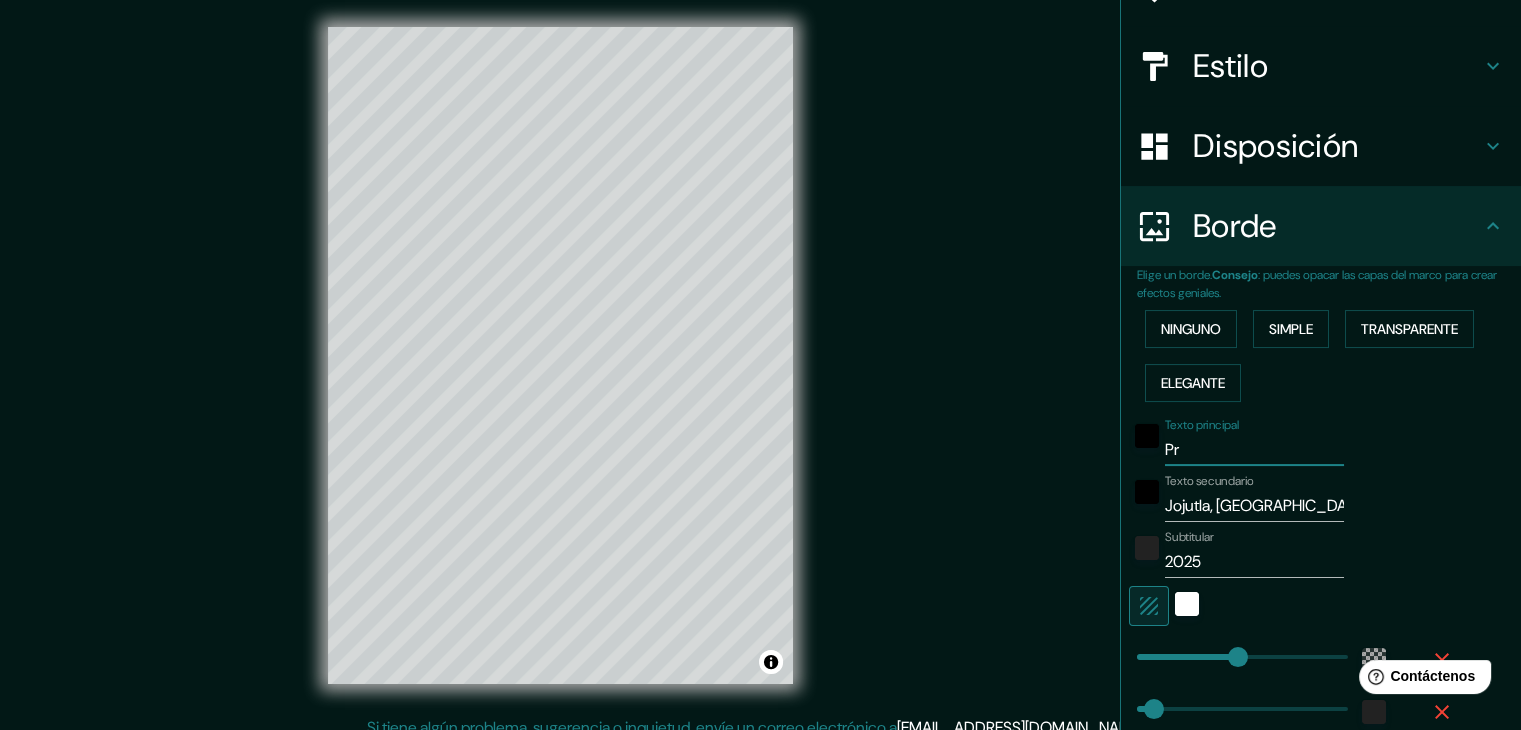 type on "Pro" 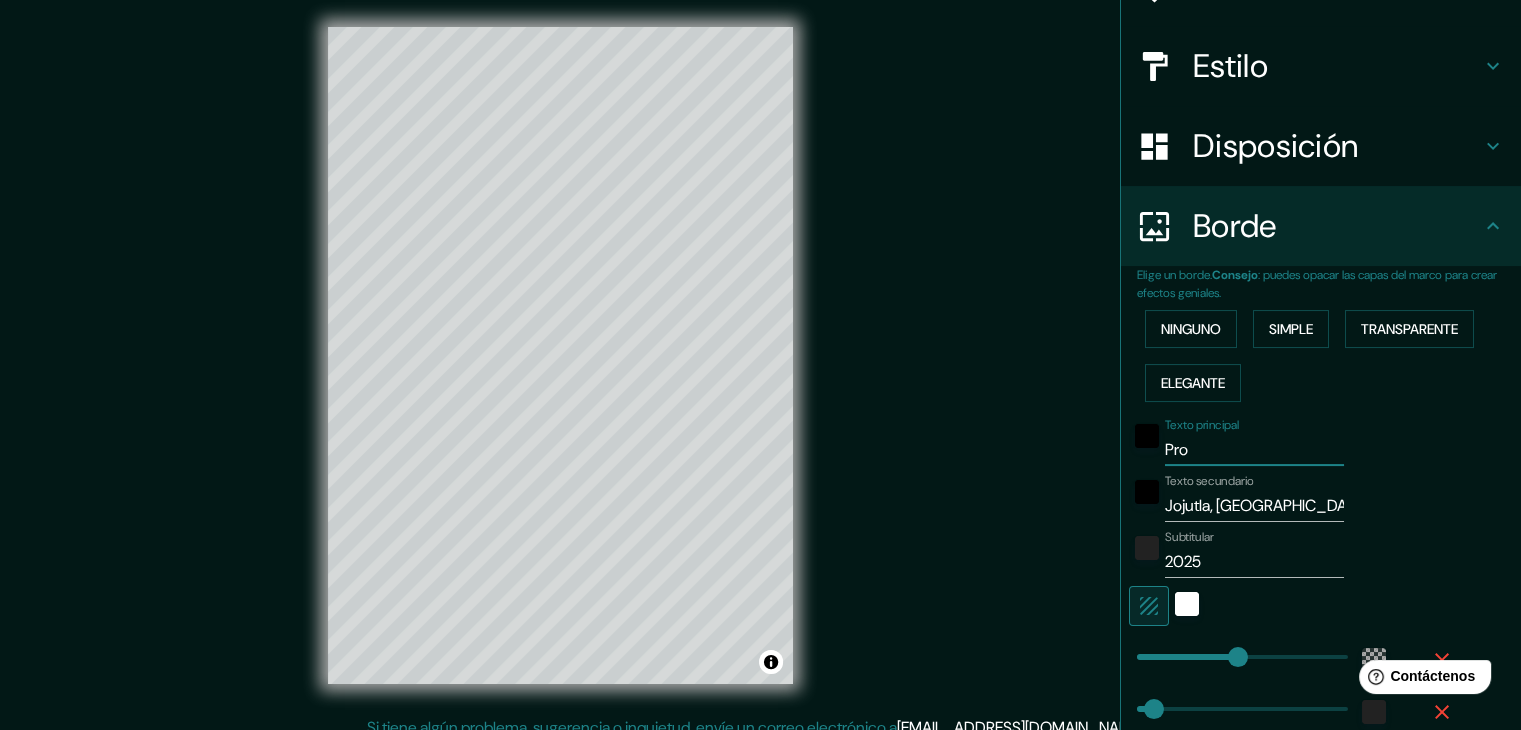 type on "37" 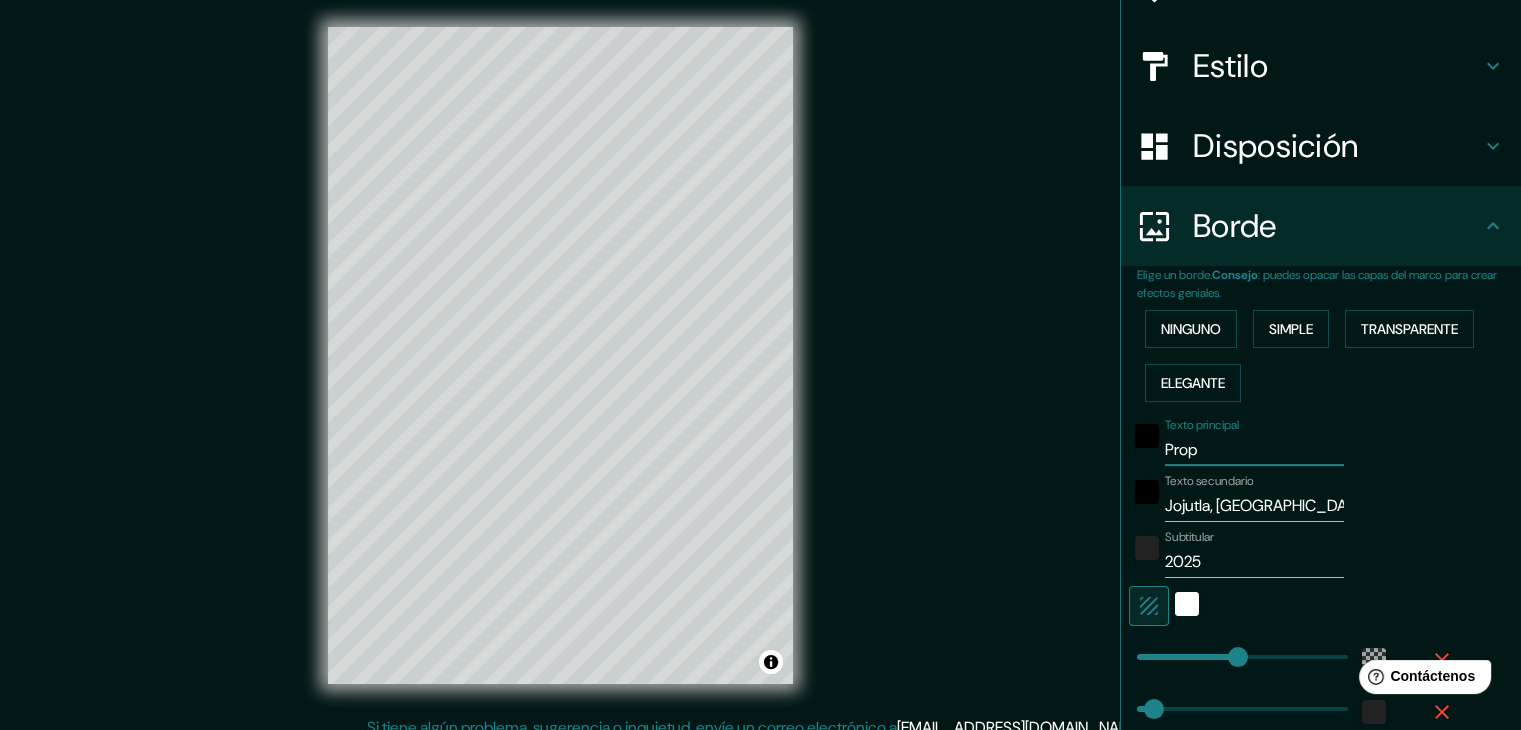 type on "Propu" 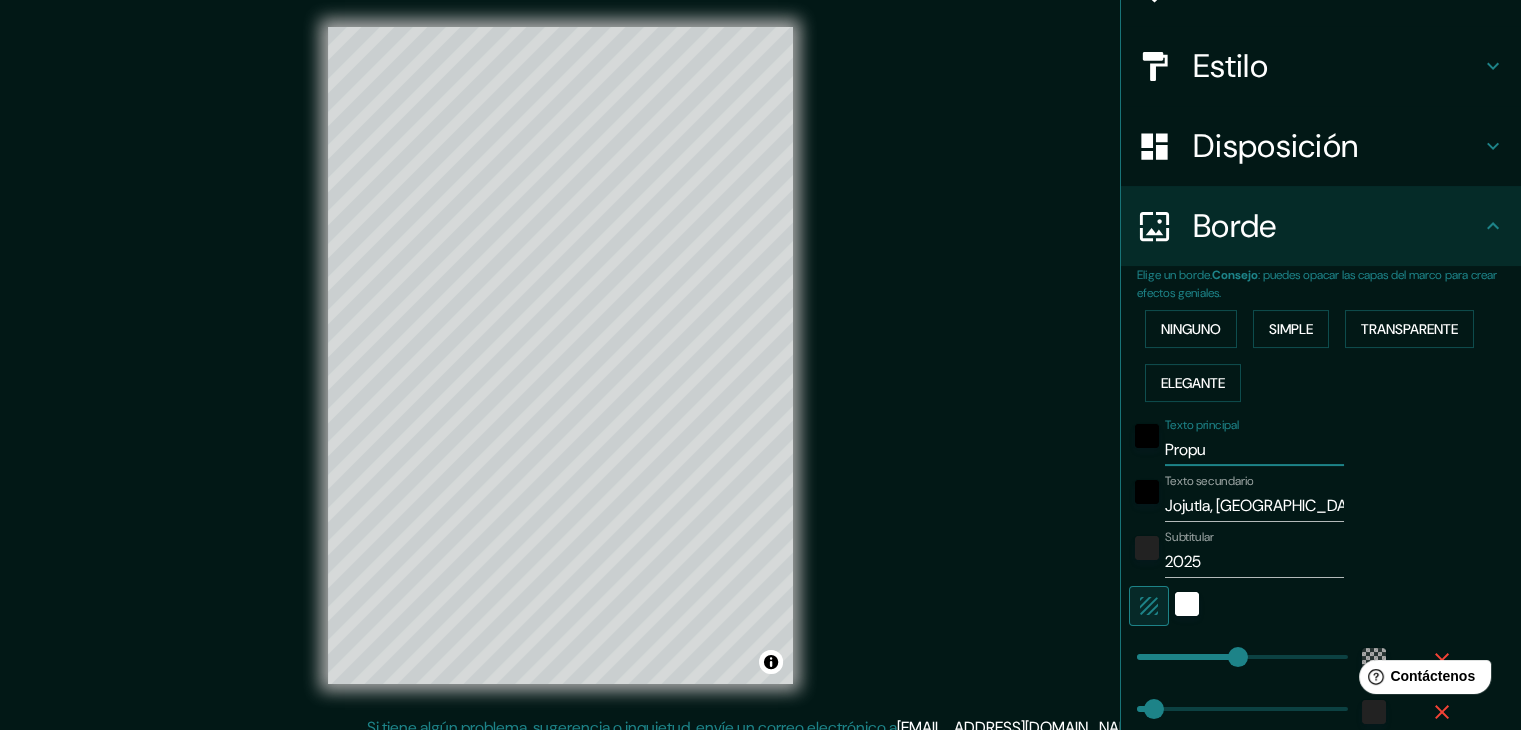type on "Propue" 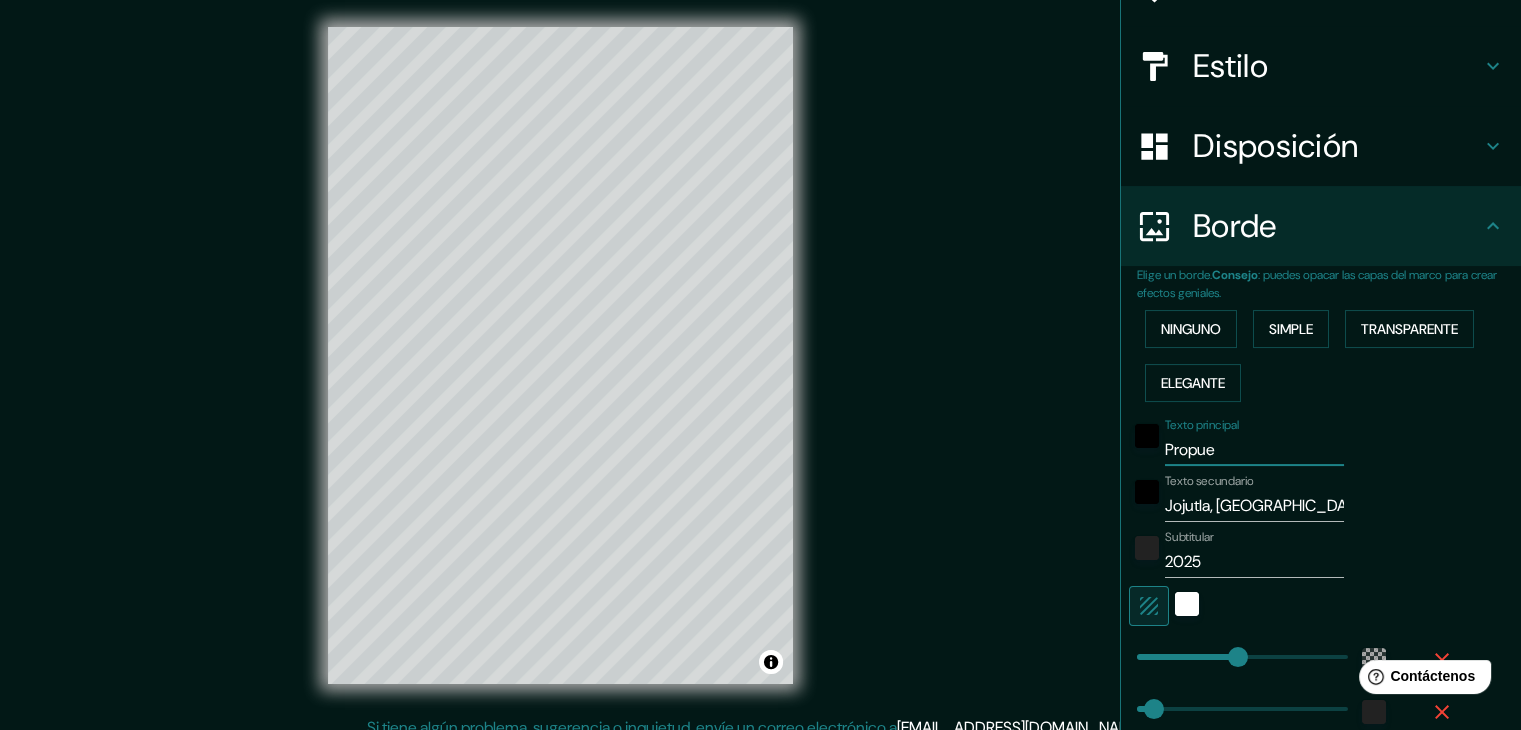 type on "Propues" 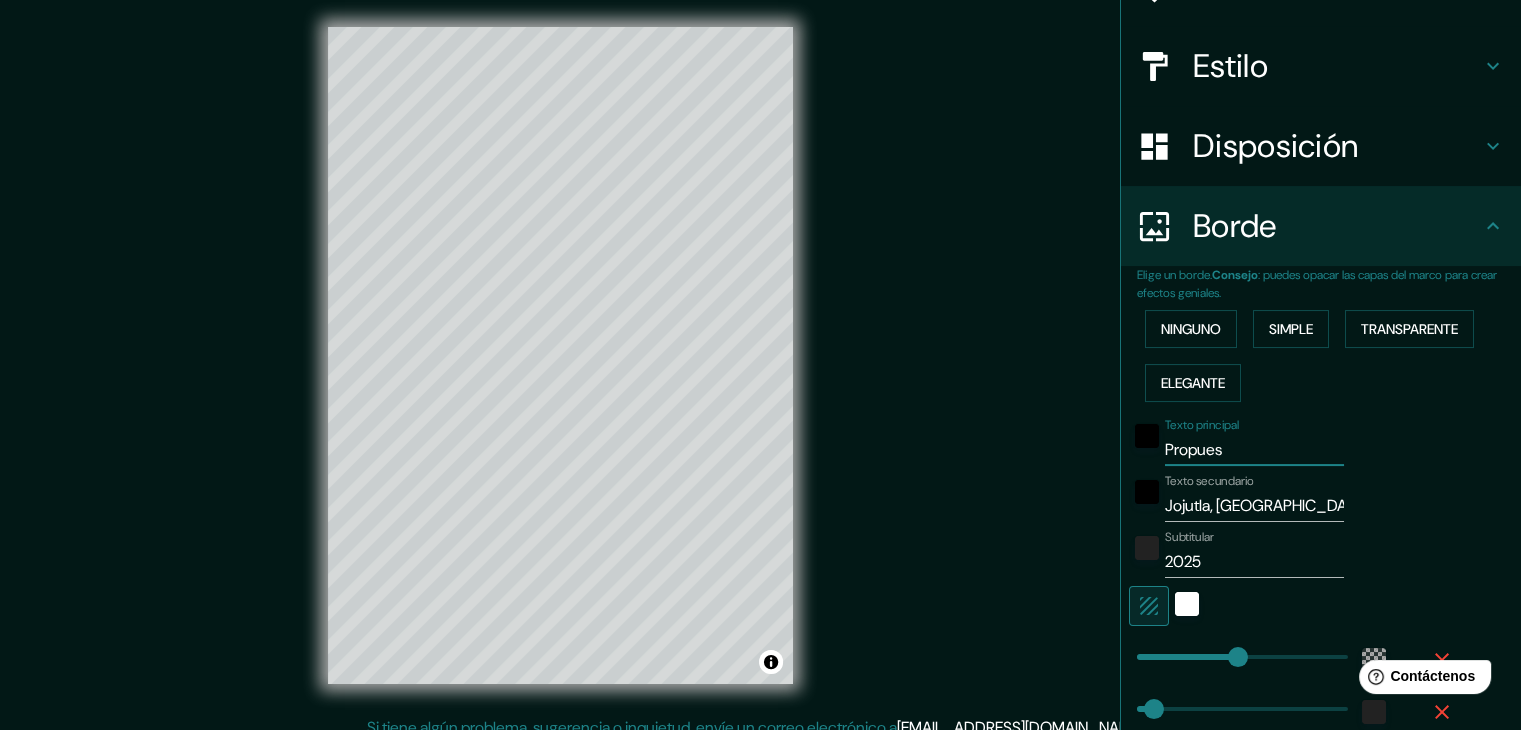 type on "Propuest" 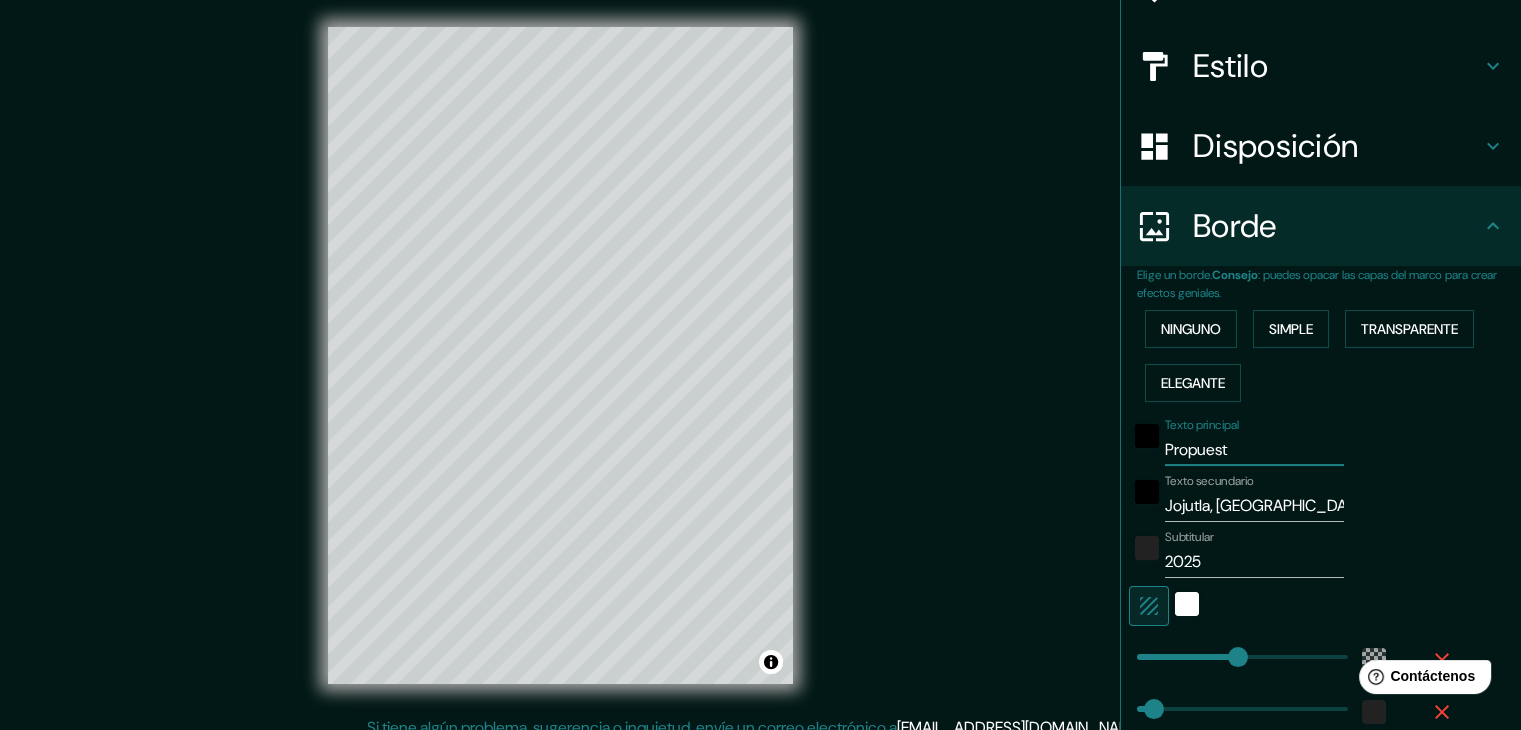 type on "Propuesta" 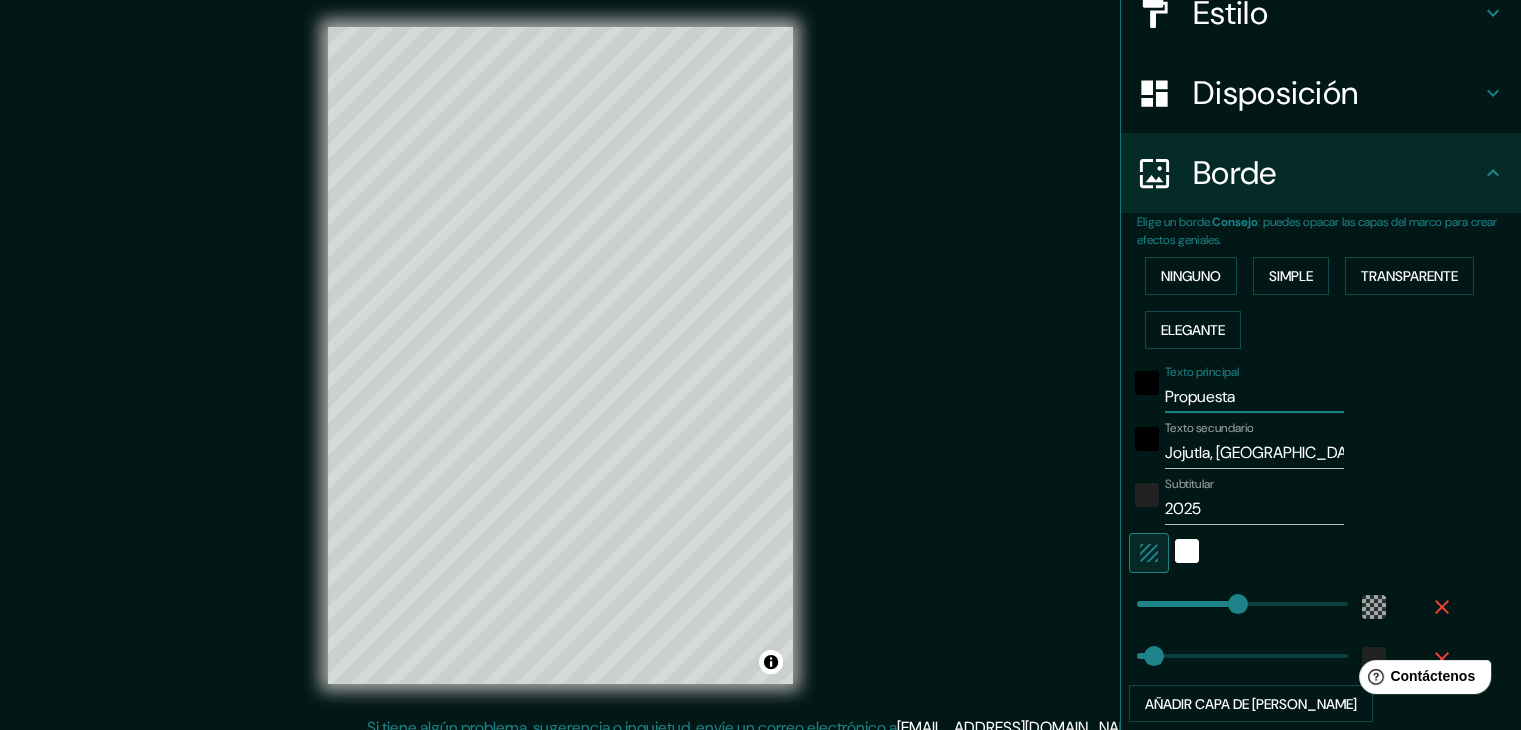 scroll, scrollTop: 400, scrollLeft: 0, axis: vertical 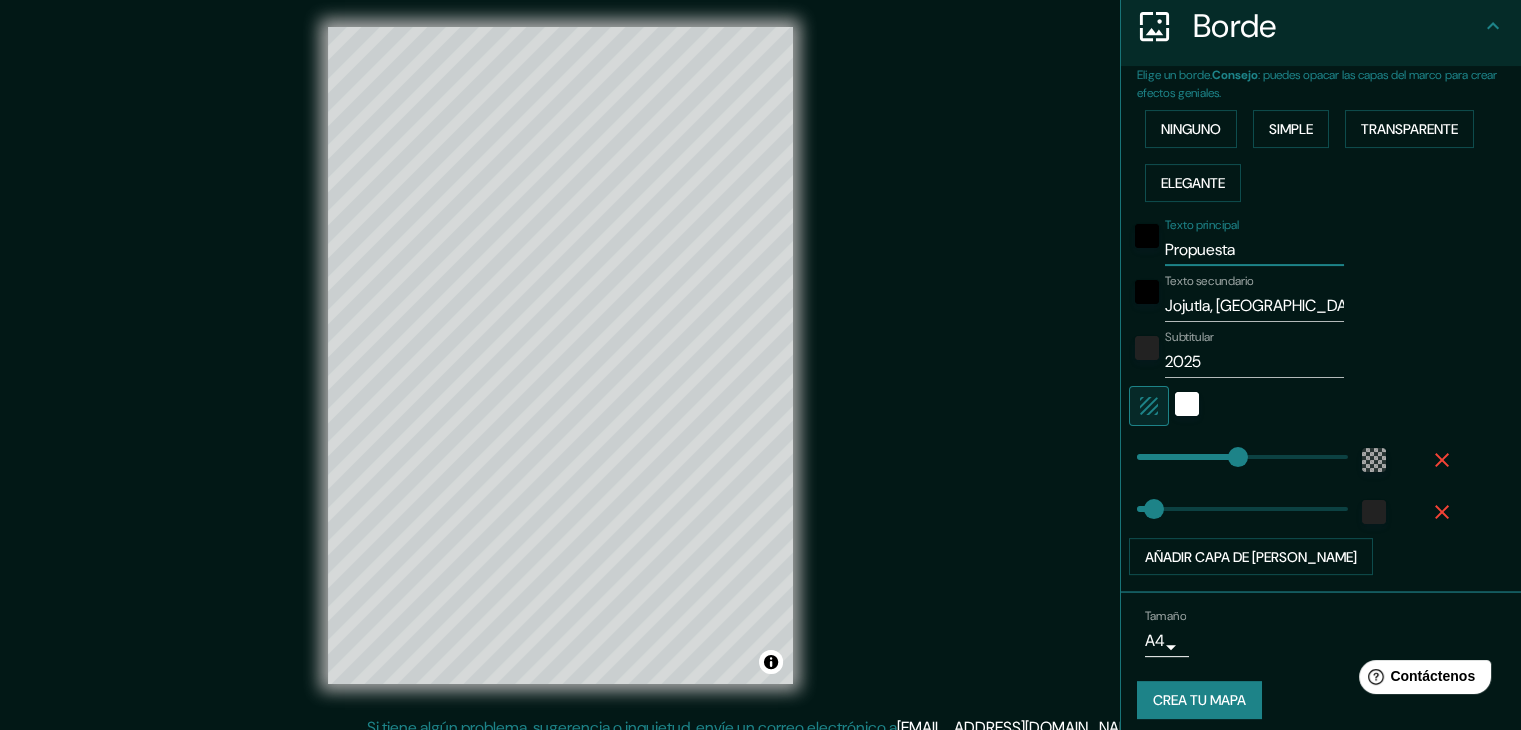 type on "223" 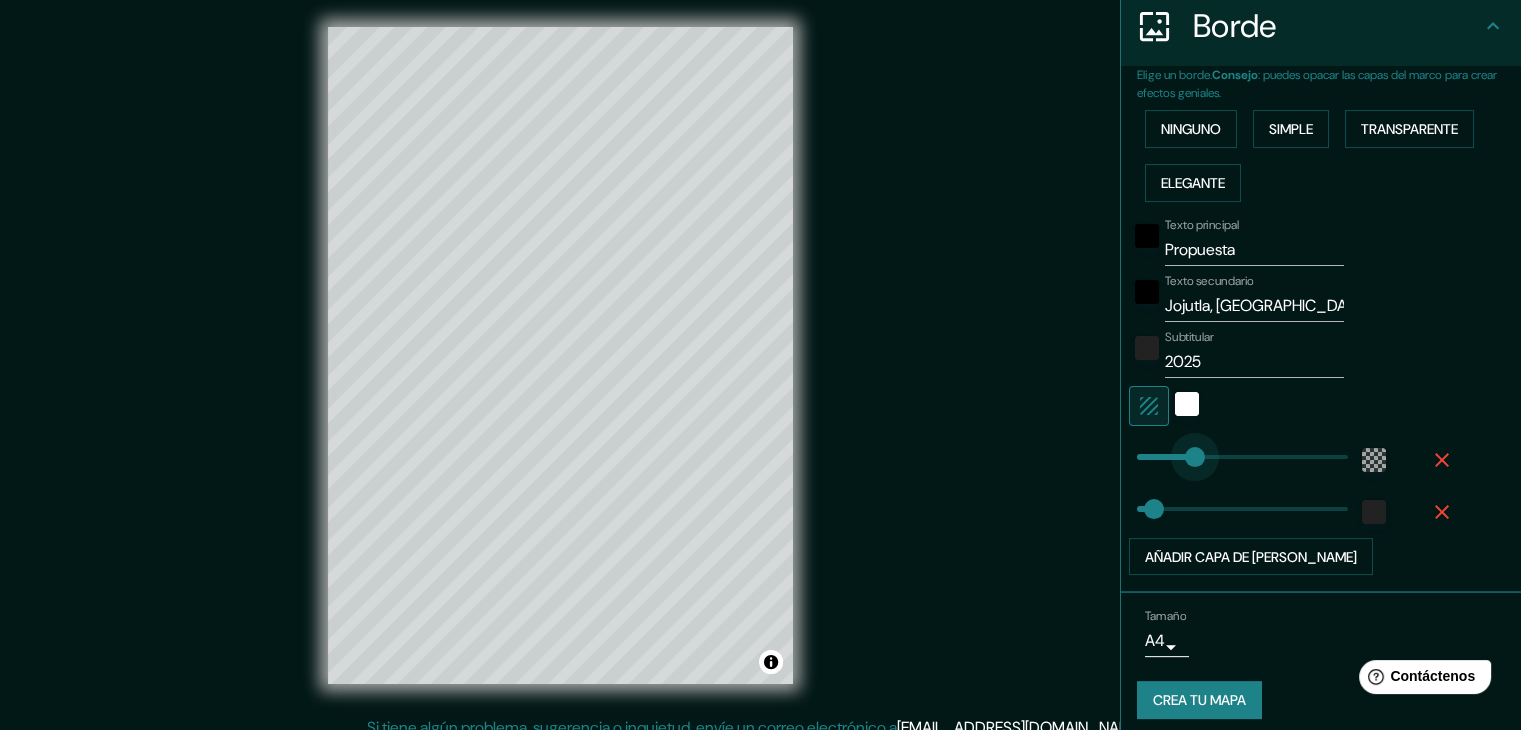 type on "41" 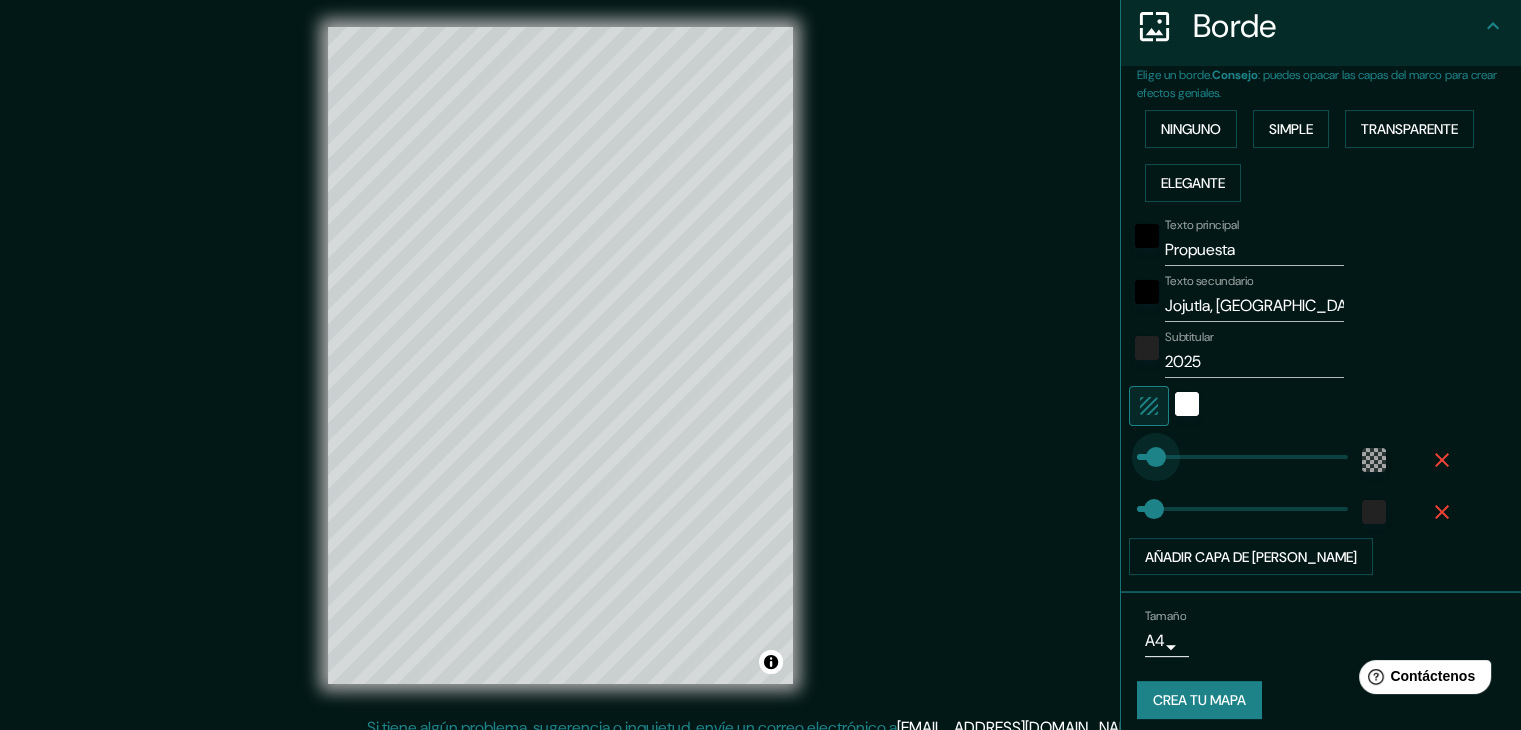 drag, startPoint x: 1186, startPoint y: 447, endPoint x: 1140, endPoint y: 455, distance: 46.69047 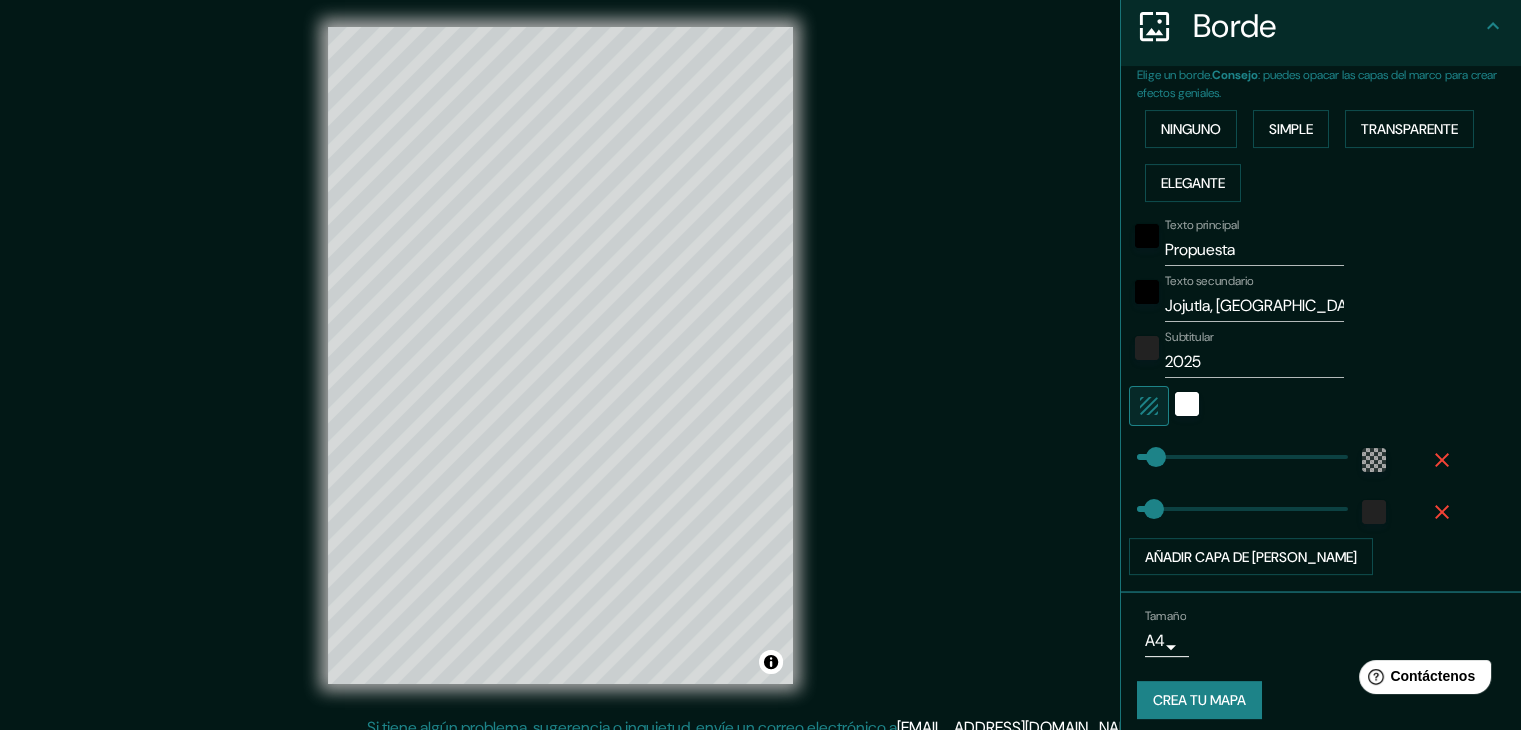 type on "127" 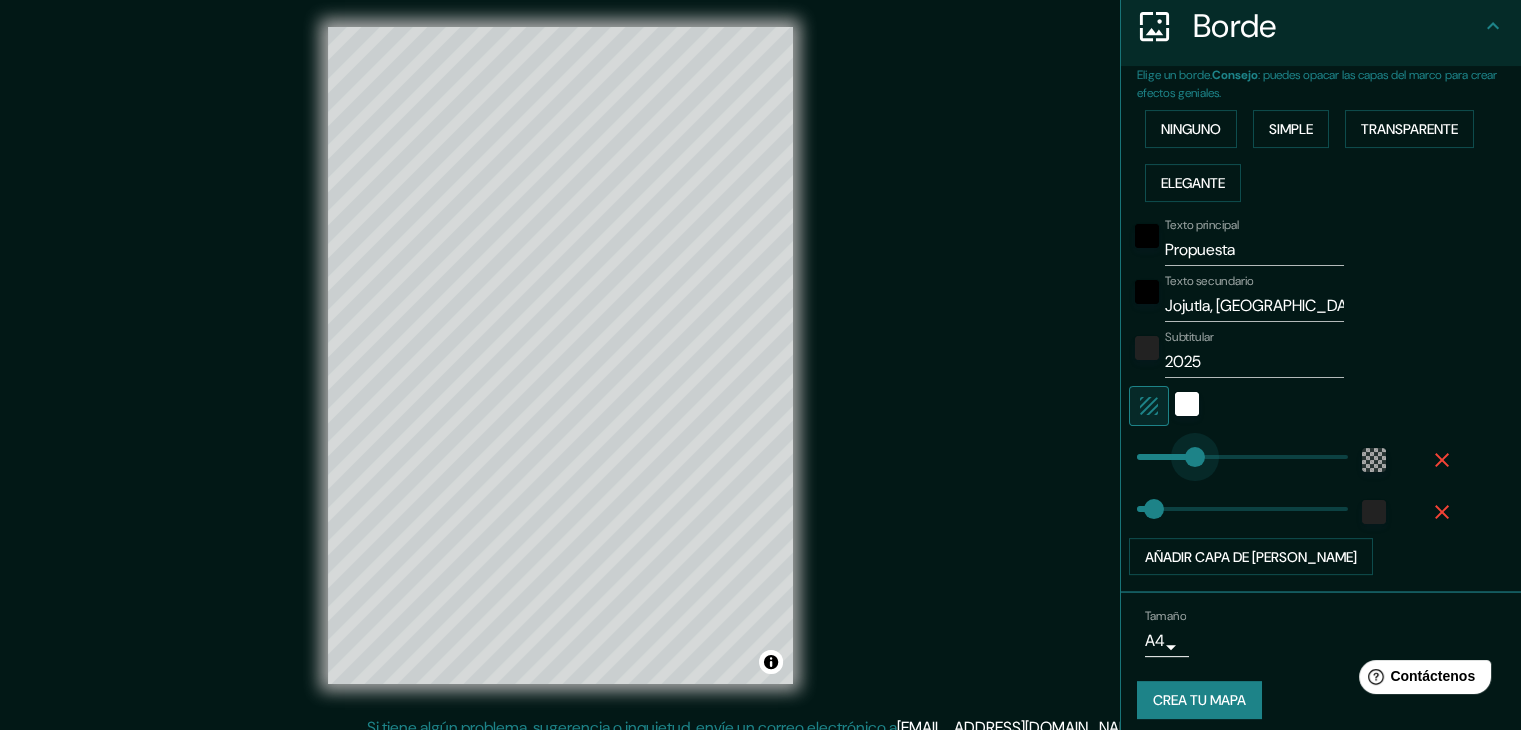 drag, startPoint x: 1146, startPoint y: 456, endPoint x: 1179, endPoint y: 456, distance: 33 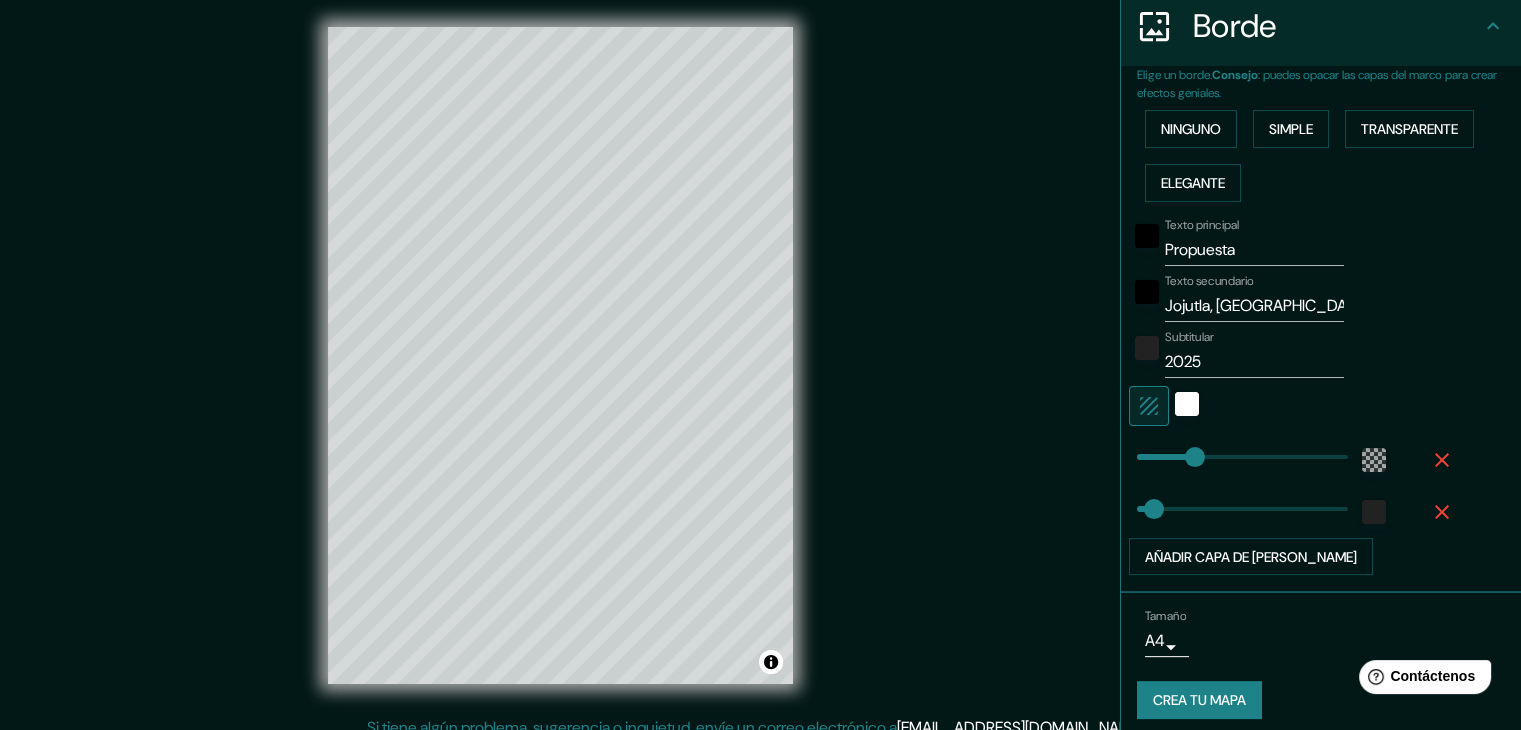 type on "305" 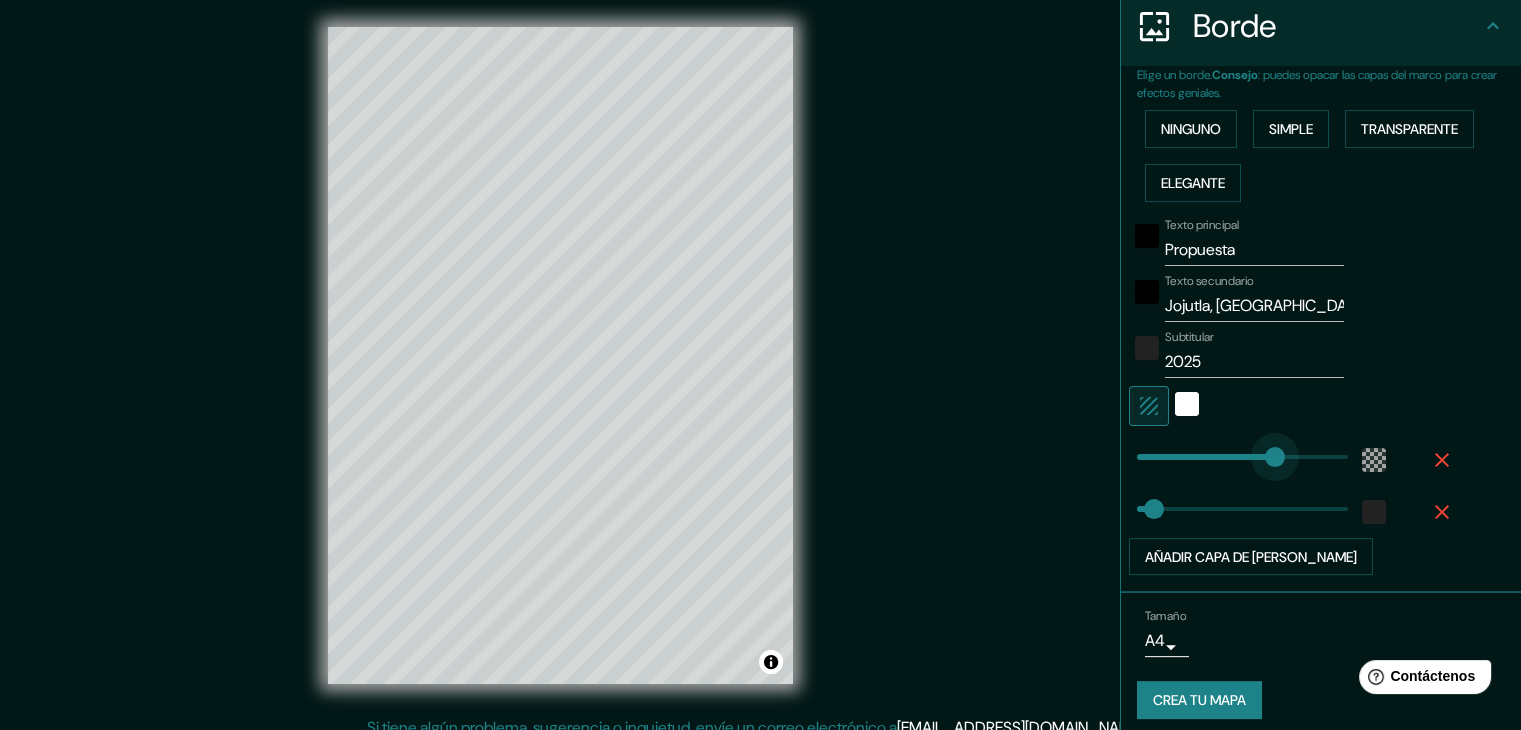 drag, startPoint x: 1179, startPoint y: 456, endPoint x: 1260, endPoint y: 449, distance: 81.3019 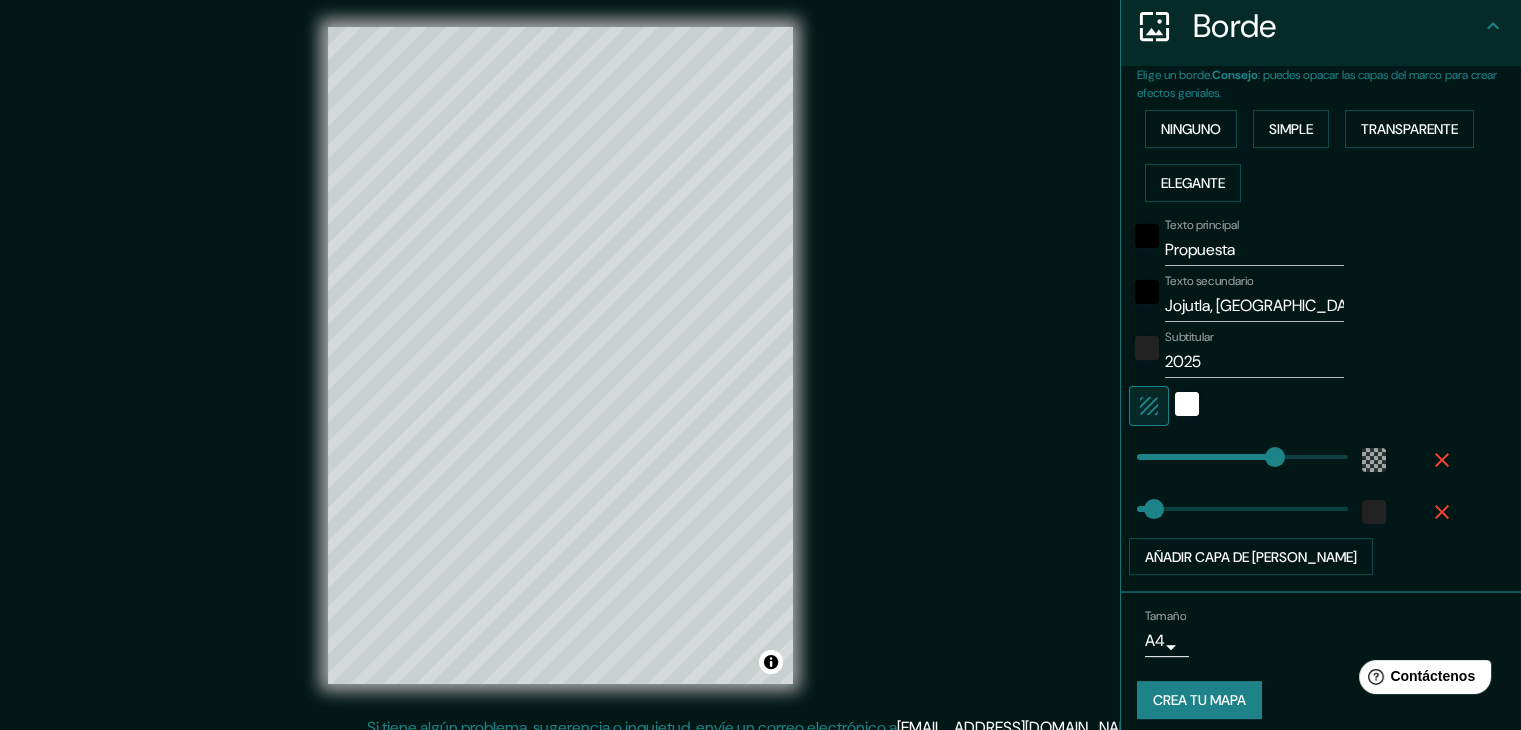 type on "418" 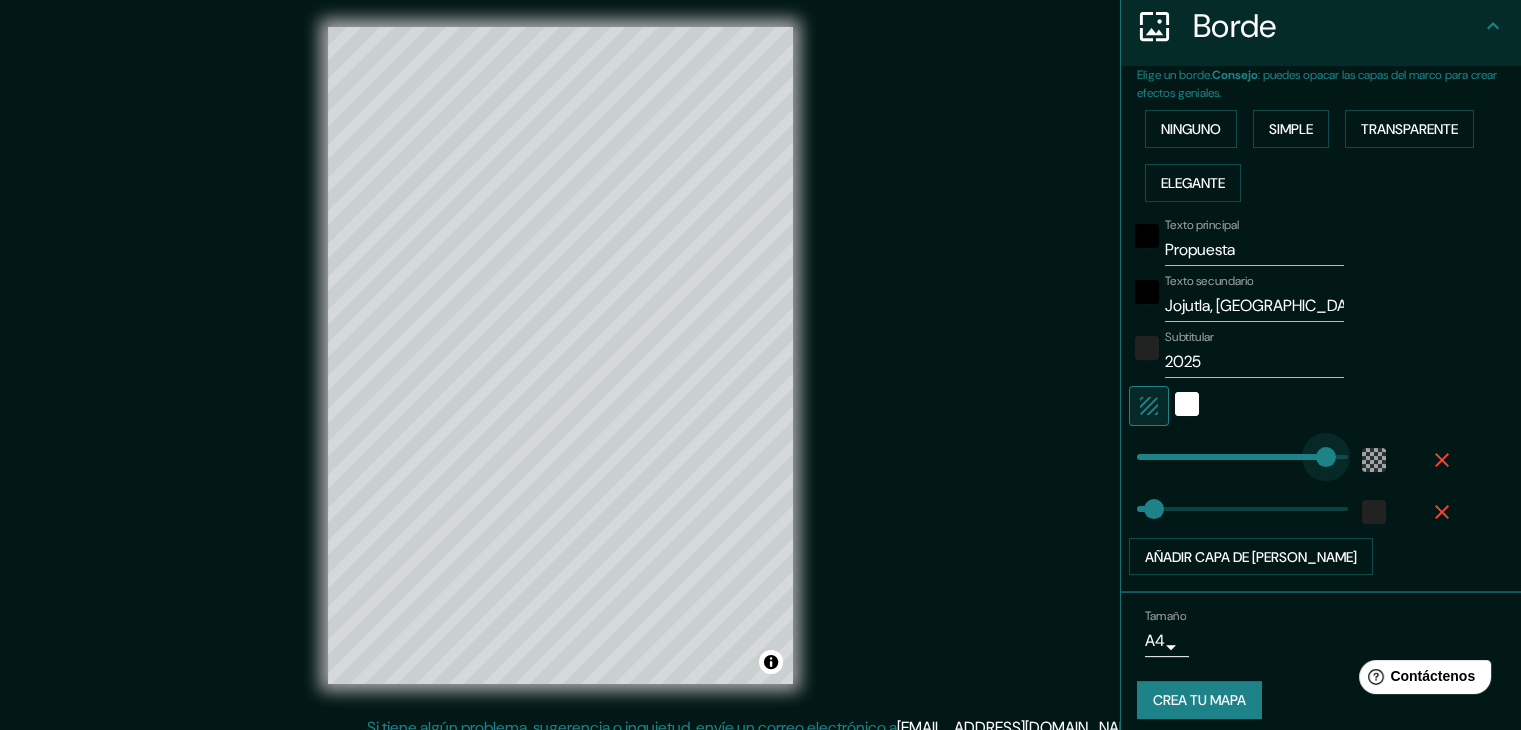 drag, startPoint x: 1268, startPoint y: 448, endPoint x: 1311, endPoint y: 446, distance: 43.046486 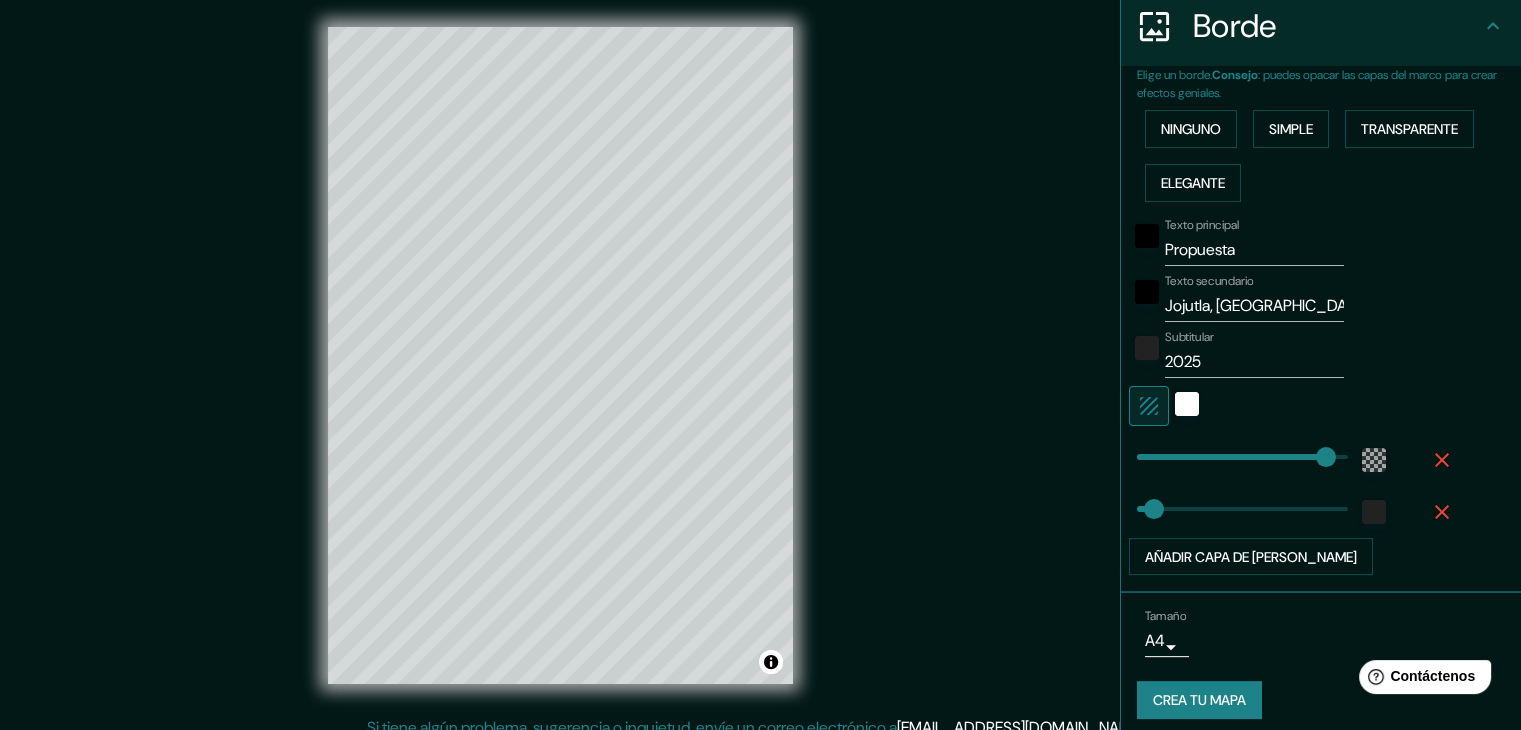 click on "Mappin Ubicación Jojutla, Morelos, México Patas Estilo Disposición Borde Elige un borde.  Consejo  : puedes opacar las capas del marco para crear efectos geniales. Ninguno Simple Transparente Elegante Texto principal Propuesta Texto secundario Jojutla, Morelos Subtitular 2025 Añadir capa de marco Tamaño A4 single Crea tu mapa © Mapbox   © OpenStreetMap   Improve this map Si tiene algún problema, sugerencia o inquietud, envíe un correo electrónico a  help@mappin.pro  .   . ." at bounding box center (760, 371) 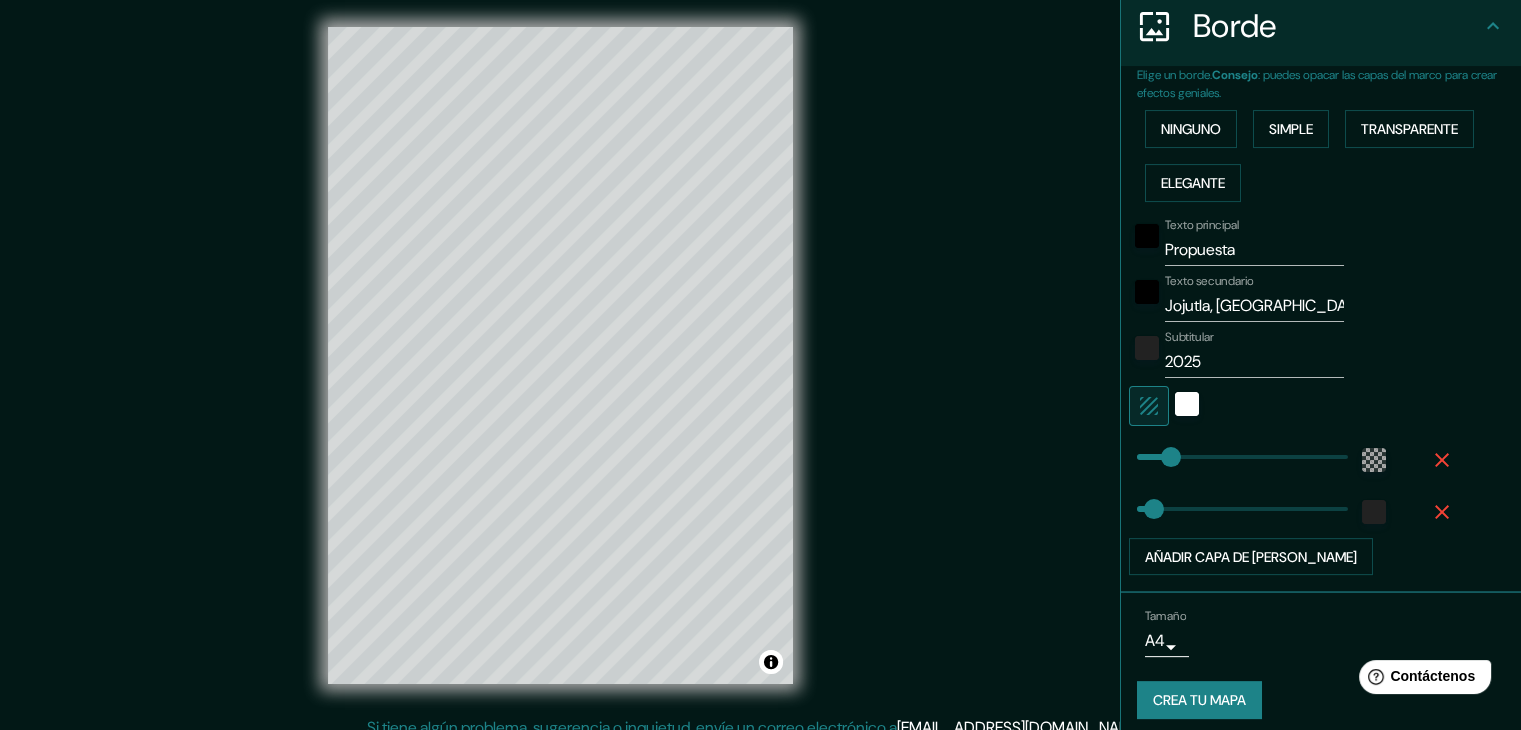 type on "74" 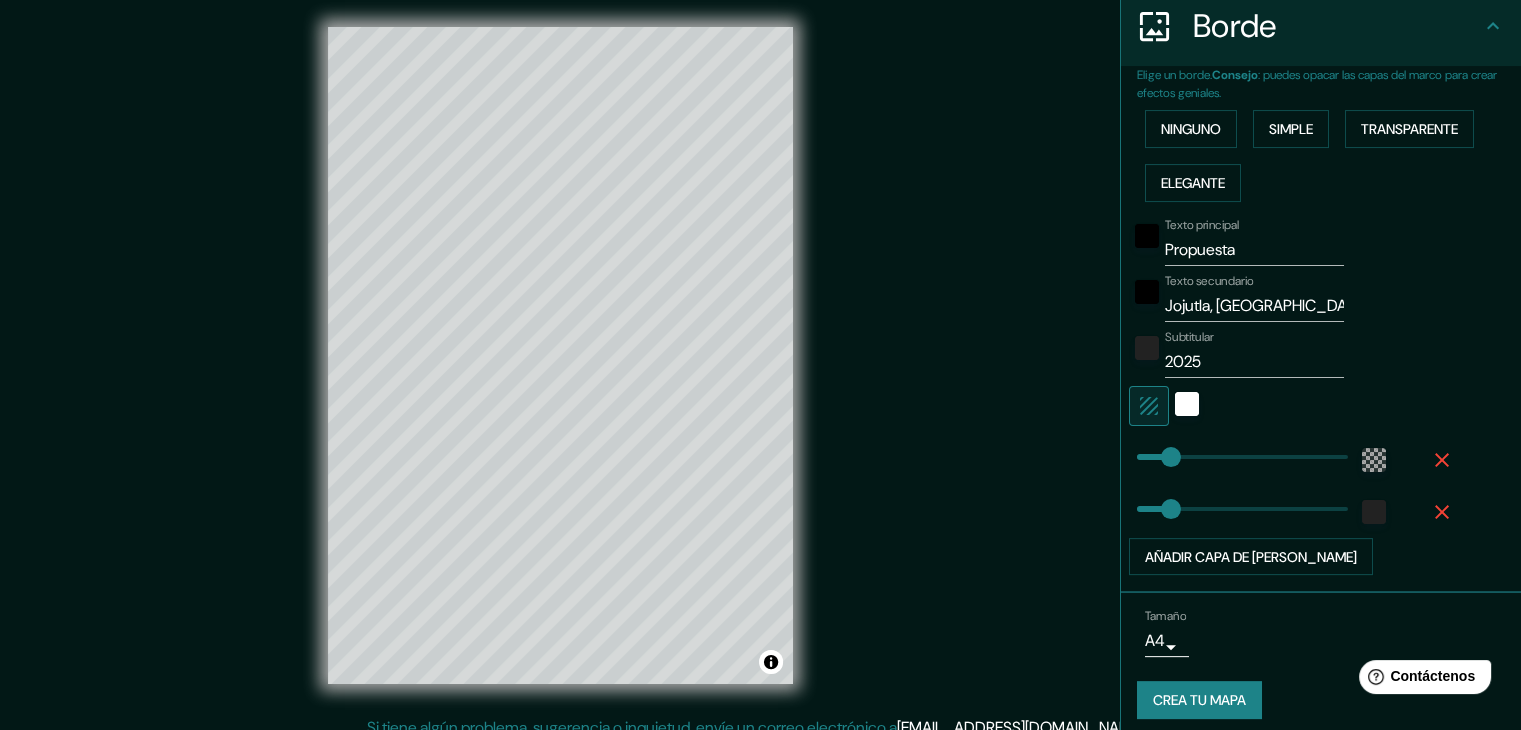 type on "23" 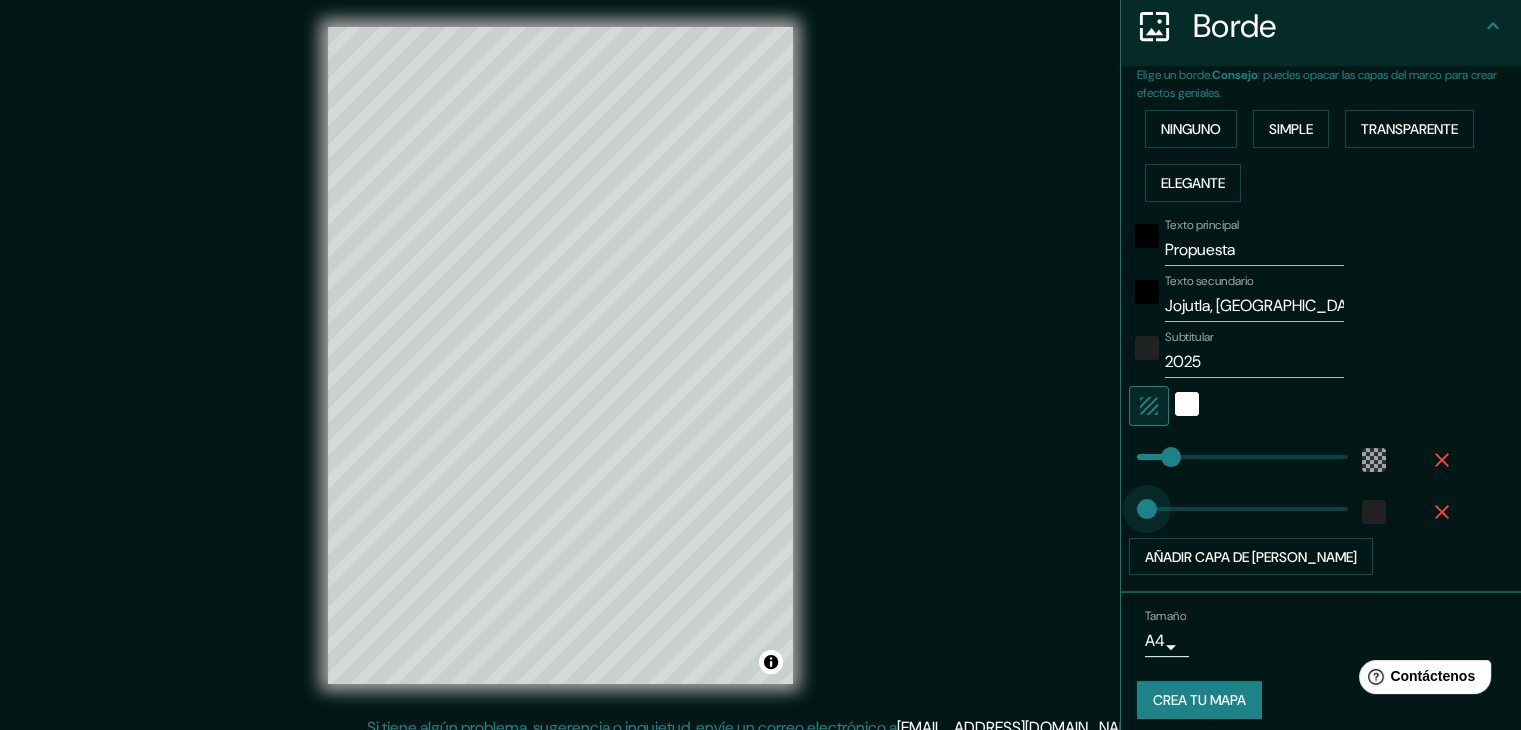 drag, startPoint x: 1155, startPoint y: 503, endPoint x: 1132, endPoint y: 503, distance: 23 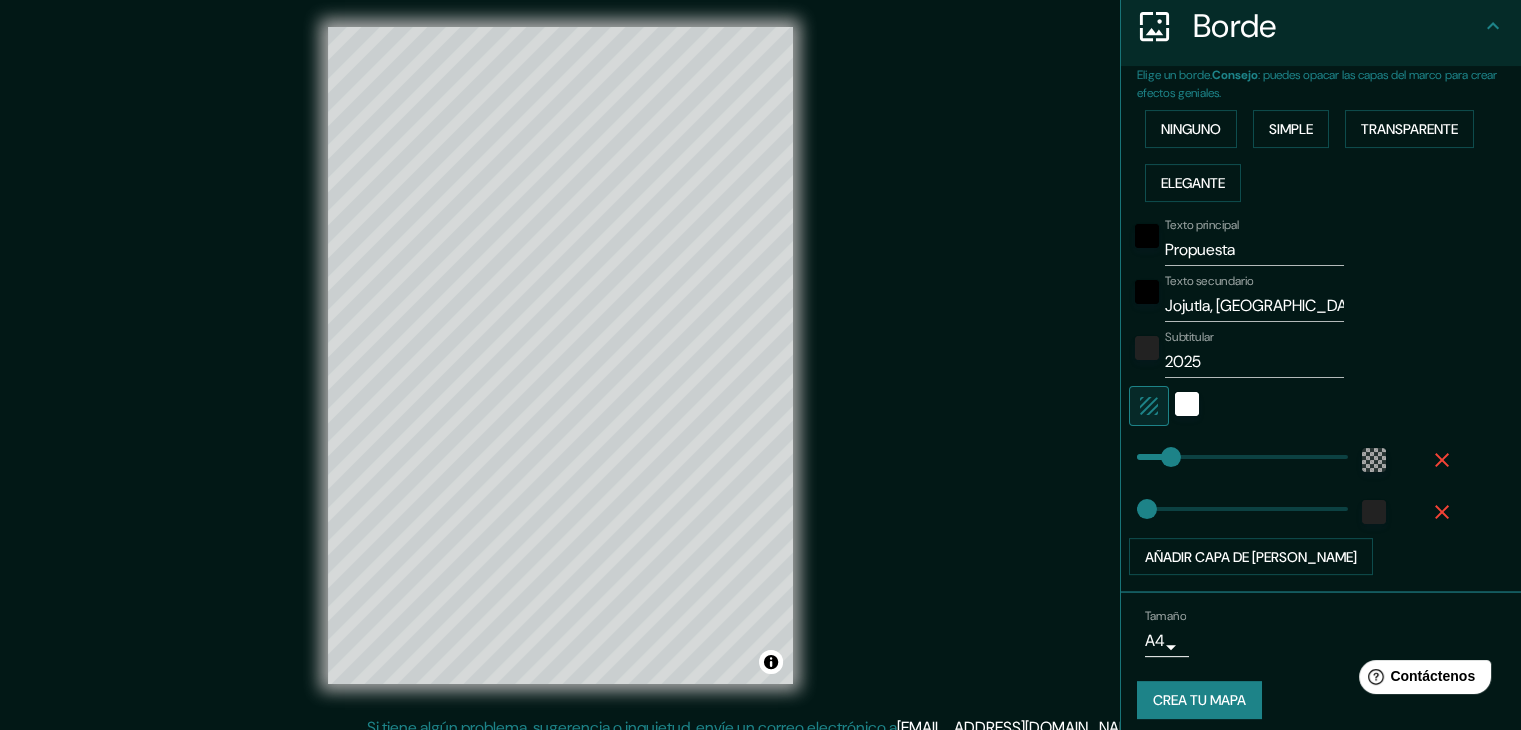 click on "Propuesta" at bounding box center (1254, 250) 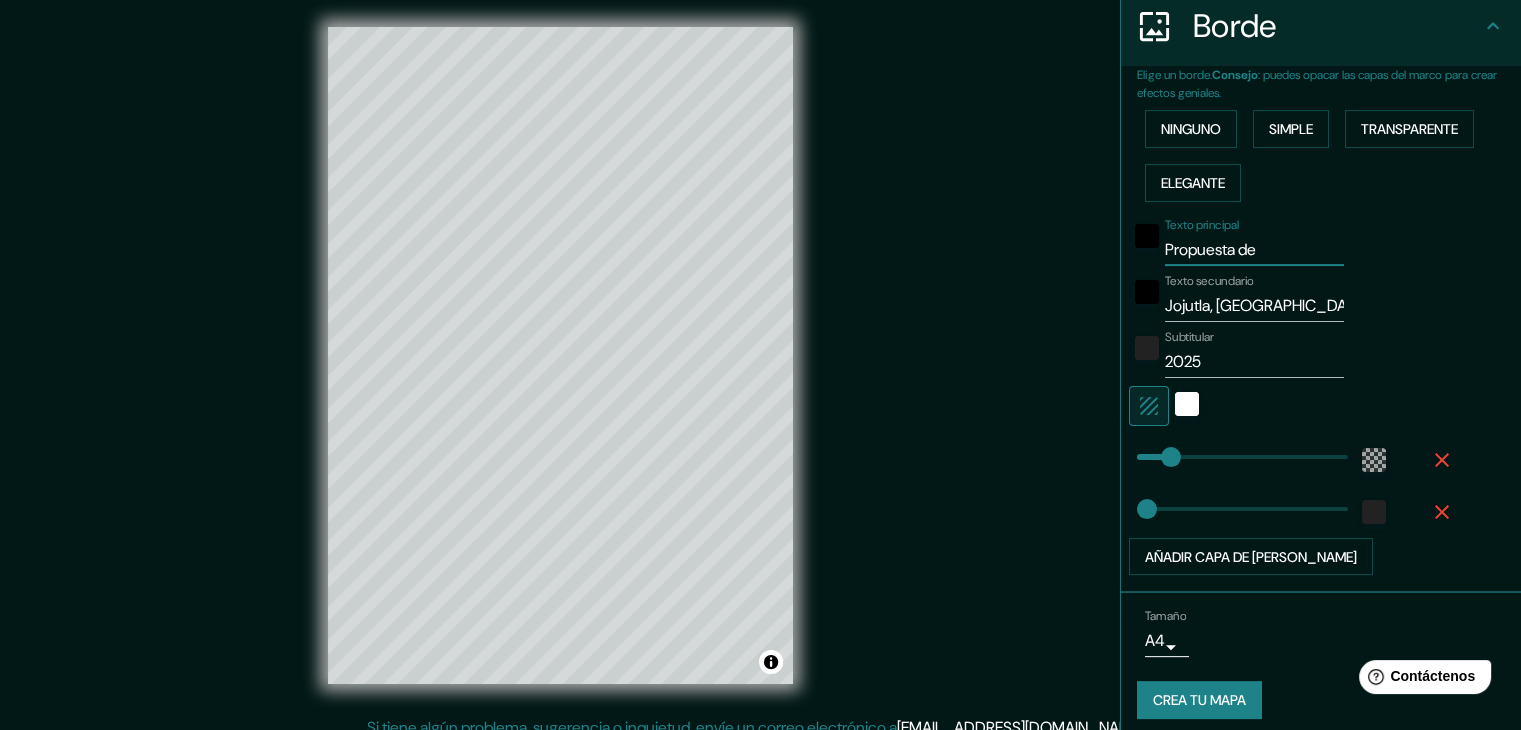 type on "Propuesta de" 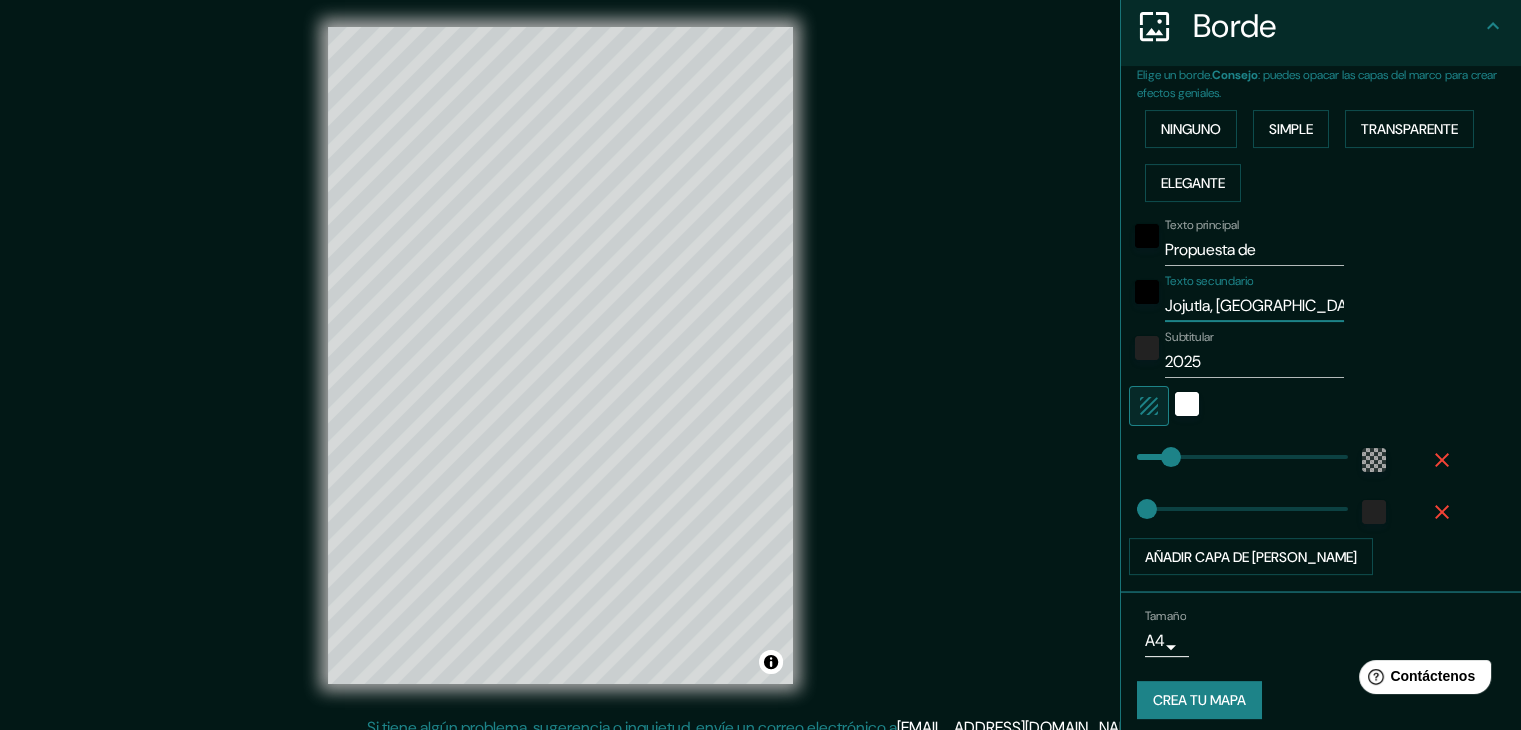 drag, startPoint x: 1275, startPoint y: 310, endPoint x: 1126, endPoint y: 314, distance: 149.05368 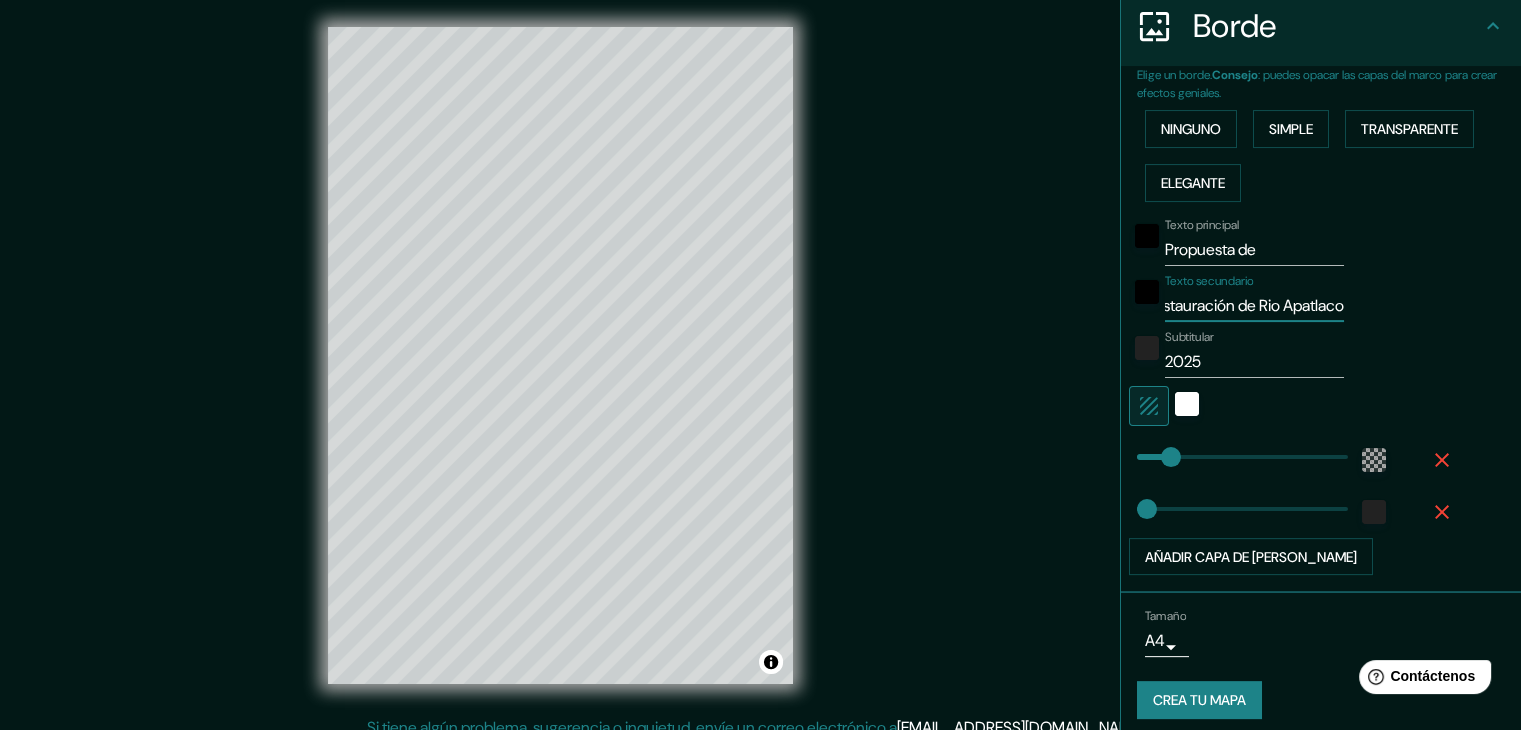 scroll, scrollTop: 0, scrollLeft: 45, axis: horizontal 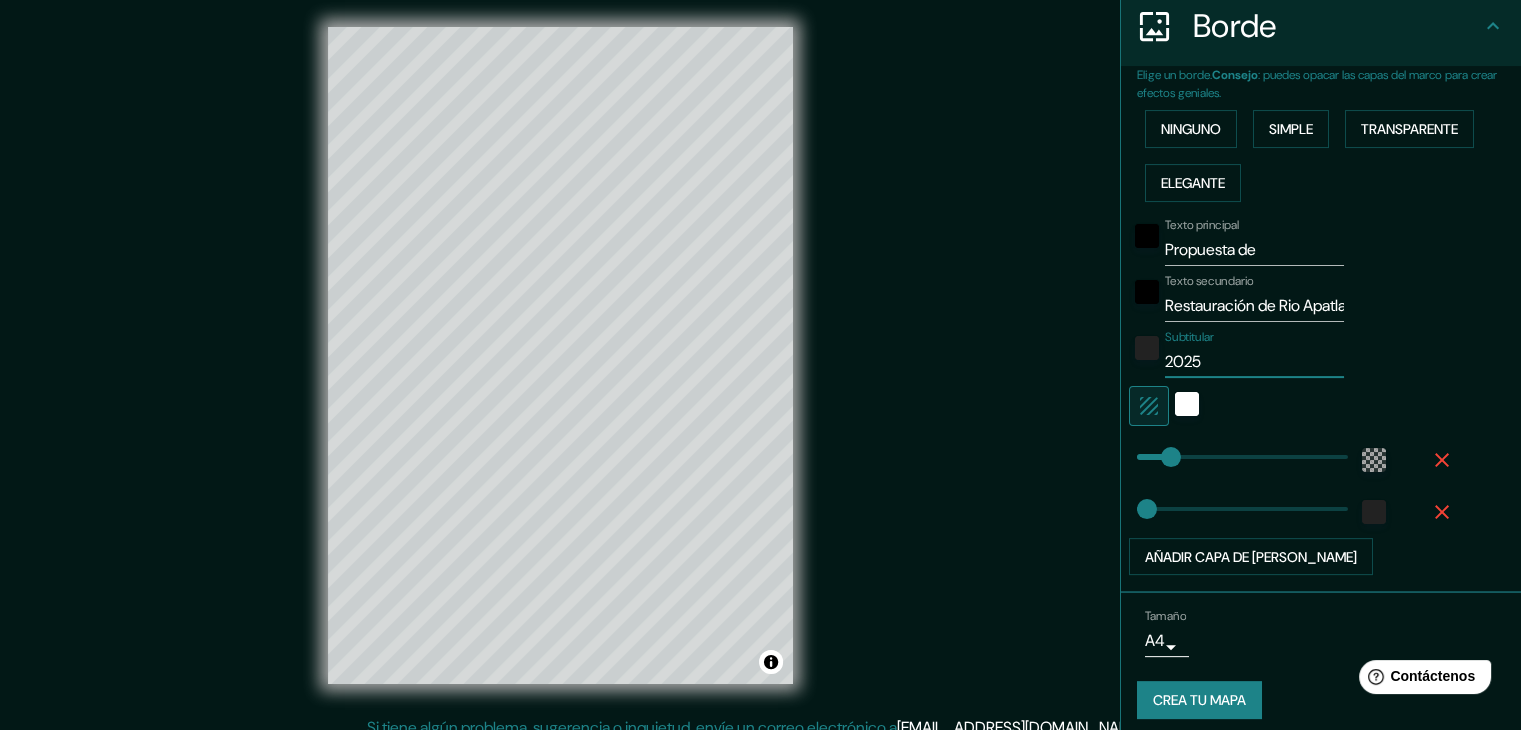 drag, startPoint x: 1244, startPoint y: 366, endPoint x: 1198, endPoint y: 376, distance: 47.07441 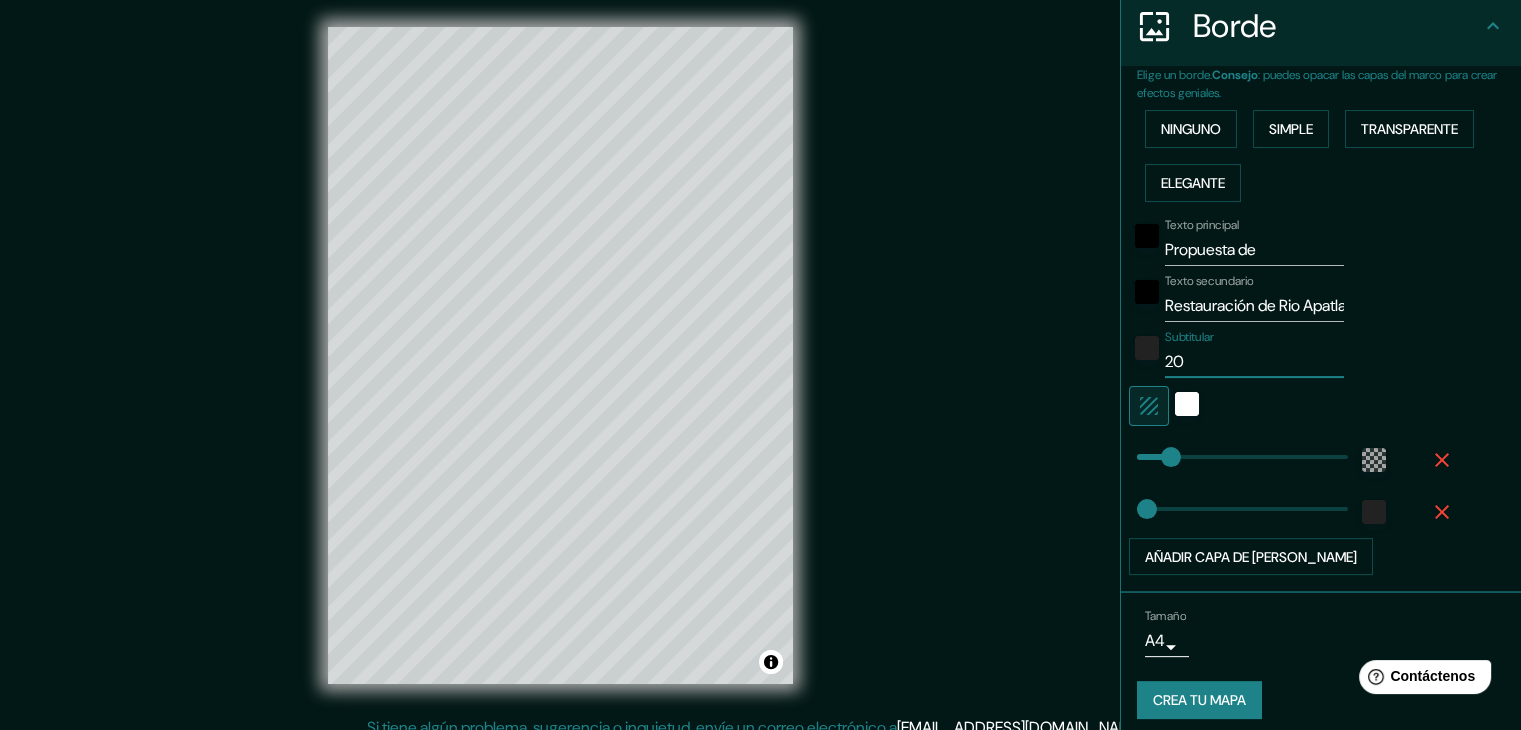 type on "2" 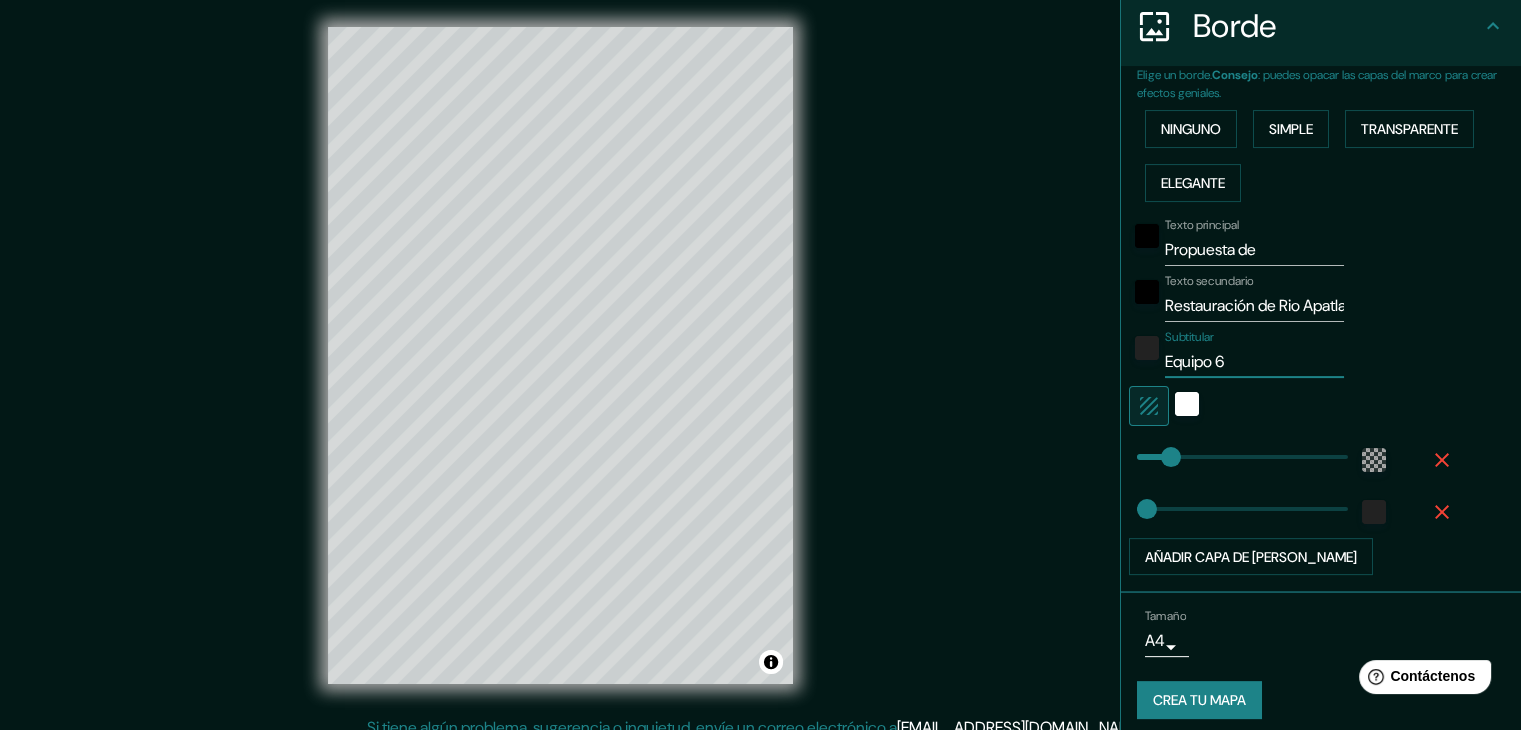 type on "Equipo 6" 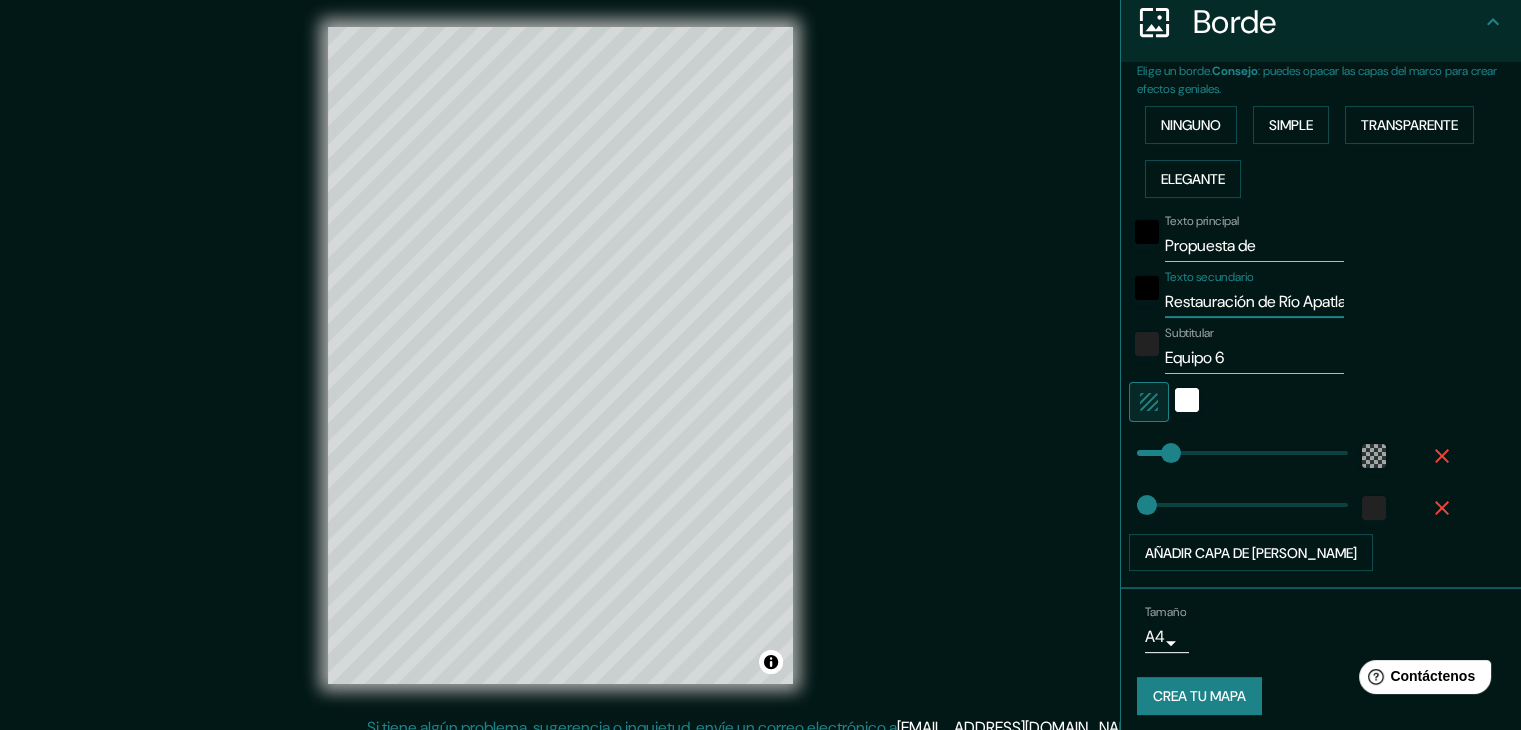 scroll, scrollTop: 410, scrollLeft: 0, axis: vertical 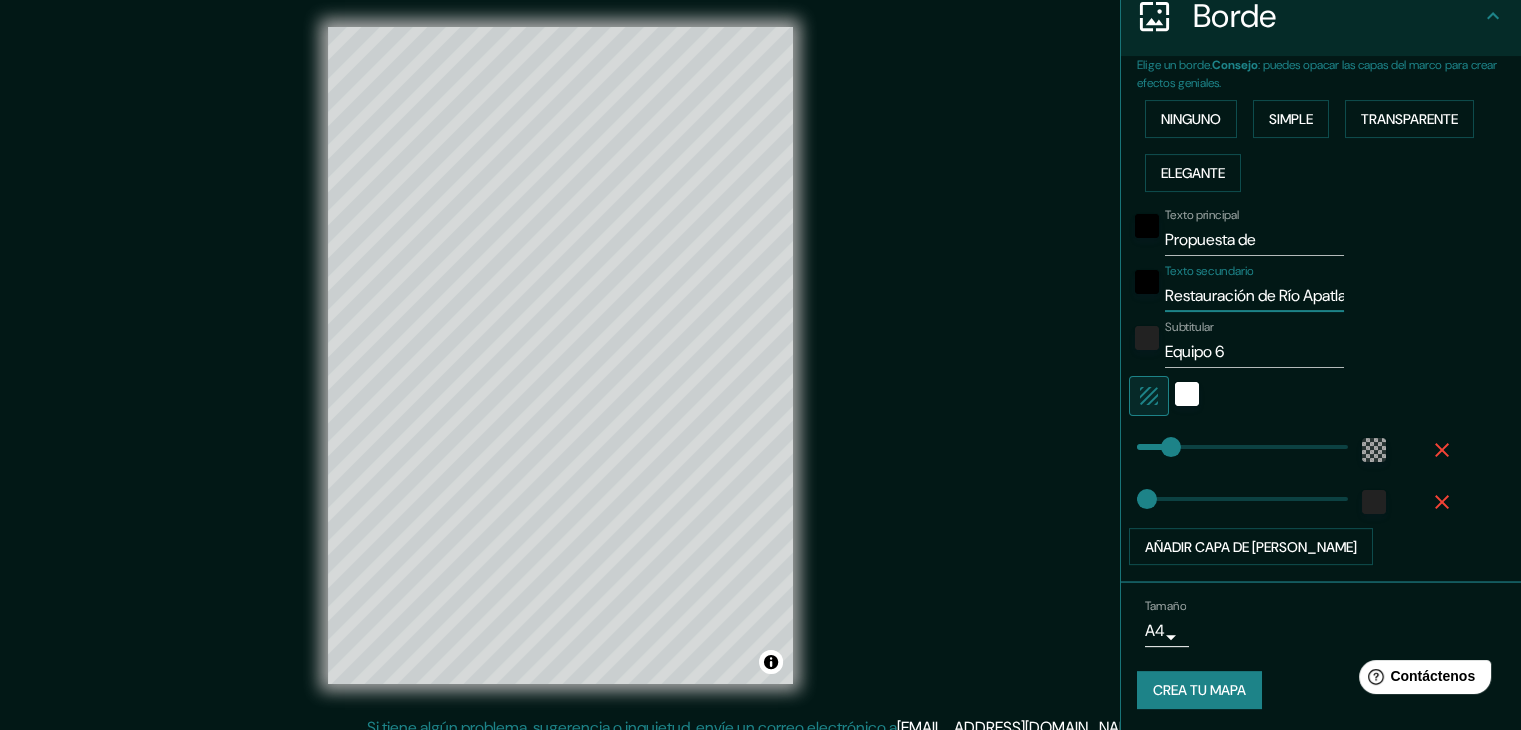 type on "Restauración de Río Apatlaco" 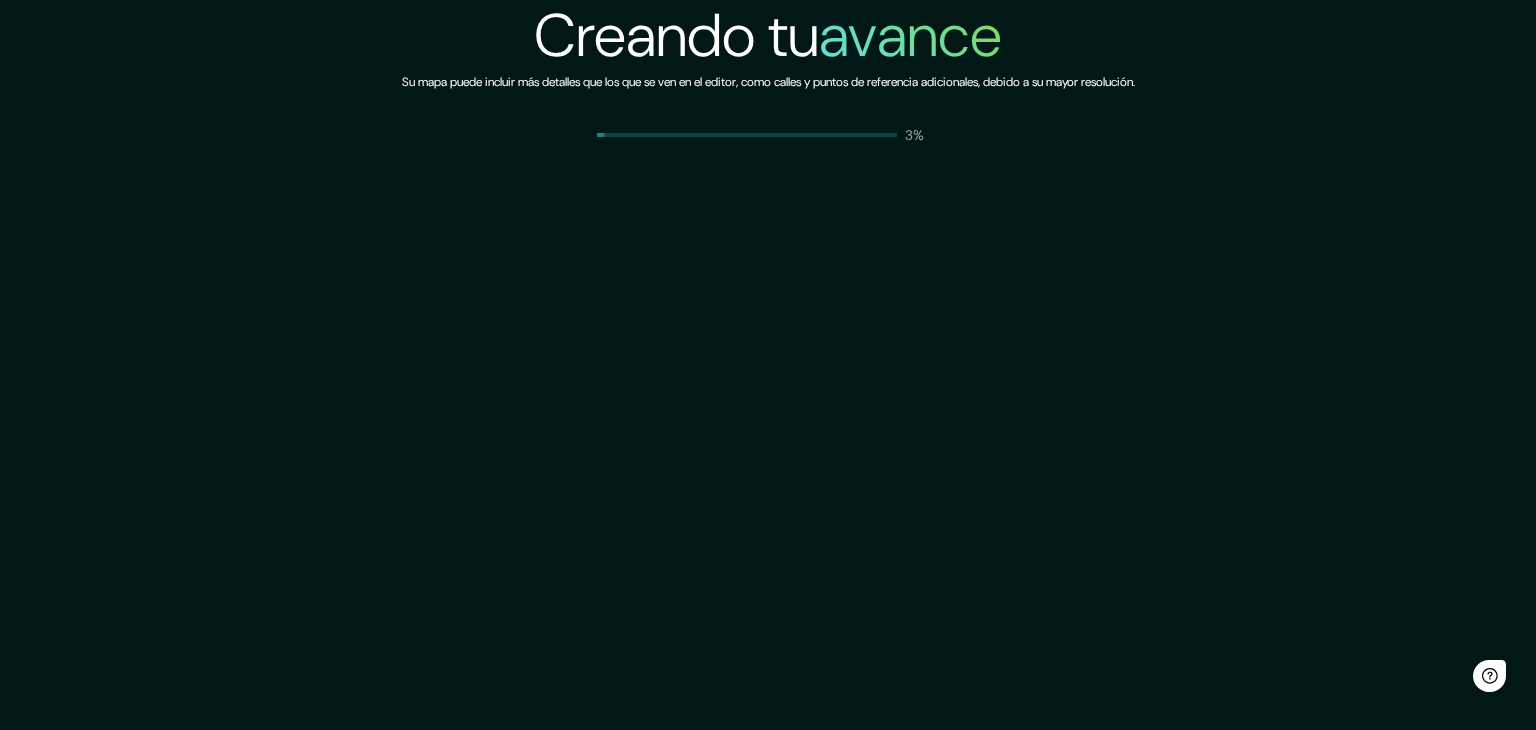 scroll, scrollTop: 0, scrollLeft: 0, axis: both 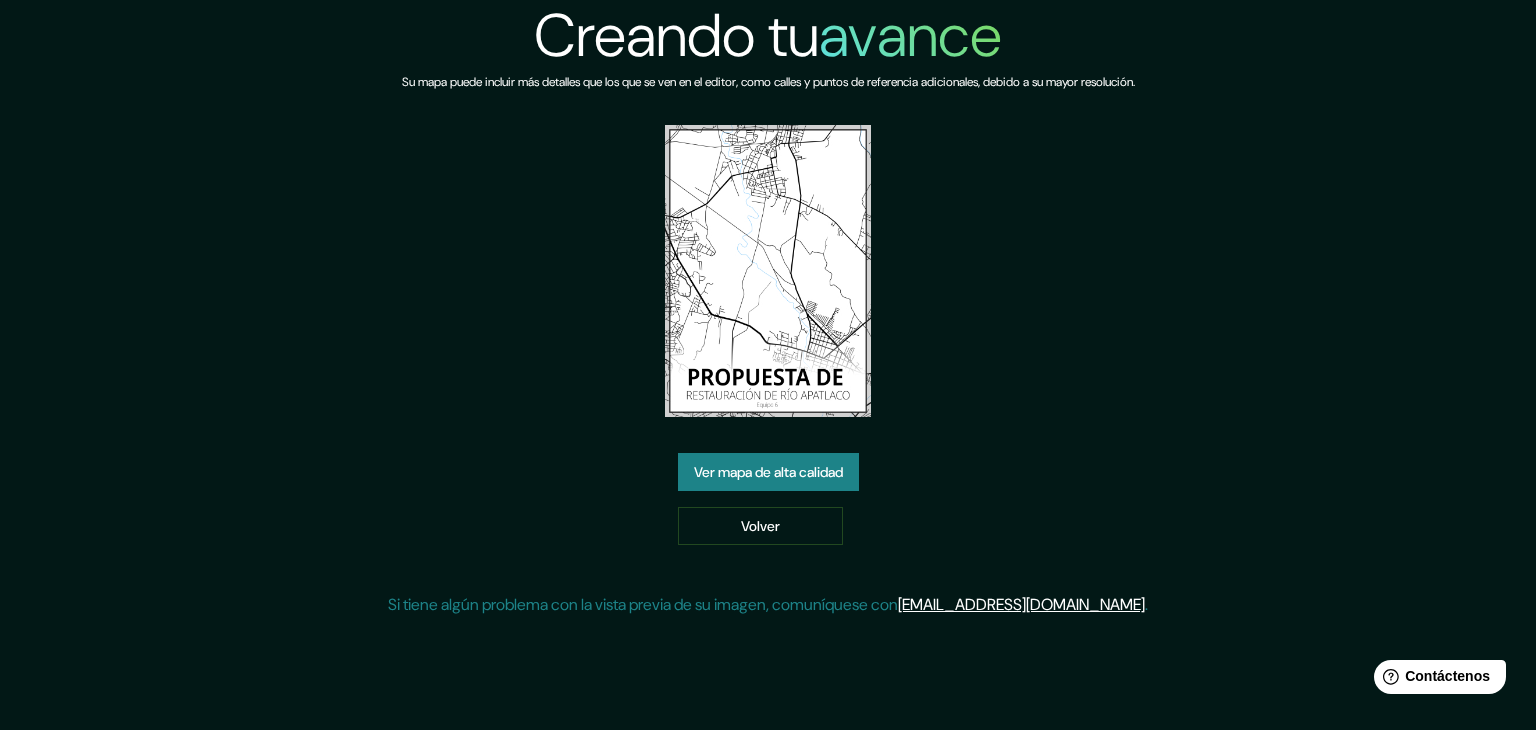 click at bounding box center (768, 271) 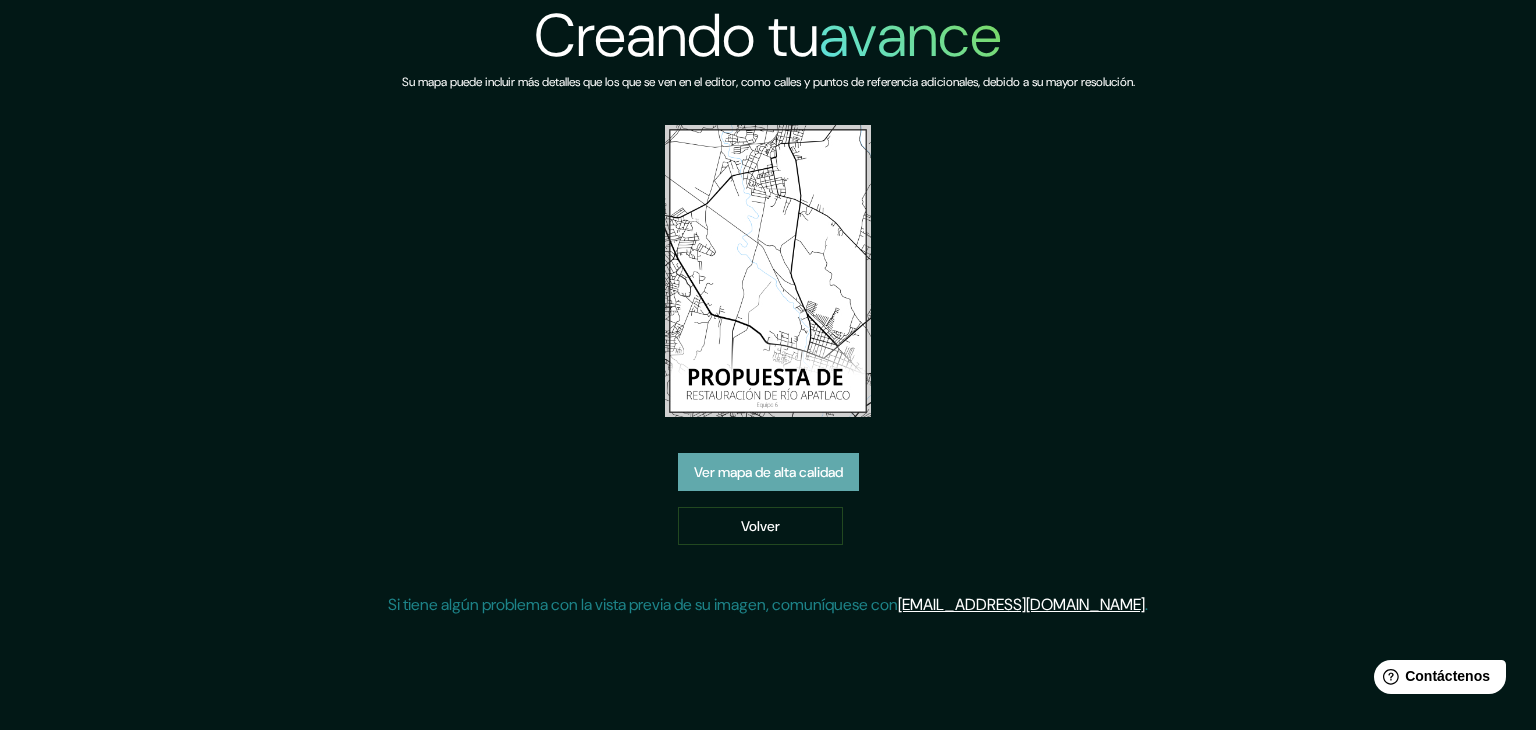 click on "Ver mapa de alta calidad" at bounding box center [768, 472] 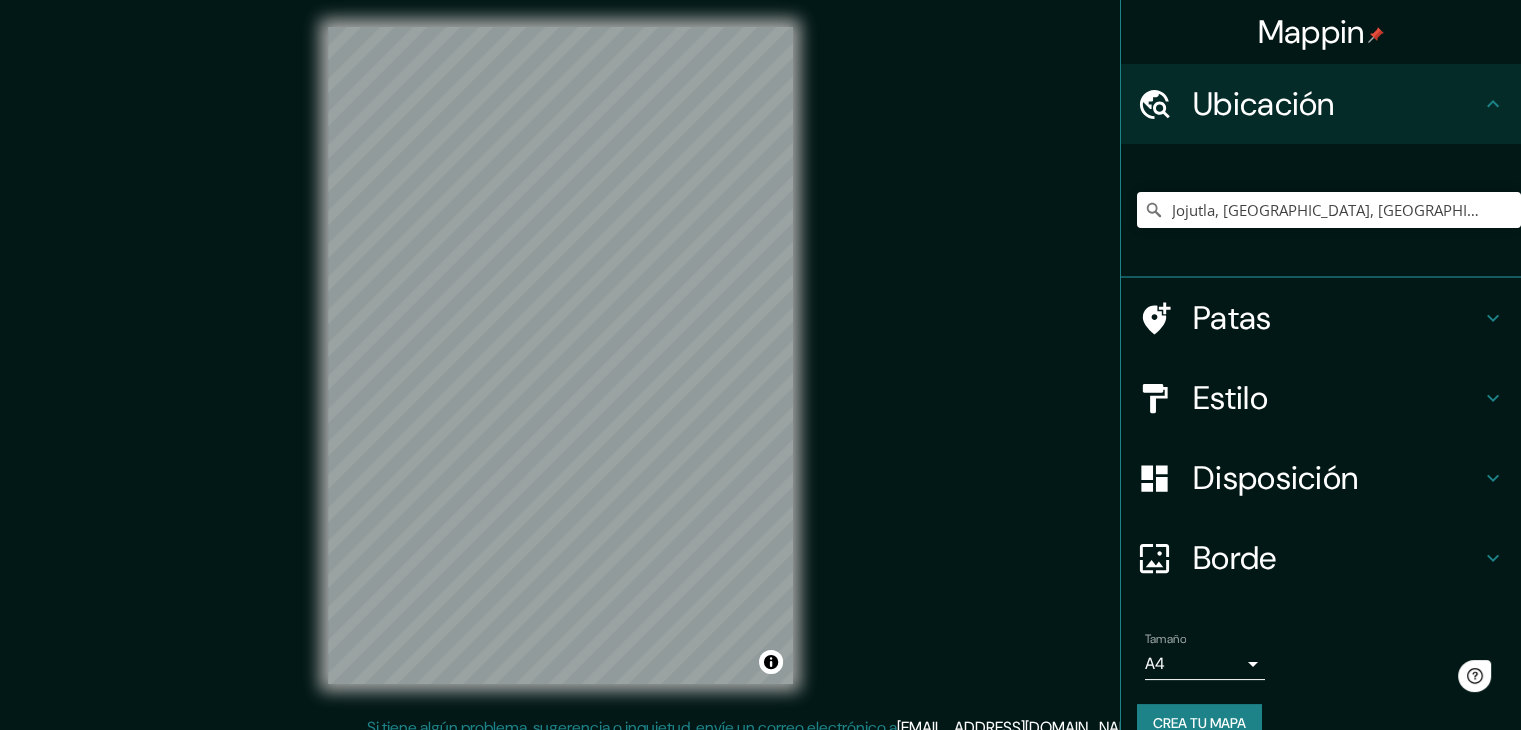 scroll, scrollTop: 0, scrollLeft: 0, axis: both 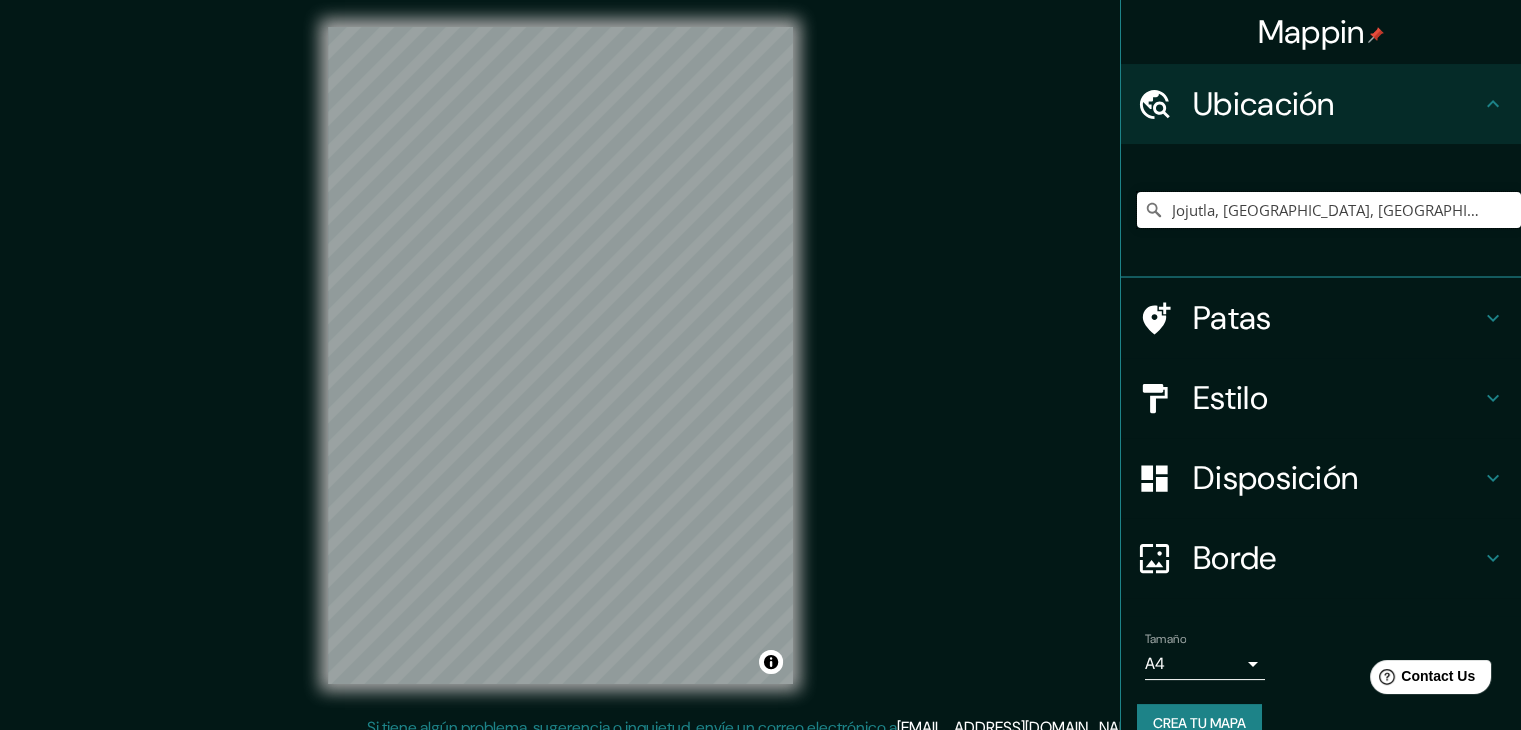click on "Jojutla, [GEOGRAPHIC_DATA], [GEOGRAPHIC_DATA]" at bounding box center [1329, 210] 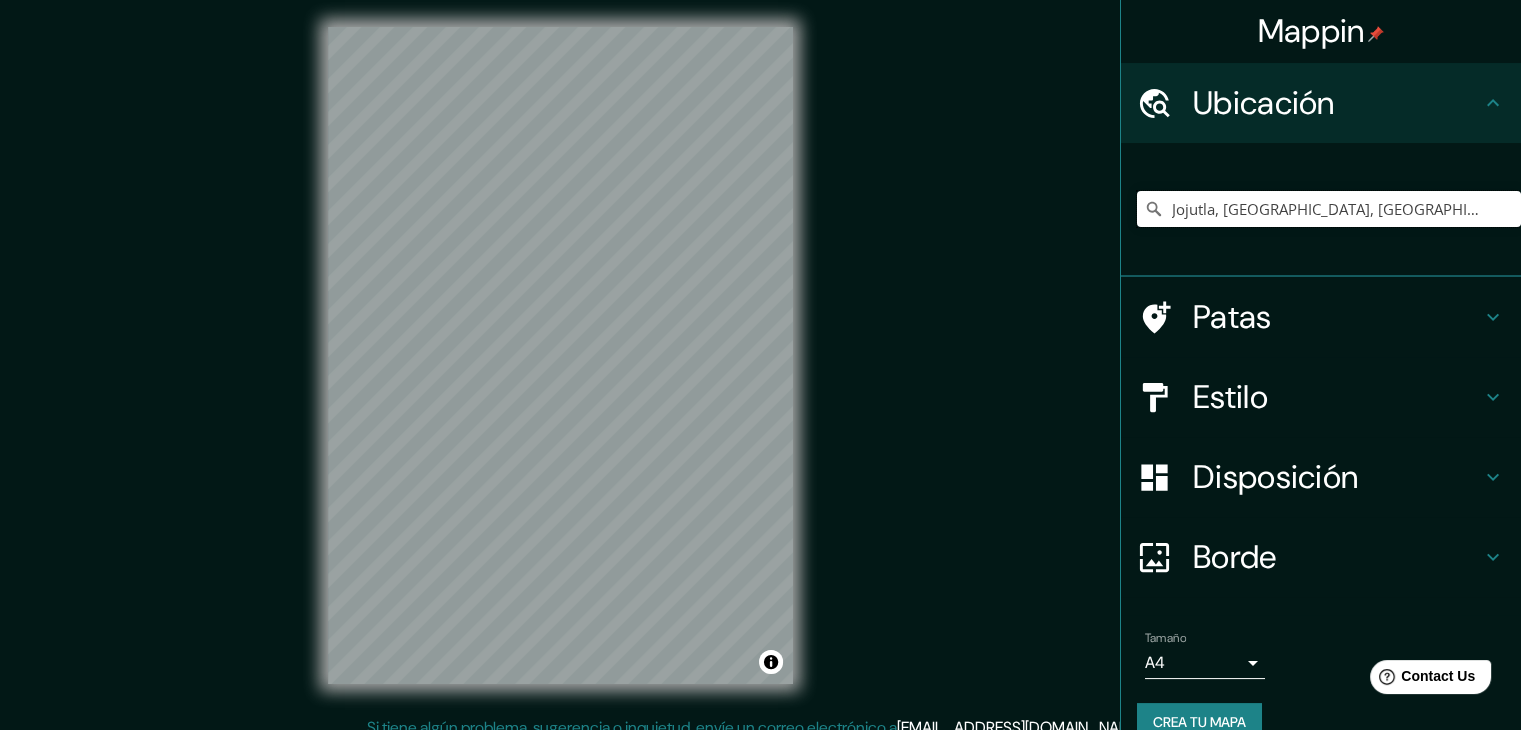 scroll, scrollTop: 0, scrollLeft: 0, axis: both 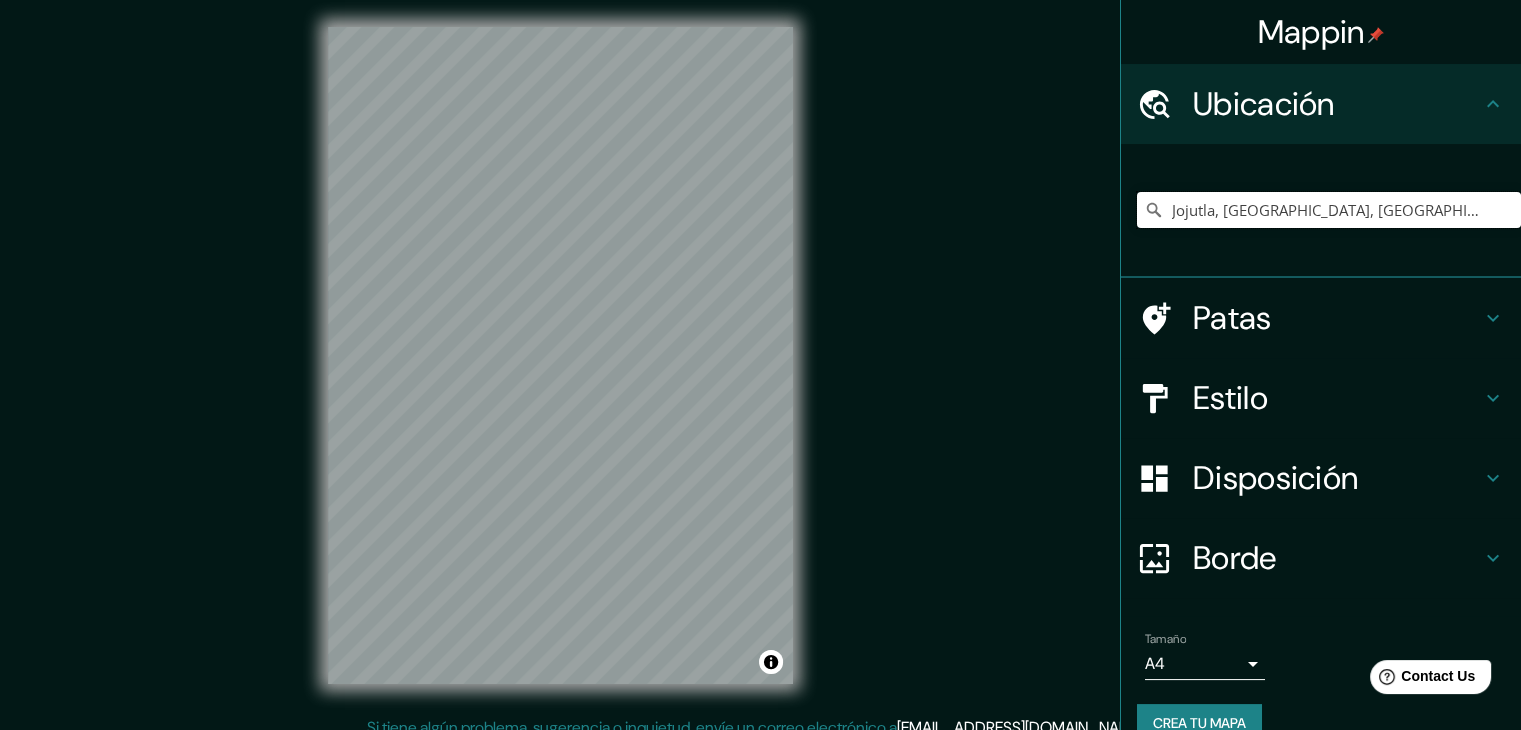 click on "Jojutla, Morelos, México" at bounding box center (1329, 210) 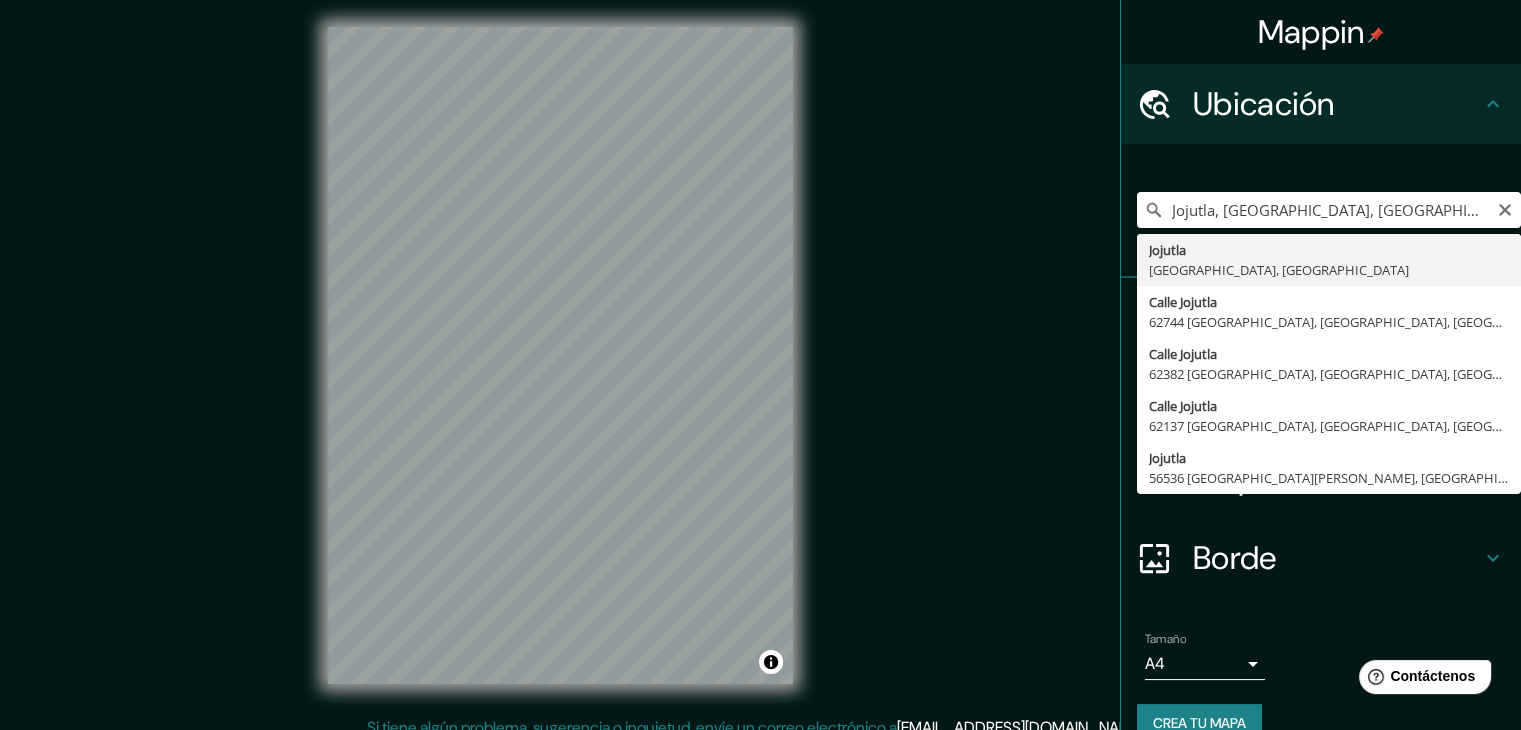 type on "Jojutla, Morelos, México" 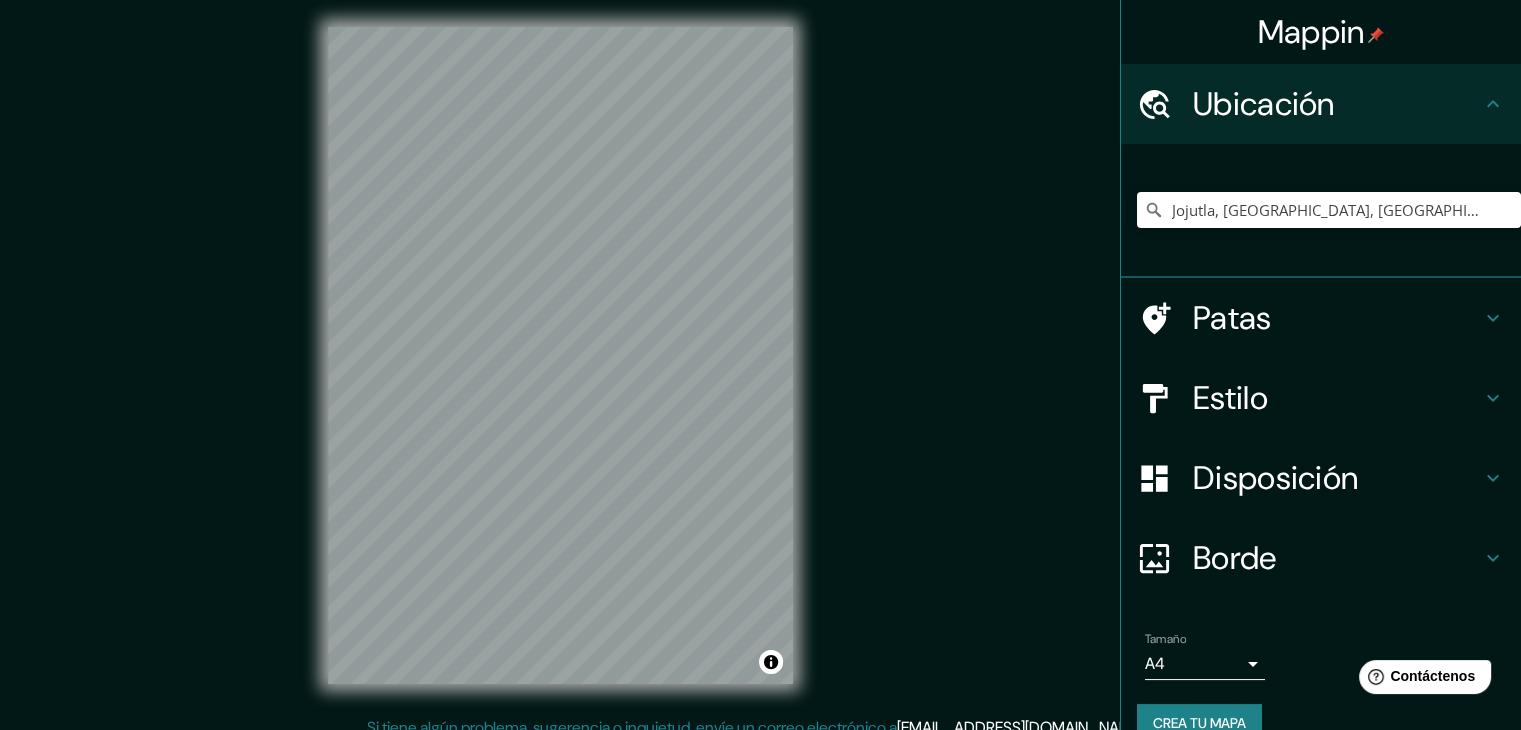 click on "Patas" at bounding box center (1337, 318) 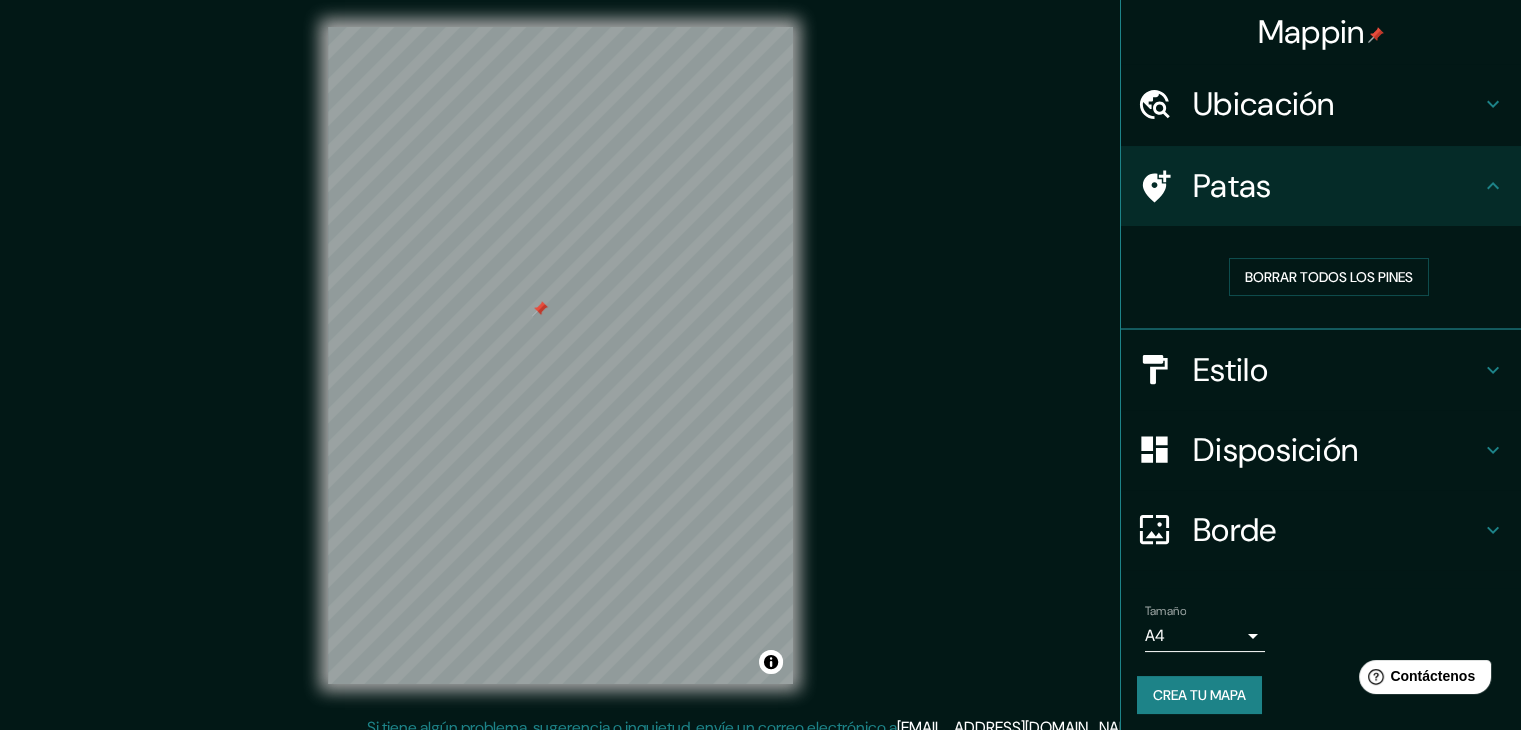 click at bounding box center (540, 309) 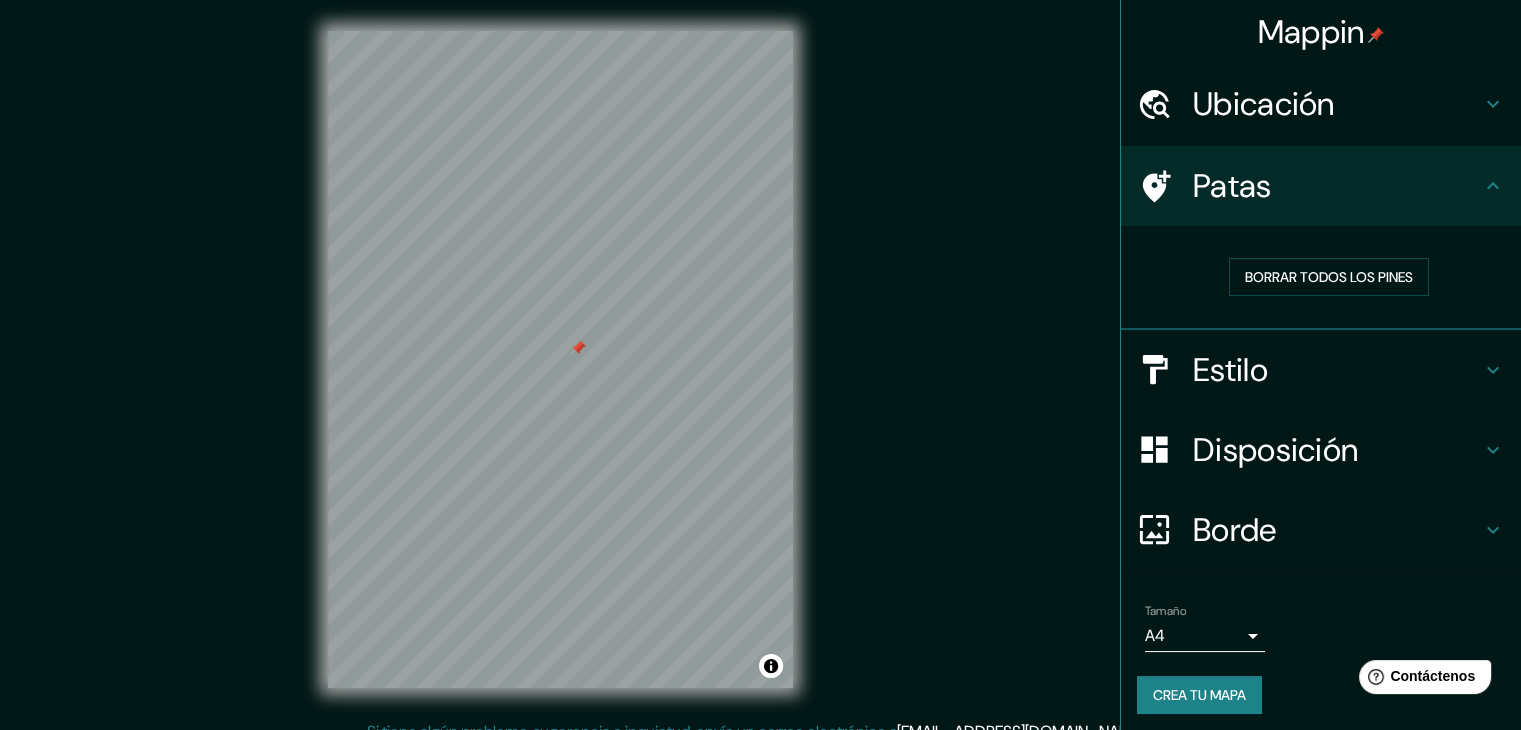 scroll, scrollTop: 0, scrollLeft: 0, axis: both 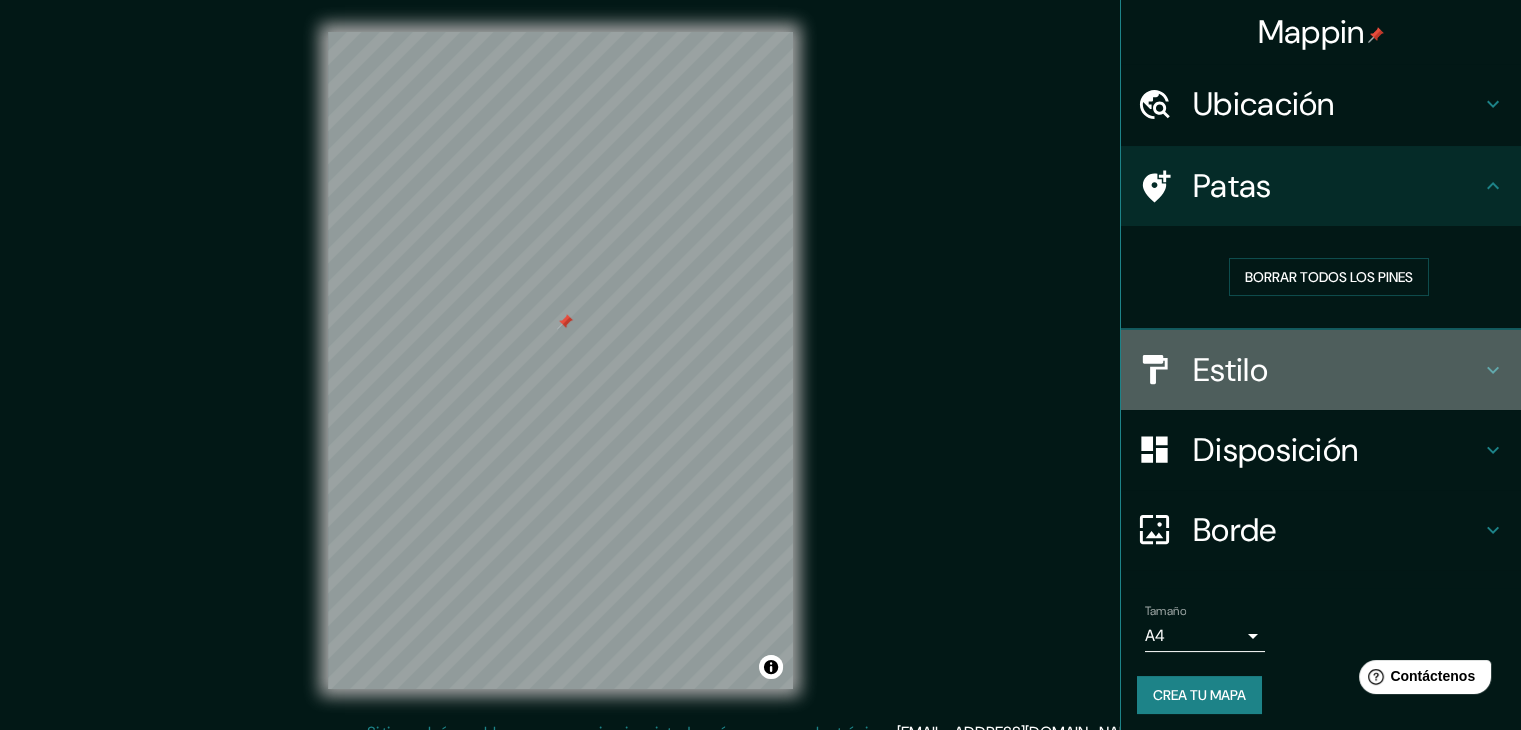 click on "Estilo" at bounding box center [1337, 370] 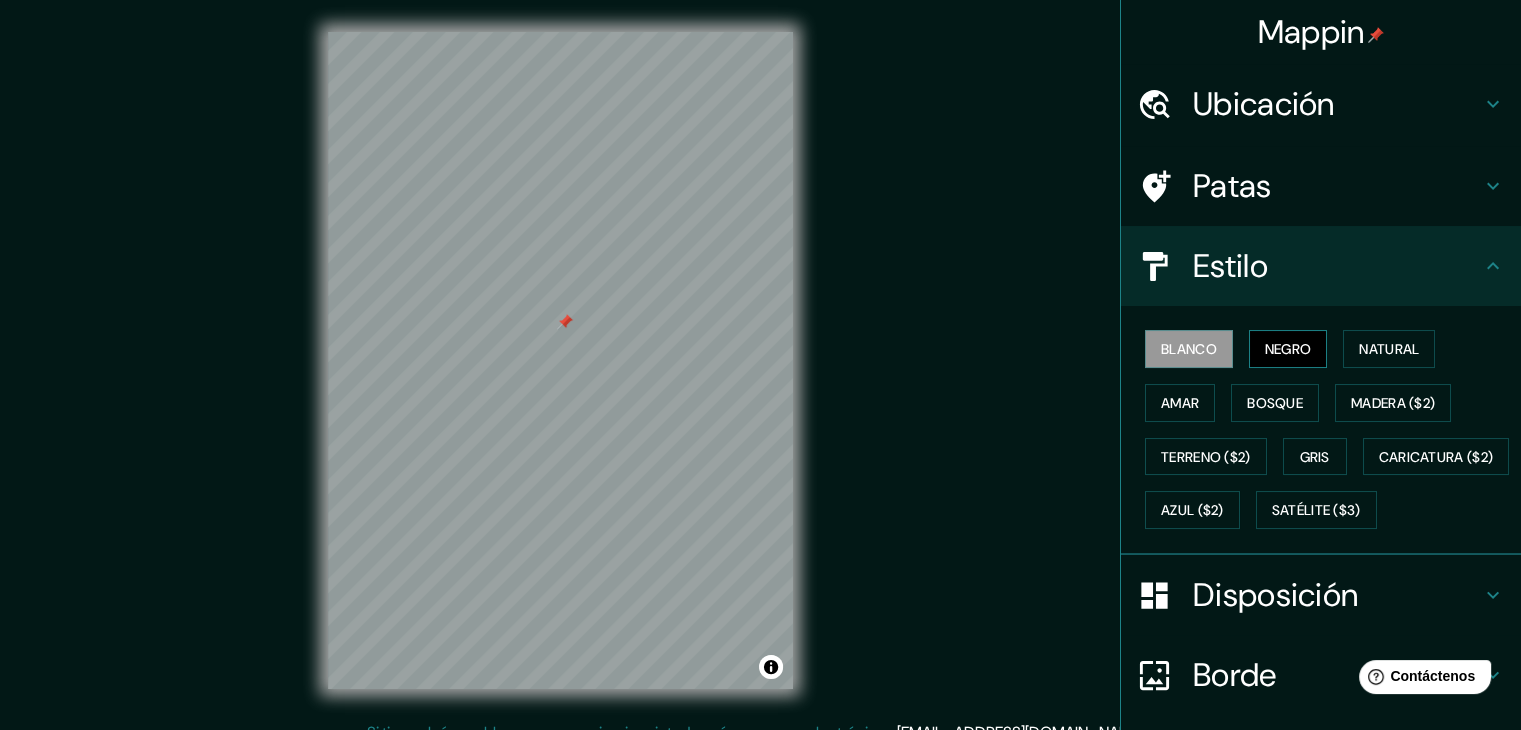 click on "Negro" at bounding box center (1288, 349) 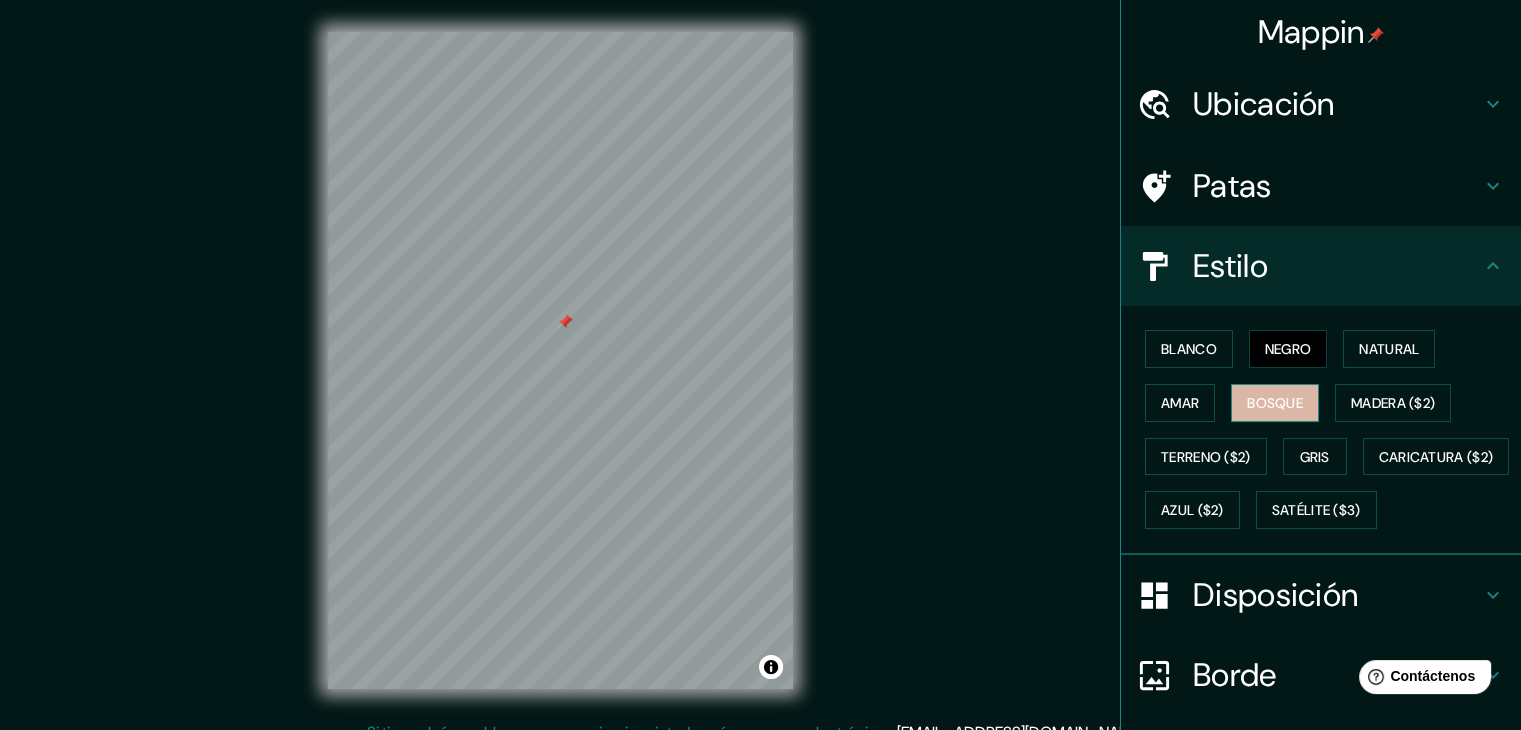click on "Bosque" at bounding box center [1275, 403] 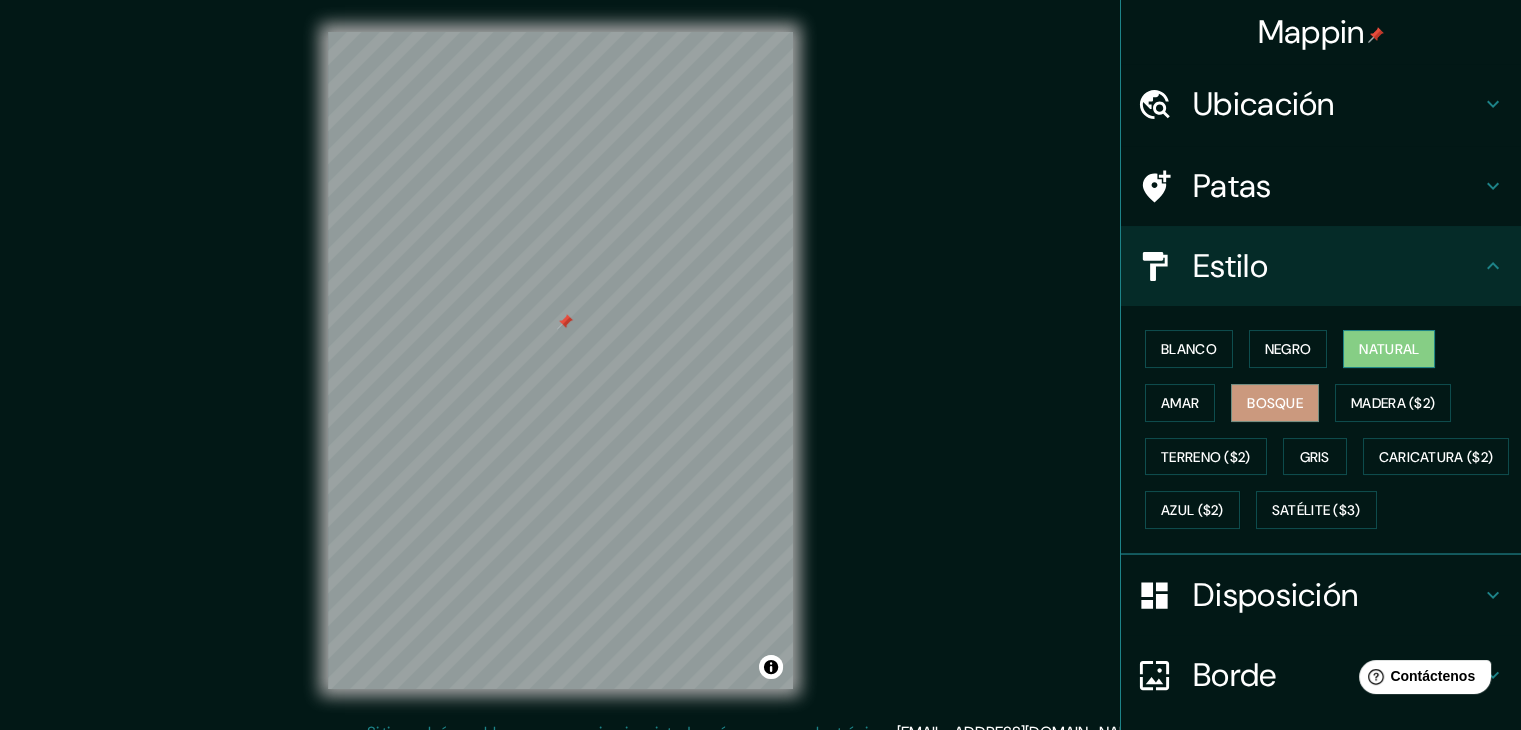 click on "Natural" at bounding box center (1389, 349) 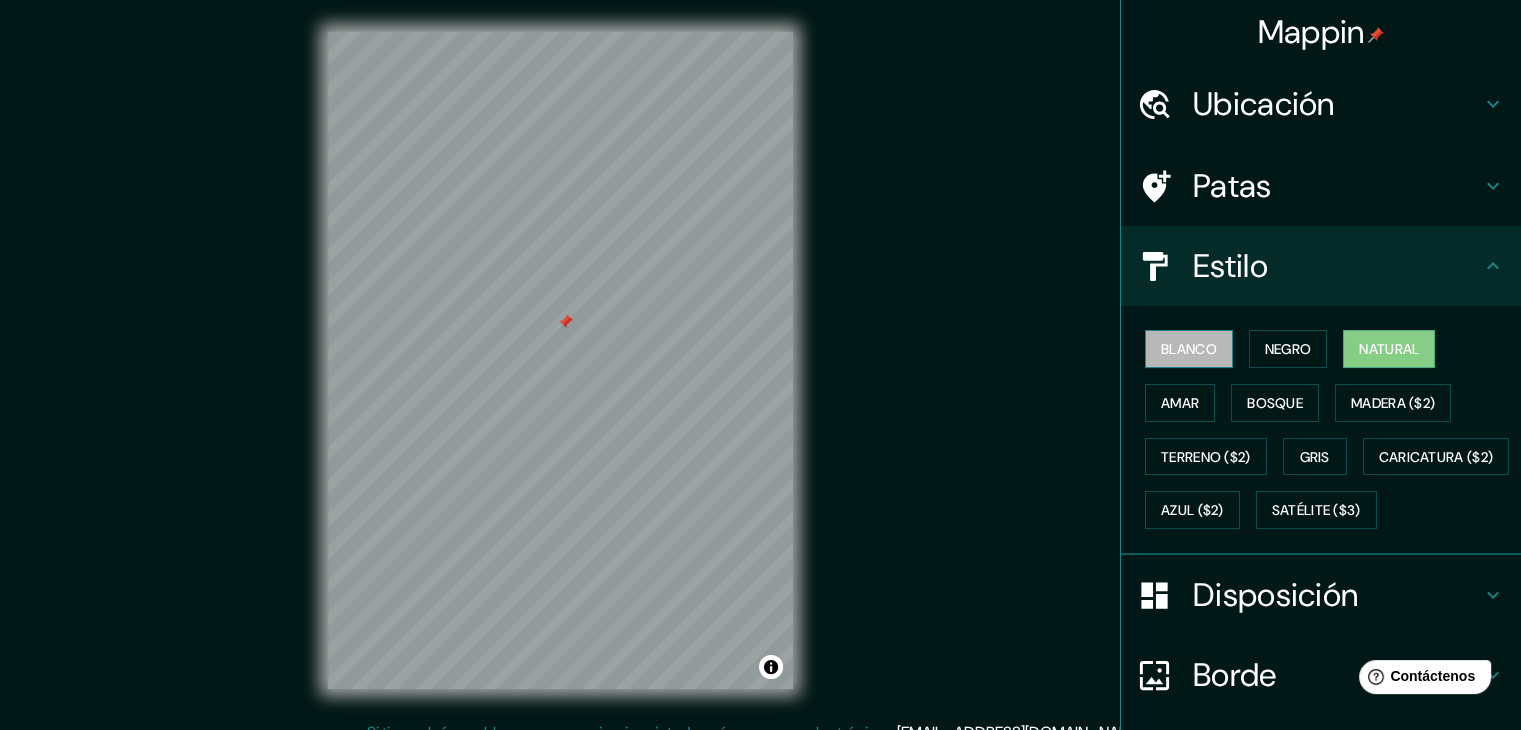 click on "Blanco" at bounding box center [1189, 349] 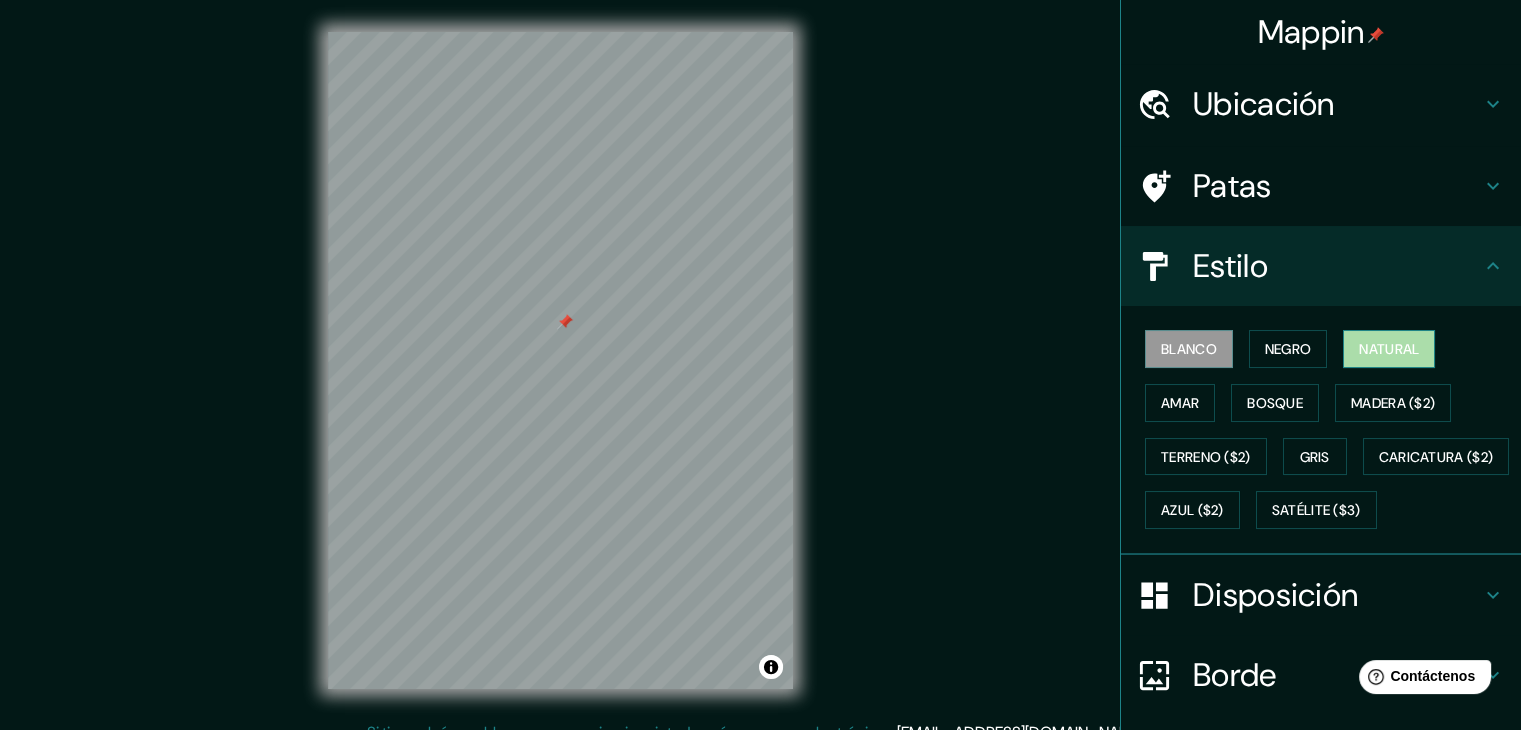 click on "Natural" at bounding box center (1389, 349) 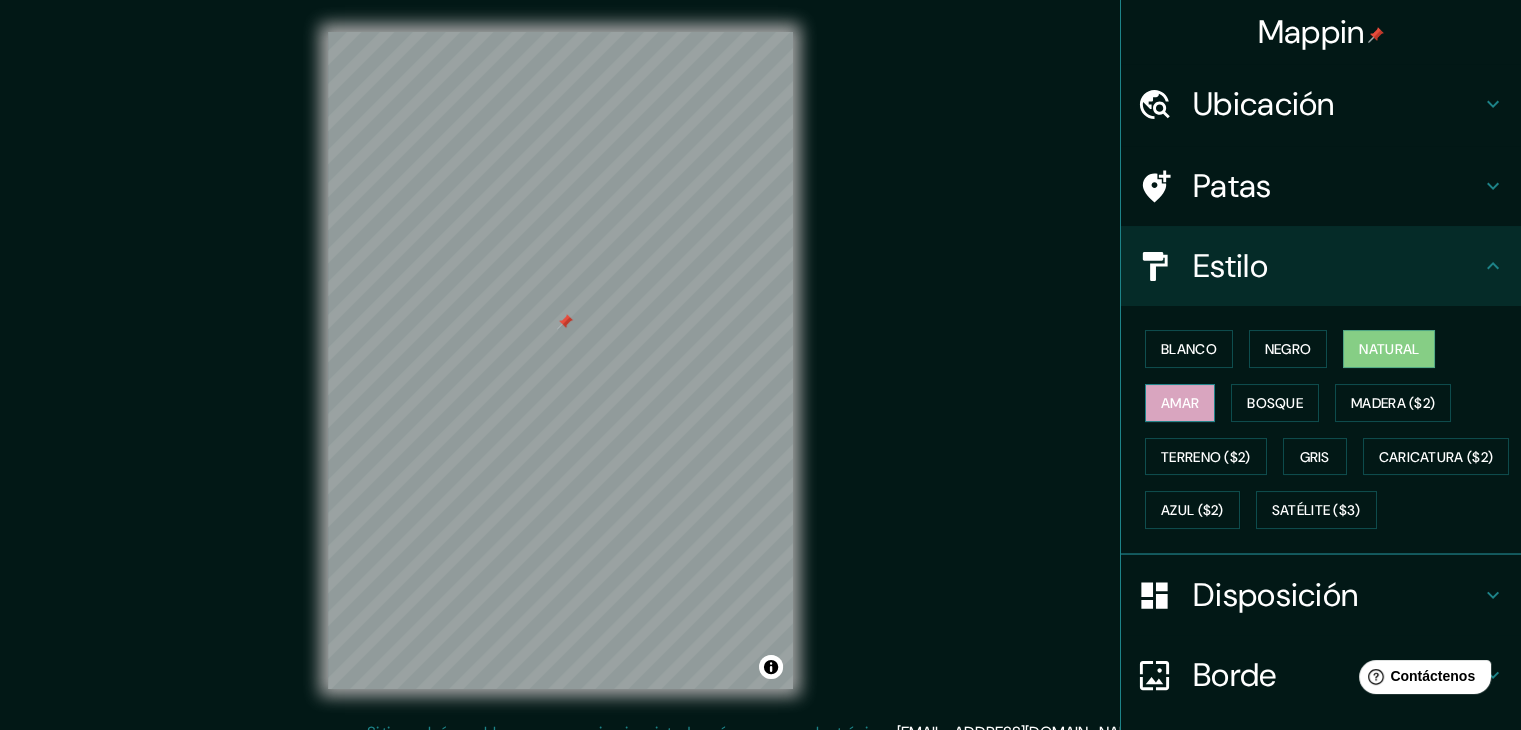 click on "Amar" at bounding box center [1180, 403] 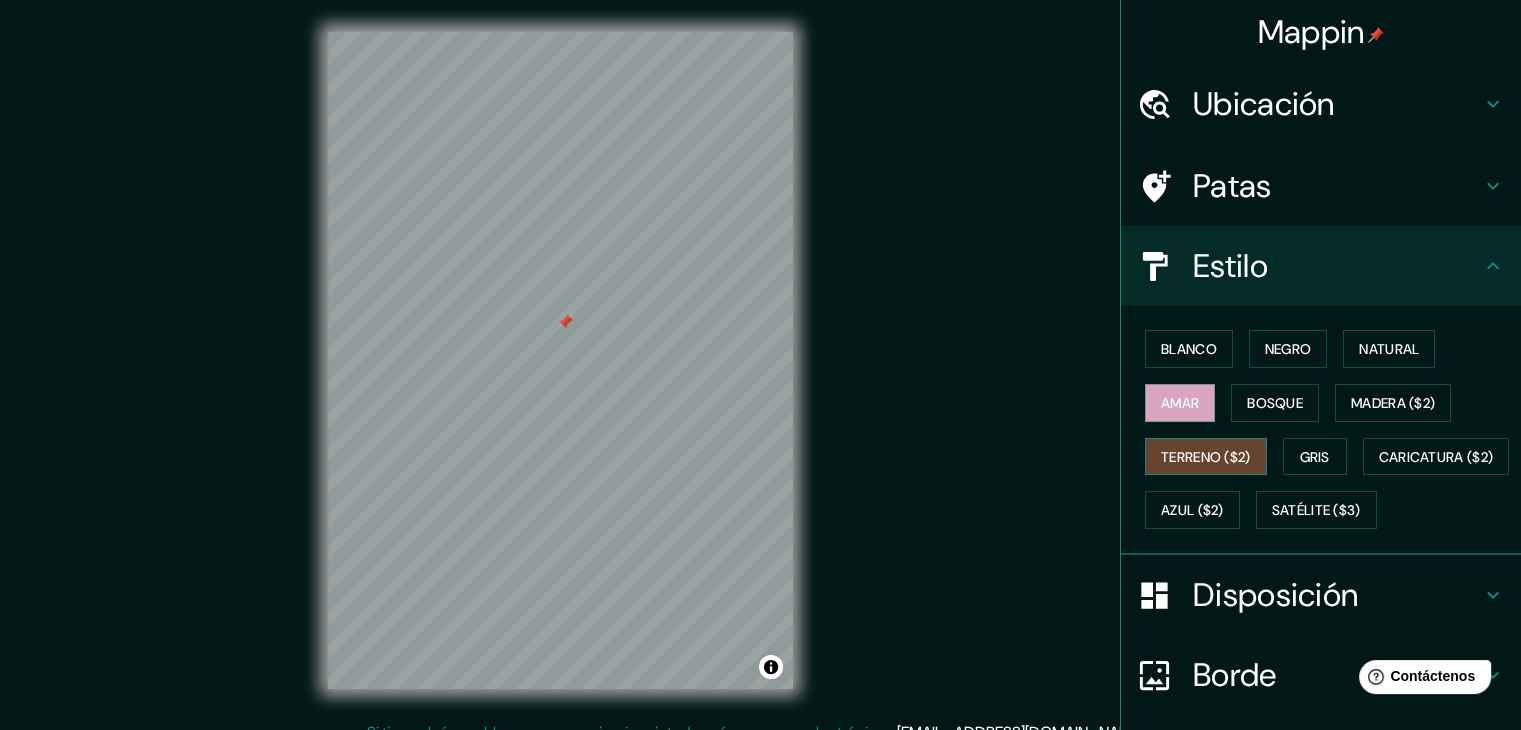 click on "Terreno ($2)" at bounding box center [1206, 457] 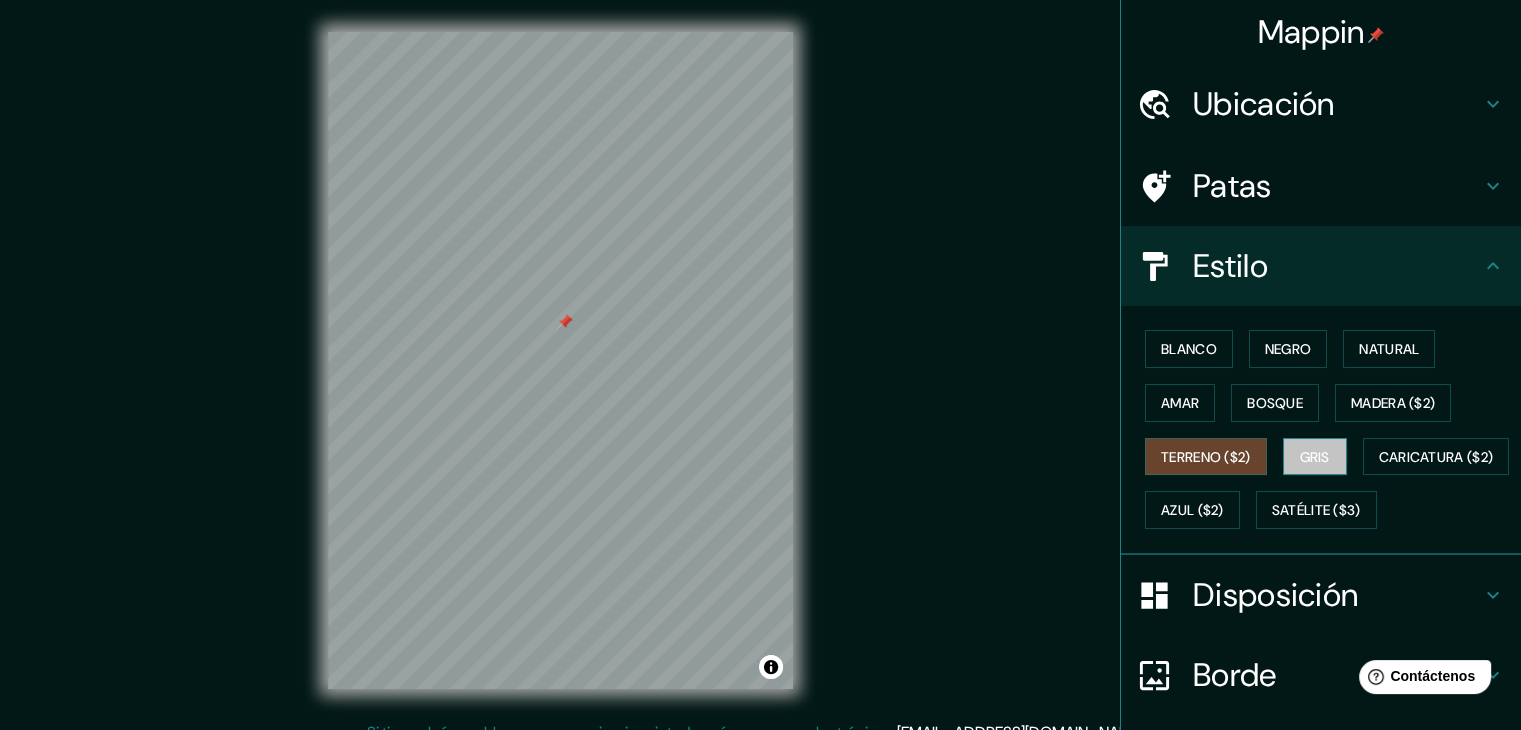 click on "Gris" at bounding box center [1315, 457] 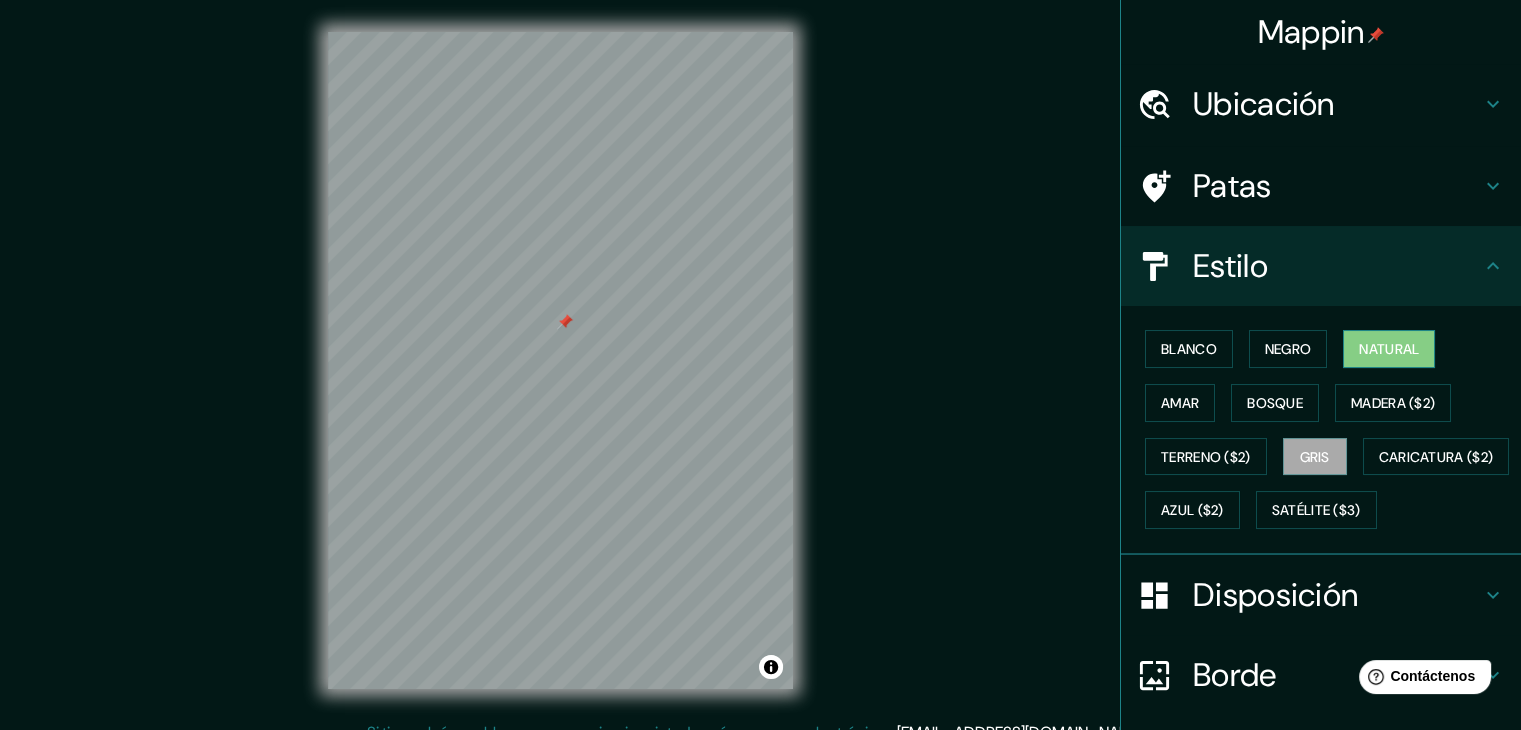 click on "Natural" at bounding box center (1389, 349) 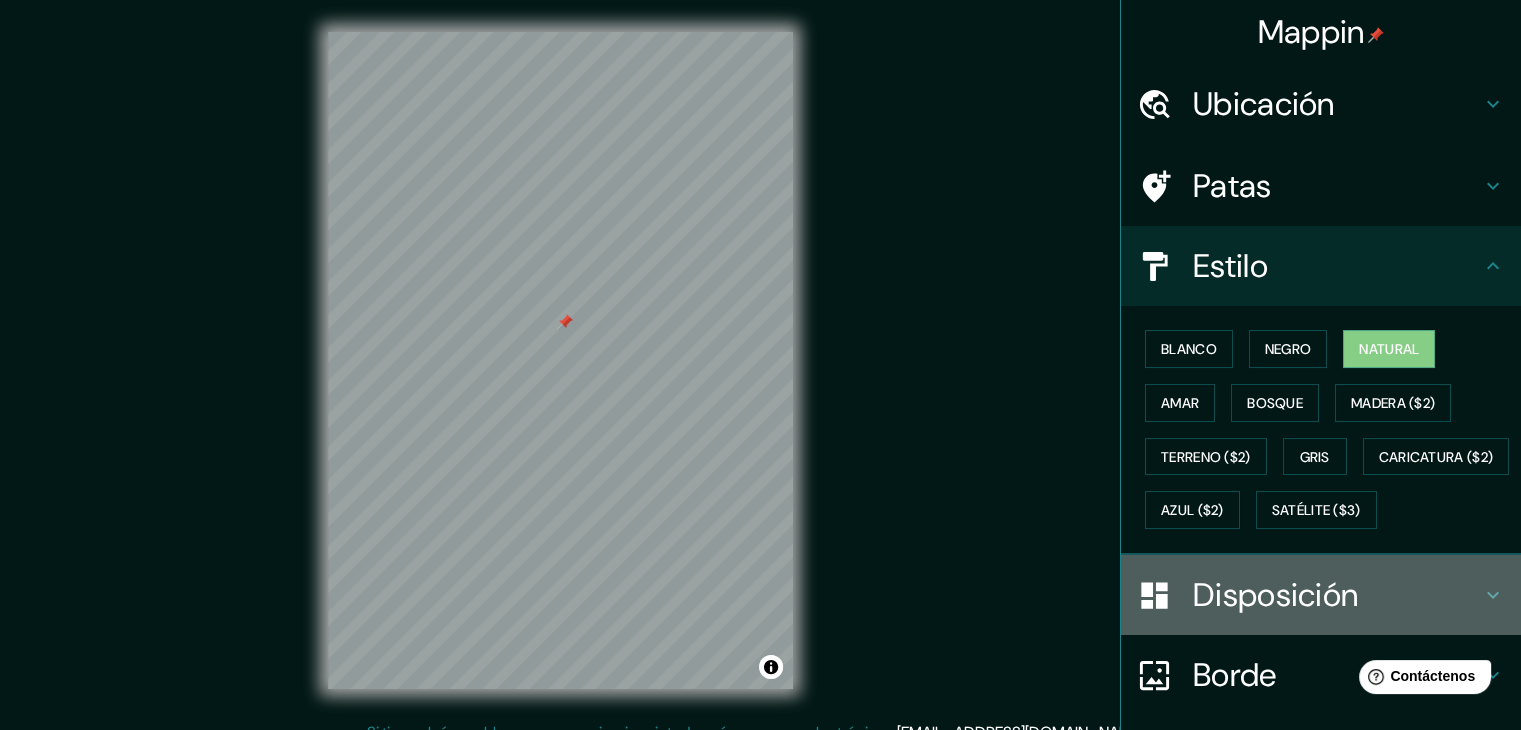 click on "Disposición" at bounding box center (1337, 595) 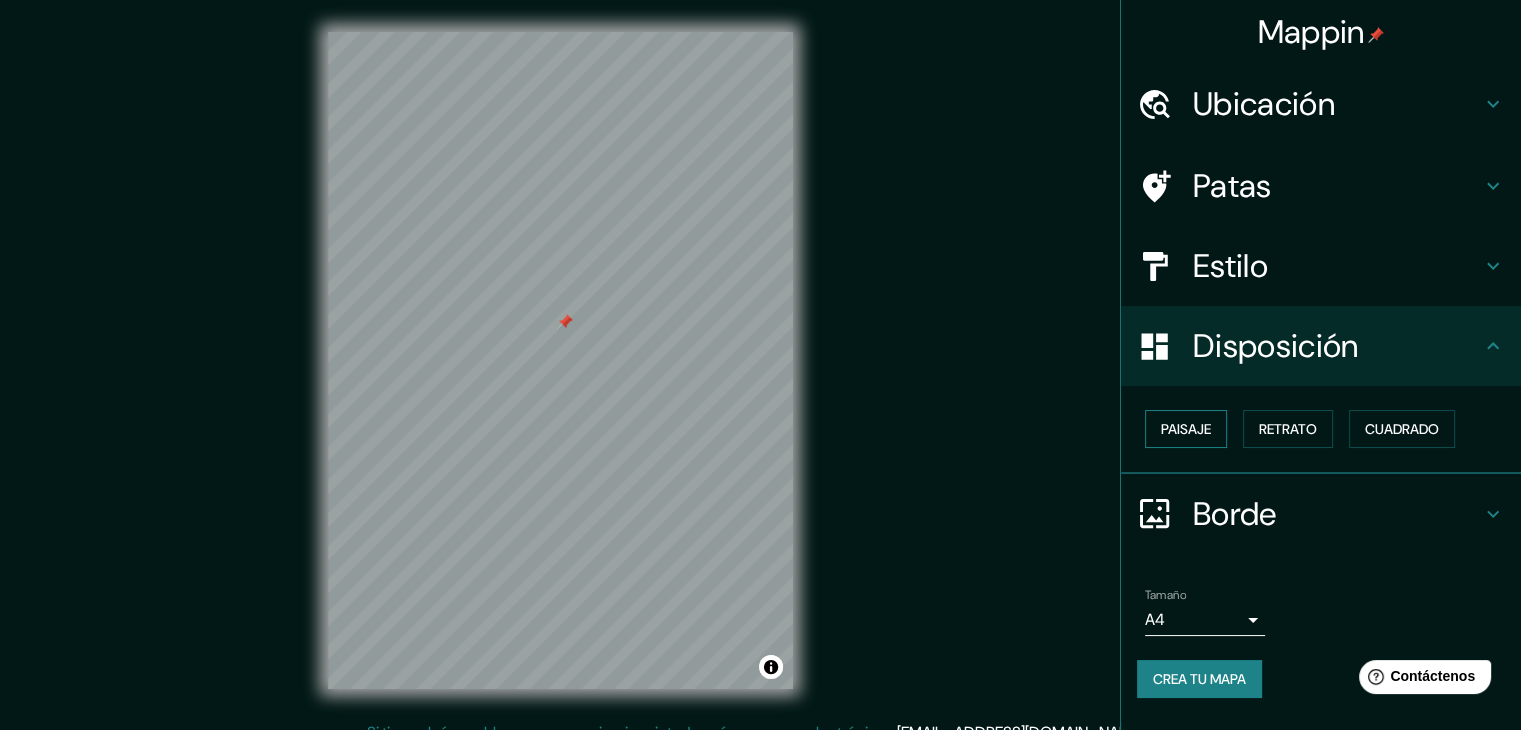 click on "Paisaje" at bounding box center (1186, 429) 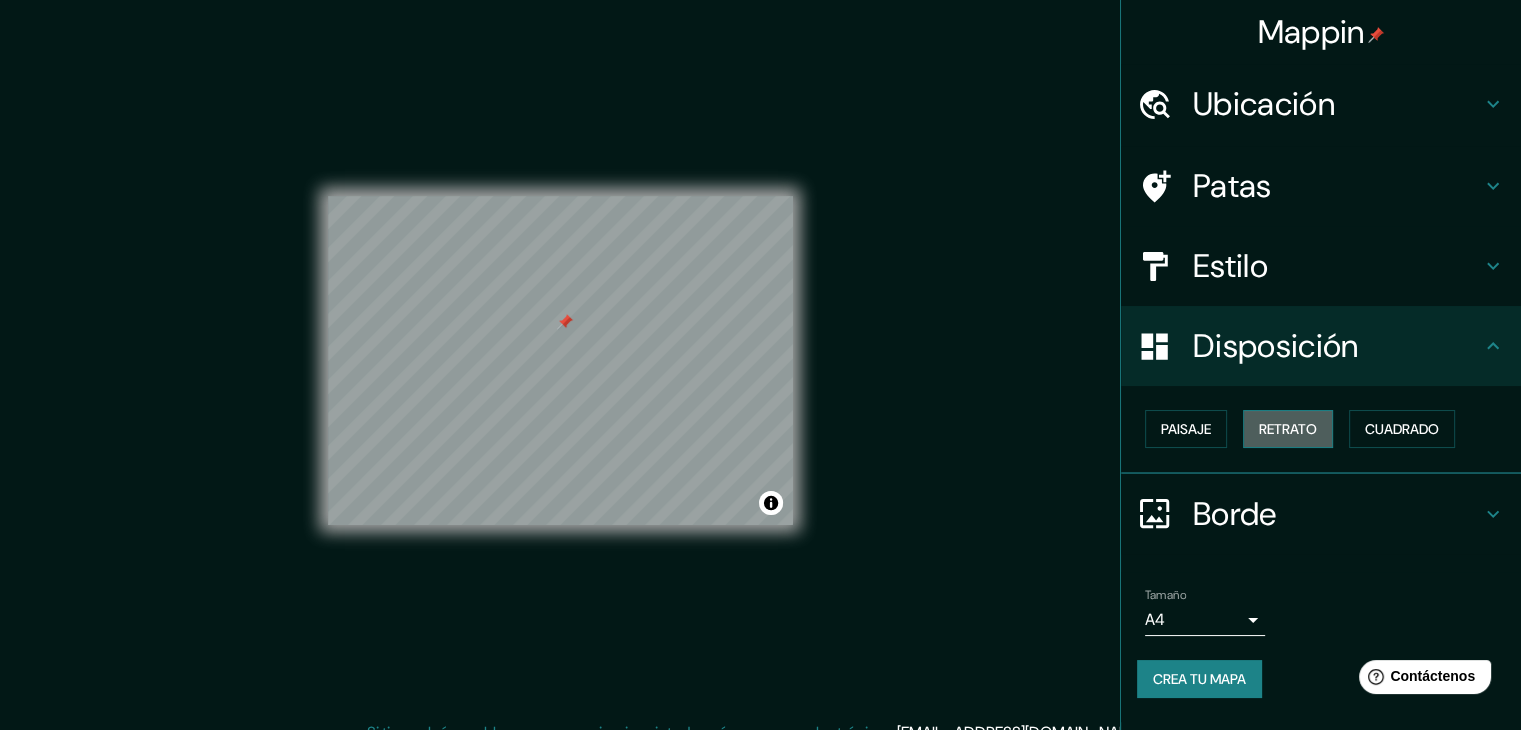 click on "Retrato" at bounding box center [1288, 429] 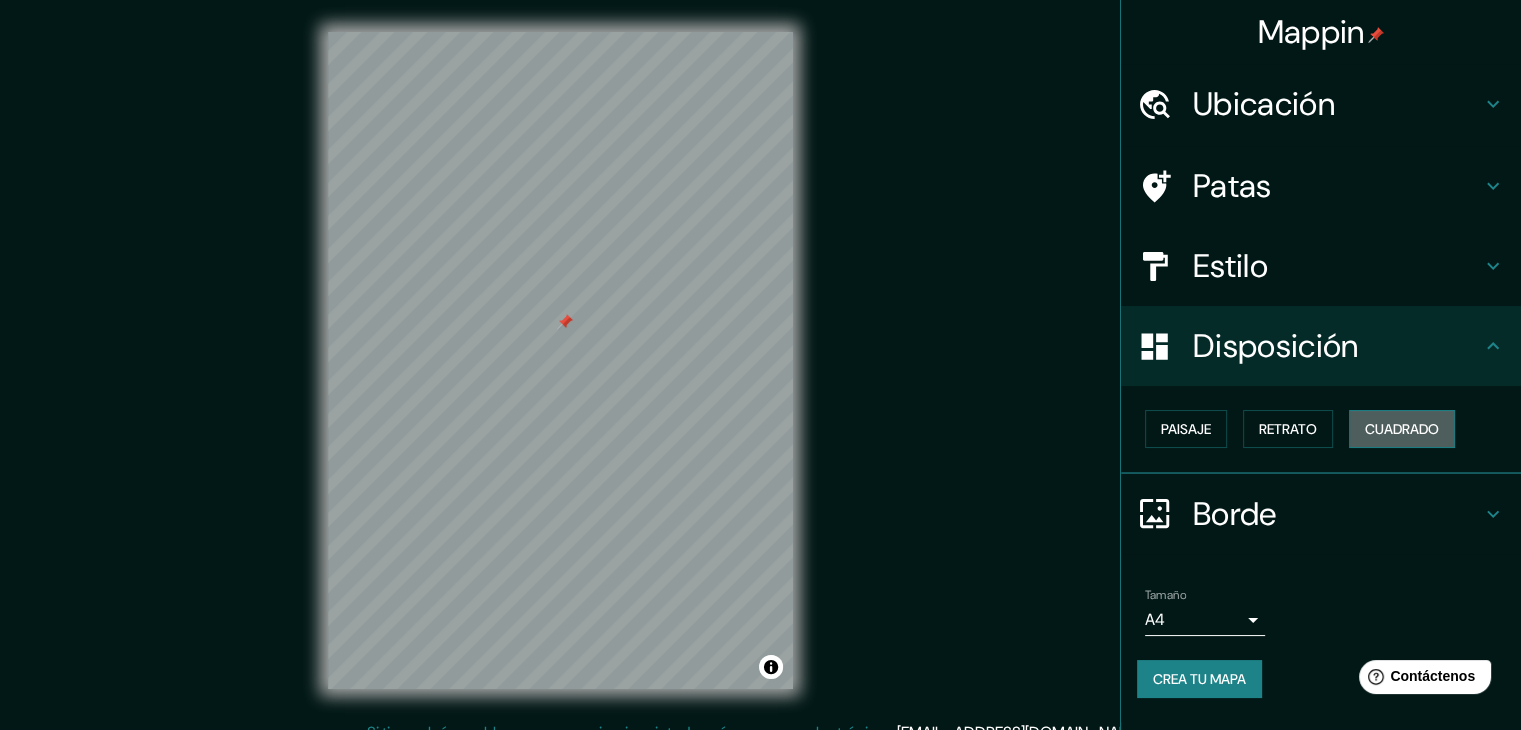click on "Cuadrado" at bounding box center (1402, 429) 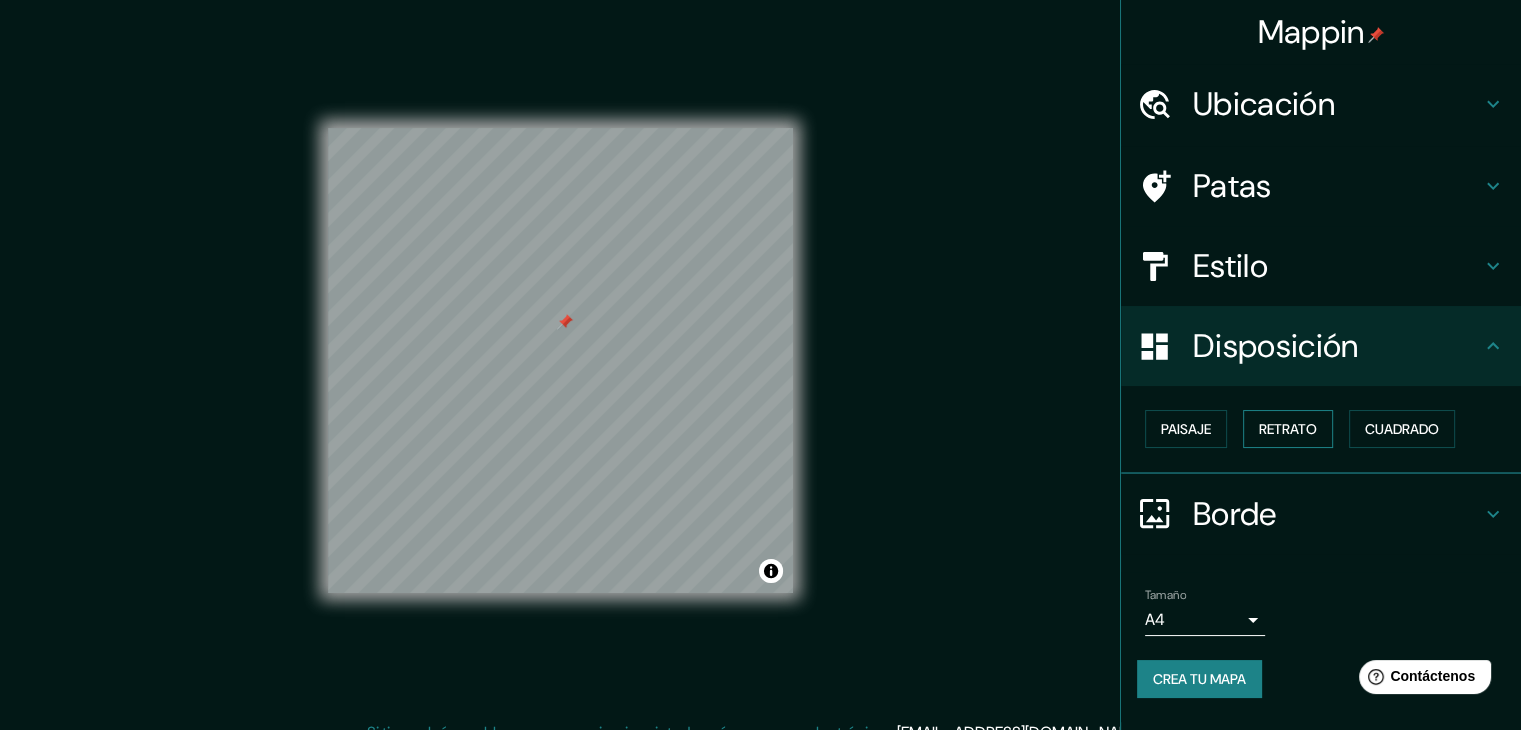 click on "Retrato" at bounding box center [1288, 429] 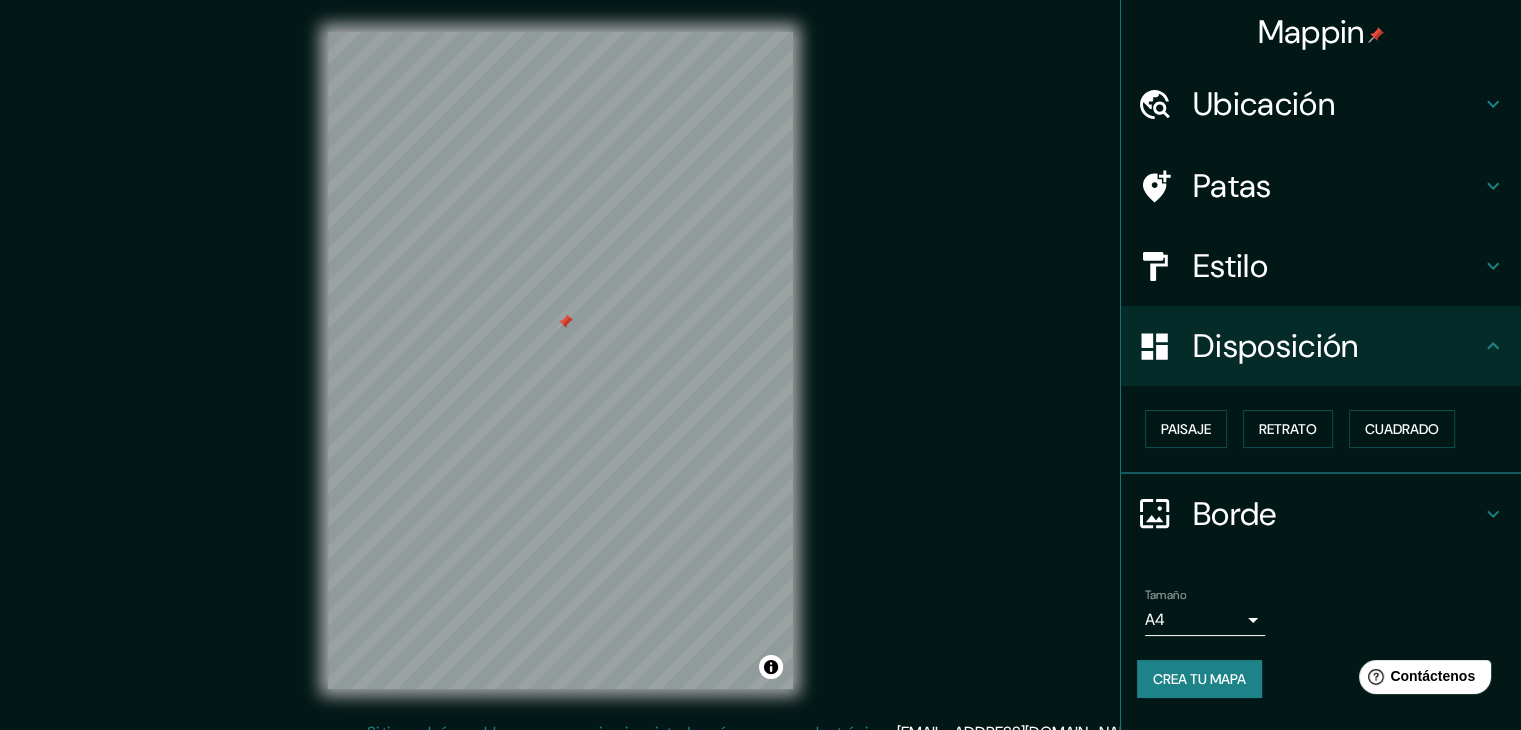 click on "Borde" at bounding box center [1337, 514] 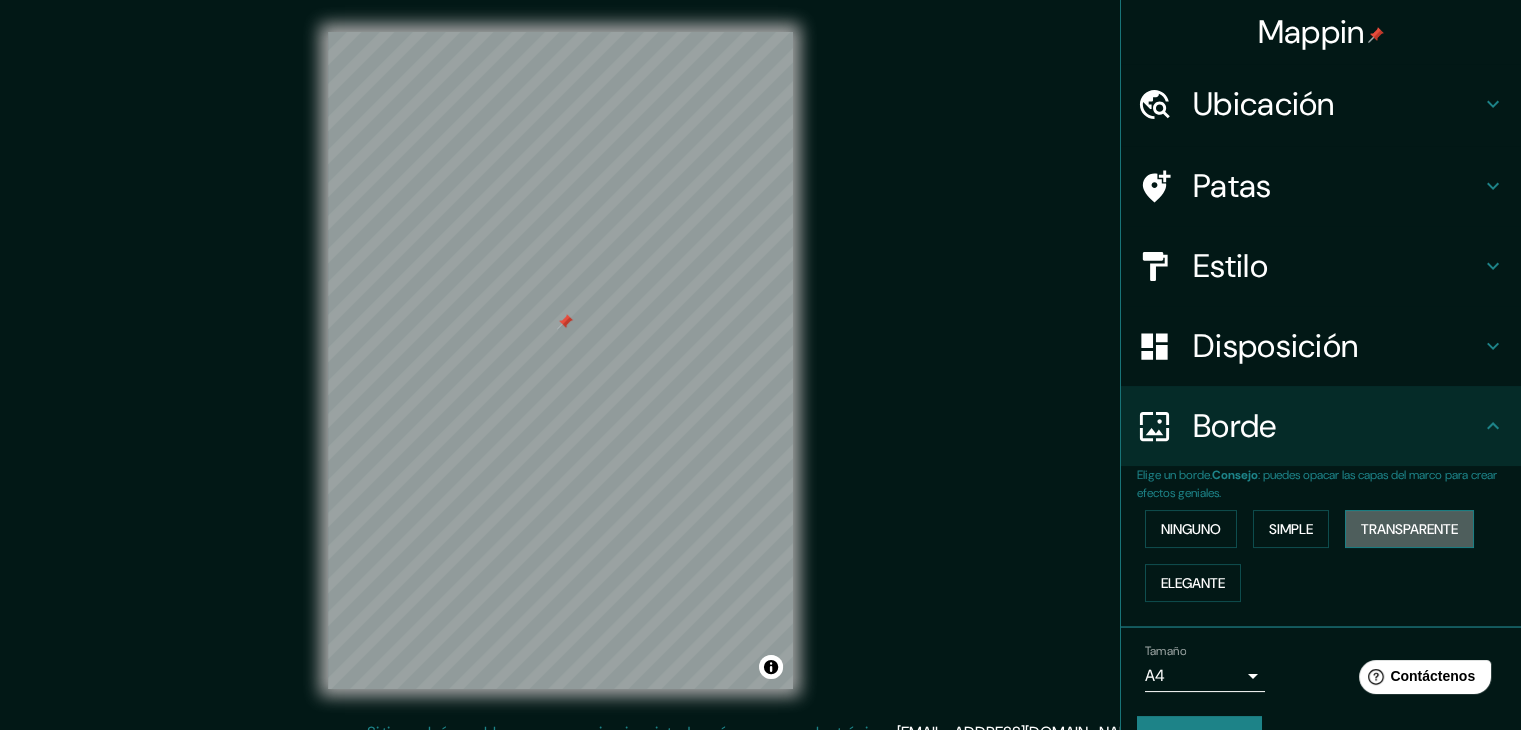 click on "Transparente" at bounding box center [1409, 529] 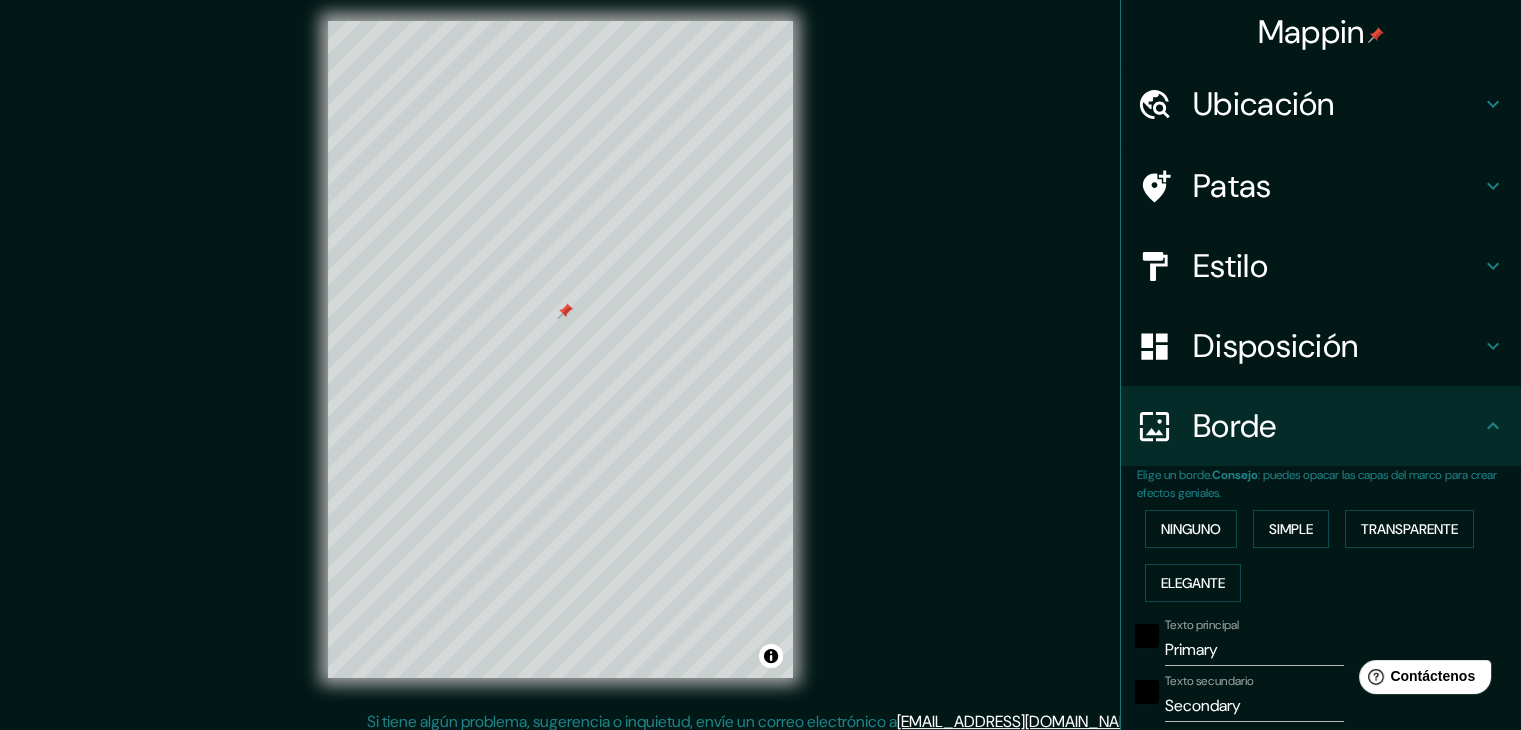 scroll, scrollTop: 23, scrollLeft: 0, axis: vertical 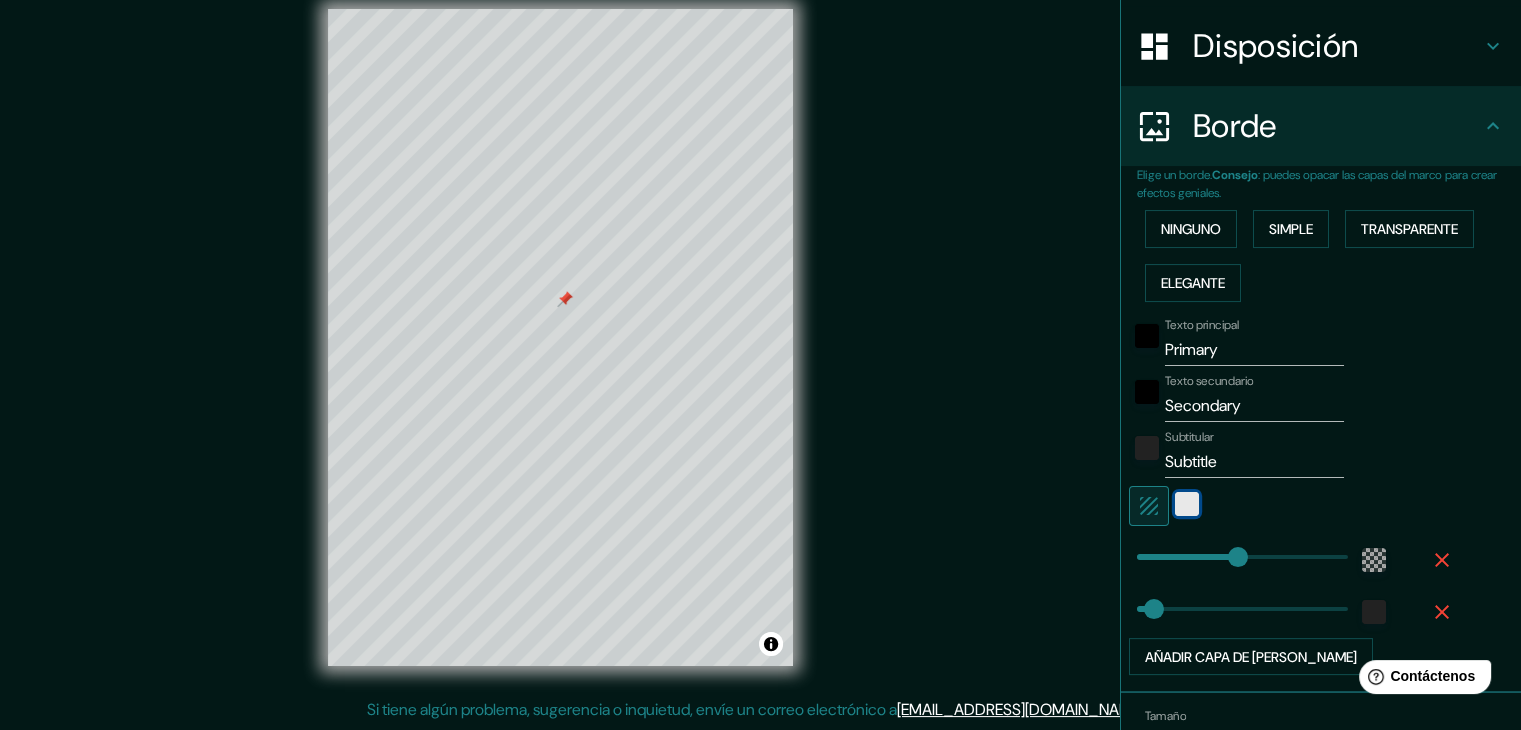 click at bounding box center [1187, 504] 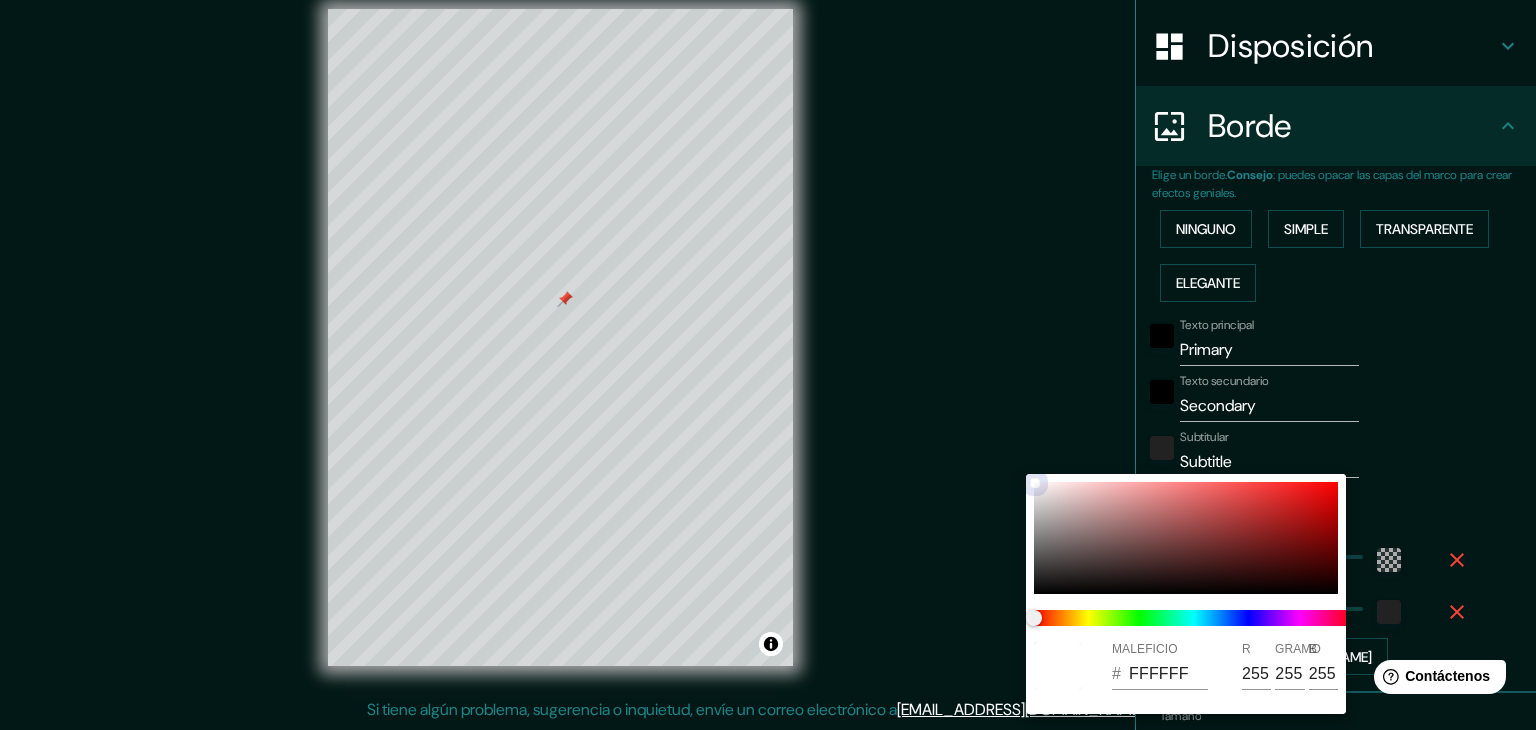click at bounding box center [1186, 538] 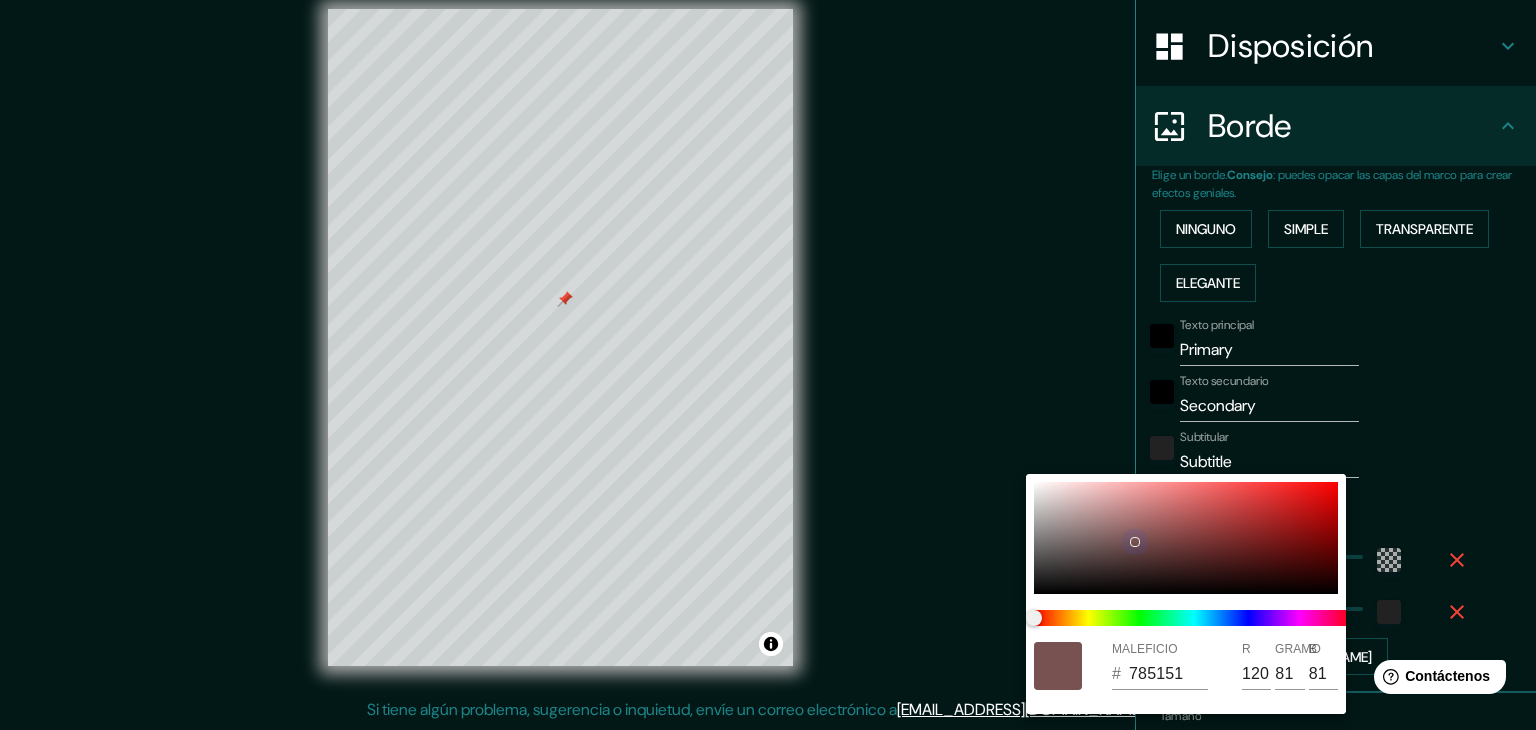 type on "223" 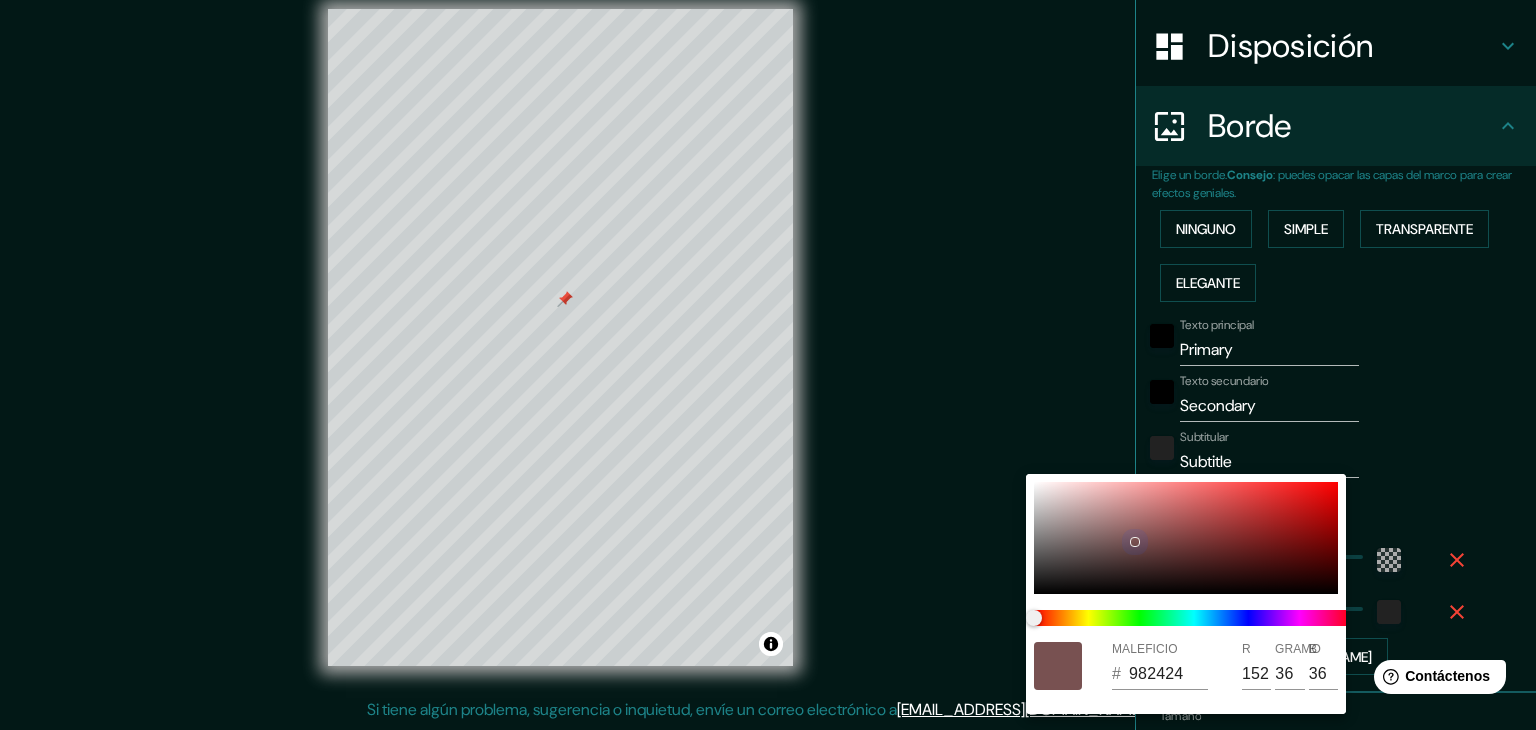 type on "223" 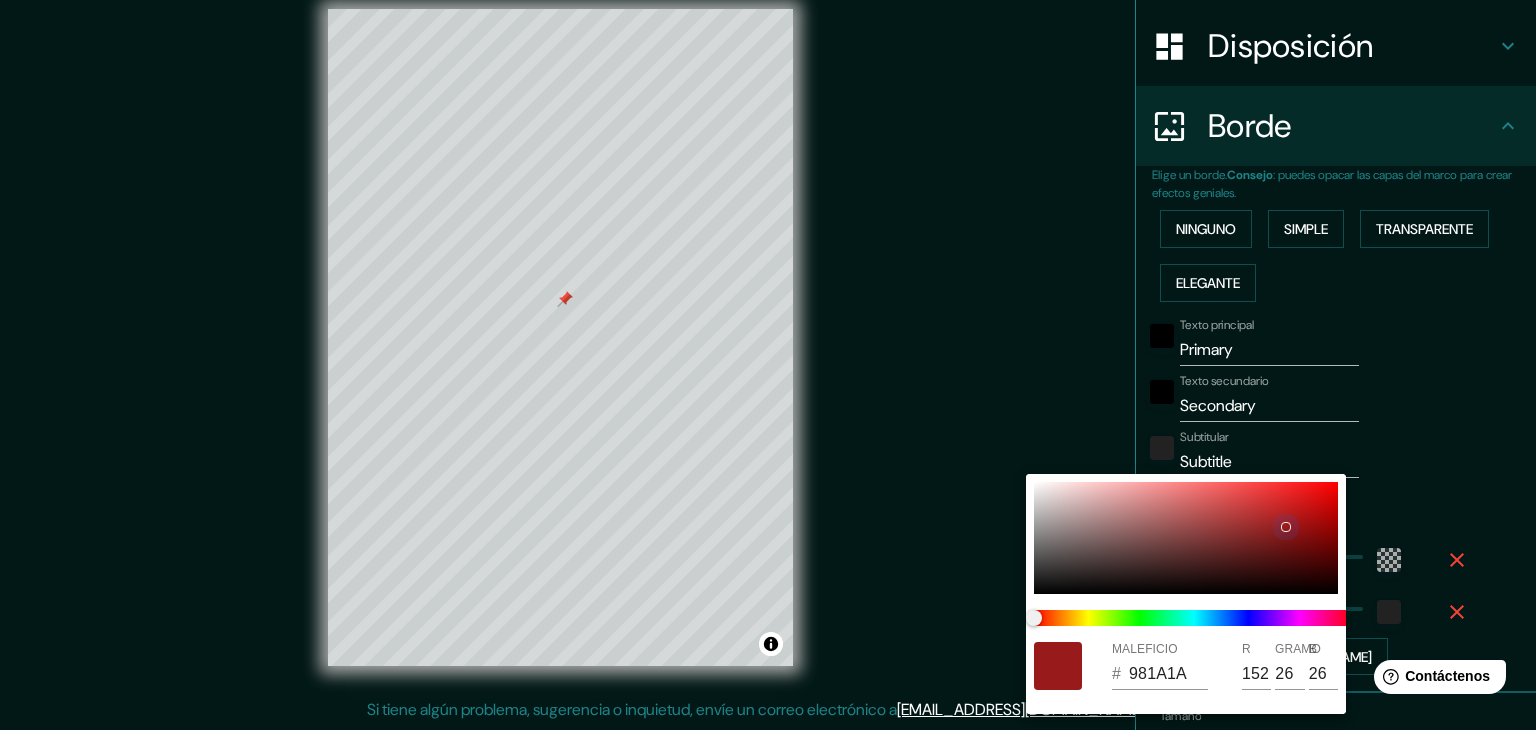type on "223" 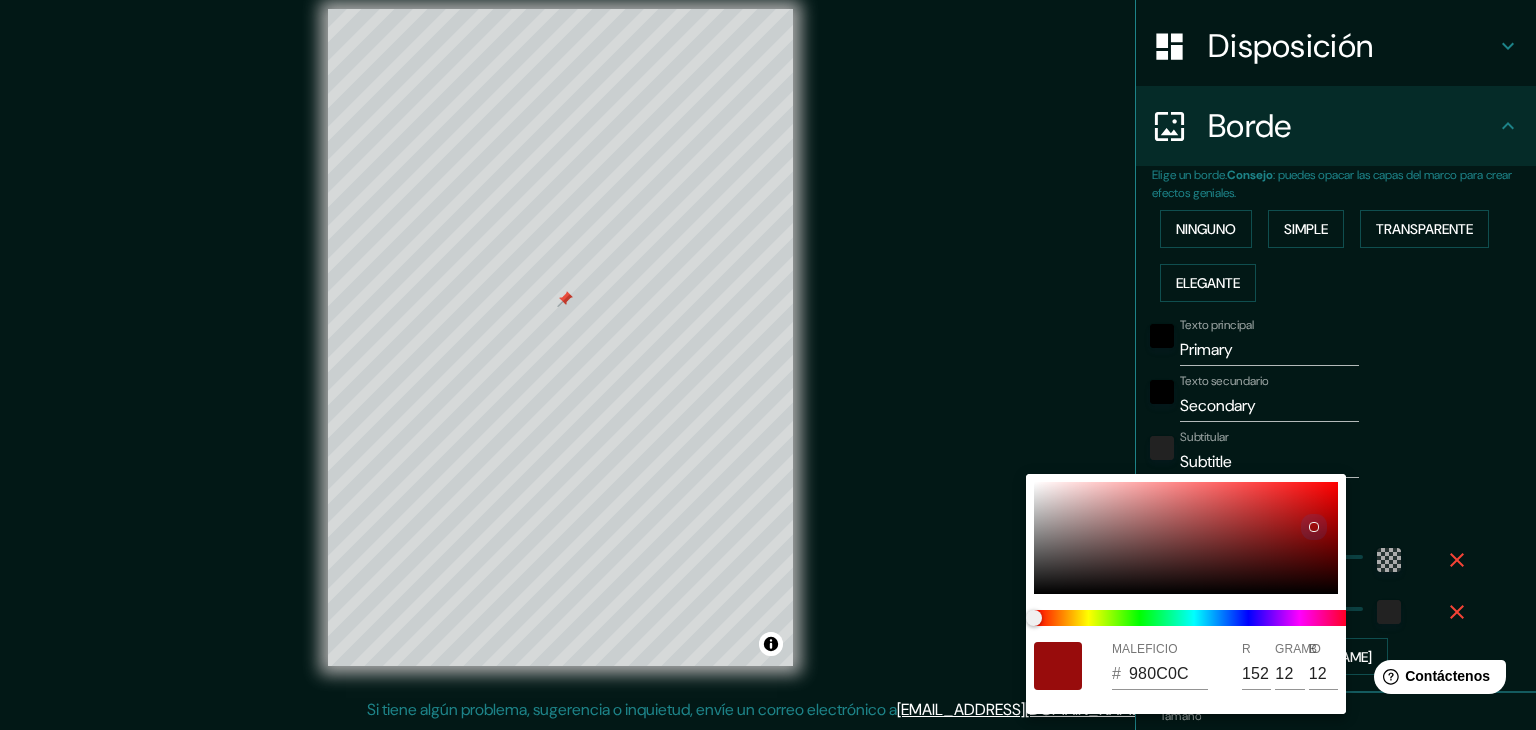 type on "223" 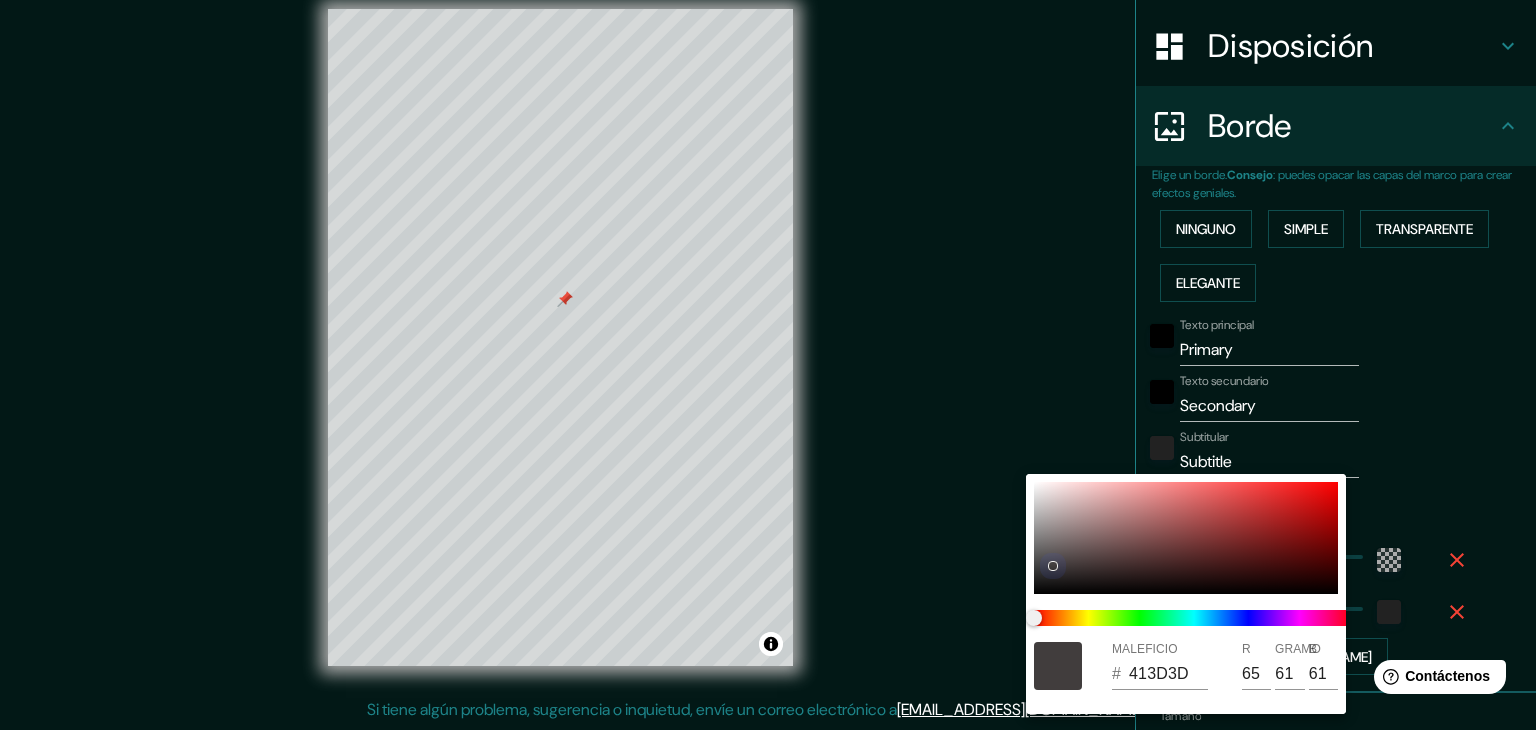 drag, startPoint x: 1160, startPoint y: 527, endPoint x: 992, endPoint y: 575, distance: 174.72264 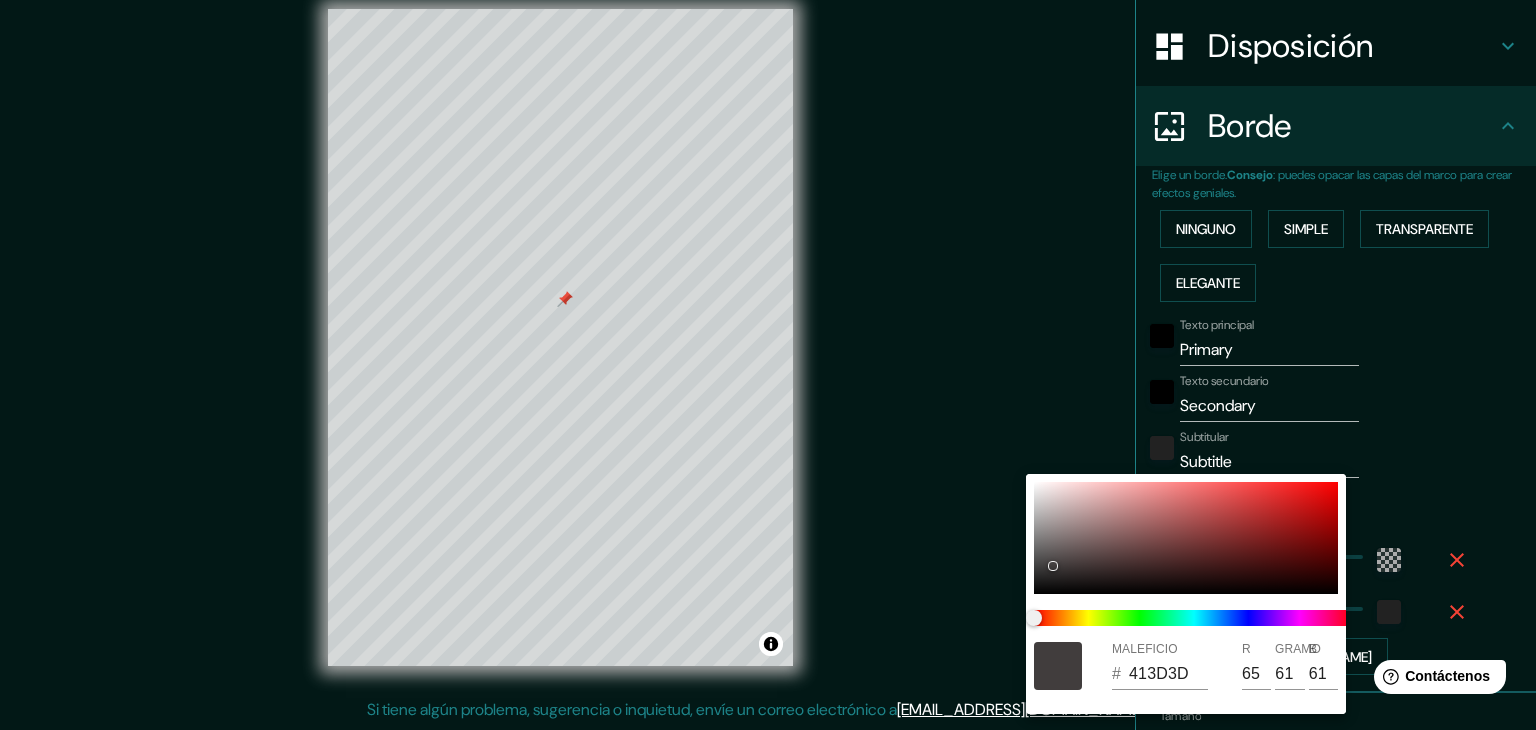 click at bounding box center [768, 365] 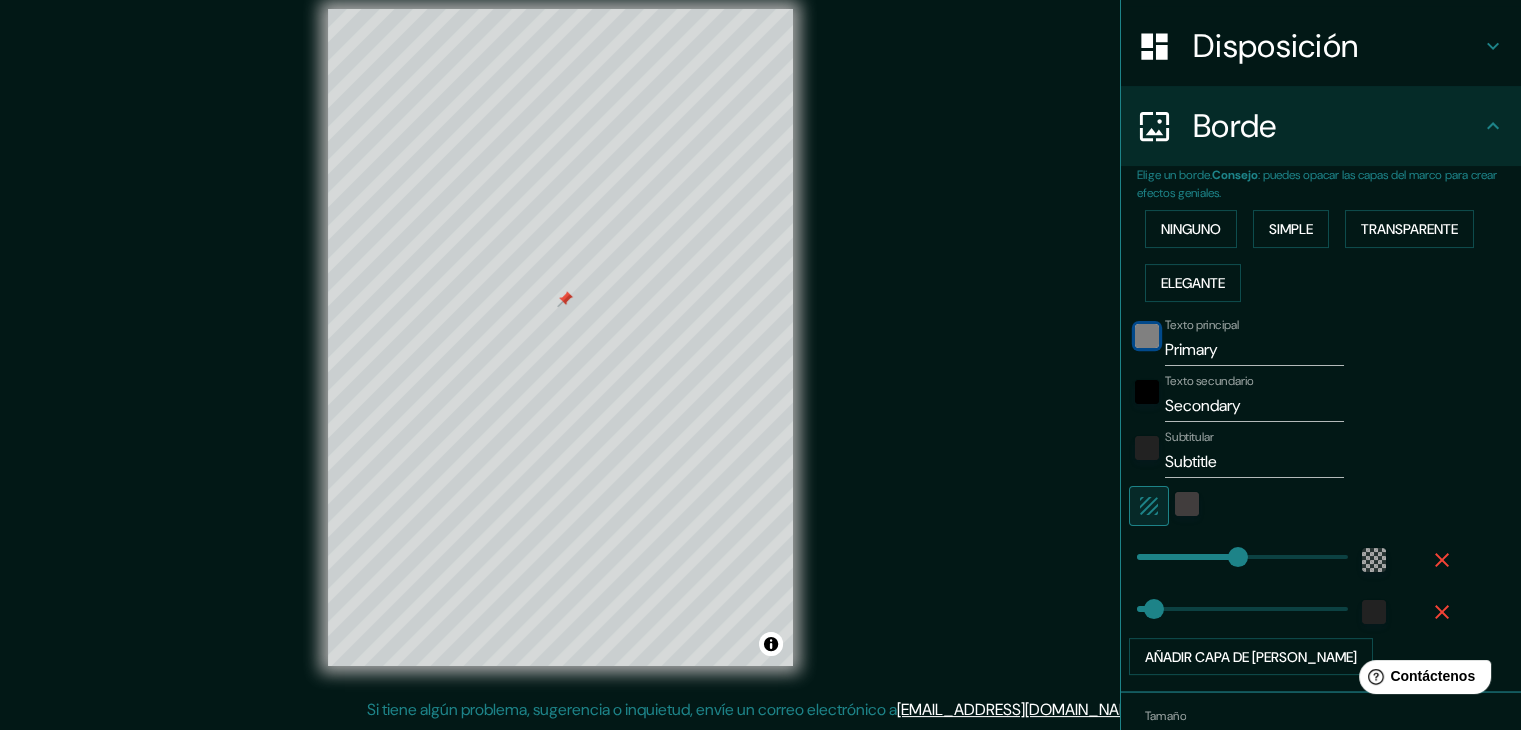 click at bounding box center (1147, 336) 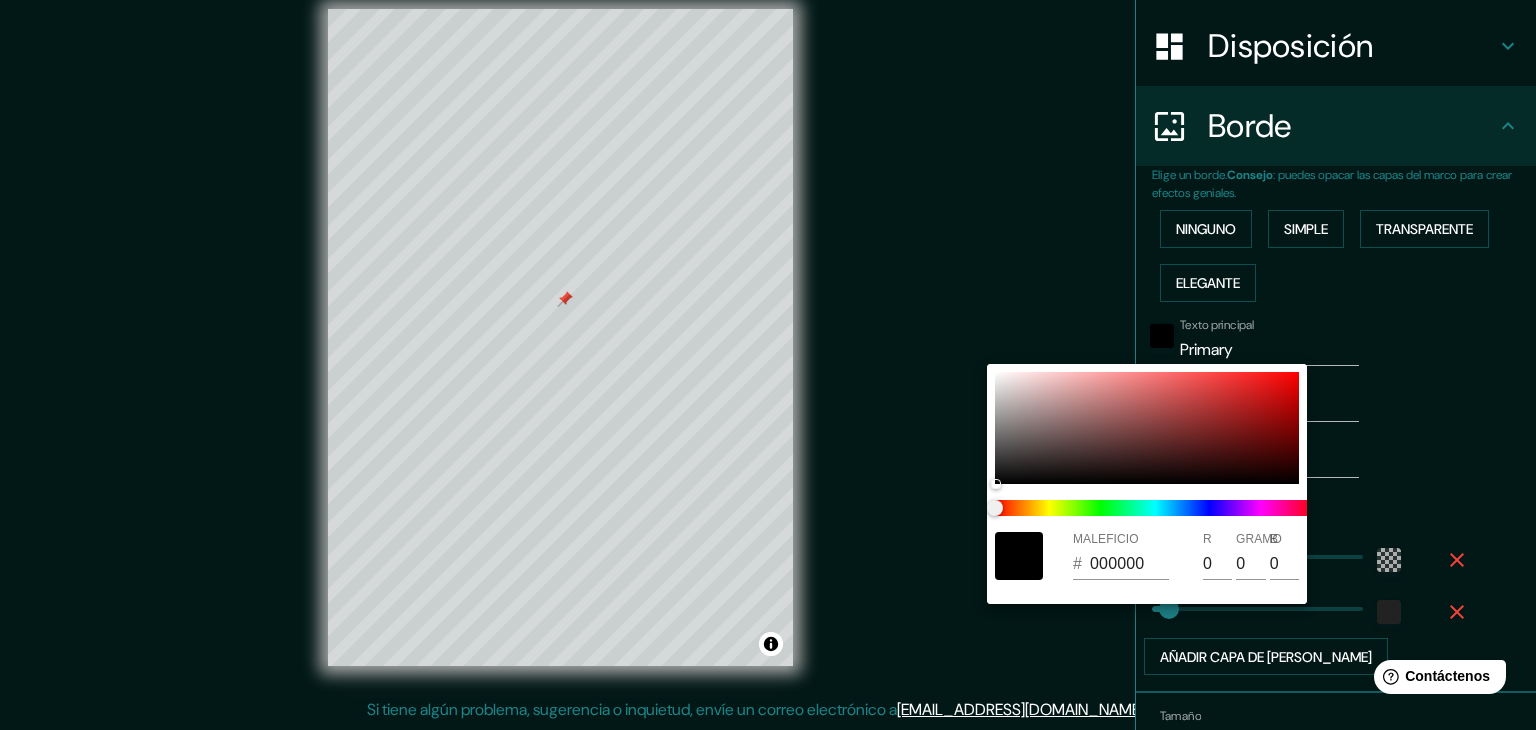 click at bounding box center [768, 365] 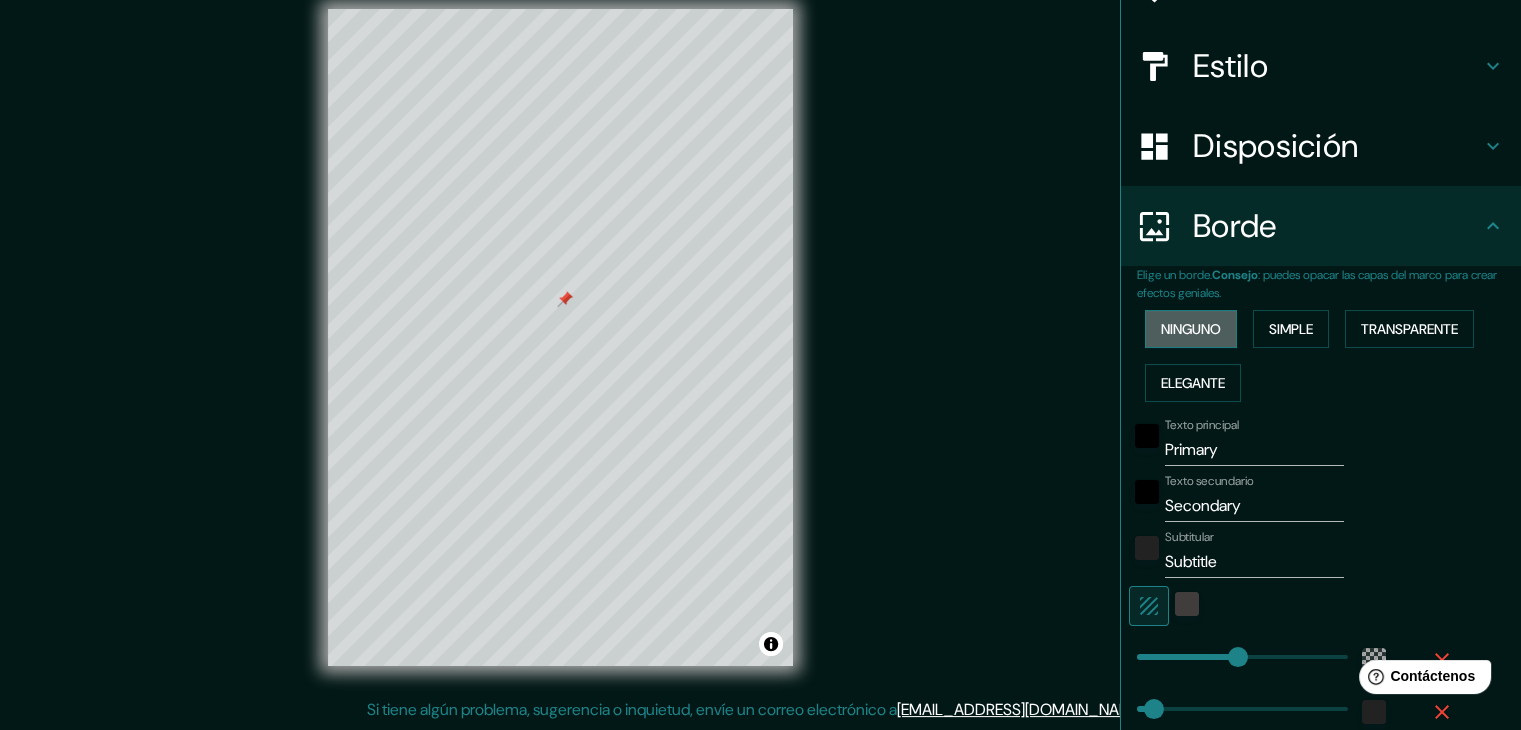 click on "Ninguno" at bounding box center [1191, 329] 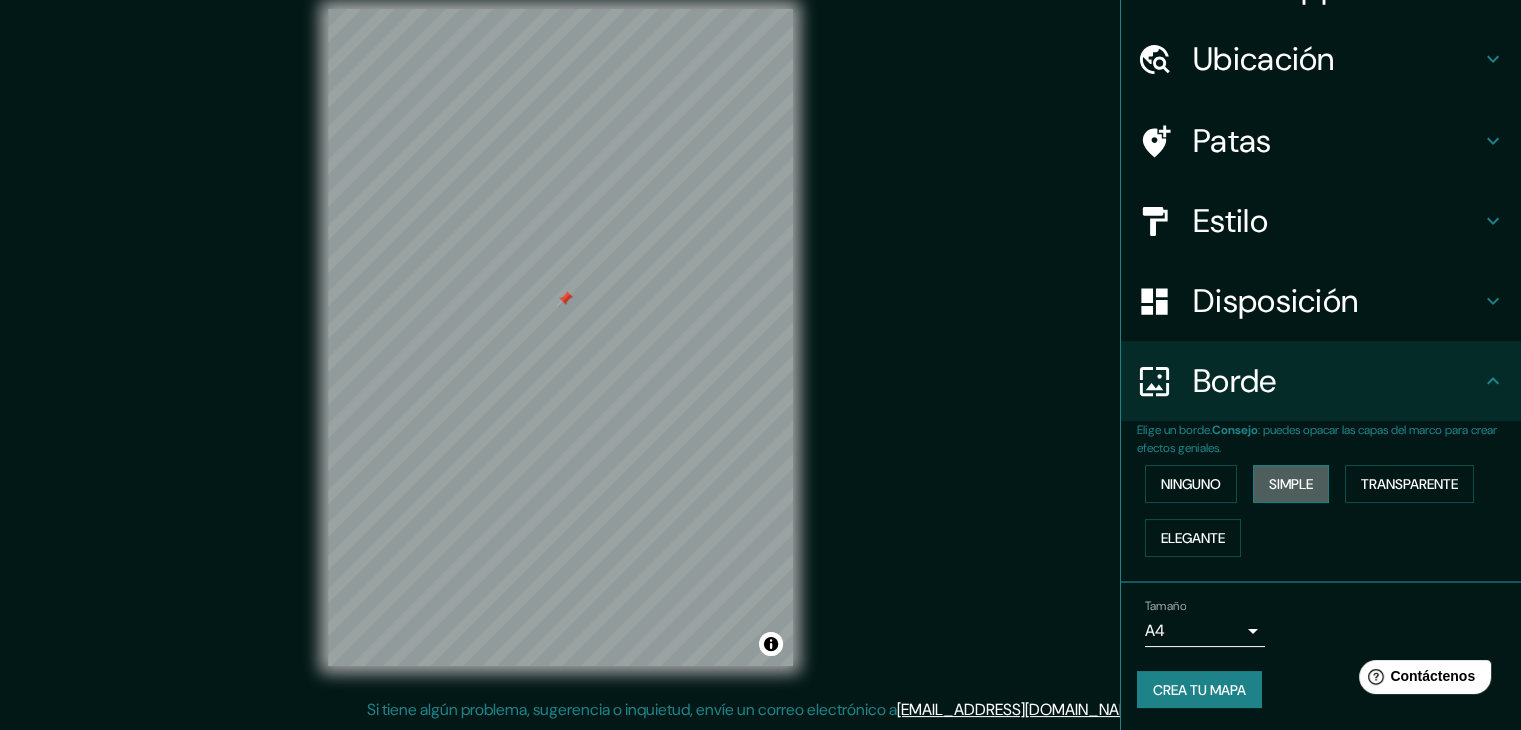 click on "Simple" at bounding box center (1291, 484) 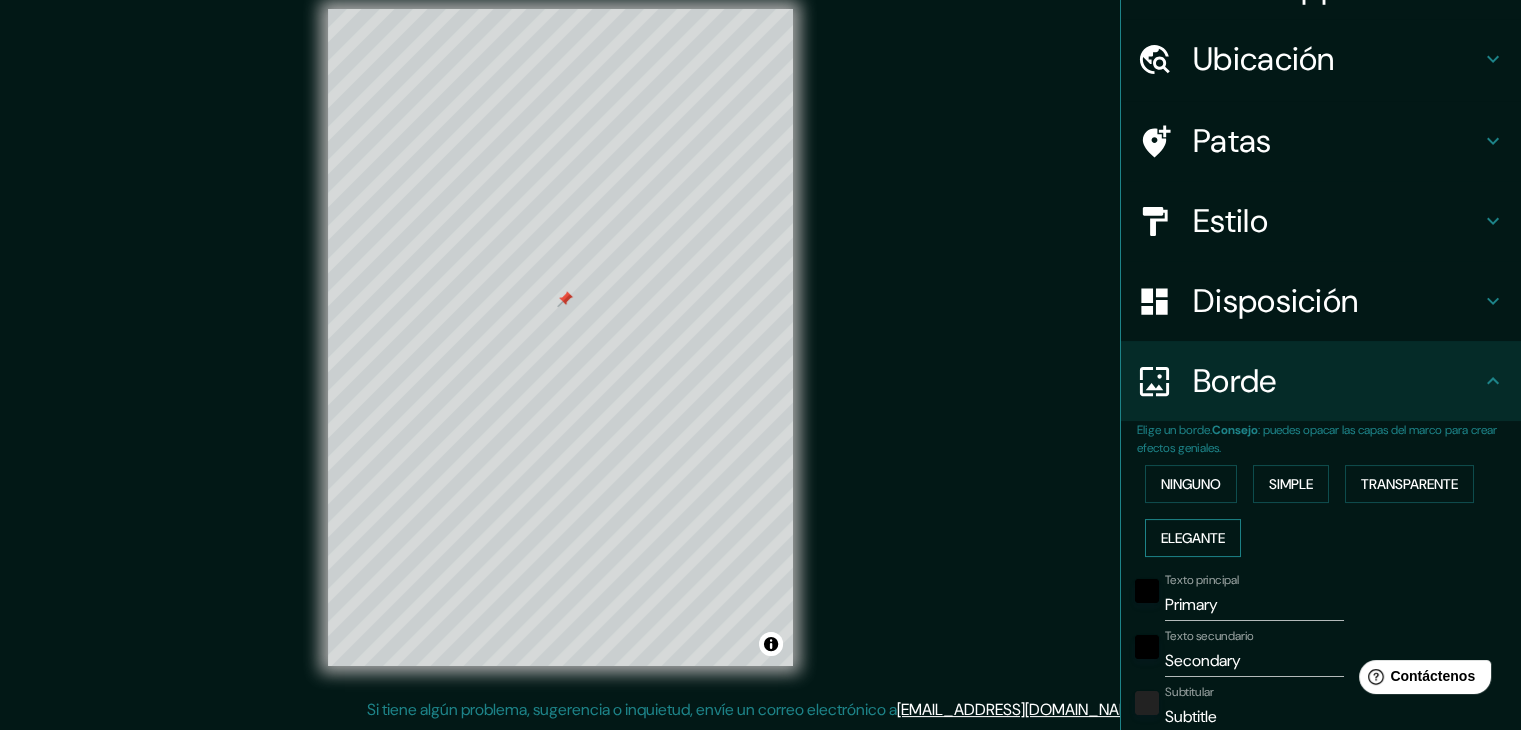 click on "Elegante" at bounding box center [1193, 538] 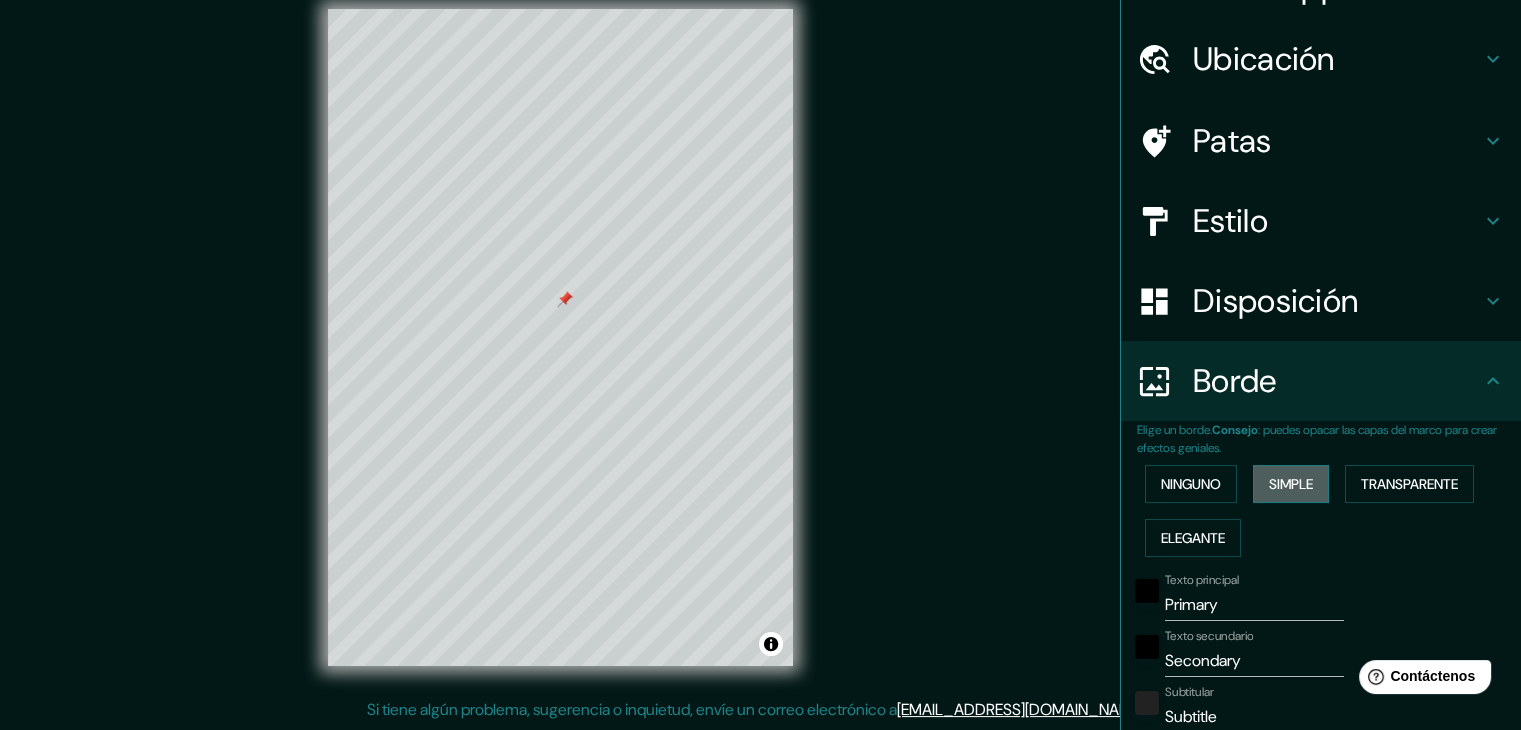 click on "Simple" at bounding box center [1291, 484] 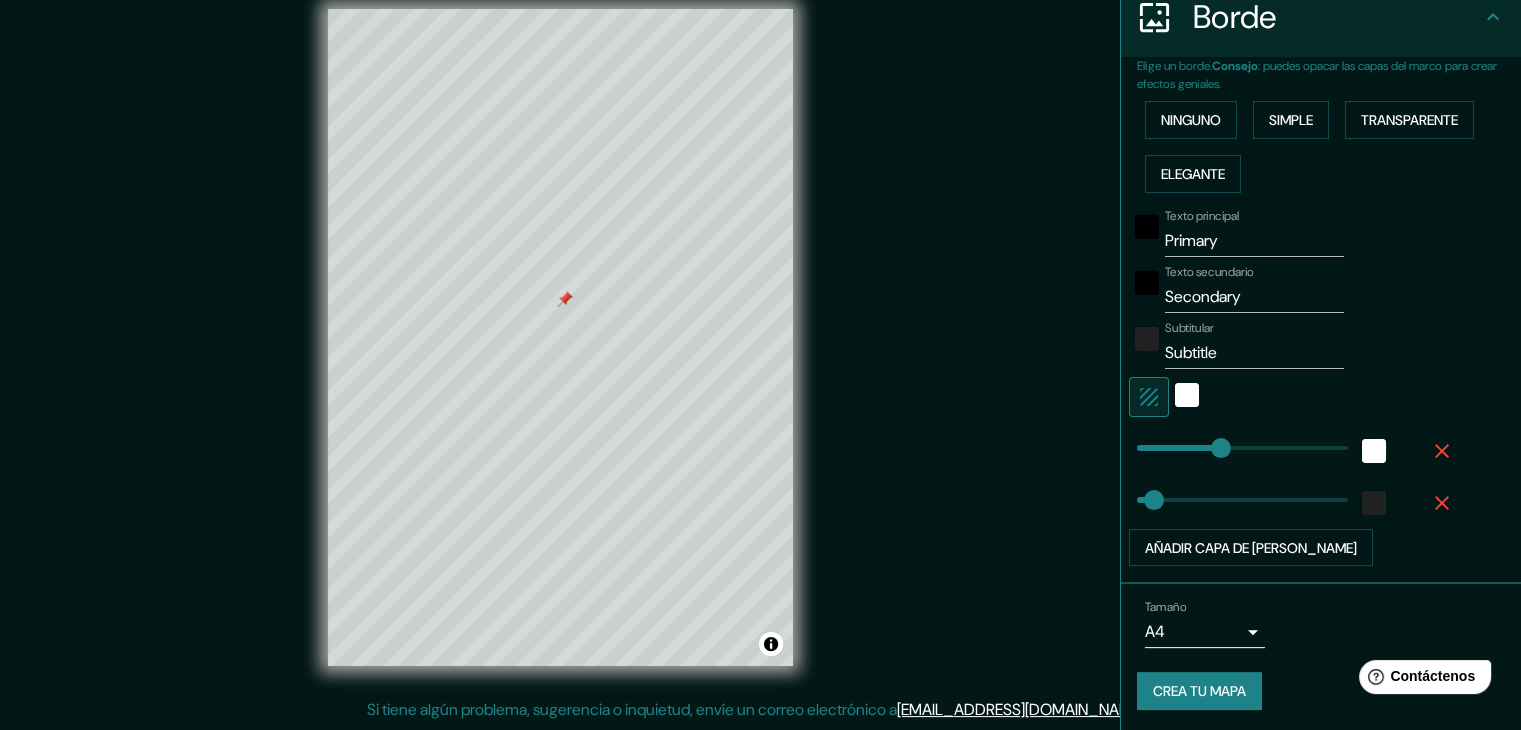 scroll, scrollTop: 410, scrollLeft: 0, axis: vertical 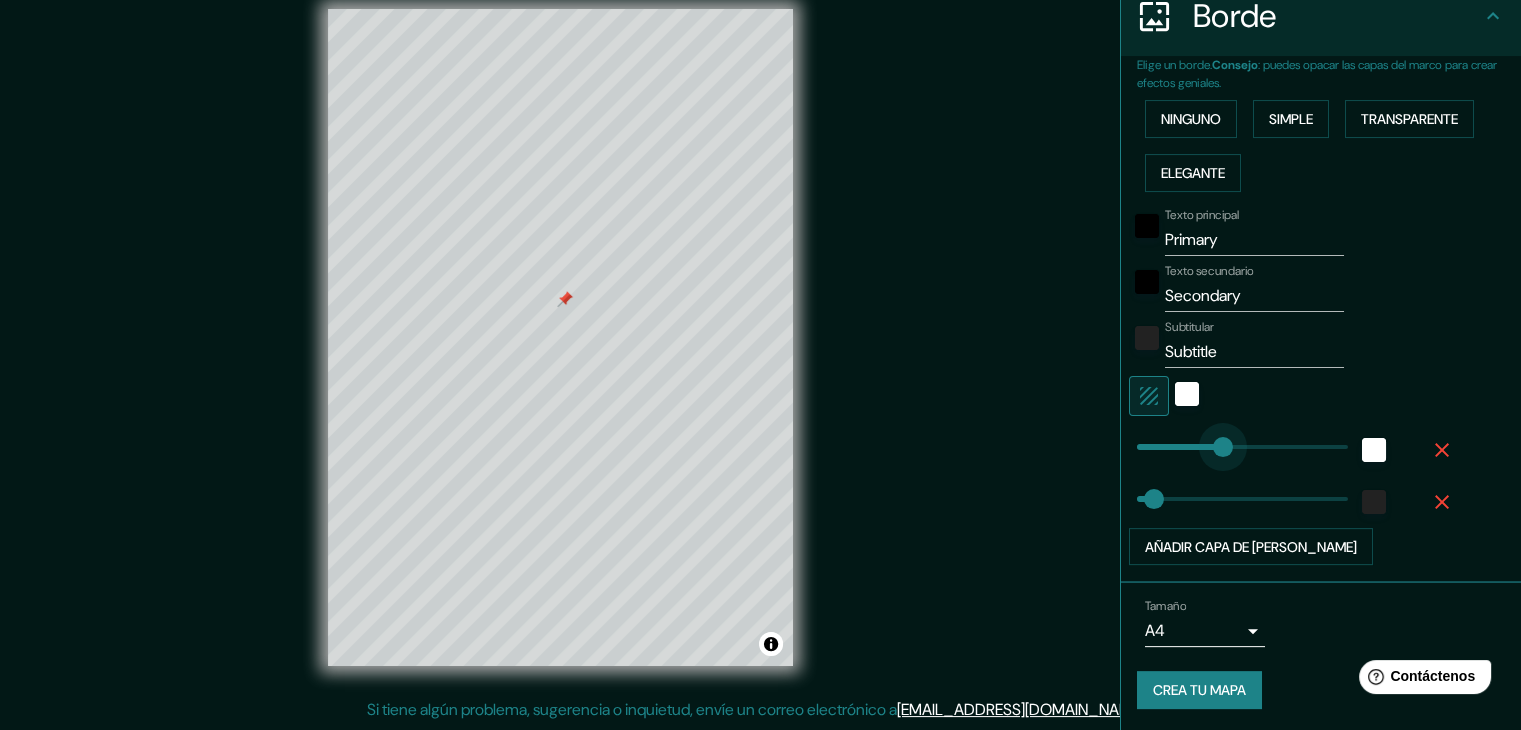 type on "0" 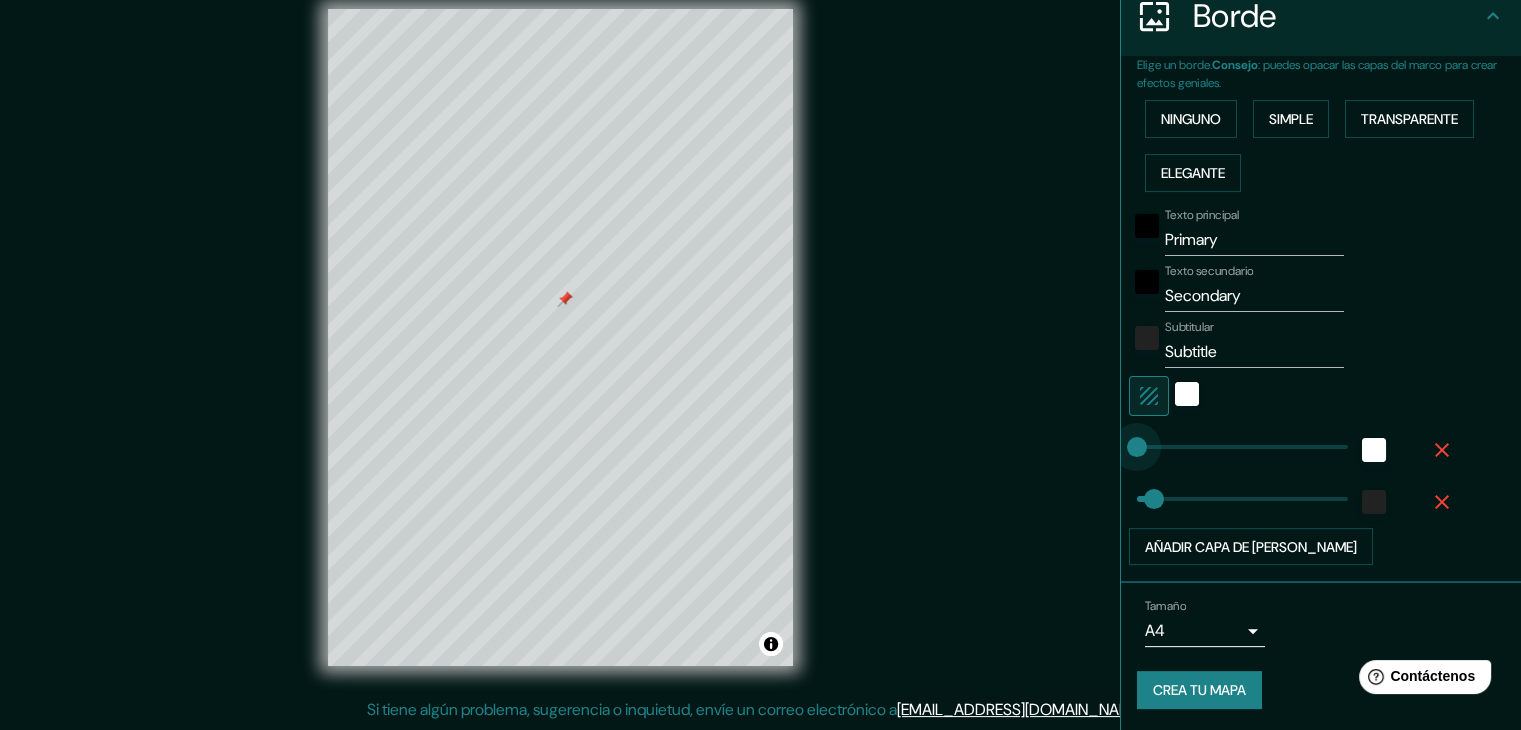 drag, startPoint x: 1207, startPoint y: 444, endPoint x: 1101, endPoint y: 457, distance: 106.7942 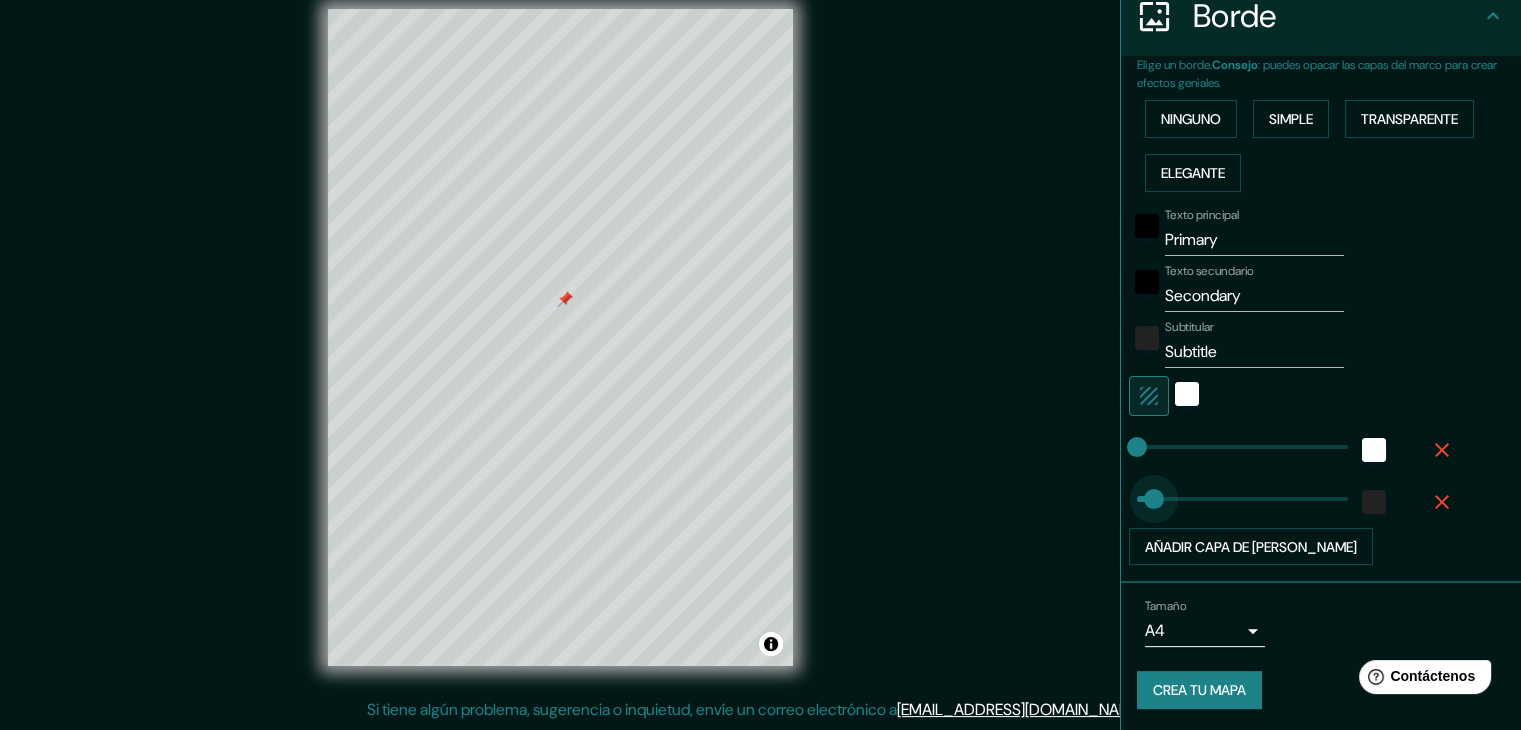 type on "0" 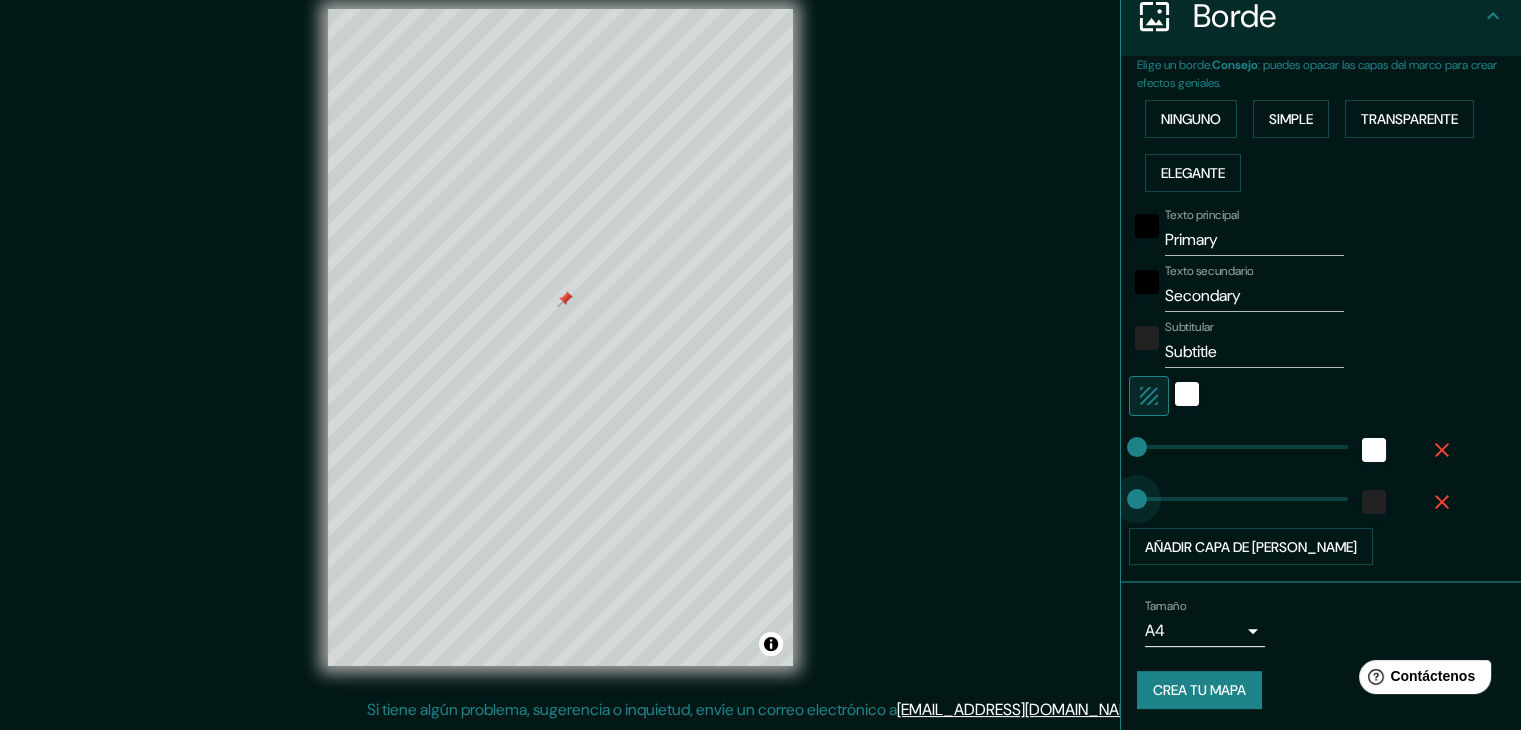drag, startPoint x: 1139, startPoint y: 485, endPoint x: 1072, endPoint y: 485, distance: 67 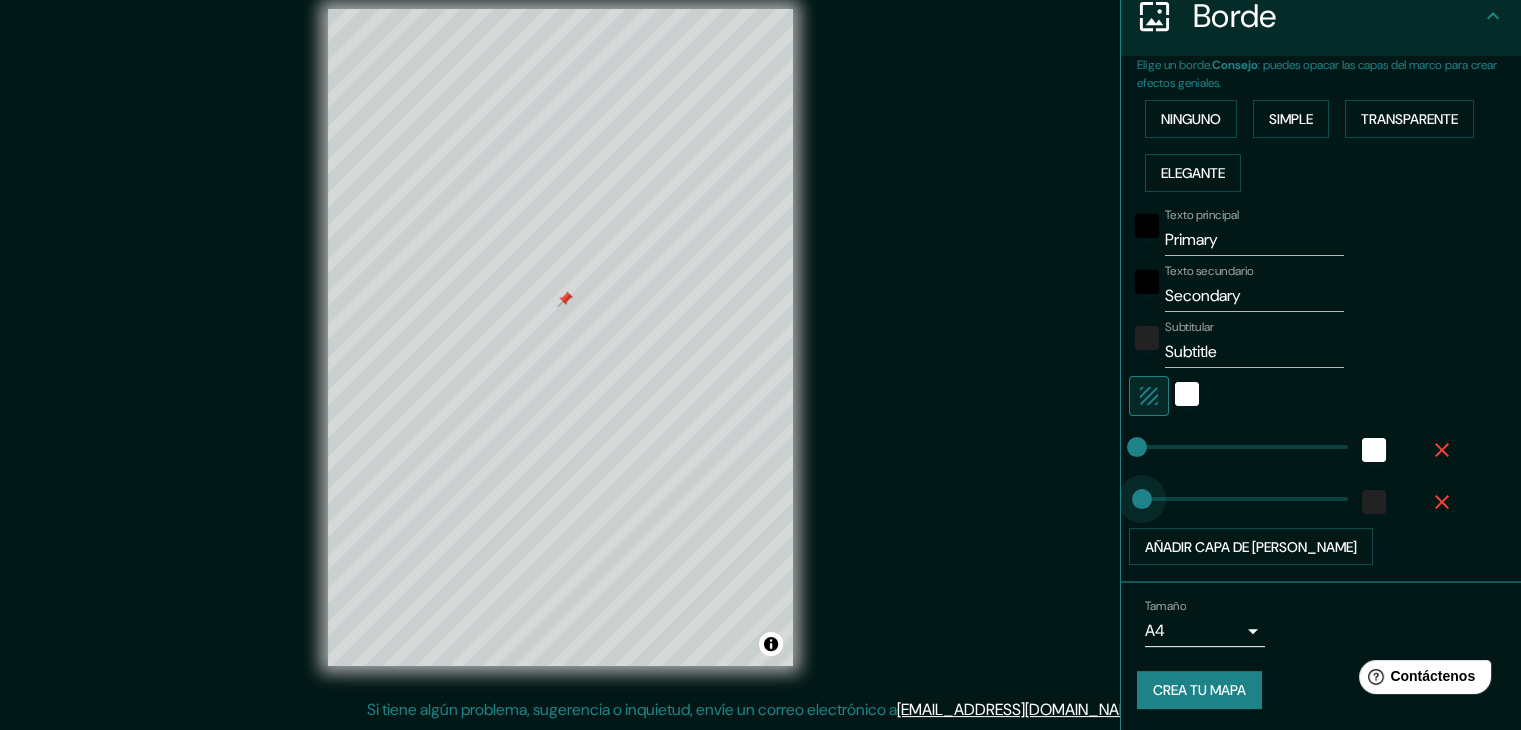 type on "21" 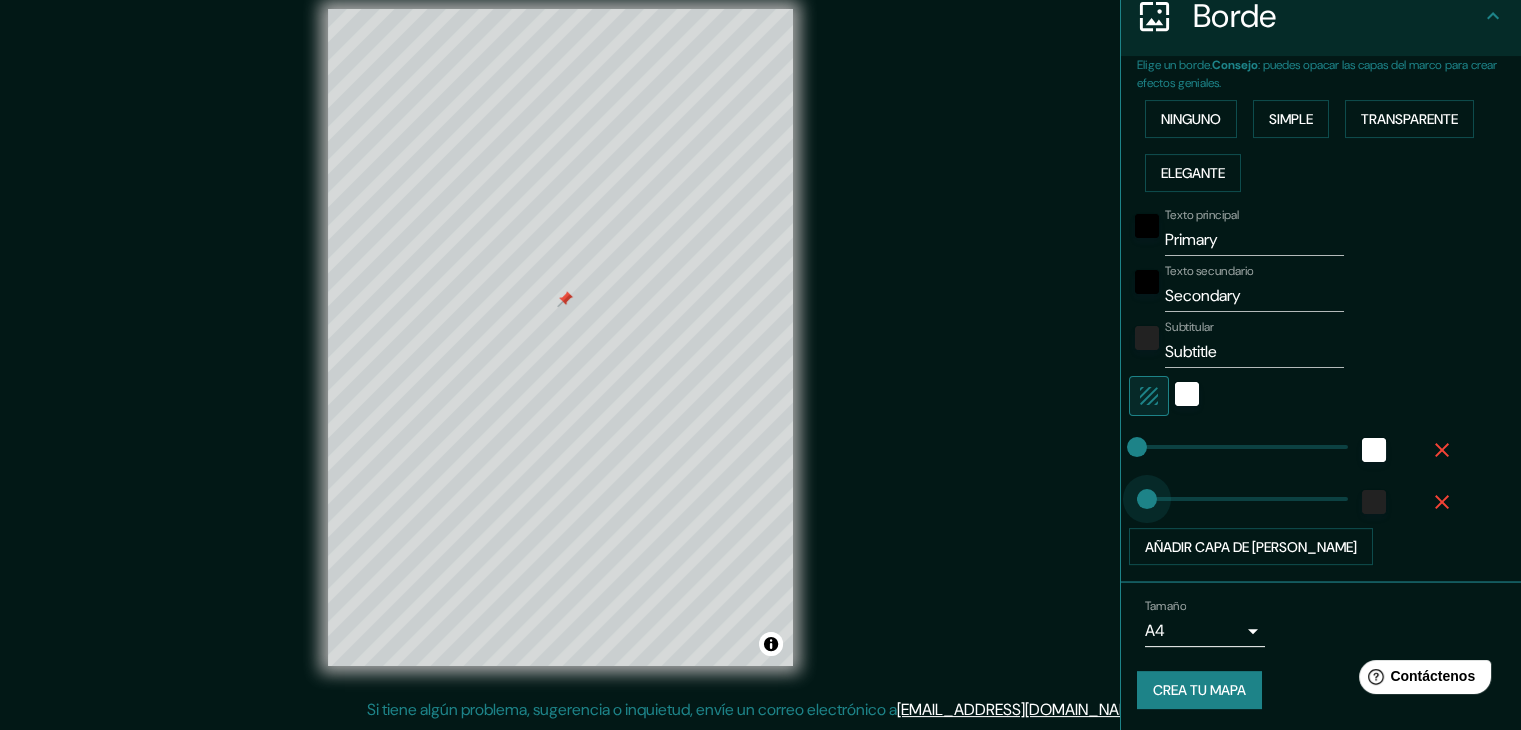 drag, startPoint x: 1118, startPoint y: 492, endPoint x: 1131, endPoint y: 492, distance: 13 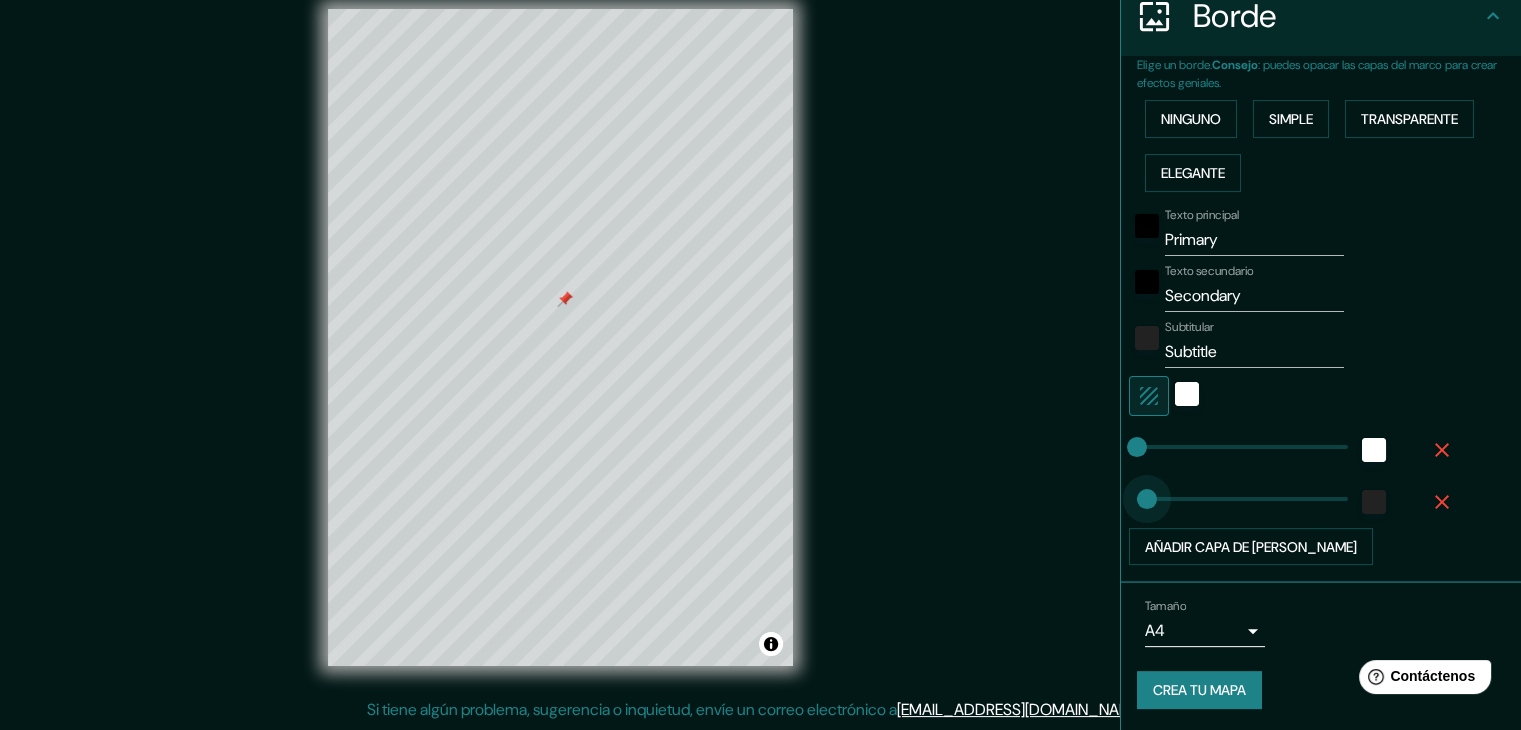type on "41" 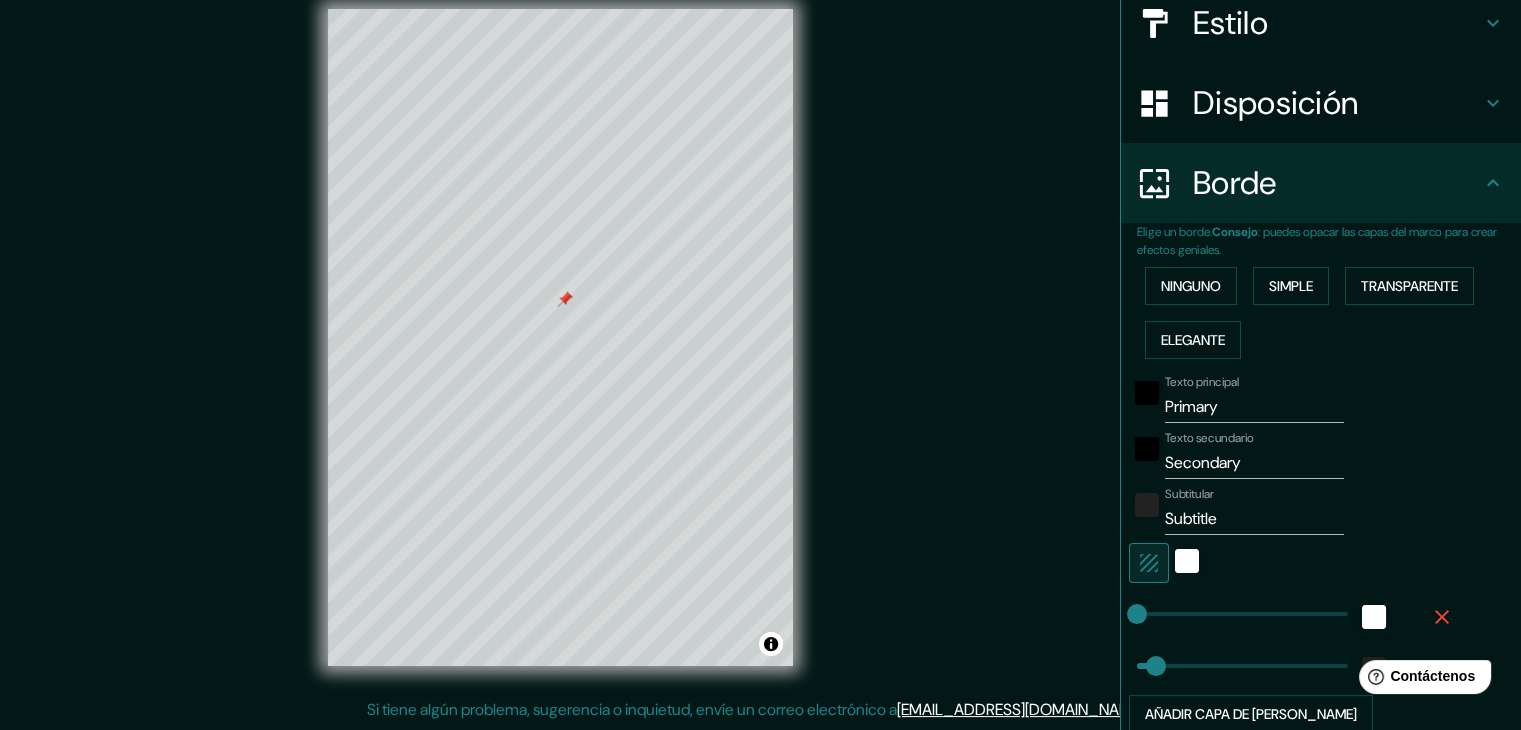 scroll, scrollTop: 210, scrollLeft: 0, axis: vertical 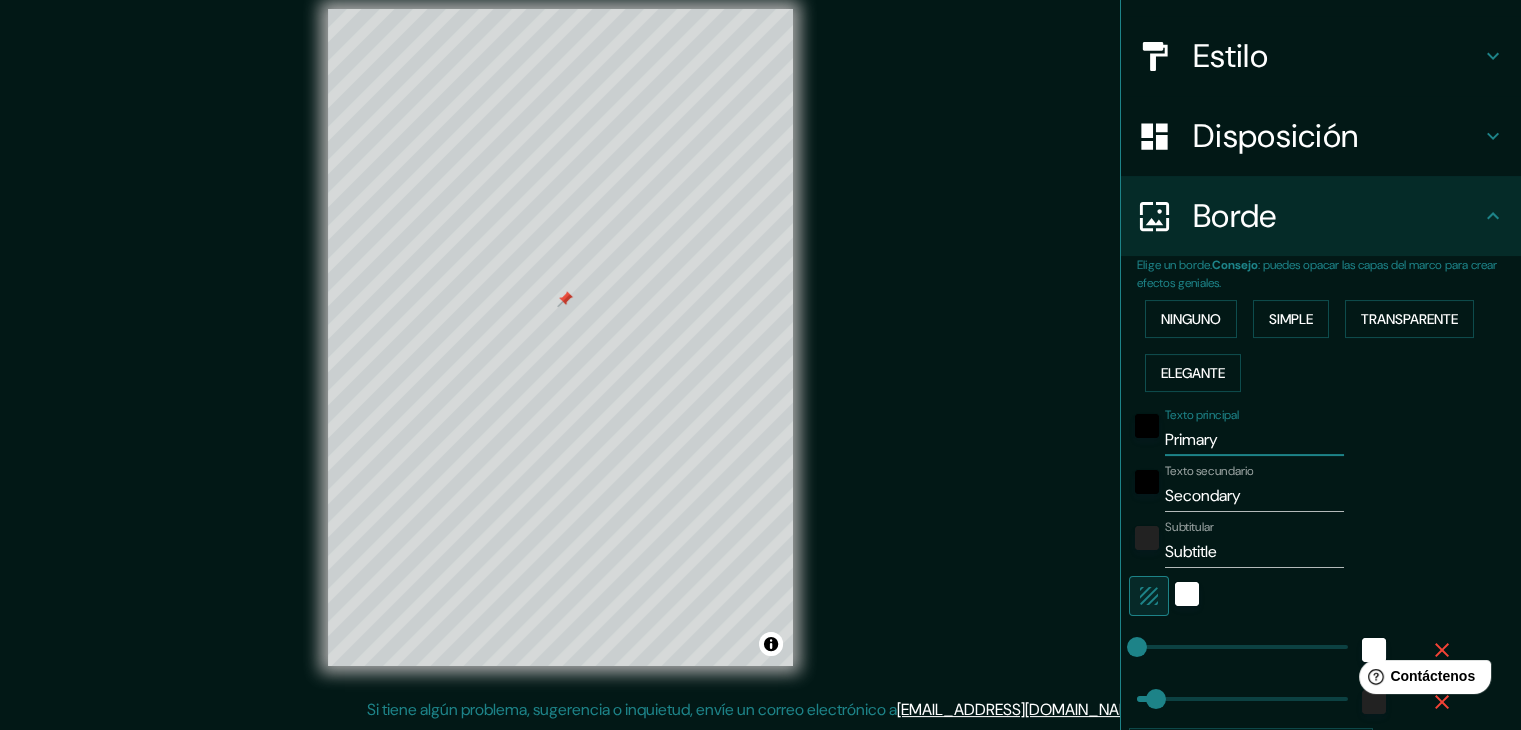 drag, startPoint x: 1238, startPoint y: 440, endPoint x: 1141, endPoint y: 453, distance: 97.867256 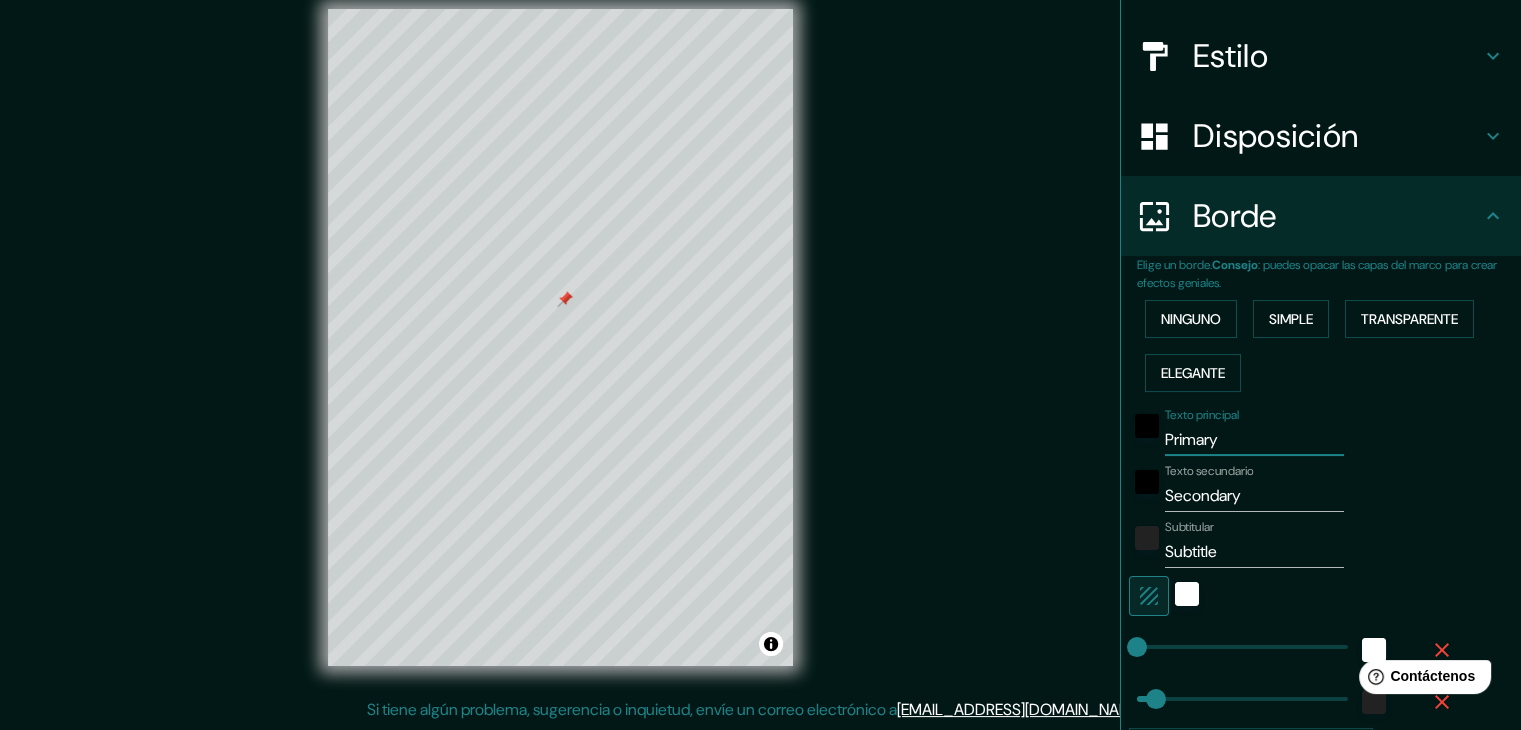 click on "Texto principal Primary" at bounding box center (1293, 432) 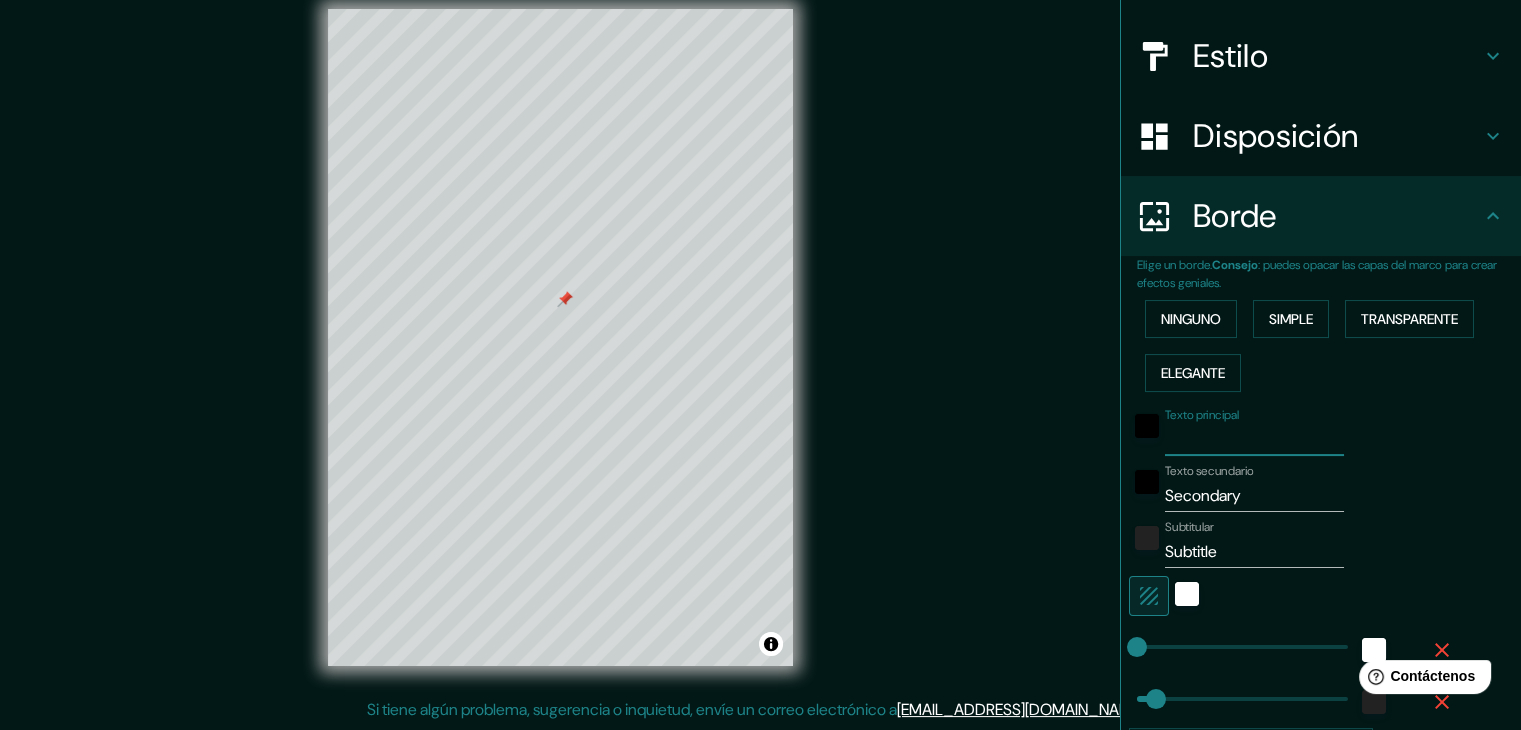 type 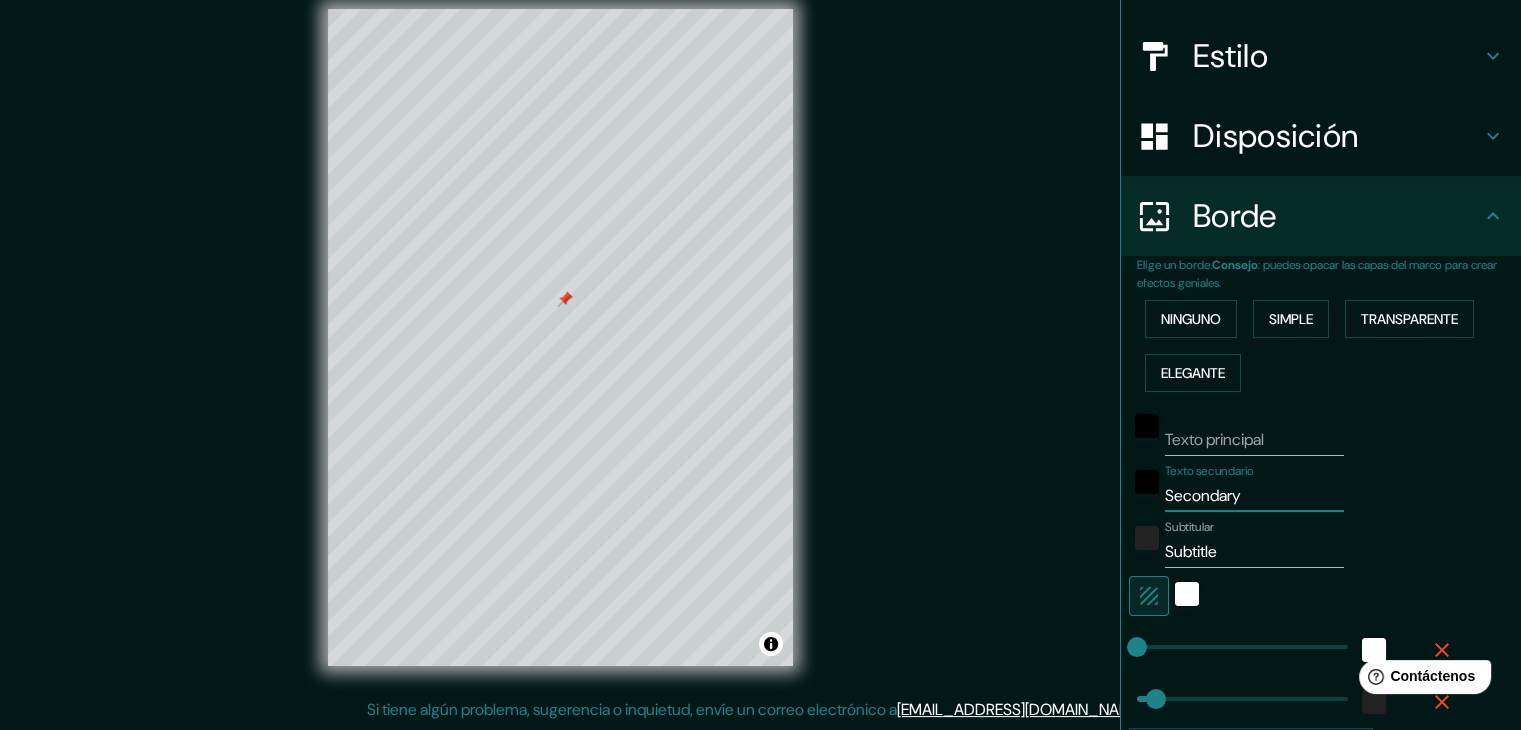 drag, startPoint x: 1247, startPoint y: 487, endPoint x: 1125, endPoint y: 501, distance: 122.80065 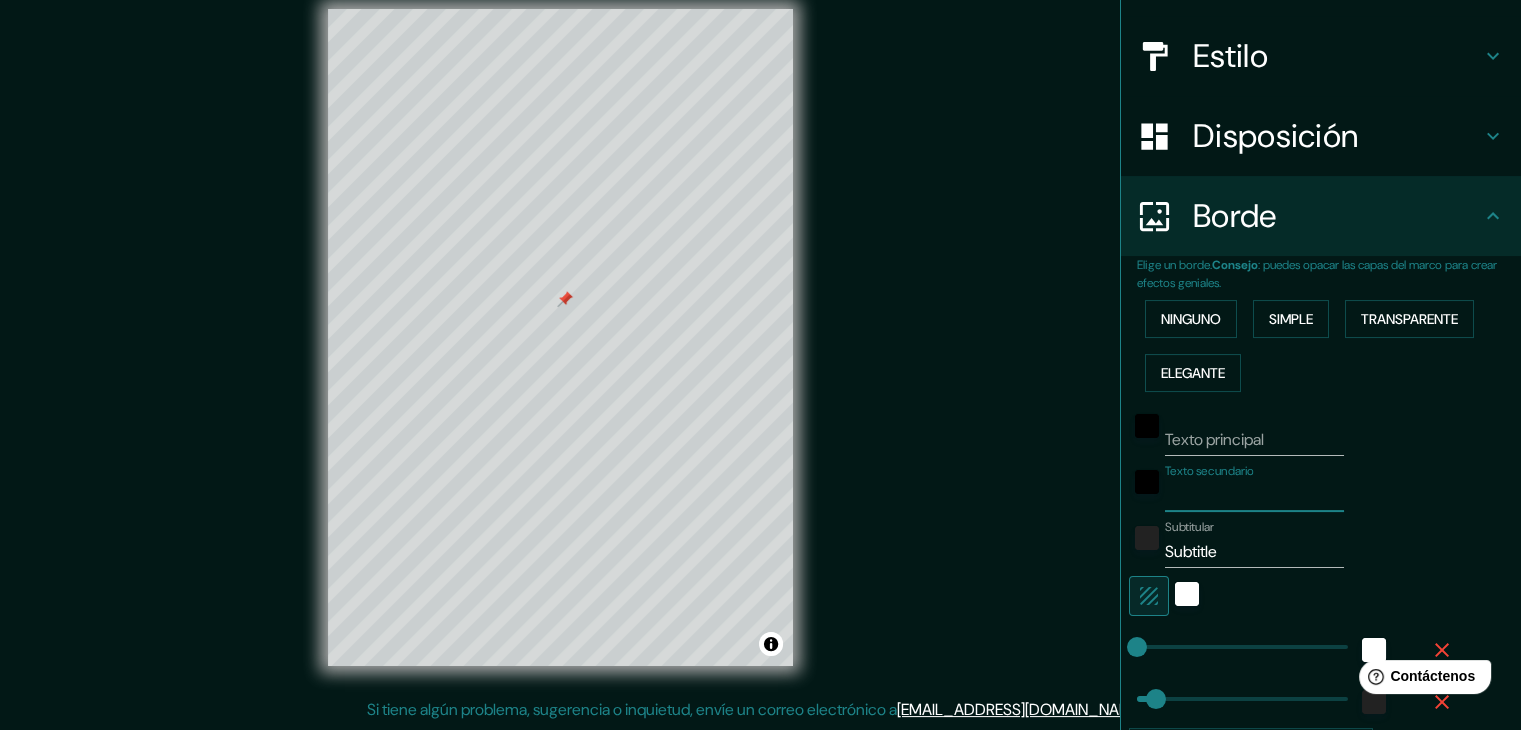 type 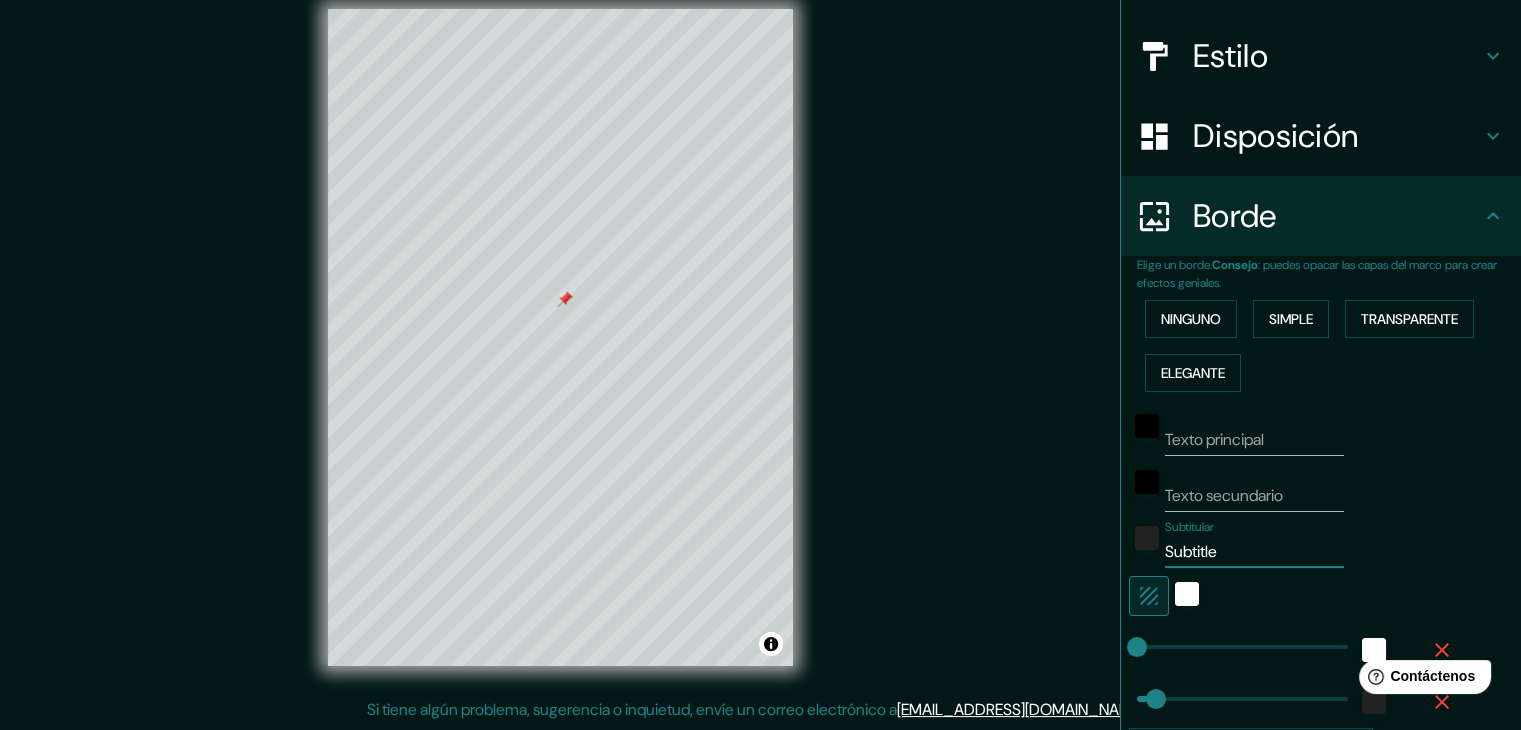 drag, startPoint x: 1216, startPoint y: 547, endPoint x: 1100, endPoint y: 544, distance: 116.03879 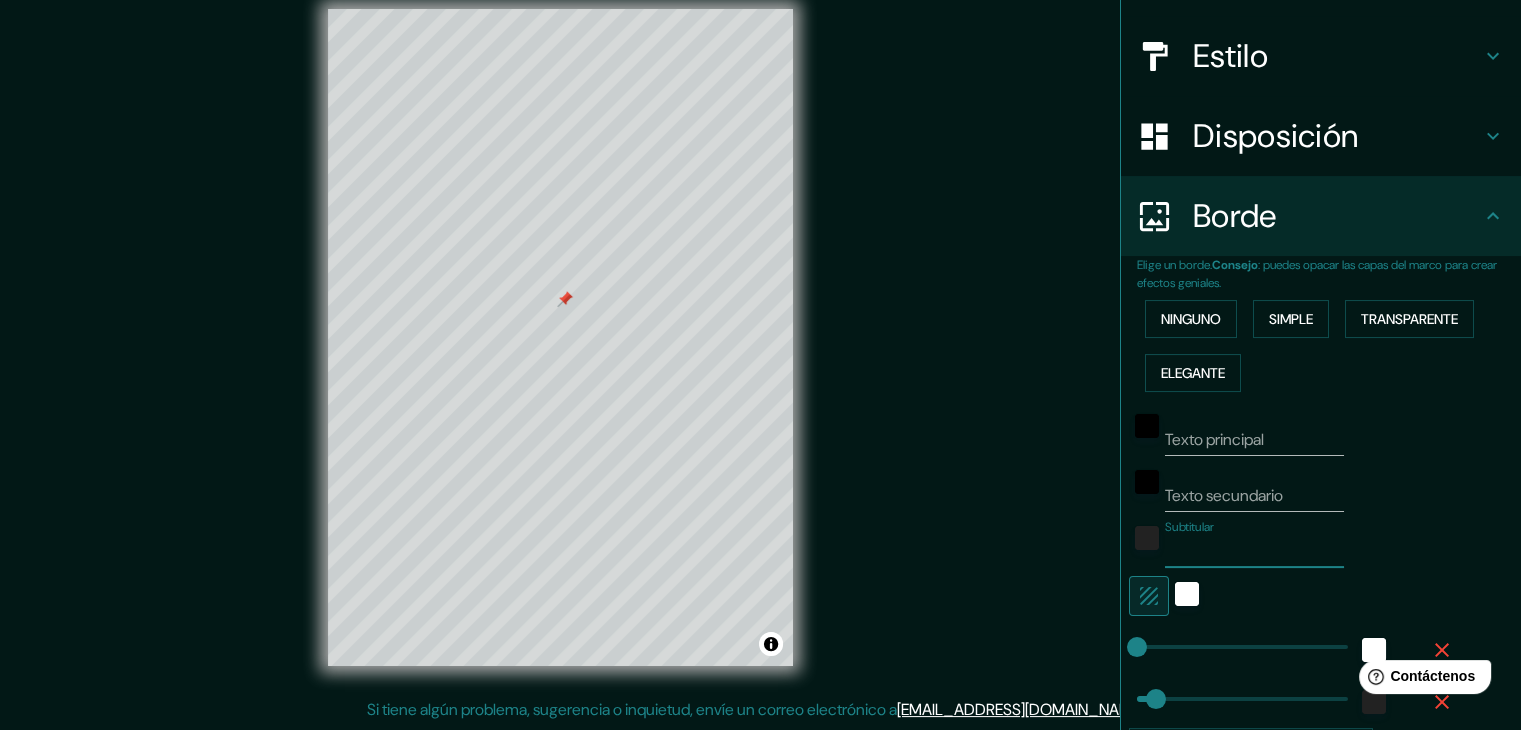 type 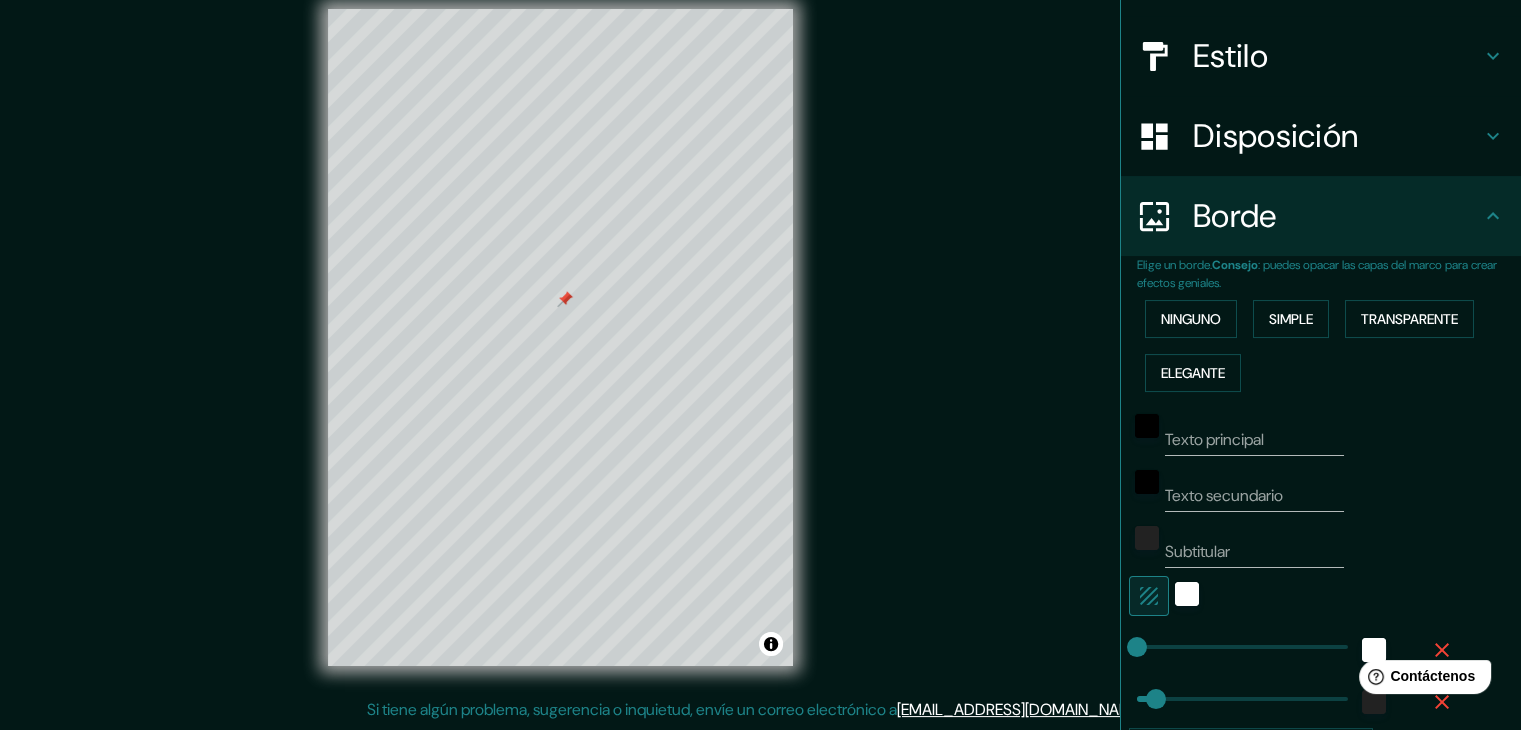 click on "Texto secundario" at bounding box center [1293, 488] 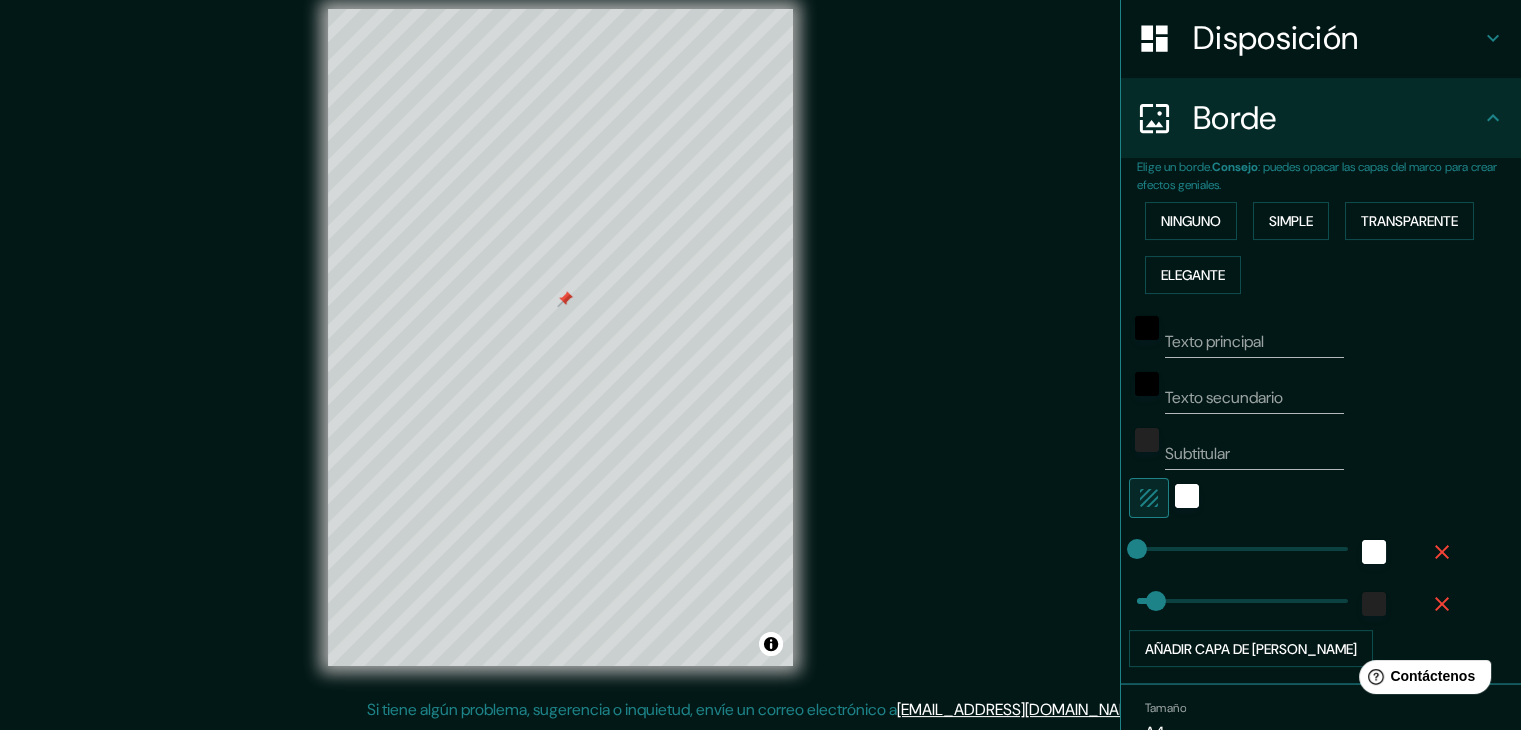 scroll, scrollTop: 310, scrollLeft: 0, axis: vertical 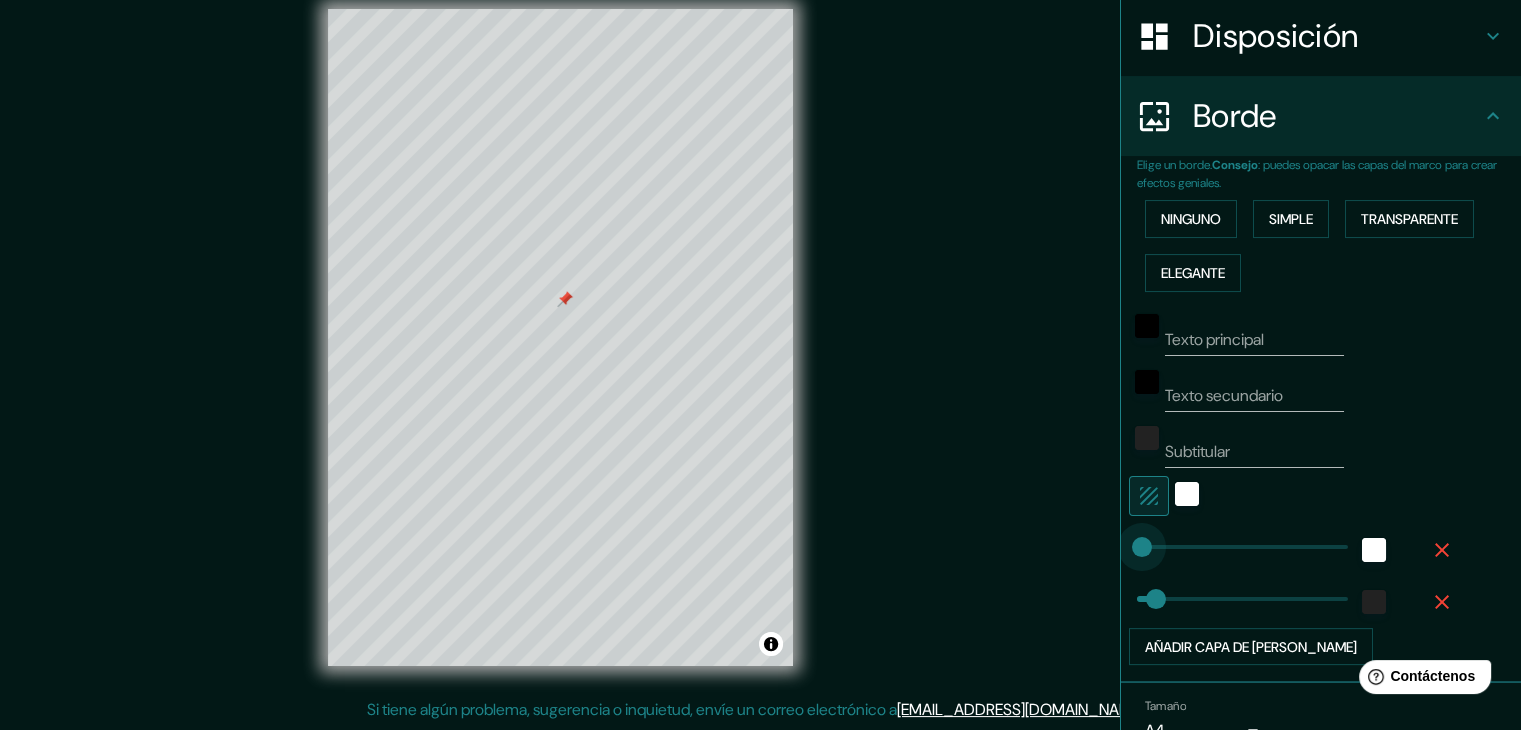 type on "32" 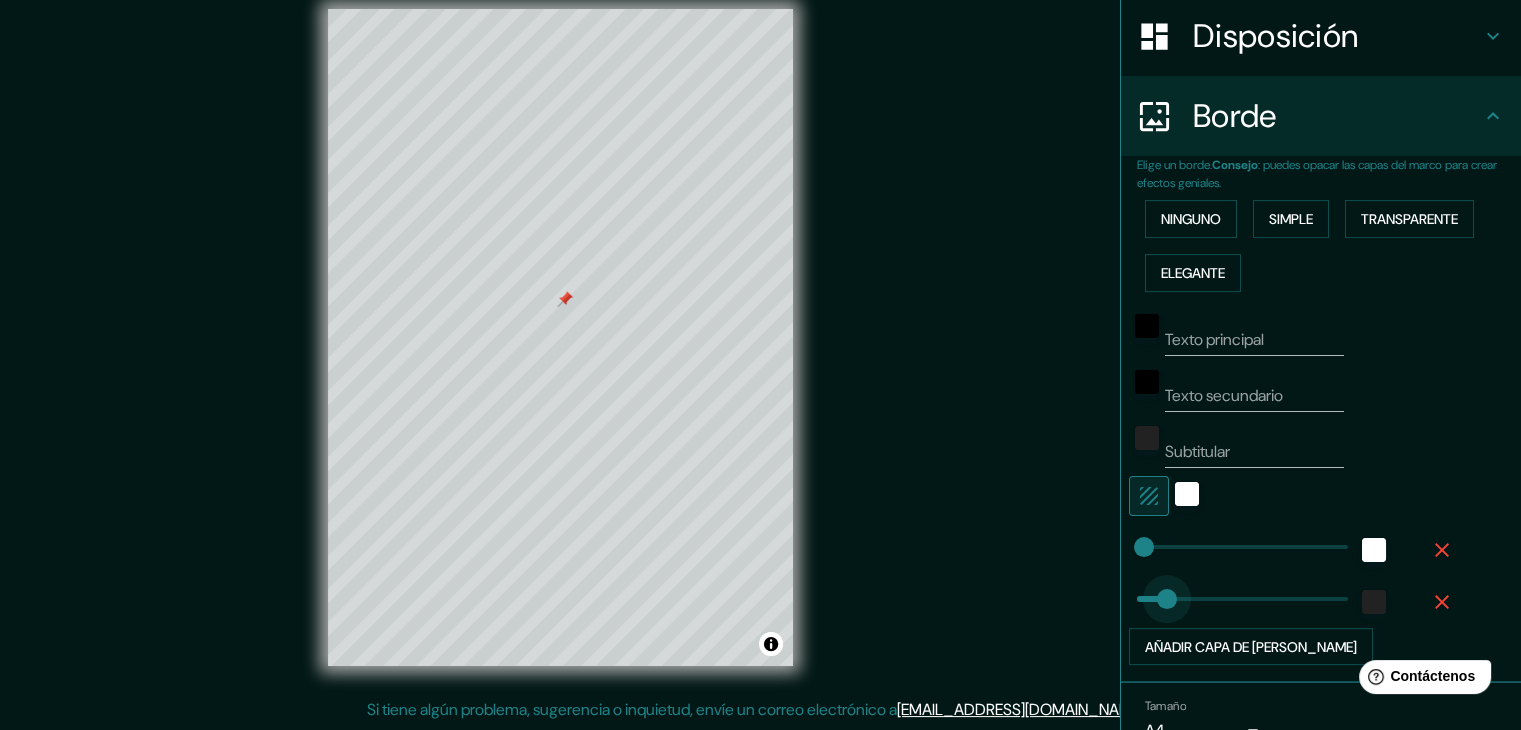 type on "182" 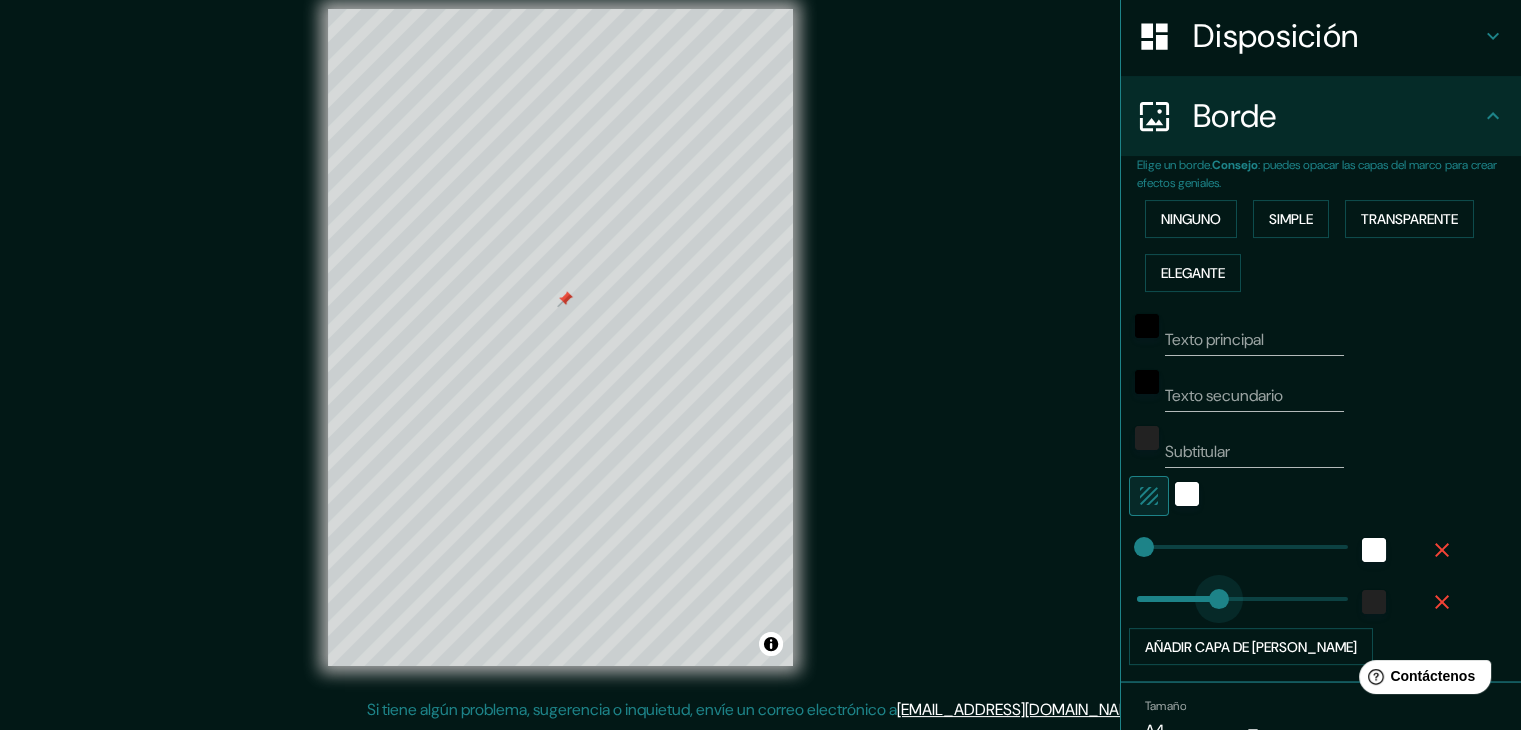 drag, startPoint x: 1146, startPoint y: 597, endPoint x: 1204, endPoint y: 590, distance: 58.420887 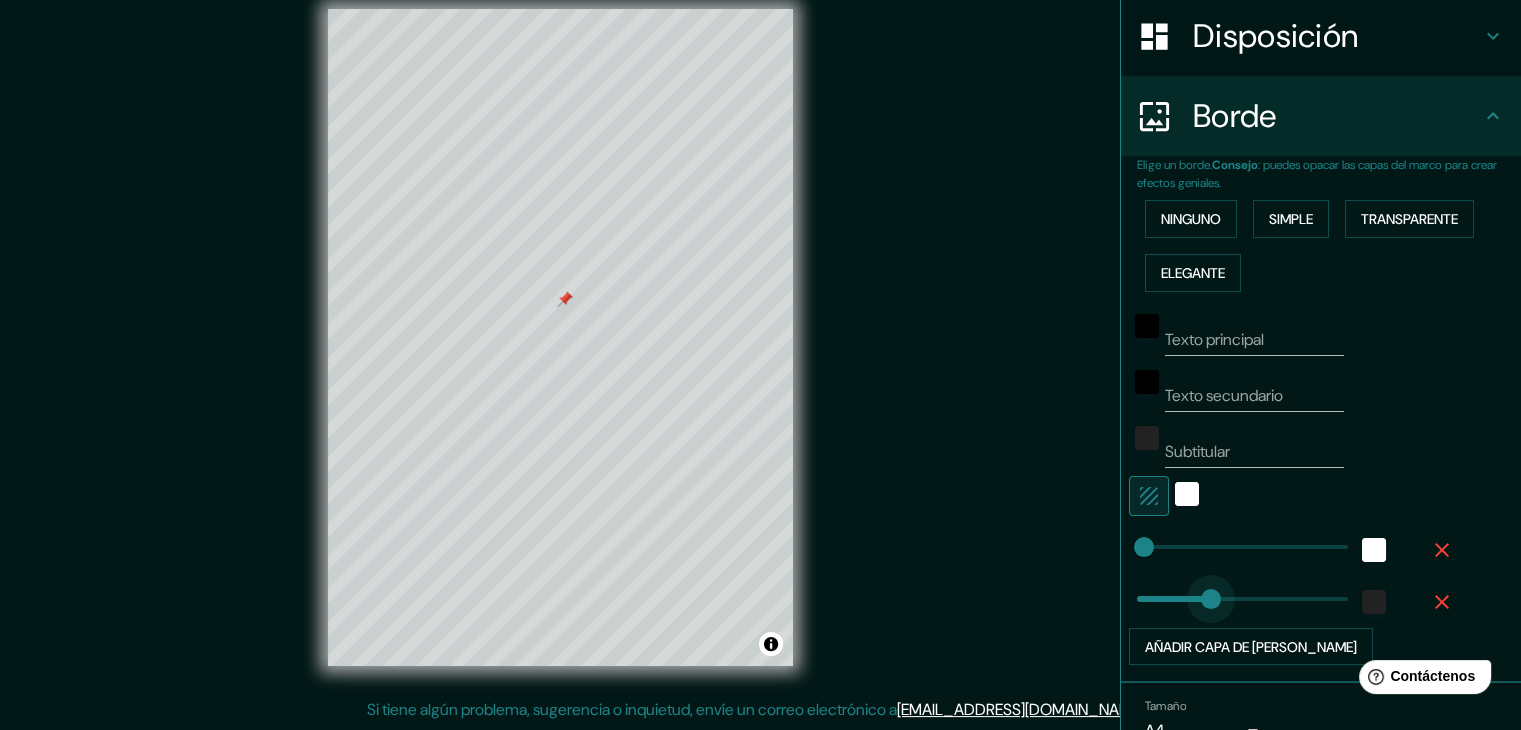 type on "0" 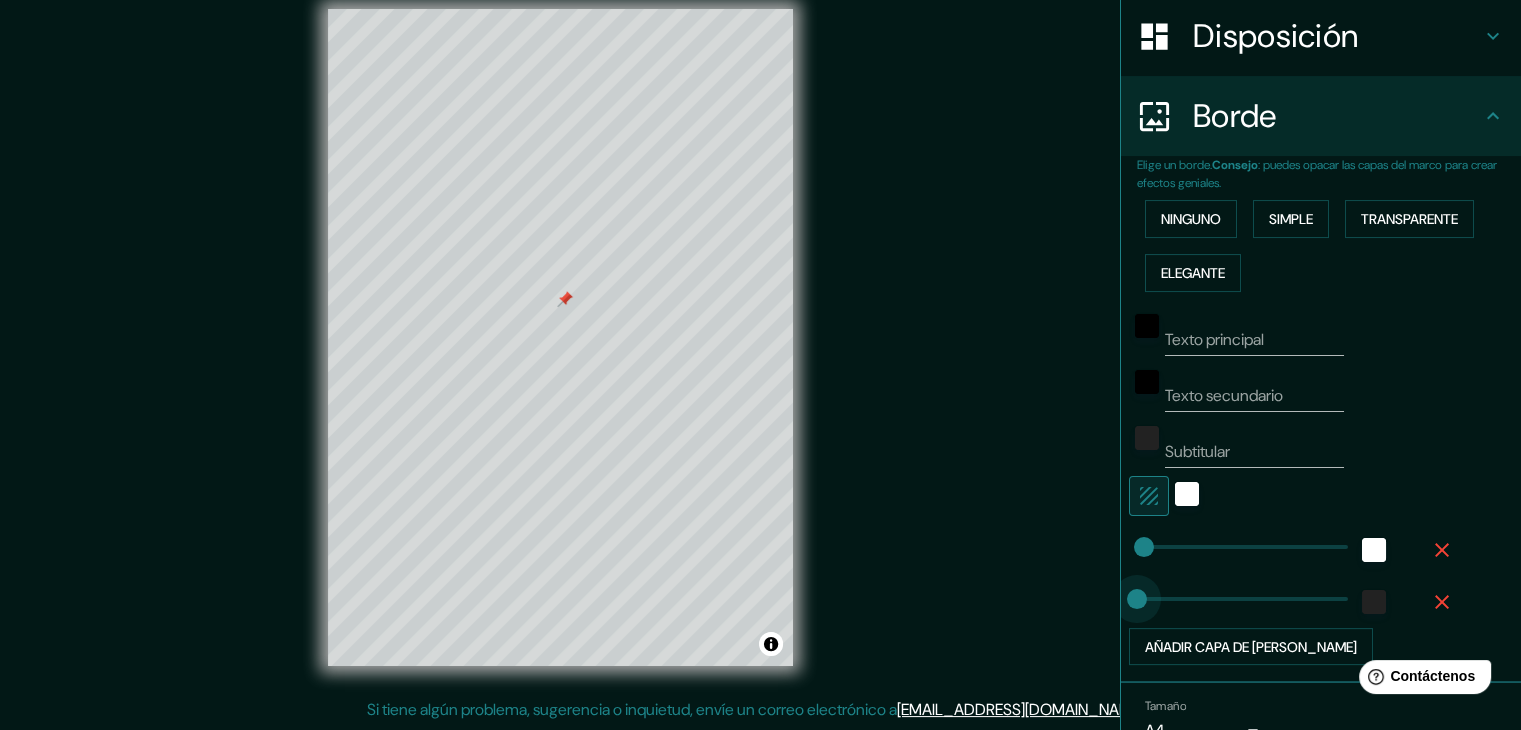 type on "14" 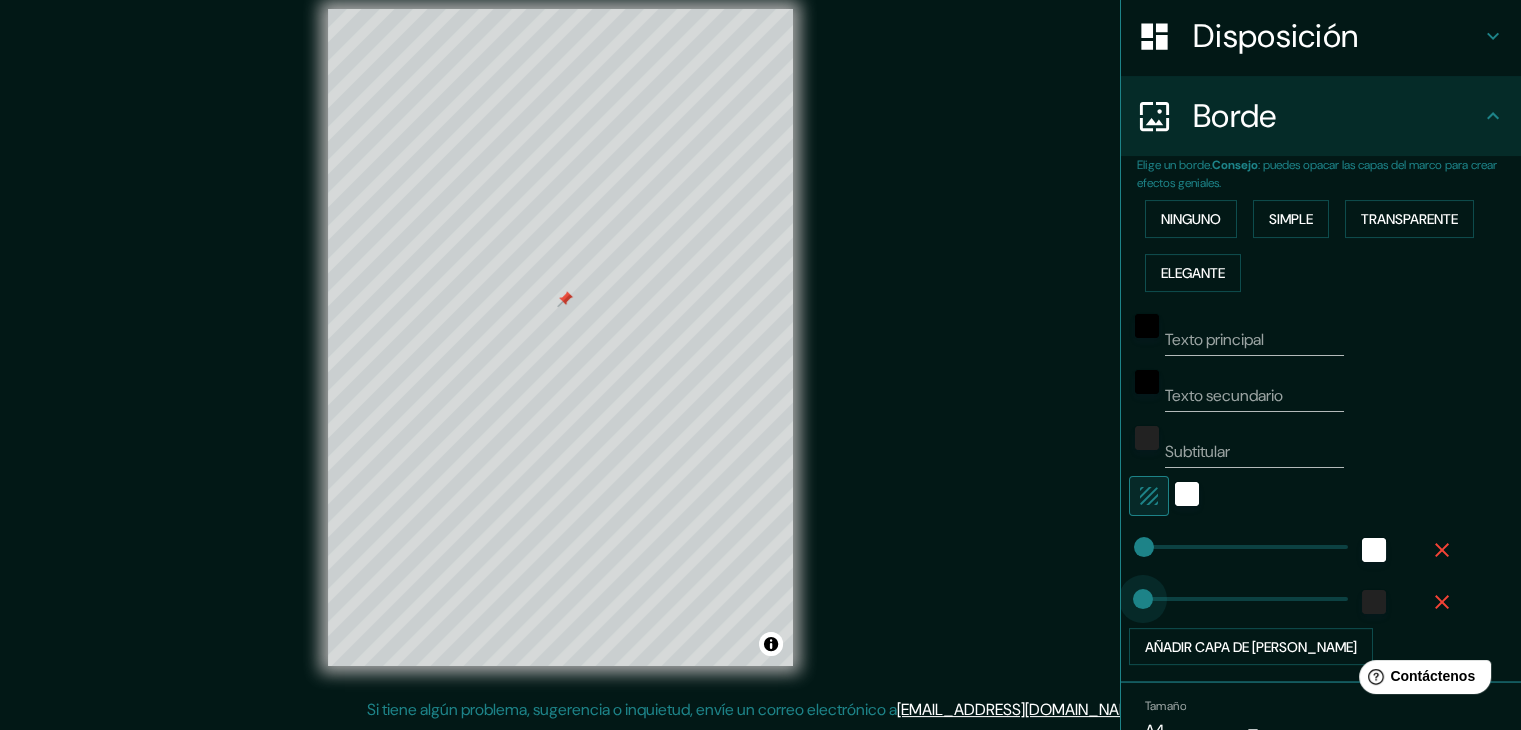 drag, startPoint x: 1117, startPoint y: 597, endPoint x: 1128, endPoint y: 597, distance: 11 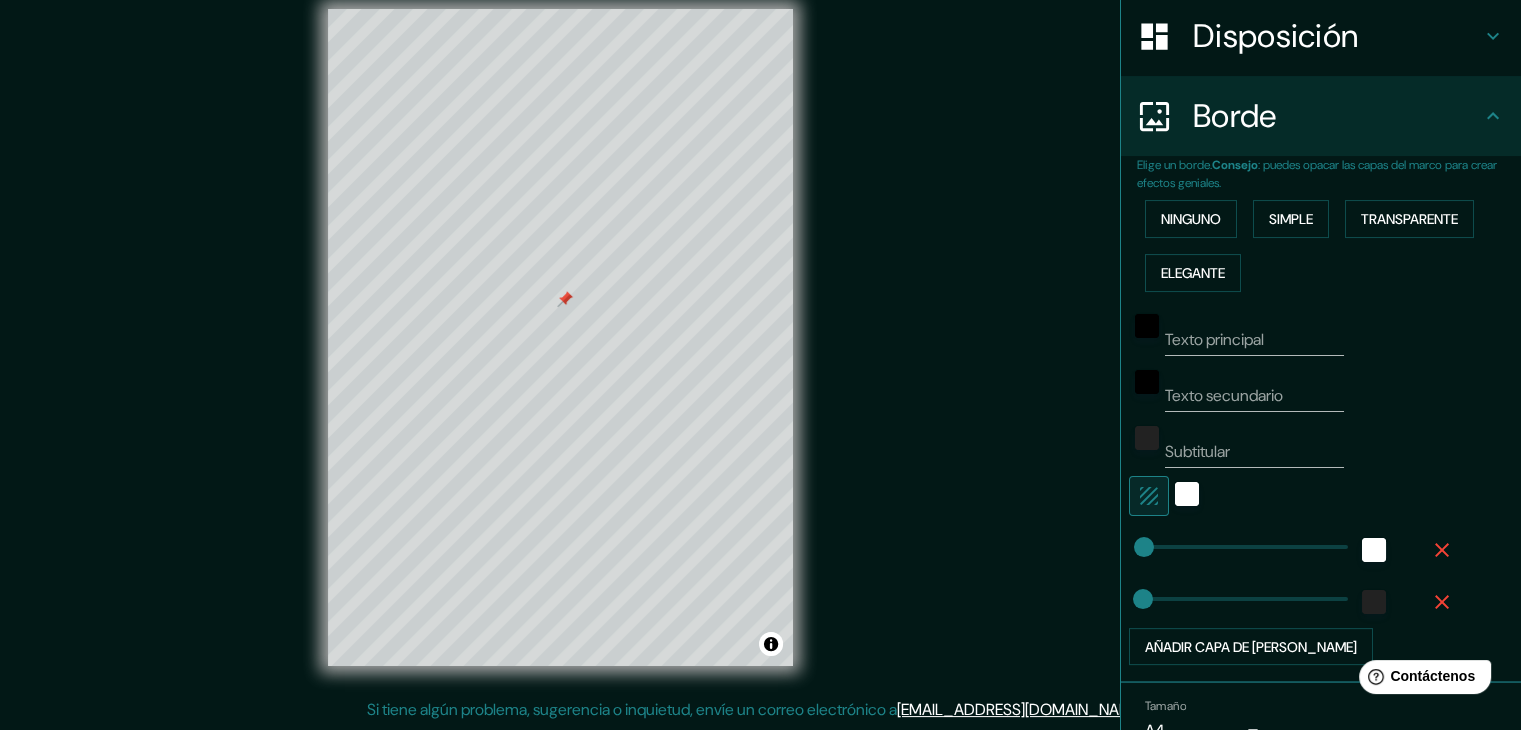 type on "47" 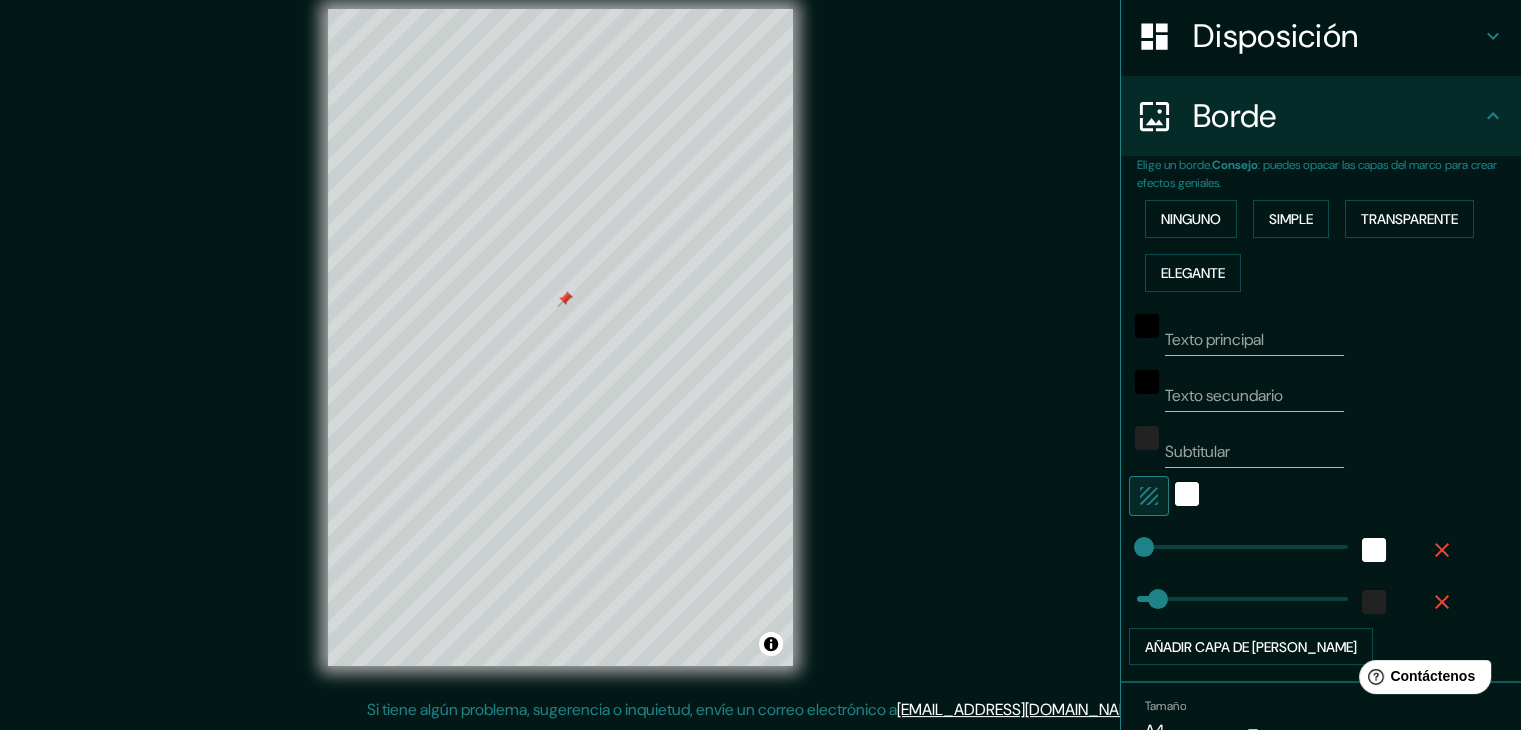type on "89" 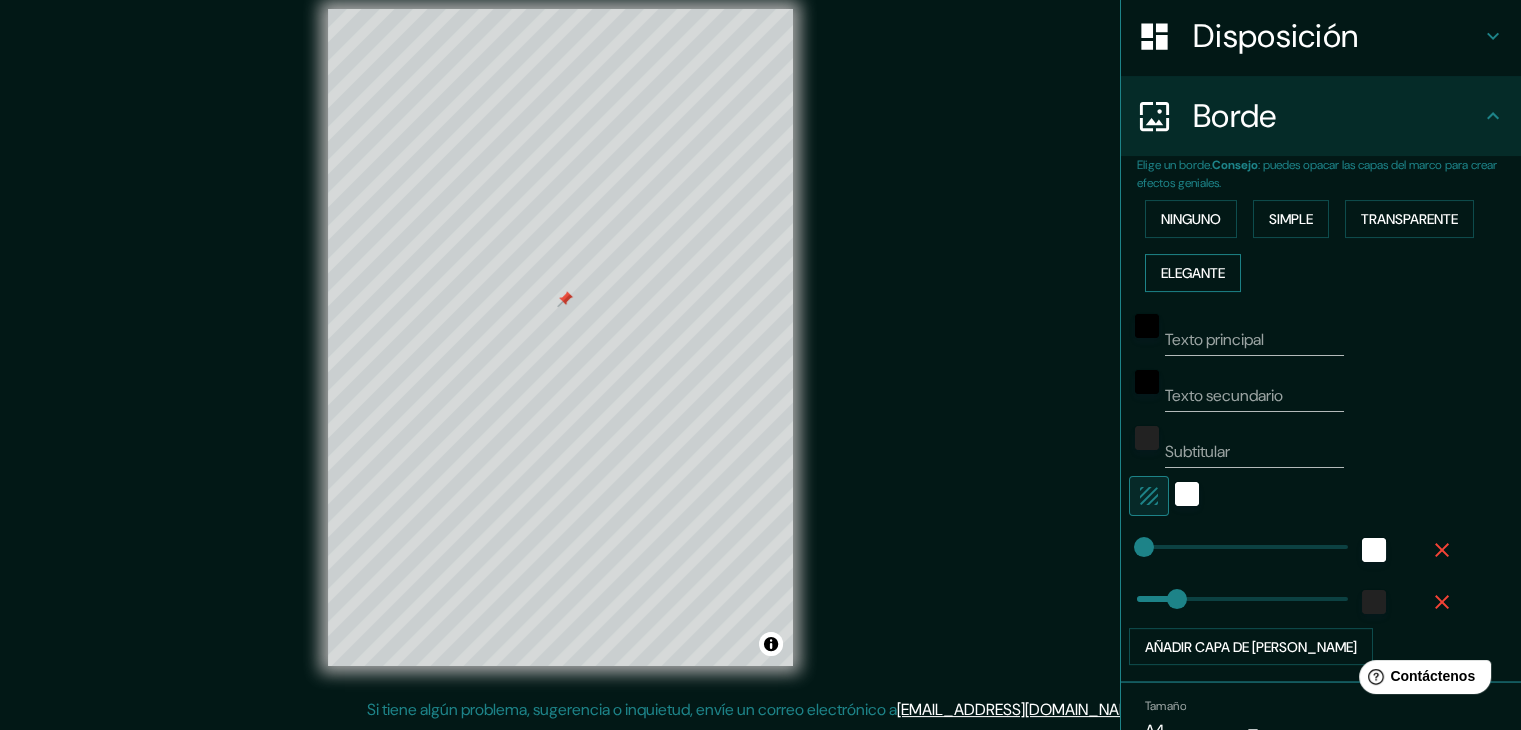 click on "Elegante" at bounding box center [1193, 273] 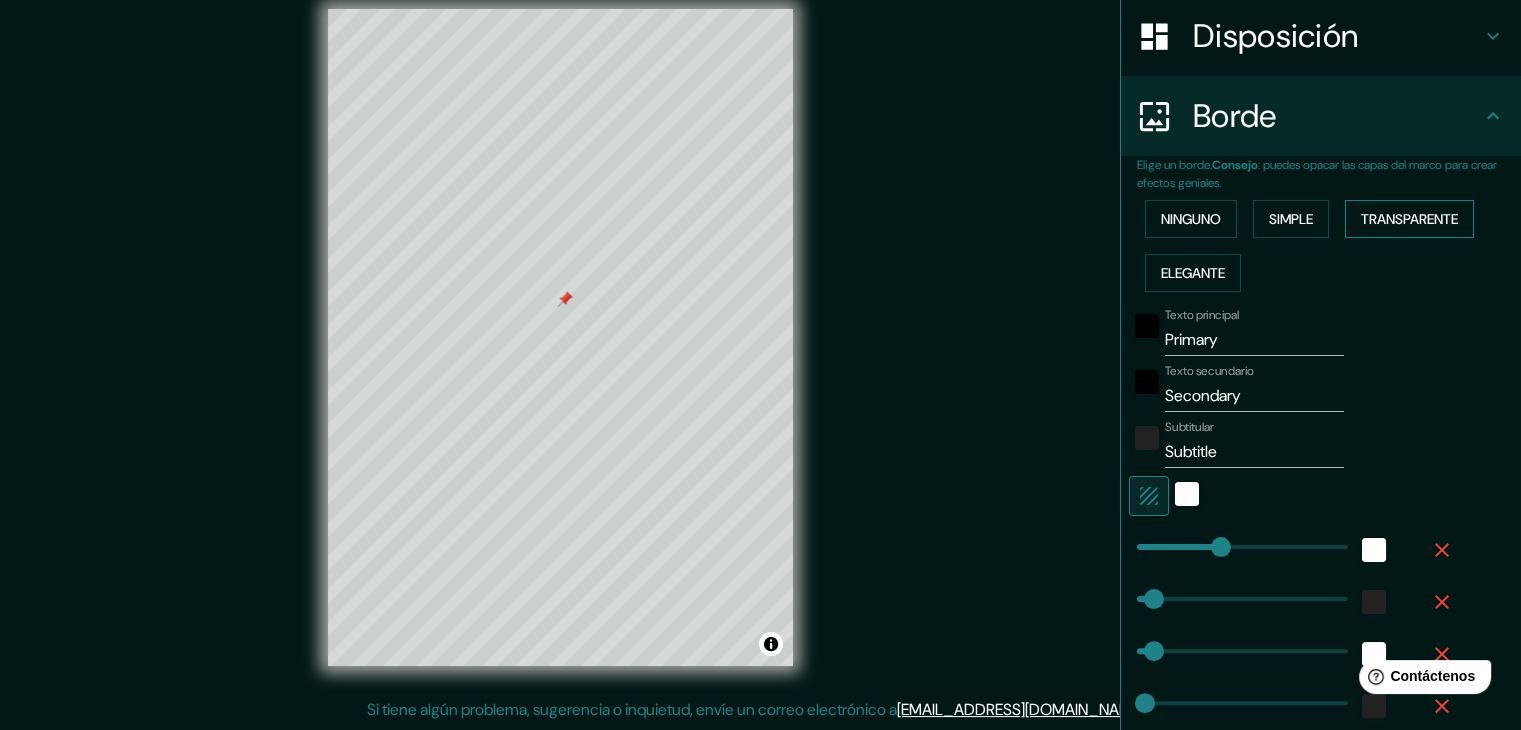 click on "Transparente" at bounding box center (1409, 219) 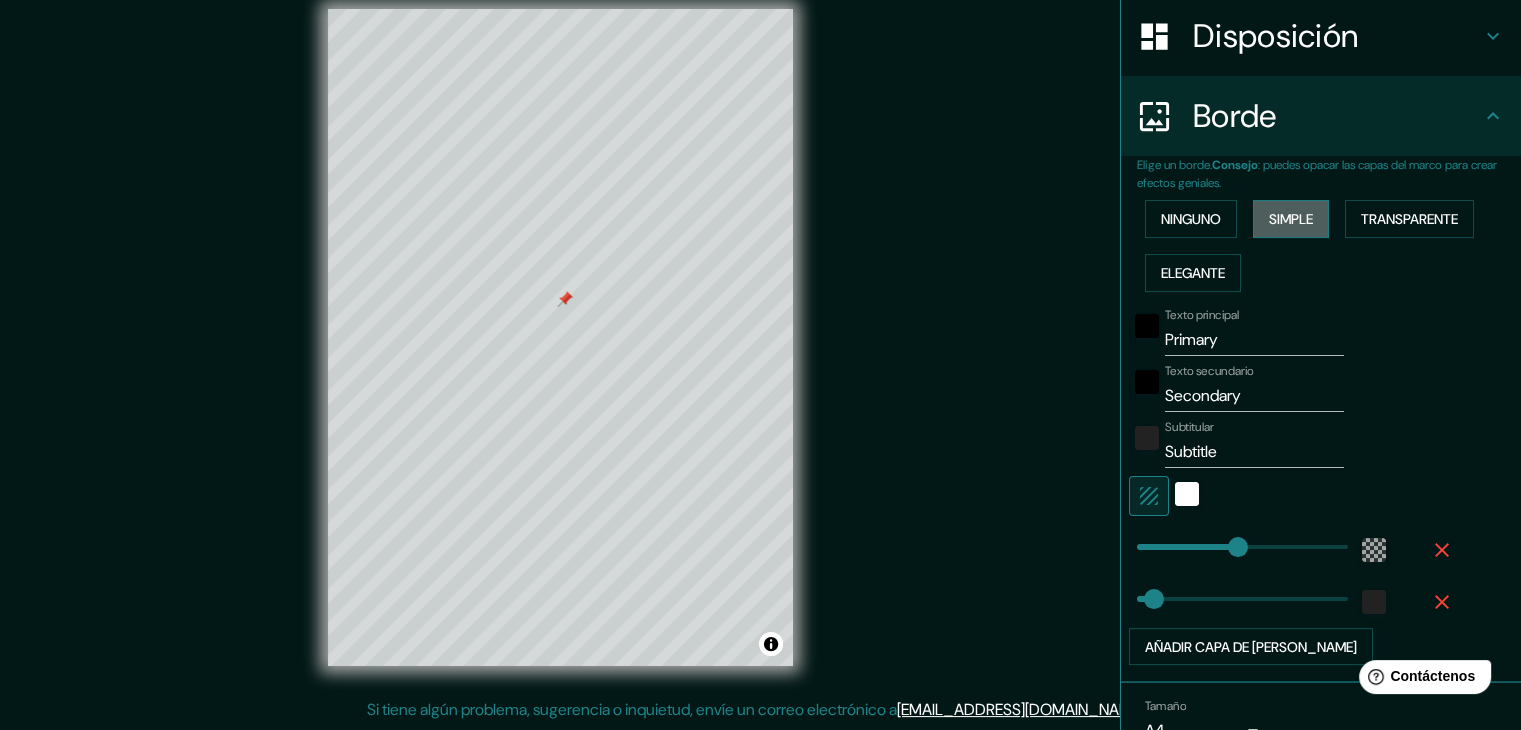 click on "Simple" at bounding box center [1291, 219] 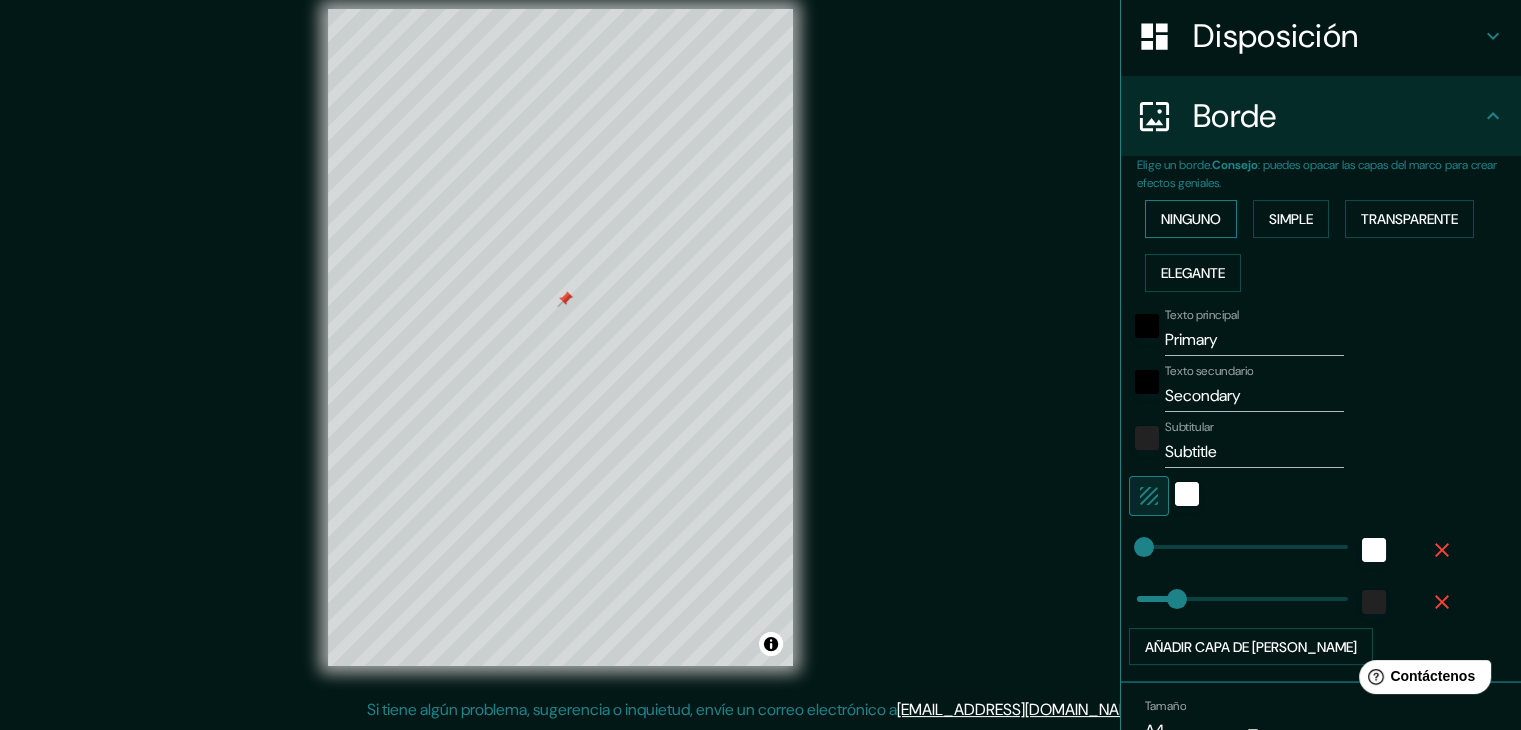 click on "Ninguno" at bounding box center [1191, 219] 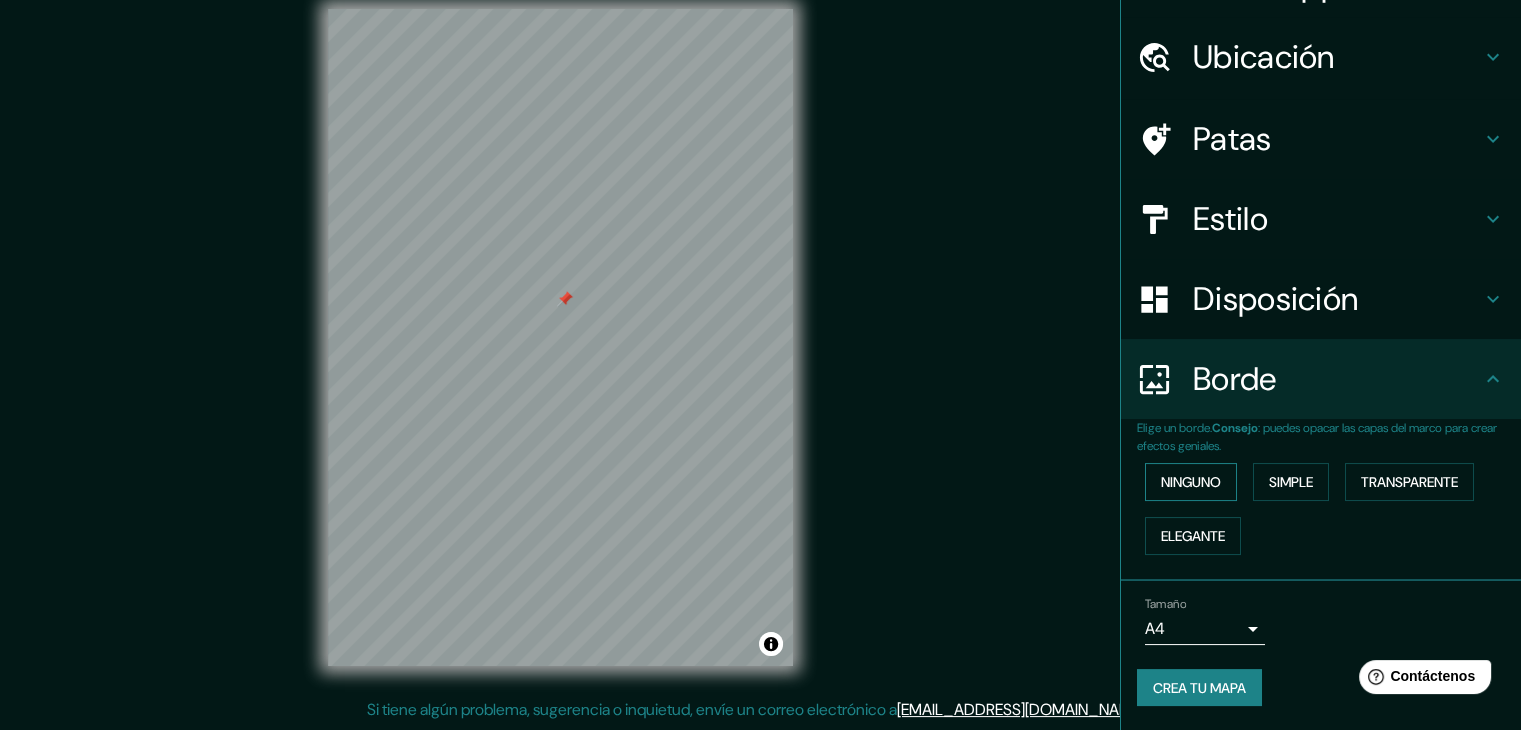 scroll, scrollTop: 45, scrollLeft: 0, axis: vertical 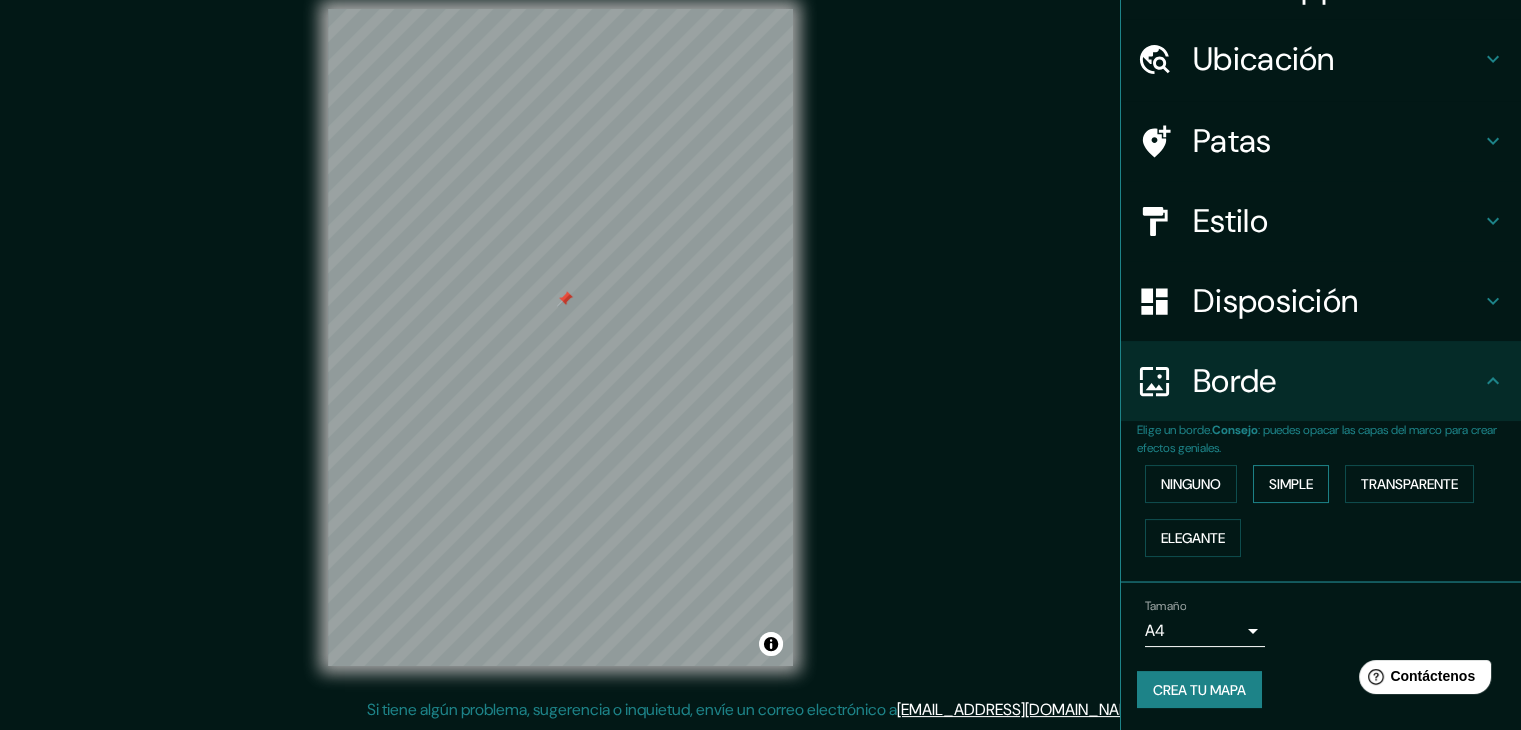 click on "Simple" at bounding box center (1291, 484) 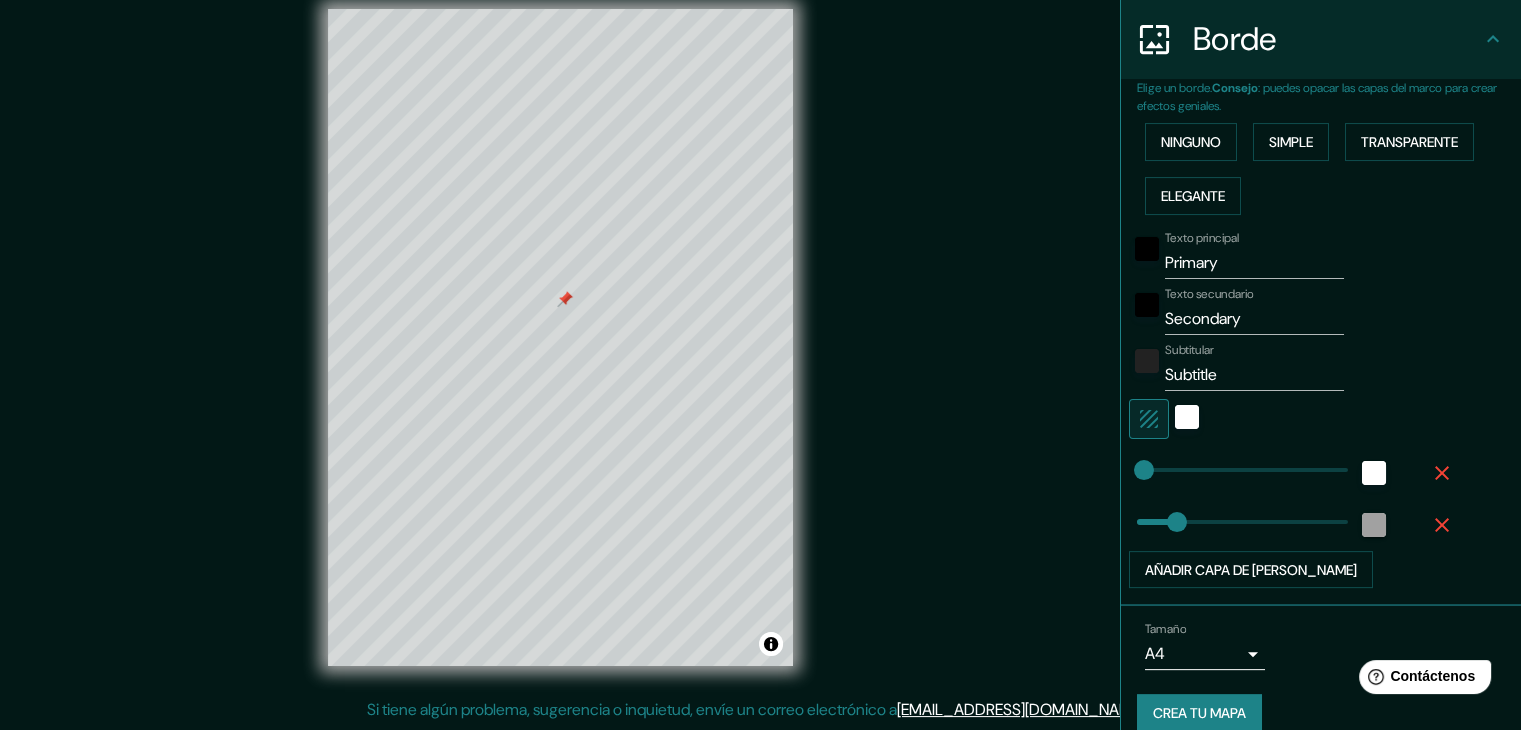 scroll, scrollTop: 410, scrollLeft: 0, axis: vertical 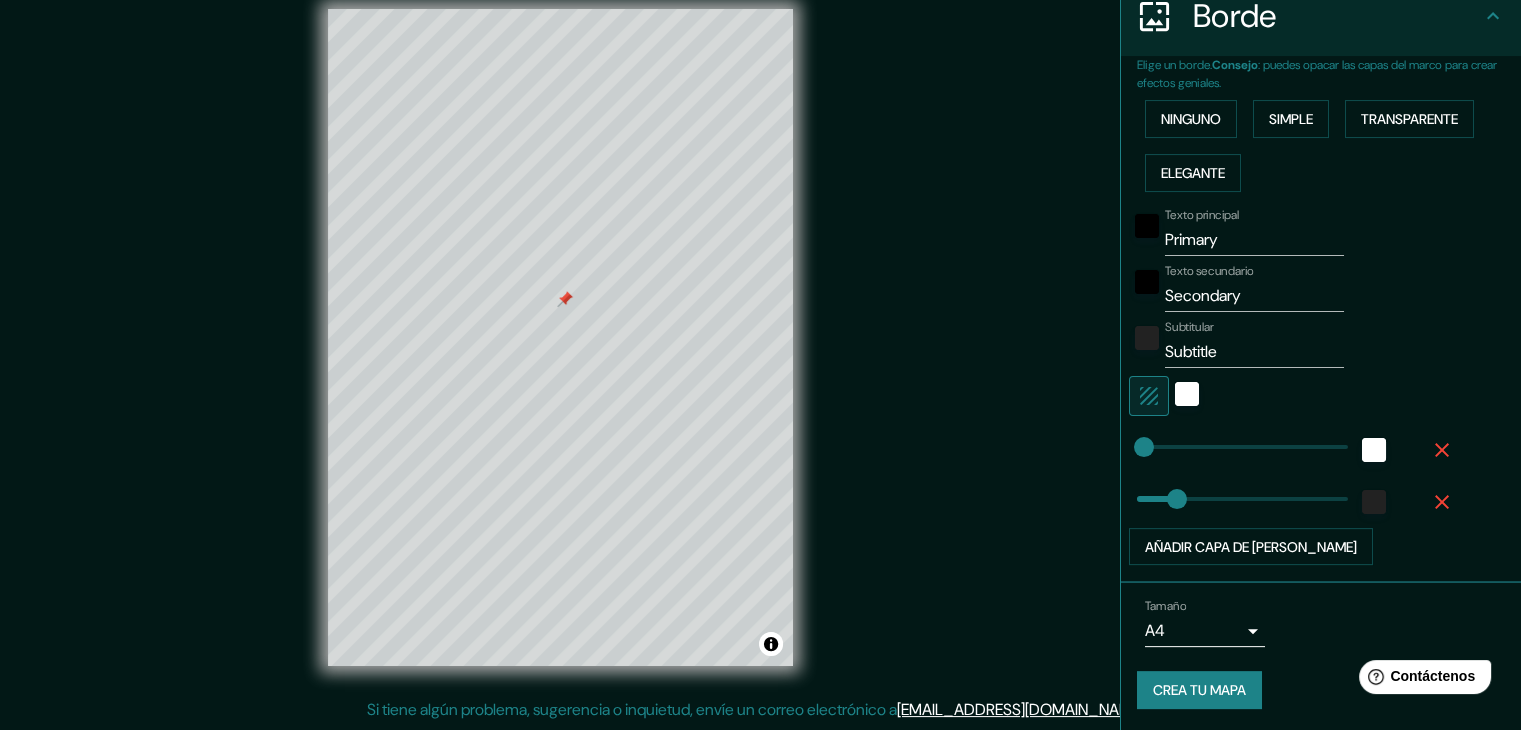 click at bounding box center (1187, 396) 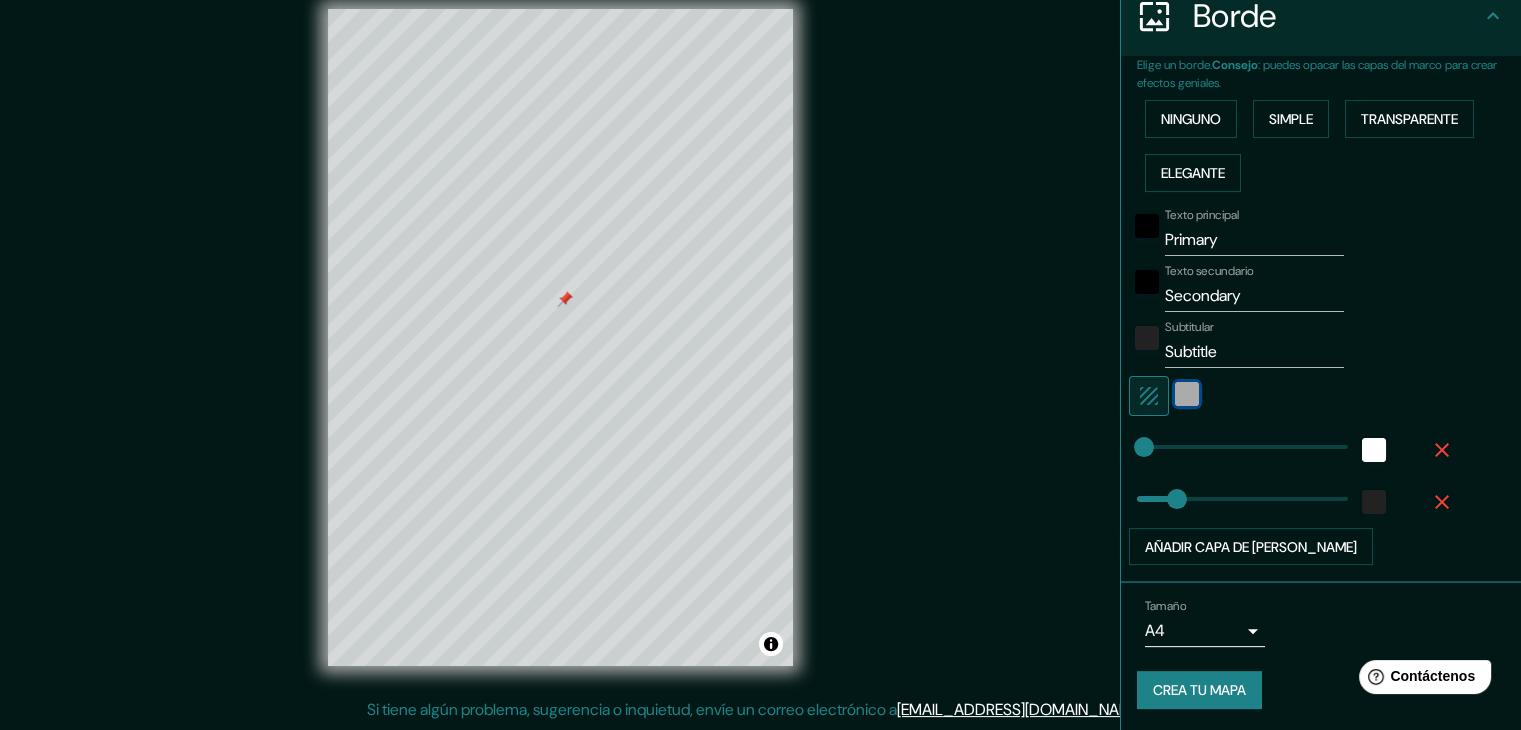 click at bounding box center [1187, 394] 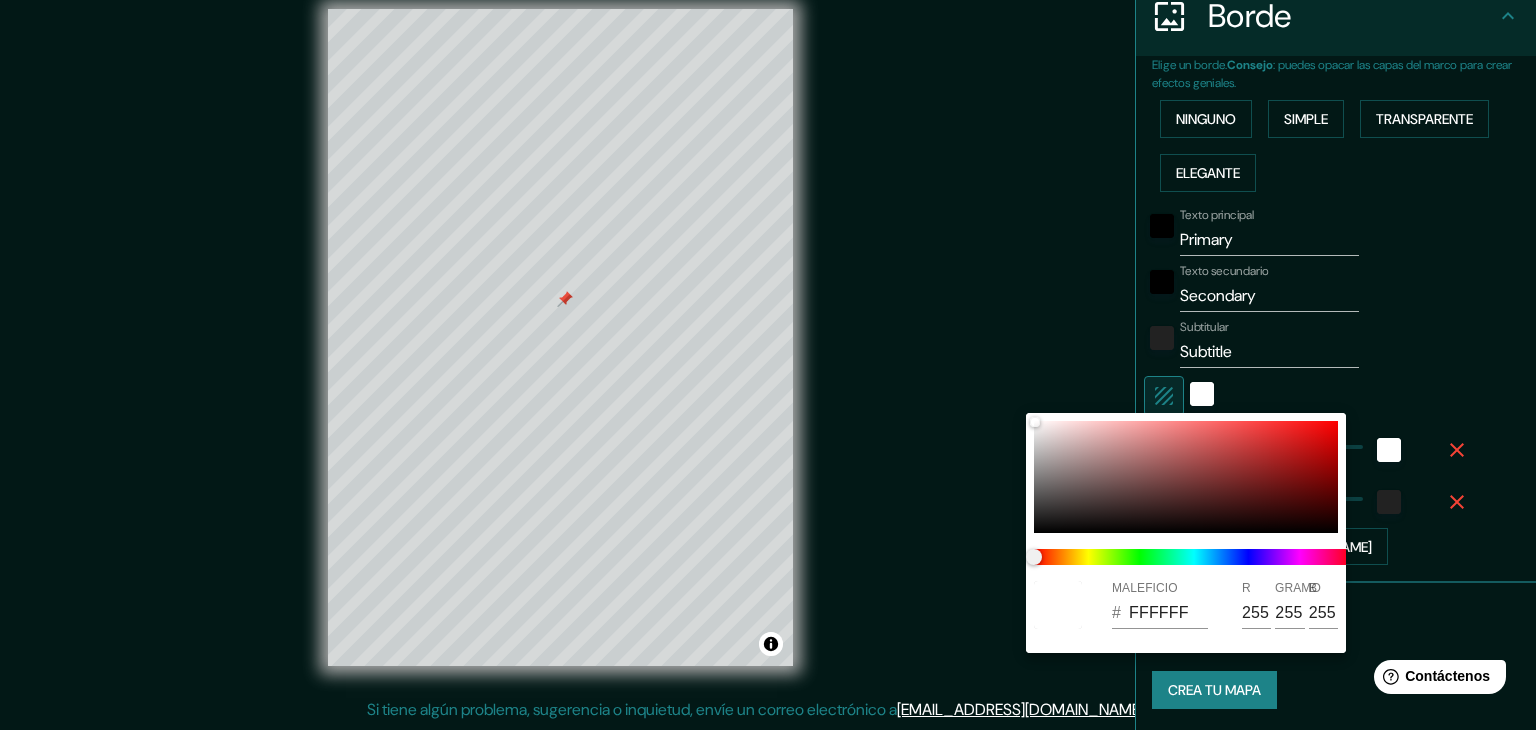 click at bounding box center [768, 365] 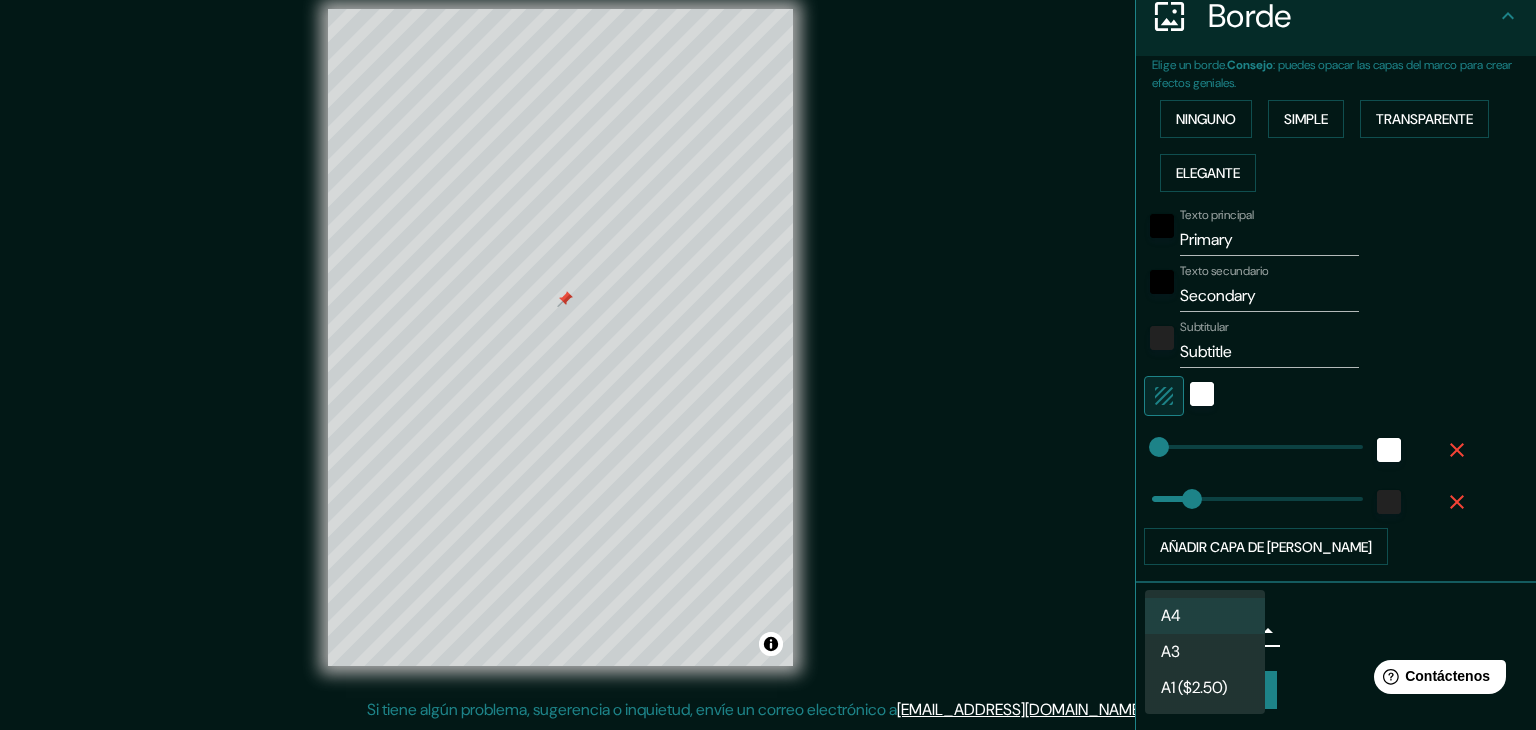 click on "Mappin Ubicación Jojutla, Morelos, México Patas Estilo Disposición Borde Elige un borde.  Consejo  : puedes opacar las capas del marco para crear efectos geniales. Ninguno Simple Transparente Elegante Texto principal Primary Texto secundario Secondary Subtitular Subtitle Añadir capa de marco Tamaño A4 Propuesta de Crea tu mapa © Mapbox   © OpenStreetMap   Improve this map Si tiene algún problema, sugerencia o inquietud, envíe un correo electrónico a  help@mappin.pro  .   . . Texto original Valora esta traducción Tu opinión servirá para ayudar a mejorar el Traductor de Google A4 A3 A1 ($2.50)" at bounding box center (768, 342) 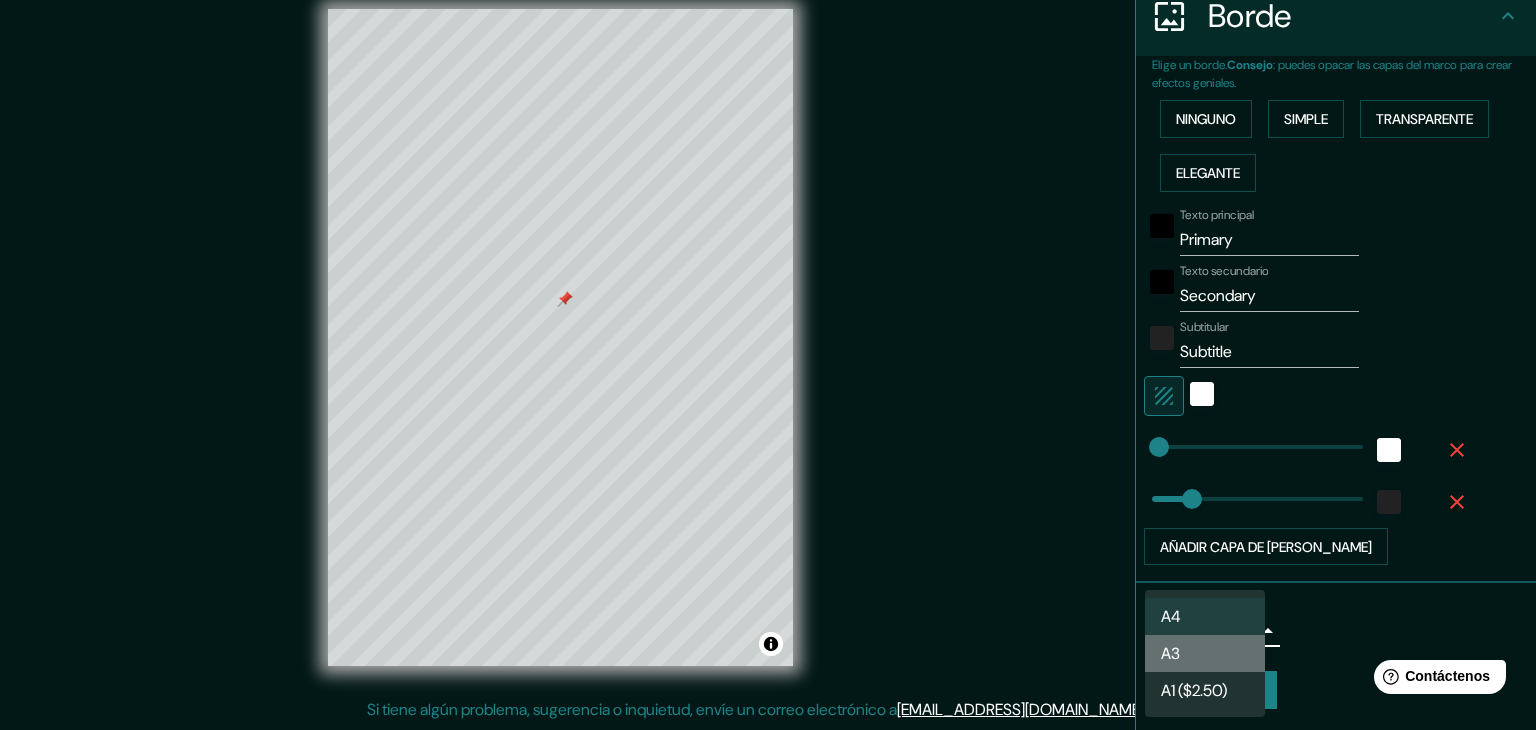 click on "A3" at bounding box center (1205, 653) 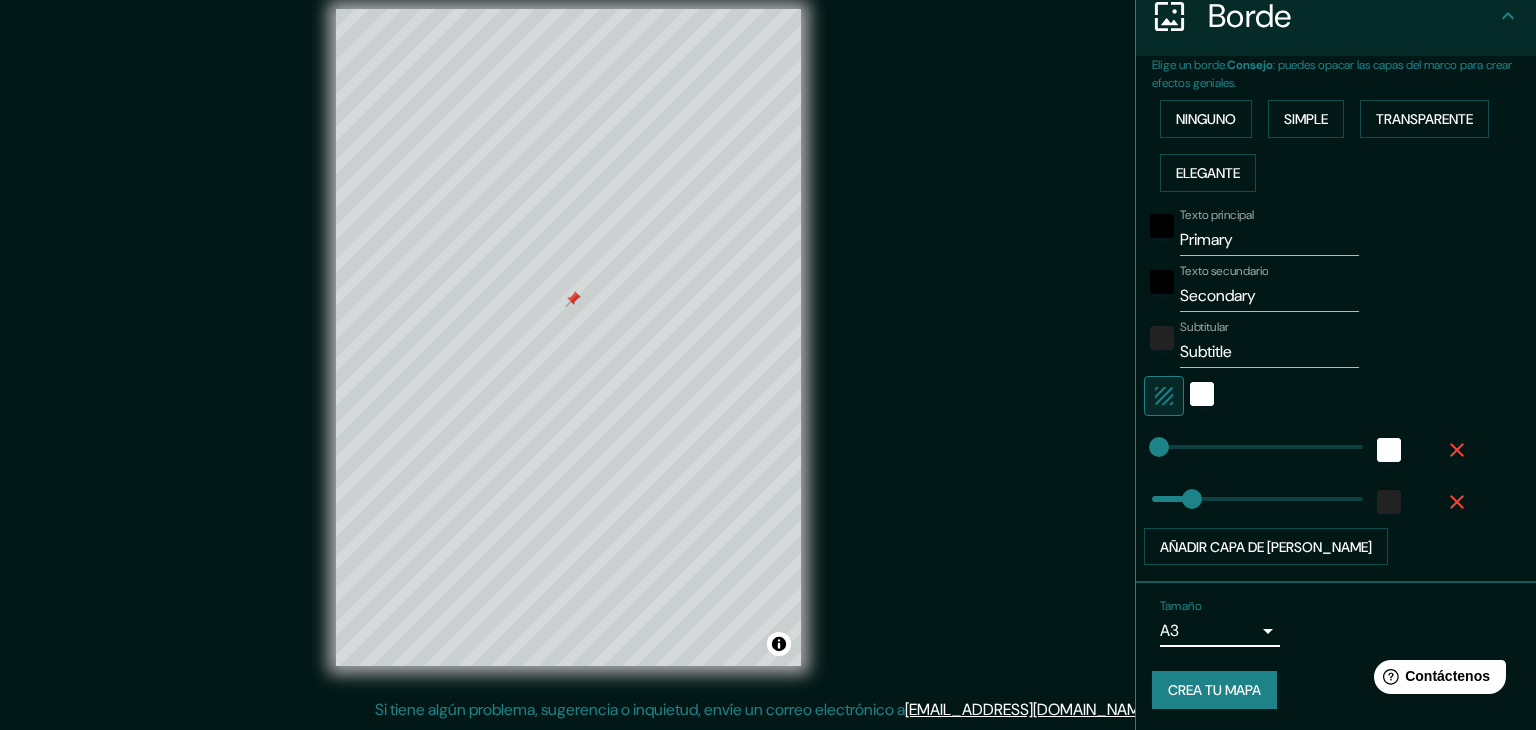 click on "Mappin Ubicación Jojutla, Morelos, México Patas Estilo Disposición Borde Elige un borde.  Consejo  : puedes opacar las capas del marco para crear efectos geniales. Ninguno Simple Transparente Elegante Texto principal Primary Texto secundario Secondary Subtitular Subtitle Añadir capa de marco Tamaño A3 Propuesta de Crea tu mapa © Mapbox   © OpenStreetMap   Improve this map Si tiene algún problema, sugerencia o inquietud, envíe un correo electrónico a  help@mappin.pro  .   . . Texto original Valora esta traducción Tu opinión servirá para ayudar a mejorar el Traductor de Google" at bounding box center [768, 342] 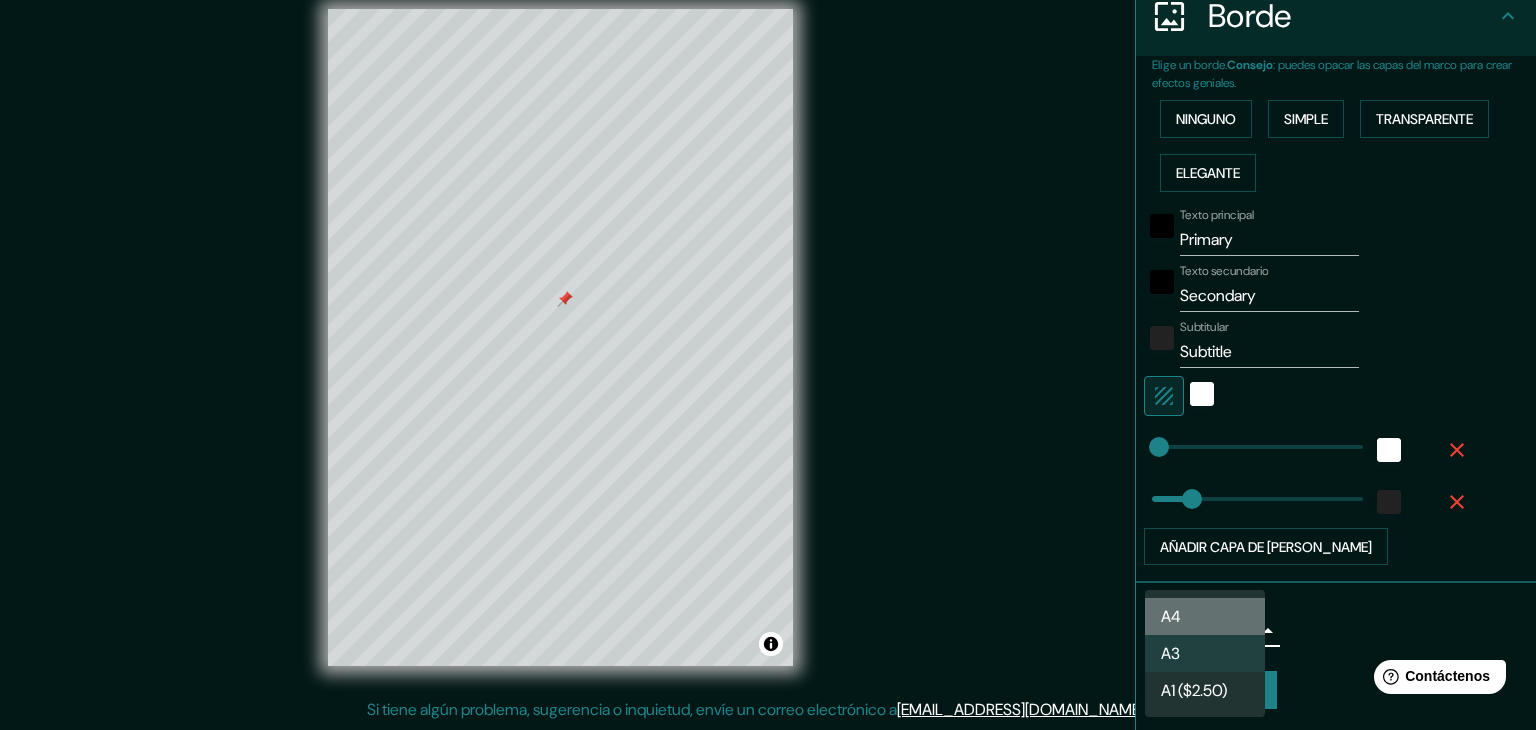 click on "A4" at bounding box center (1205, 616) 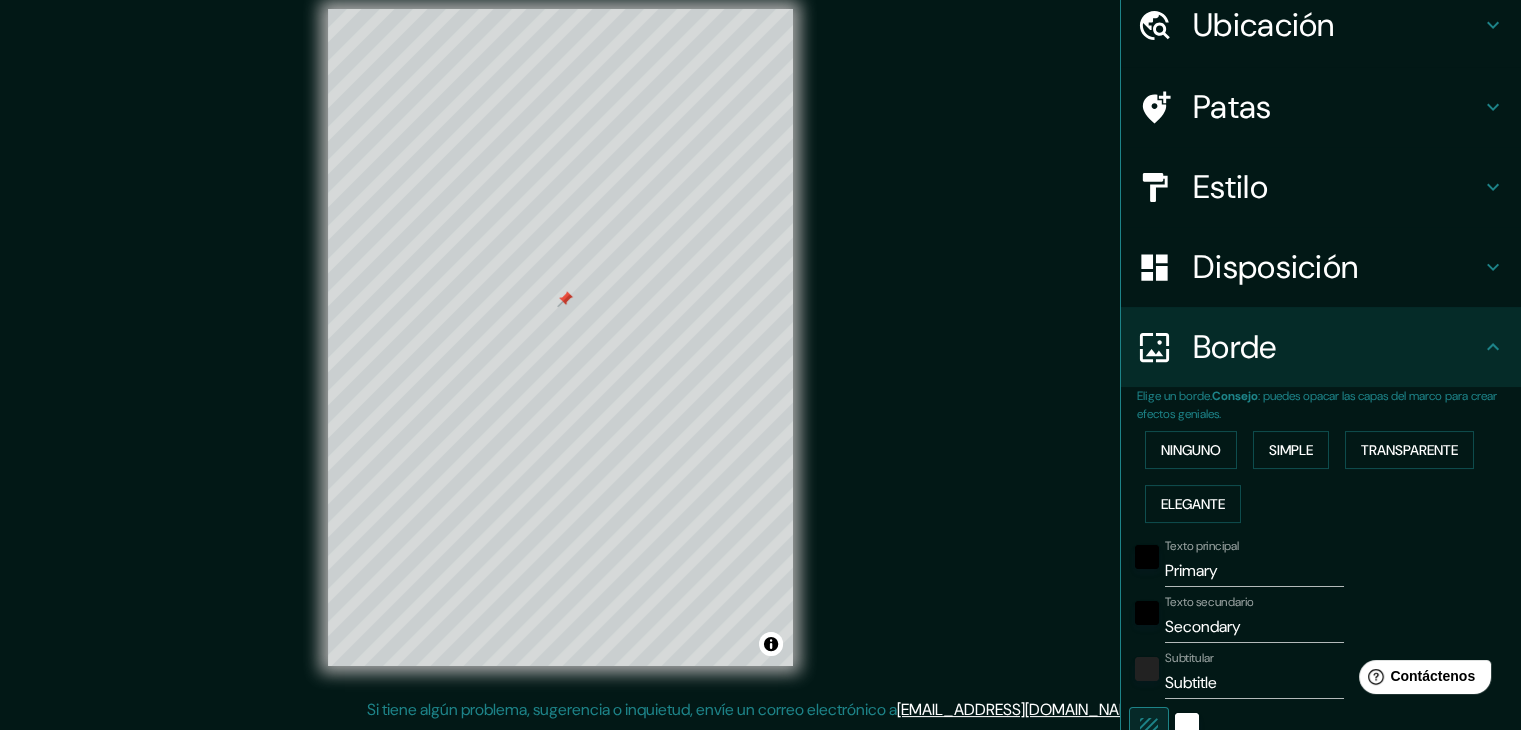 scroll, scrollTop: 0, scrollLeft: 0, axis: both 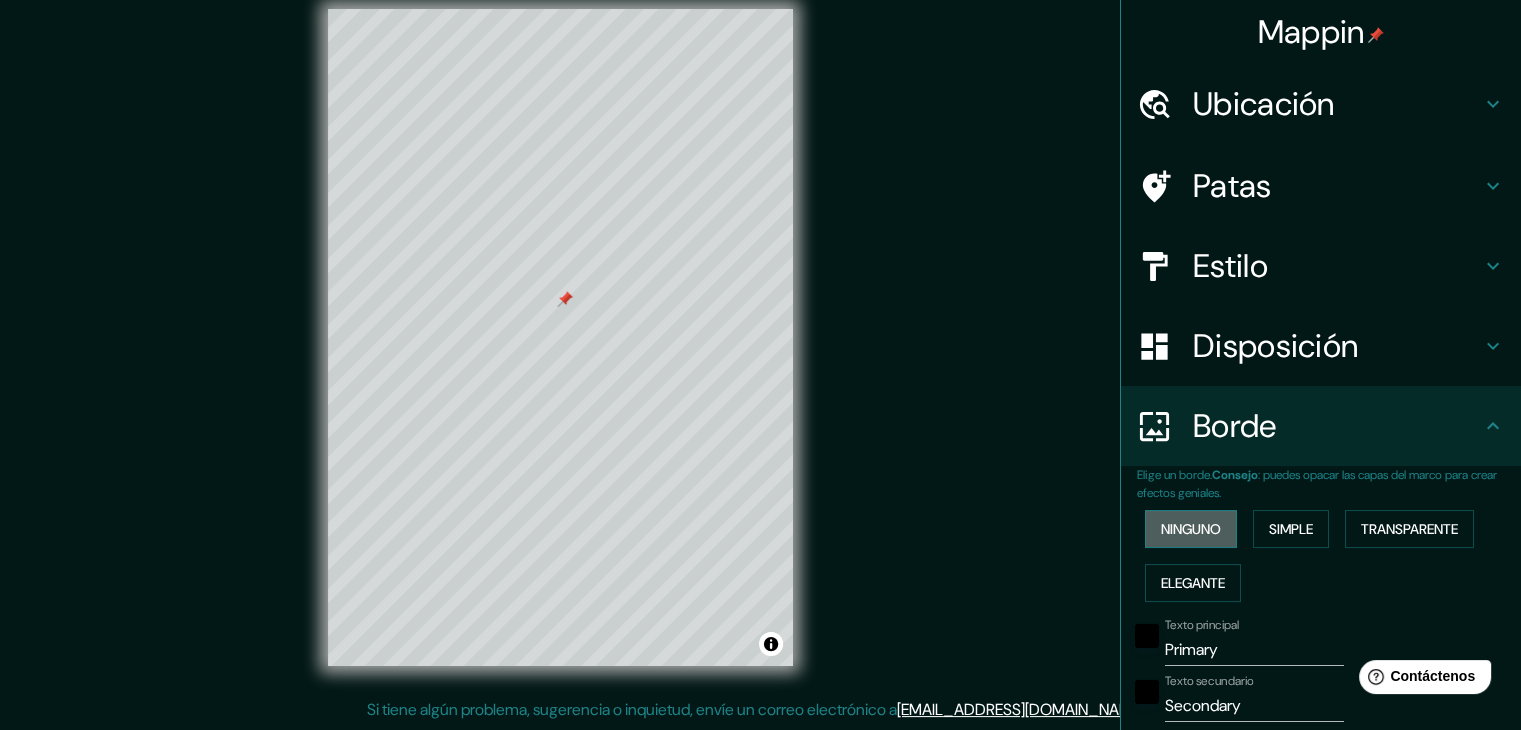 click on "Ninguno" at bounding box center [1191, 529] 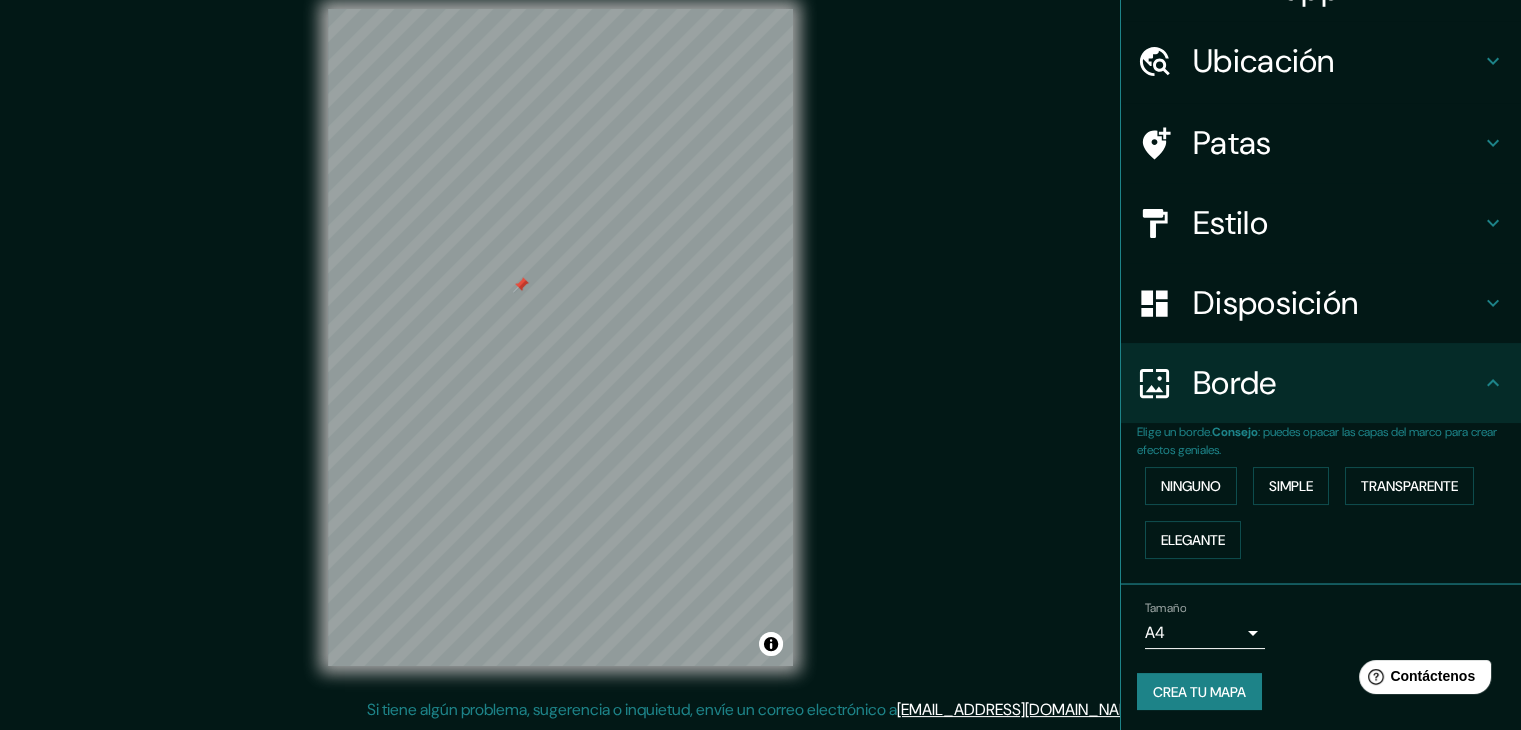 scroll, scrollTop: 45, scrollLeft: 0, axis: vertical 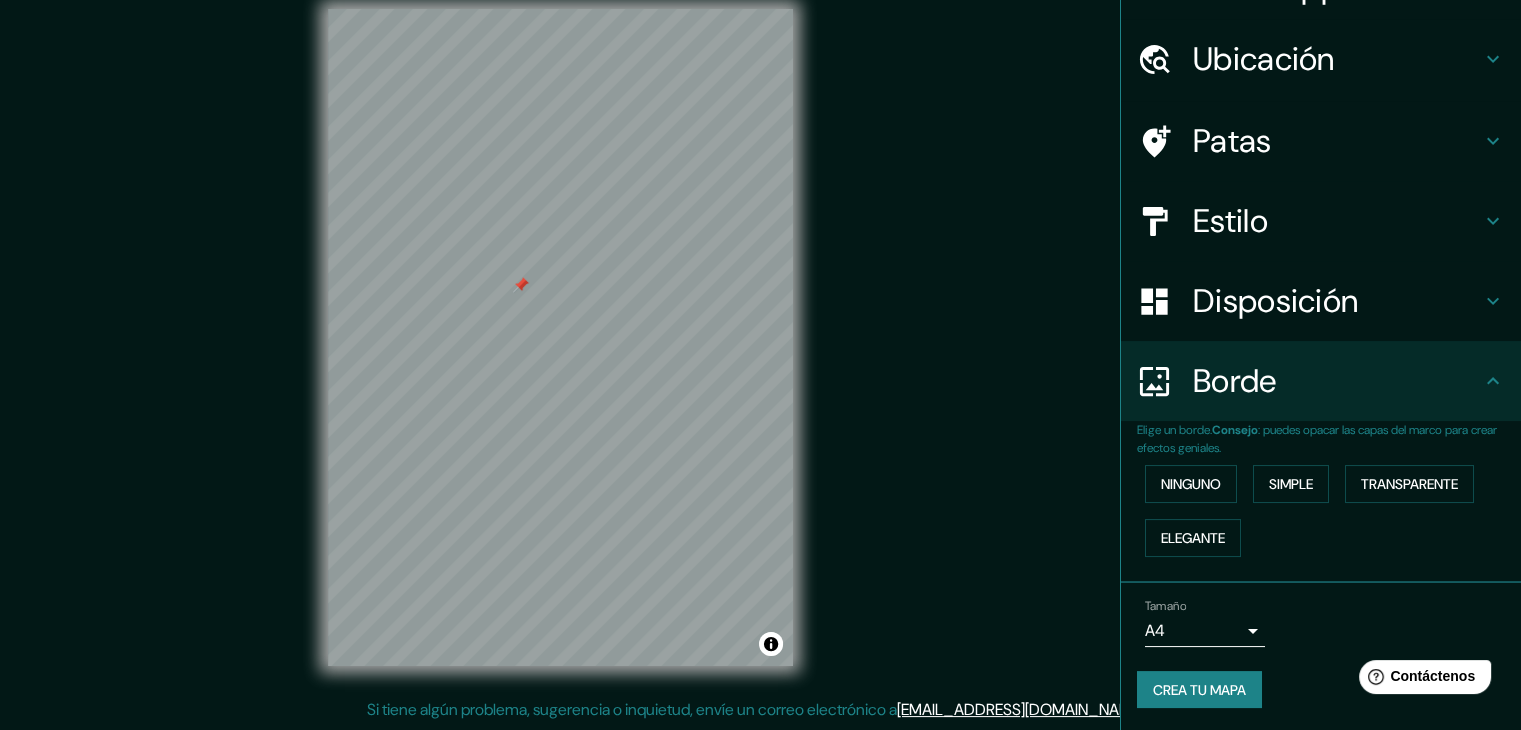 click on "Crea tu mapa" at bounding box center (1199, 690) 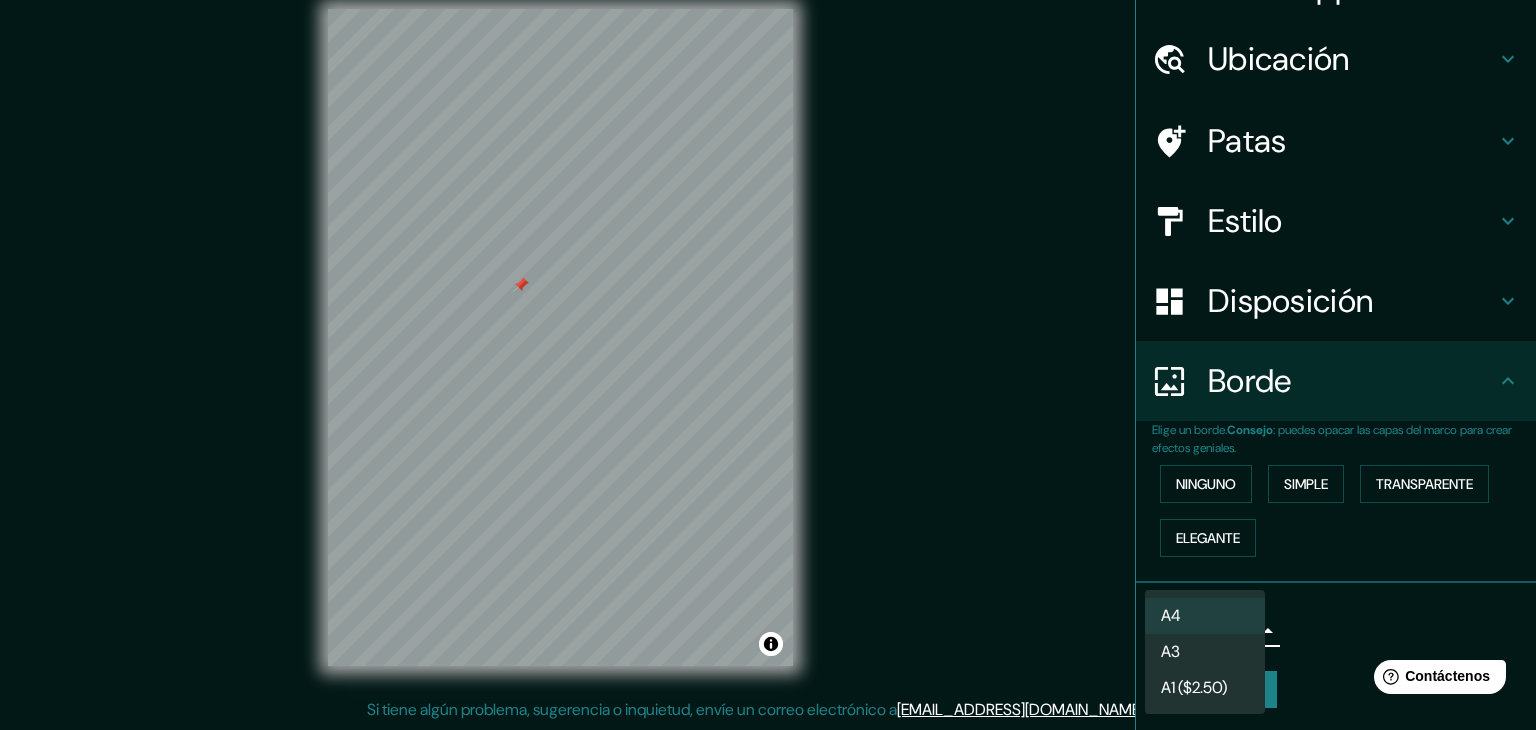 click on "Mappin Ubicación Jojutla, Morelos, México Patas Estilo Disposición Borde Elige un borde.  Consejo  : puedes opacar las capas del marco para crear efectos geniales. Ninguno Simple Transparente Elegante Tamaño A4 Propuesta de Crea tu mapa © Mapbox   © OpenStreetMap   Improve this map Si tiene algún problema, sugerencia o inquietud, envíe un correo electrónico a  help@mappin.pro  .   . . Texto original Valora esta traducción Tu opinión servirá para ayudar a mejorar el Traductor de Google A4 A3 A1 ($2.50)" at bounding box center [768, 342] 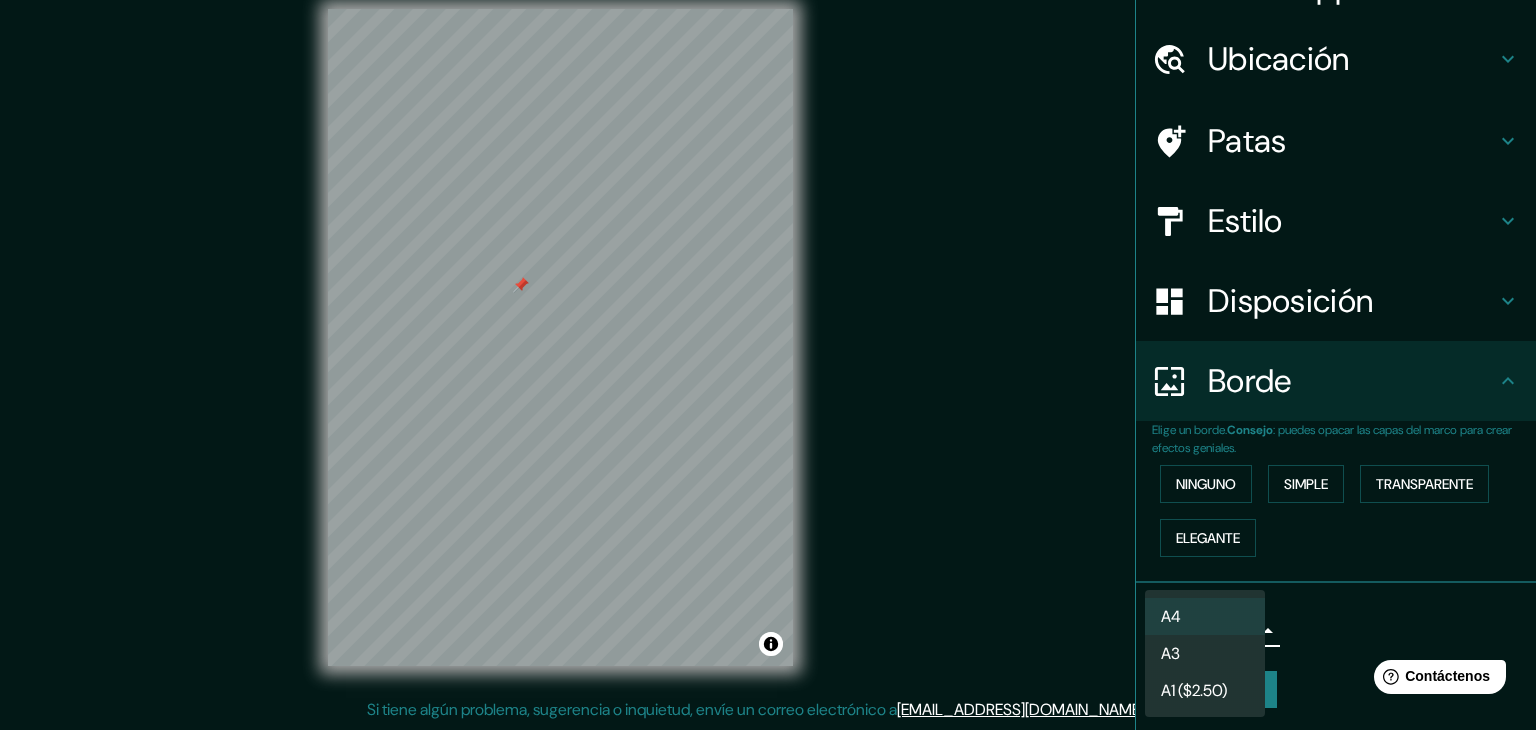 click on "A4" at bounding box center (1205, 616) 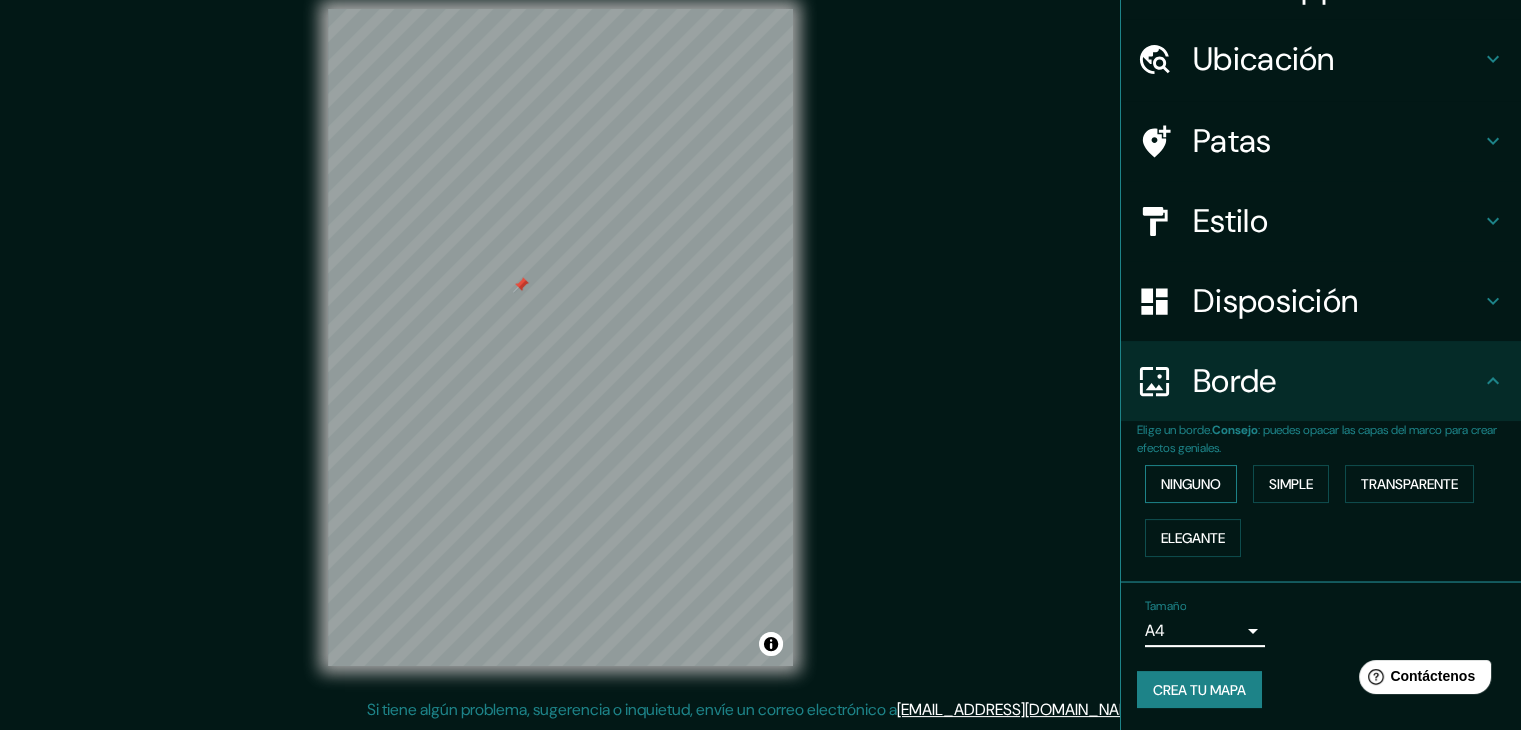 click on "Ninguno" at bounding box center [1191, 484] 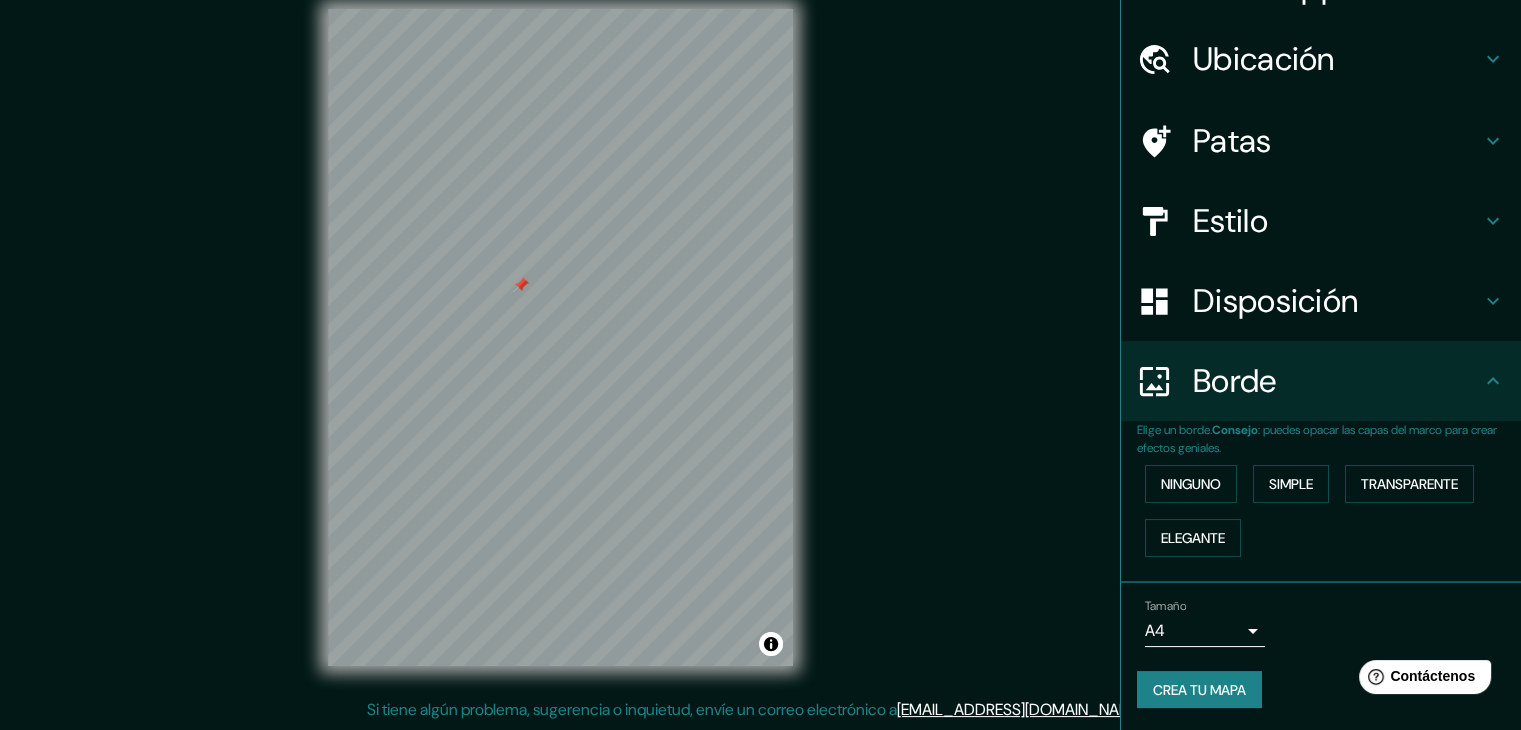 click on "Crea tu mapa" at bounding box center [1199, 690] 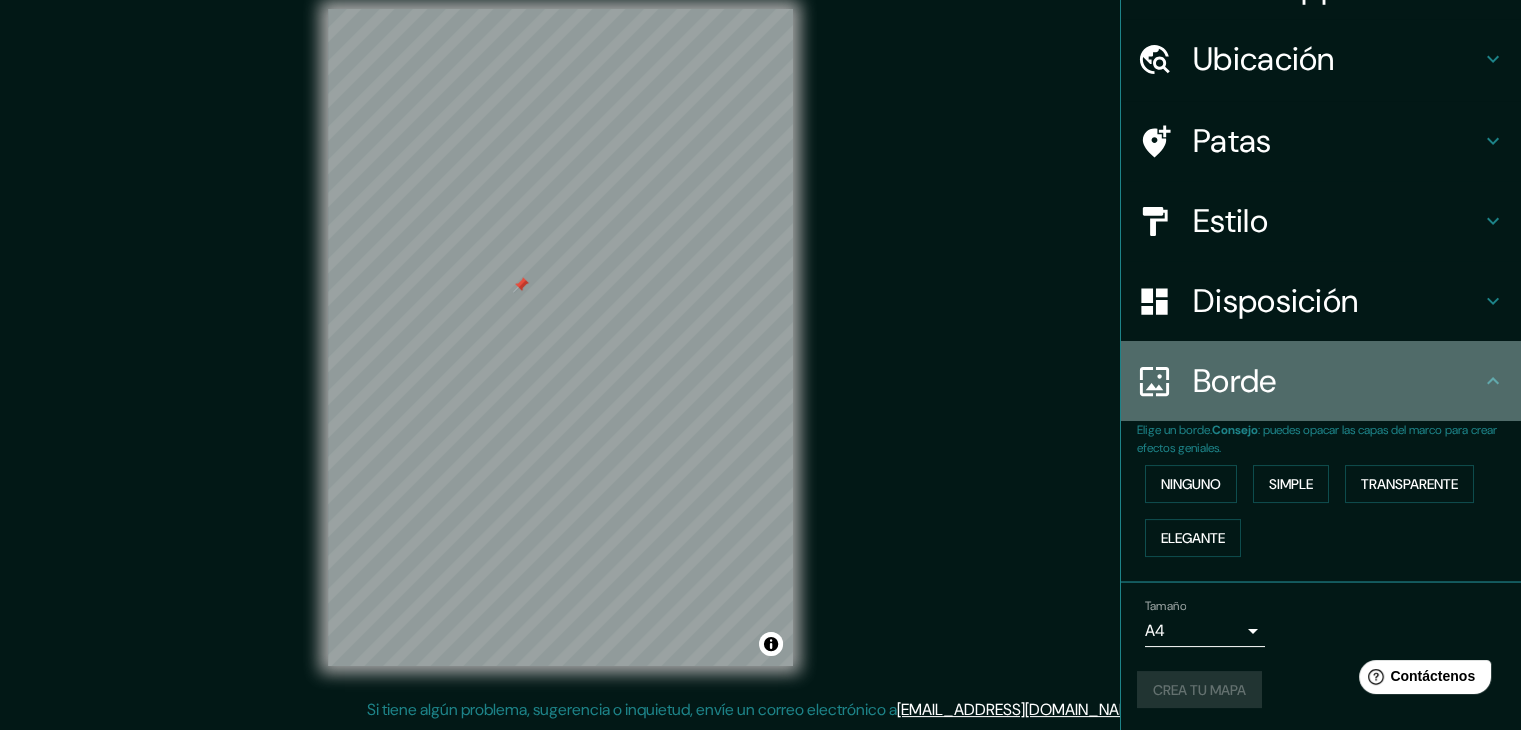 click 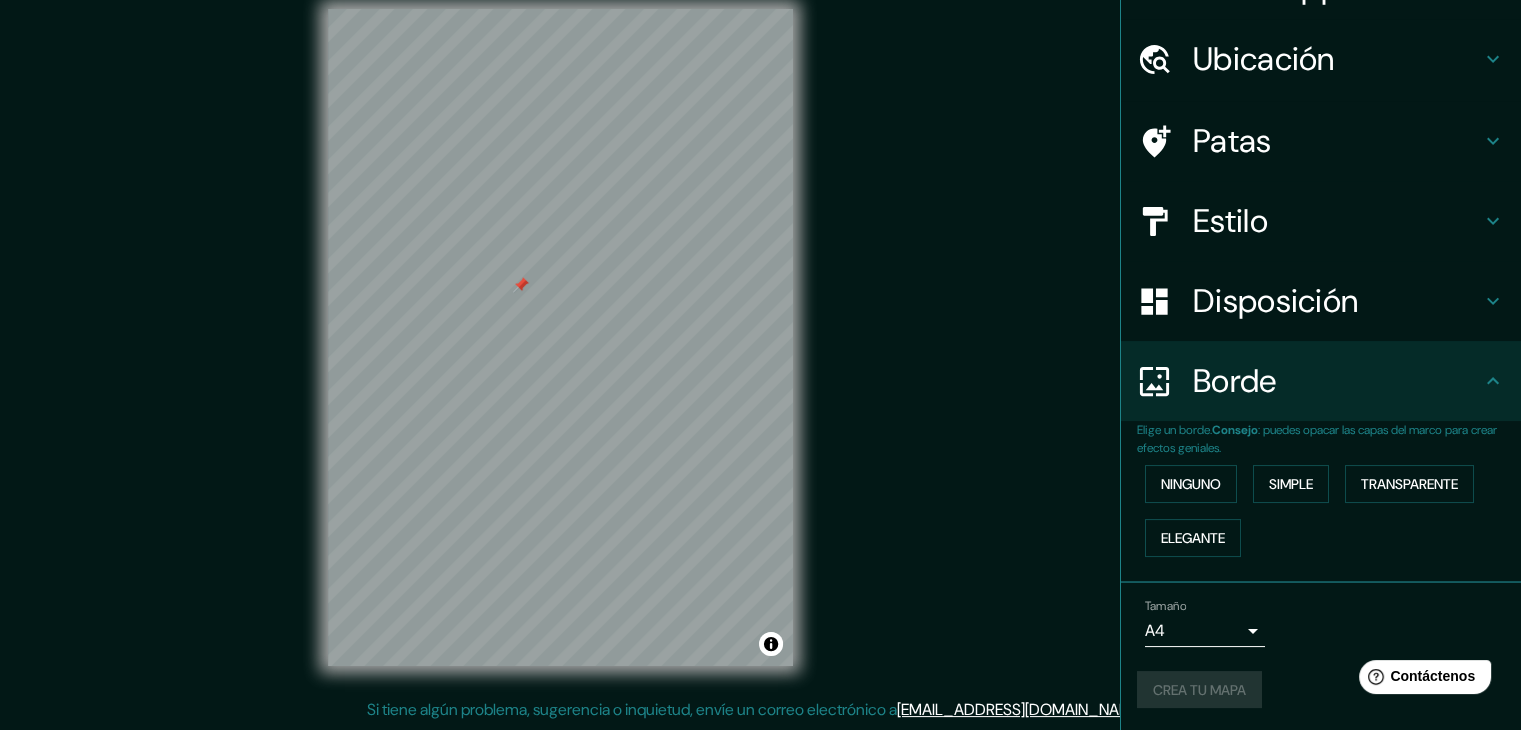 click 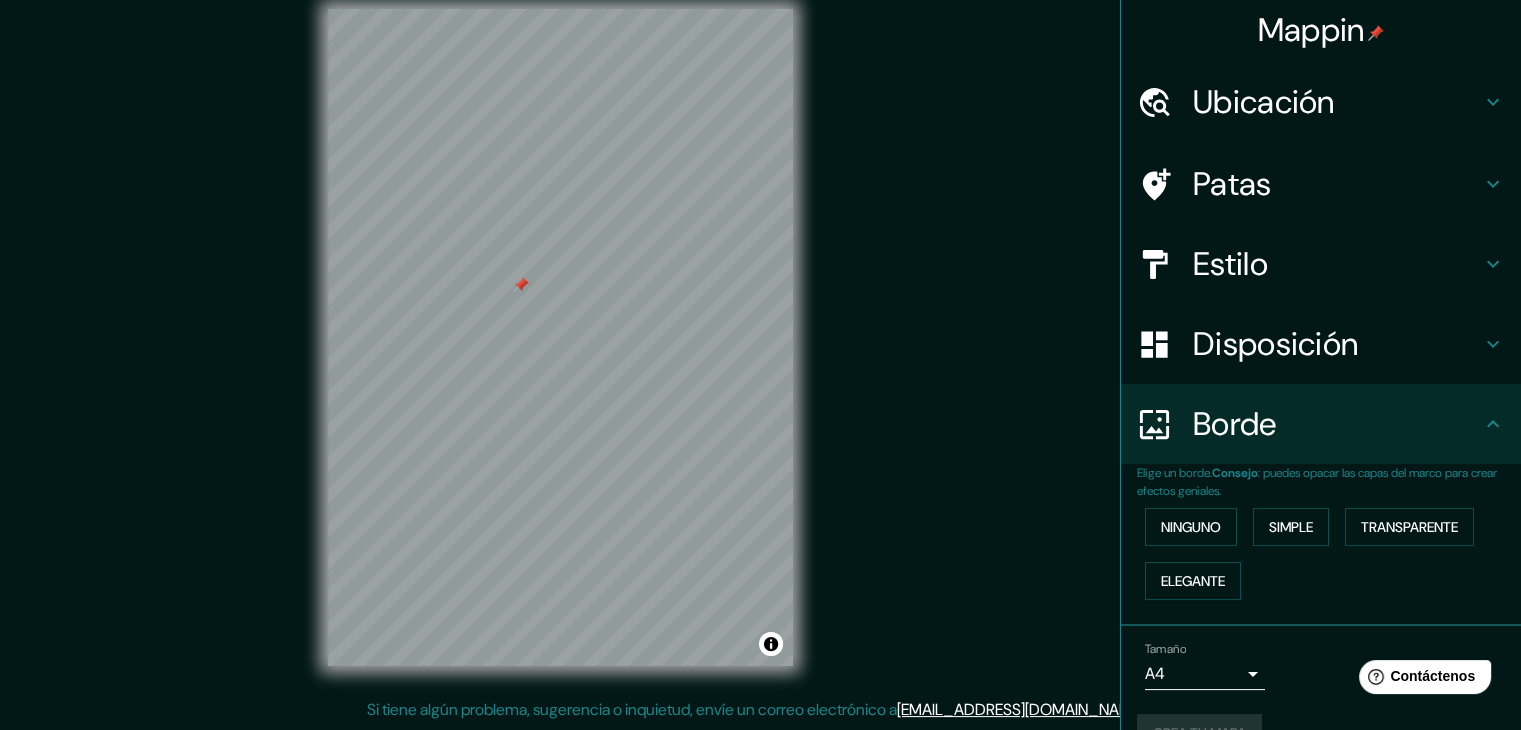 scroll, scrollTop: 0, scrollLeft: 0, axis: both 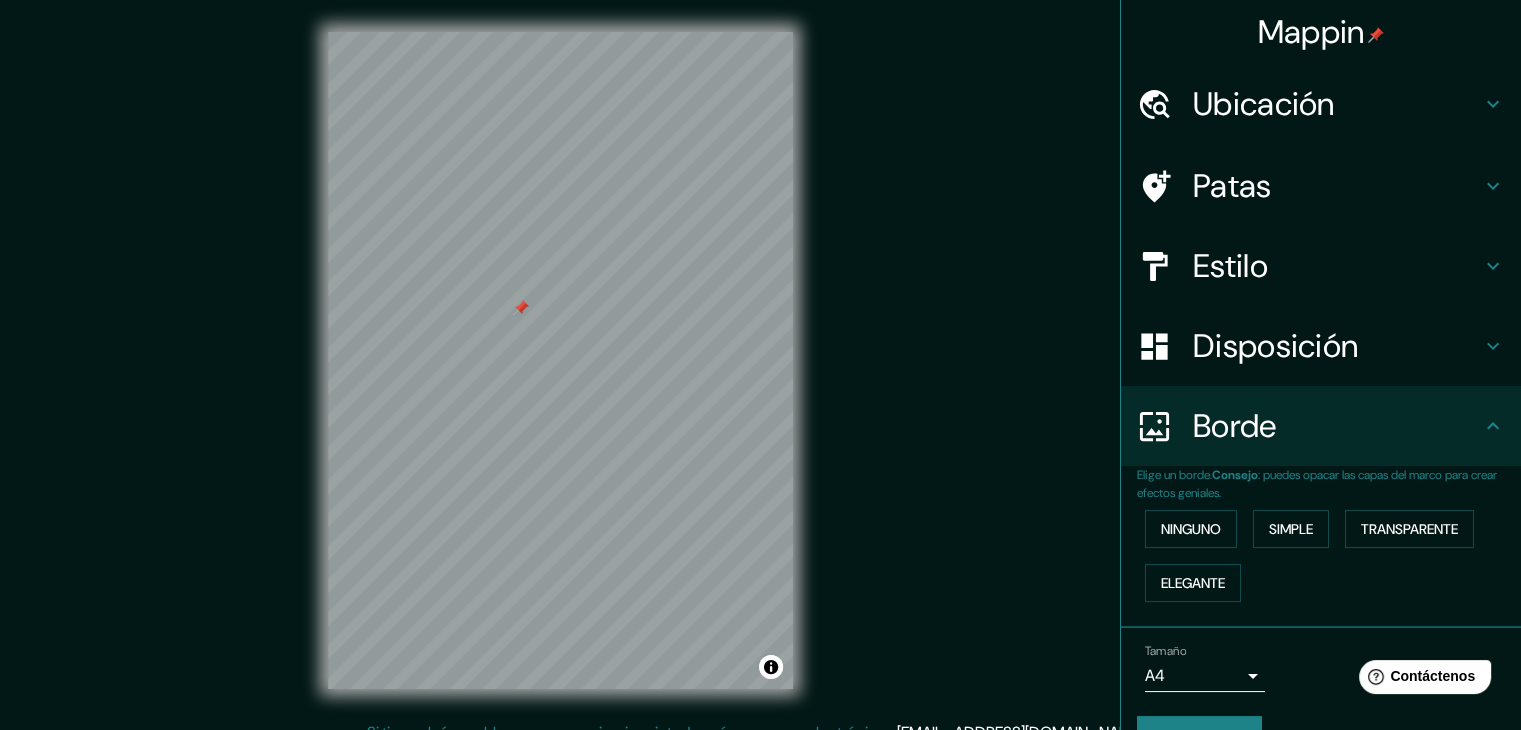 click on "Mappin Ubicación Jojutla, Morelos, México Patas Estilo Disposición Borde Elige un borde.  Consejo  : puedes opacar las capas del marco para crear efectos geniales. Ninguno Simple Transparente Elegante Tamaño A4 Propuesta de Crea tu mapa © Mapbox   © OpenStreetMap   Improve this map Si tiene algún problema, sugerencia o inquietud, envíe un correo electrónico a  help@mappin.pro  .   . ." at bounding box center (760, 376) 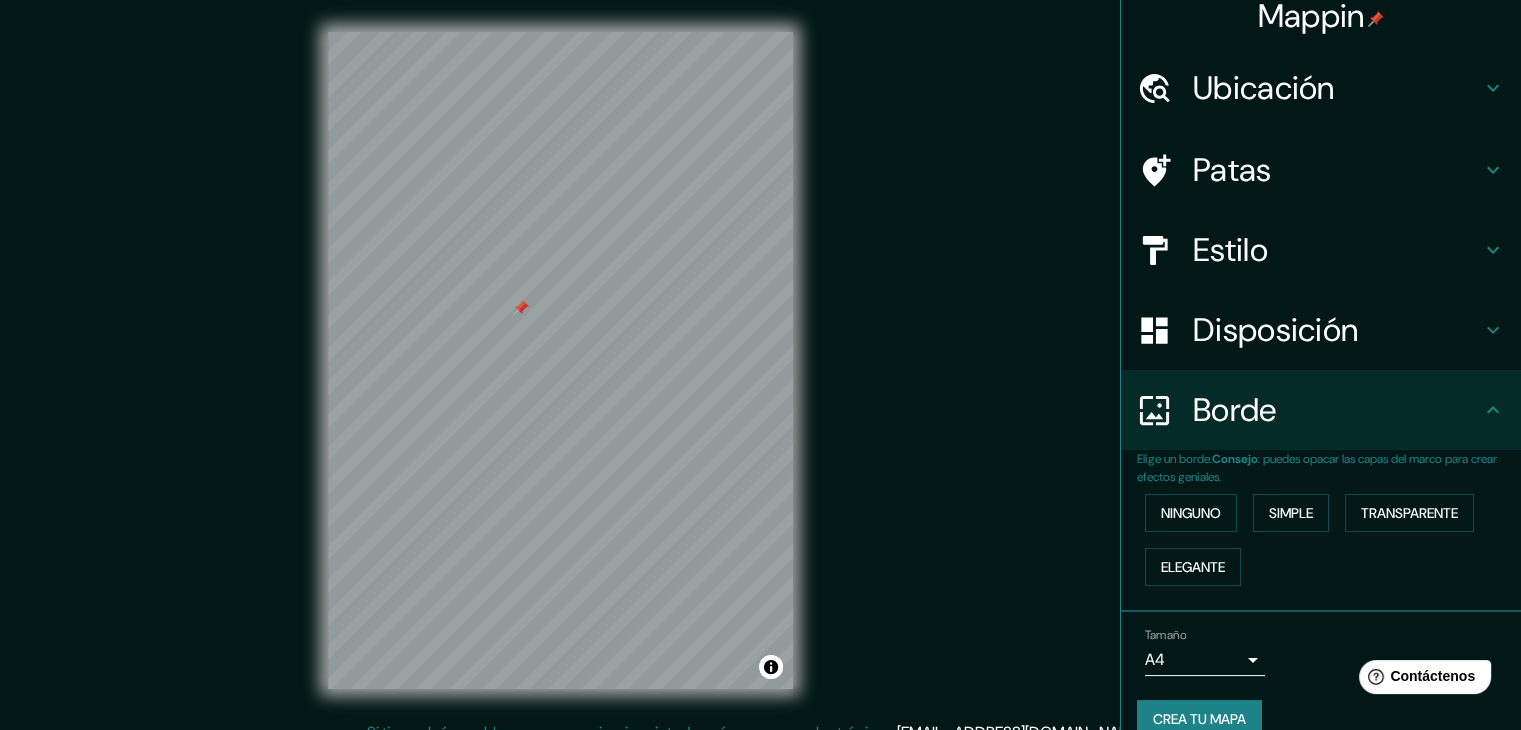 scroll, scrollTop: 45, scrollLeft: 0, axis: vertical 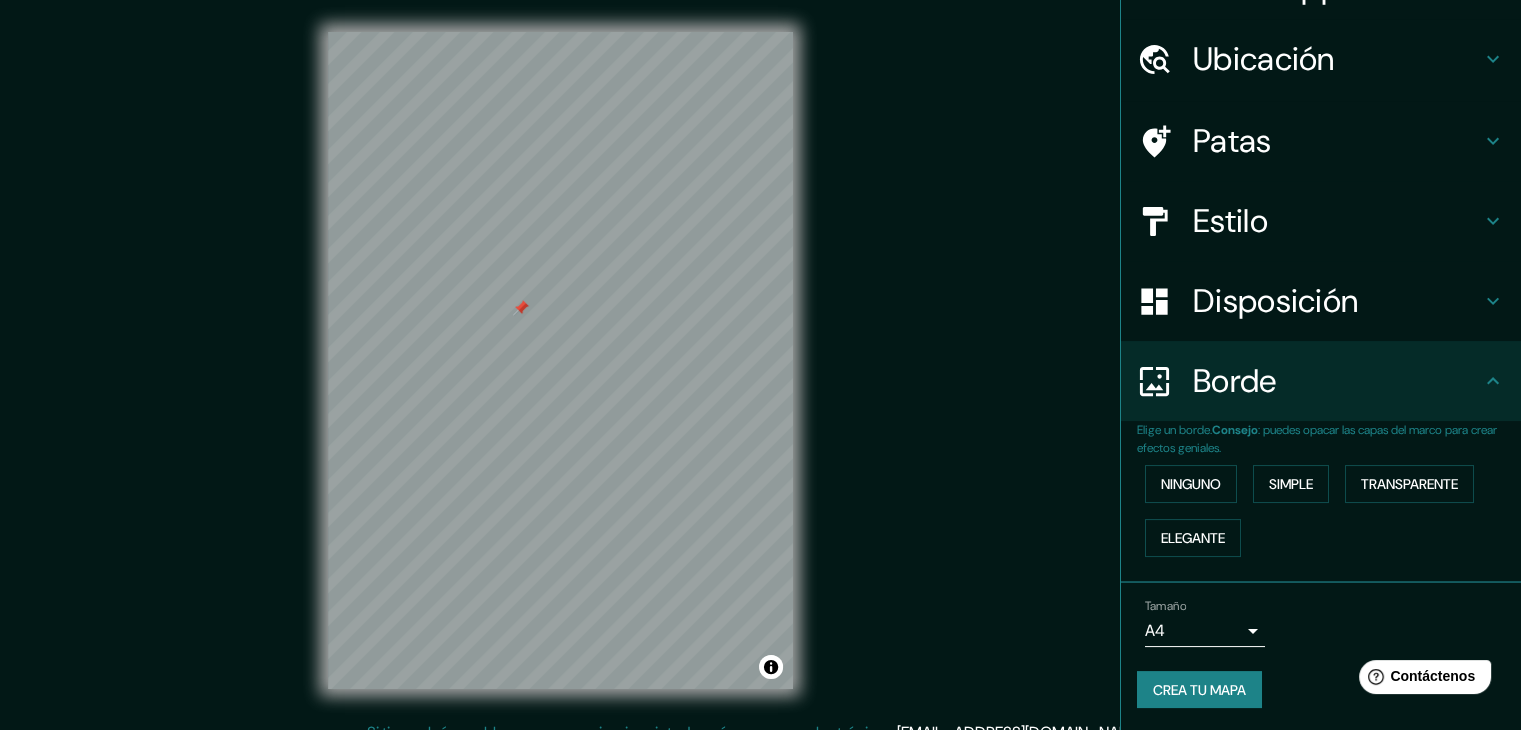 click on "Crea tu mapa" at bounding box center [1199, 690] 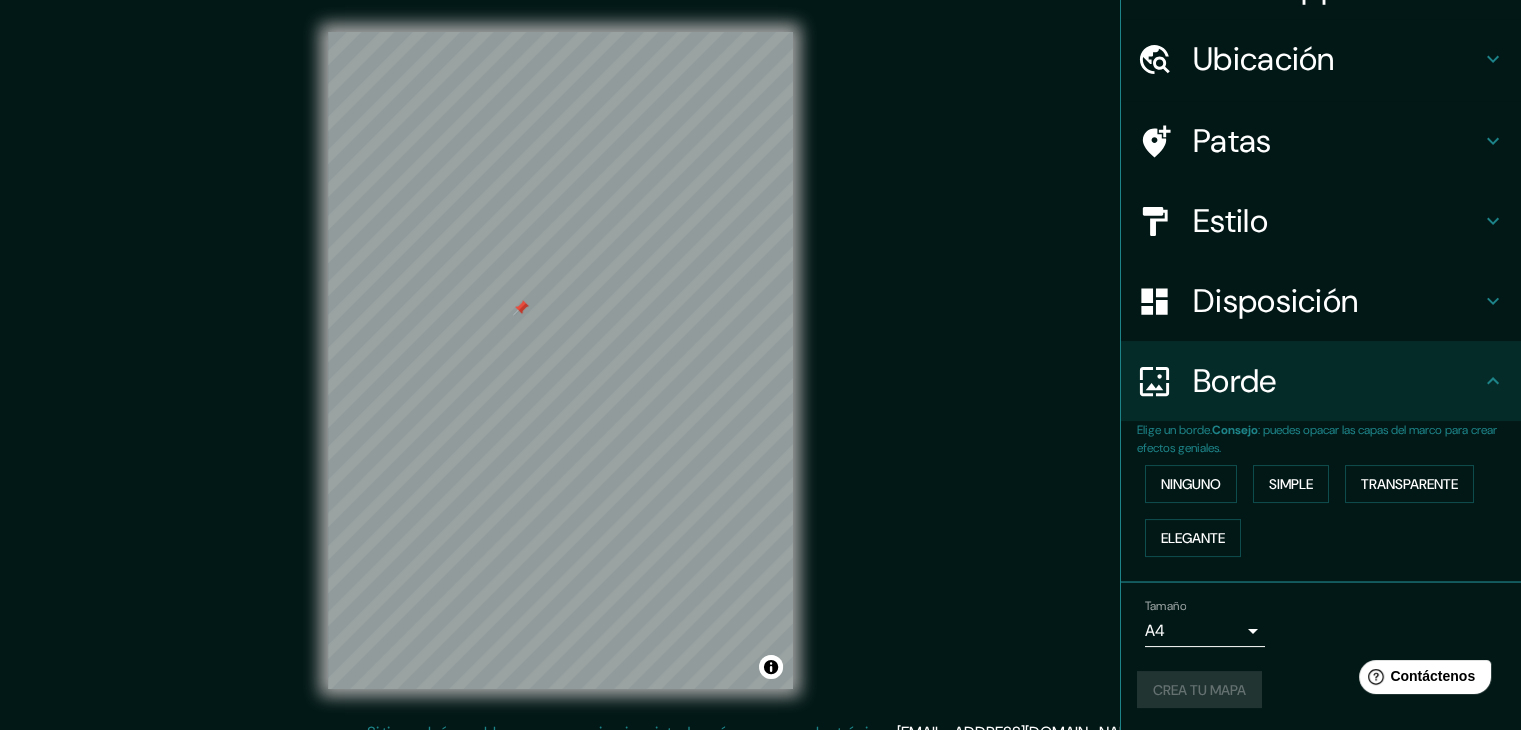 click on "Crea tu mapa" at bounding box center [1321, 690] 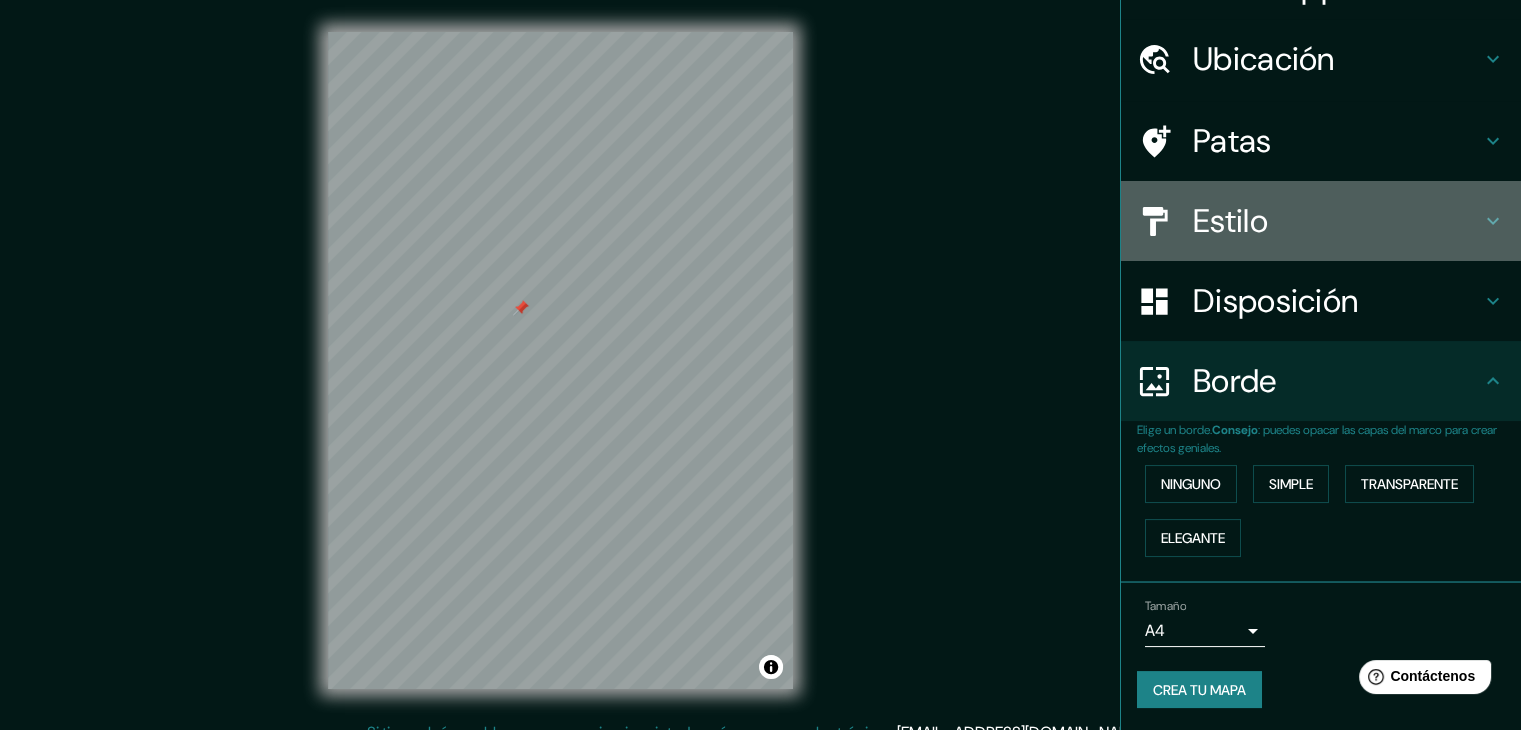 click on "Estilo" at bounding box center [1337, 221] 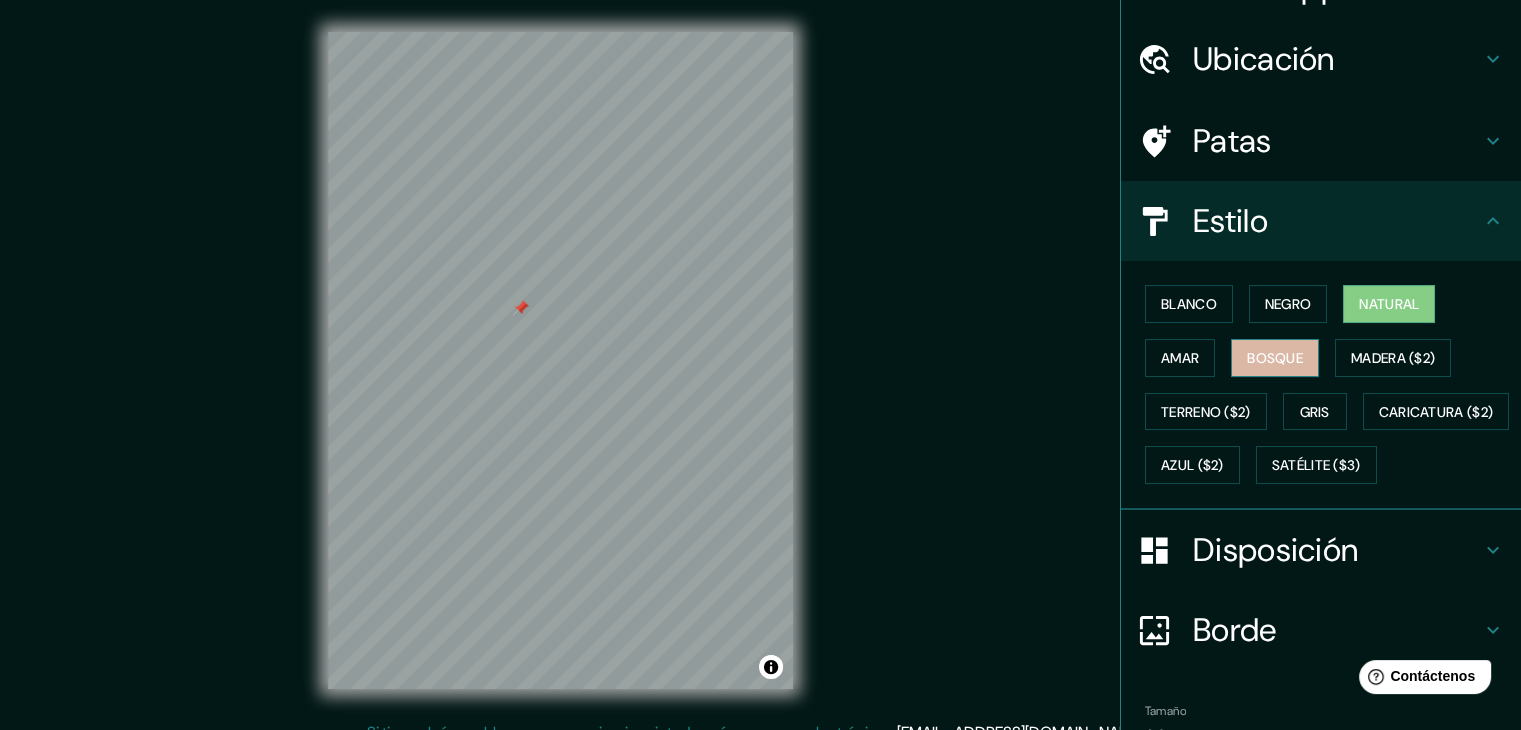 click on "Bosque" at bounding box center [1275, 358] 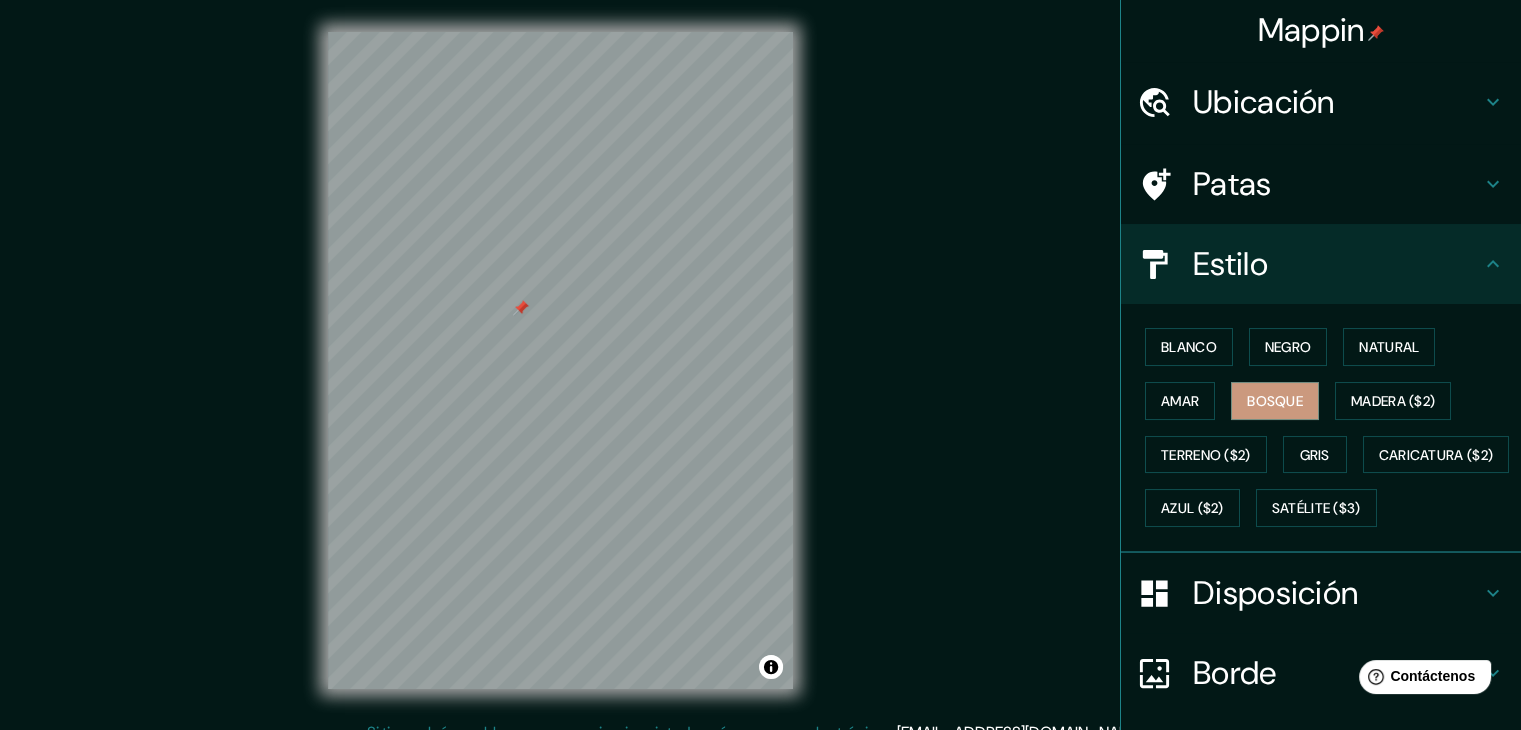 scroll, scrollTop: 0, scrollLeft: 0, axis: both 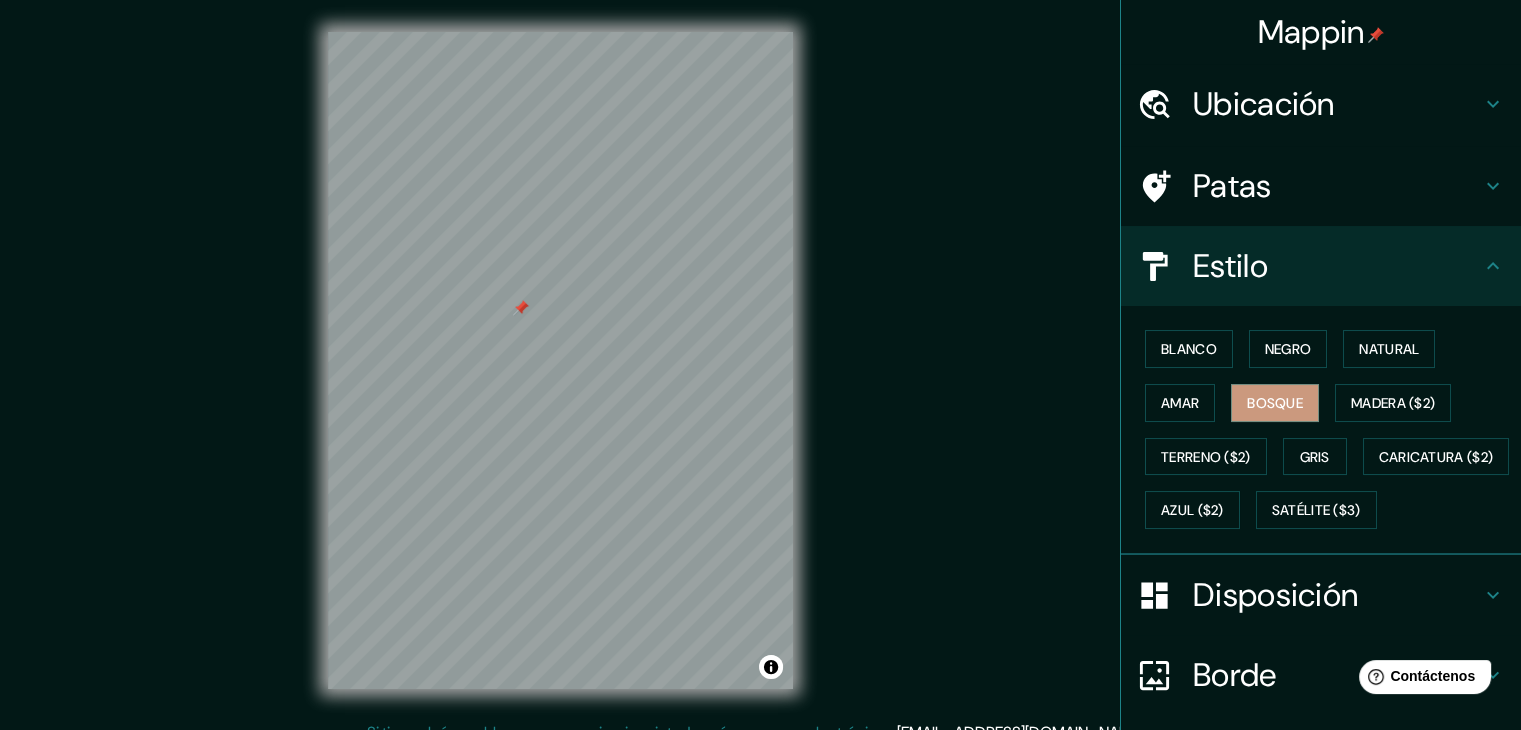 click on "Mappin Ubicación Jojutla, Morelos, México Patas Estilo Blanco Negro Natural Amar Bosque Madera ($2) Terreno ($2) Gris Caricatura ($2) Azul ($2) Satélite ($3) Disposición Borde Elige un borde.  Consejo  : puedes opacar las capas del marco para crear efectos geniales. Ninguno Simple Transparente Elegante Tamaño A4 Propuesta de Crea tu mapa © Mapbox   © OpenStreetMap   Improve this map Si tiene algún problema, sugerencia o inquietud, envíe un correo electrónico a  help@mappin.pro  .   . ." at bounding box center [760, 376] 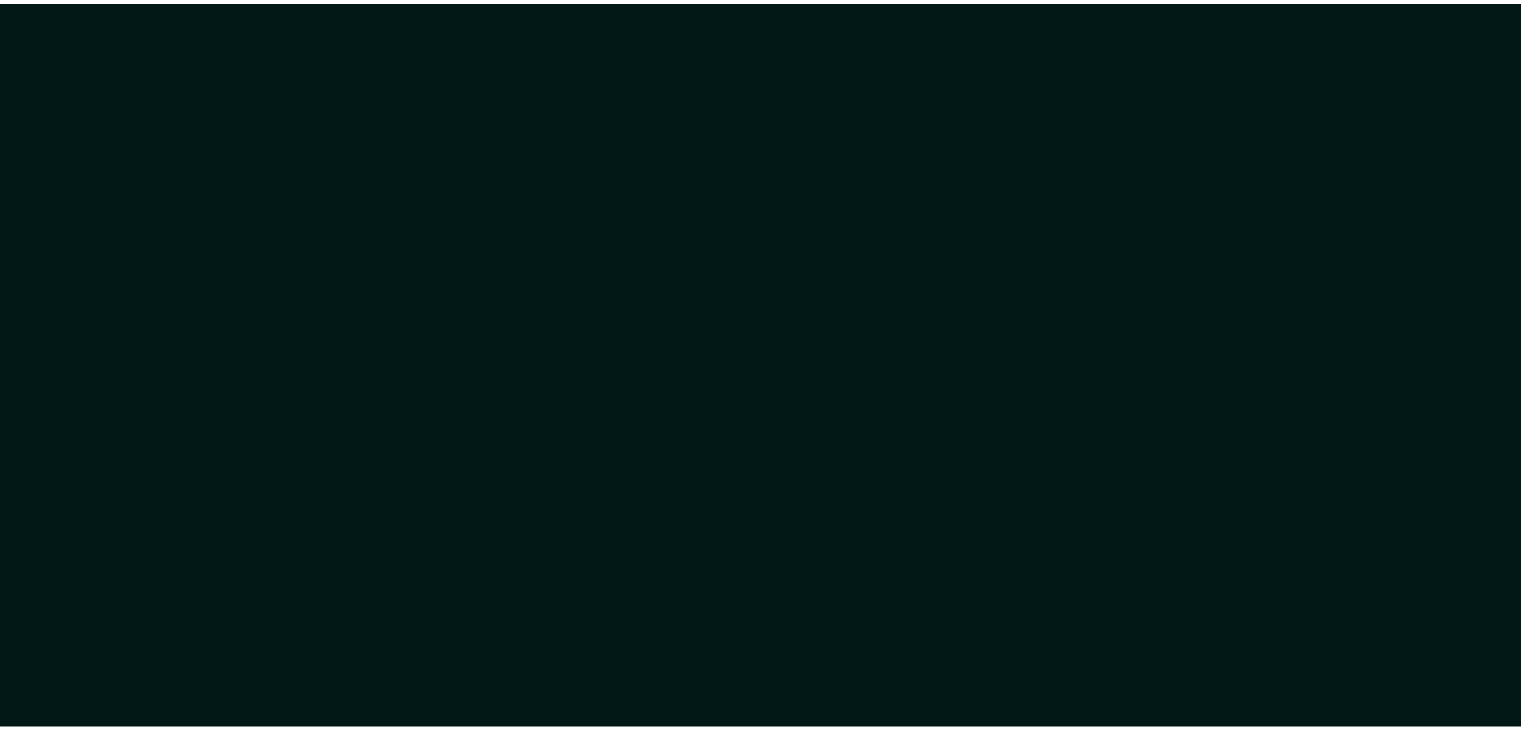 scroll, scrollTop: 0, scrollLeft: 0, axis: both 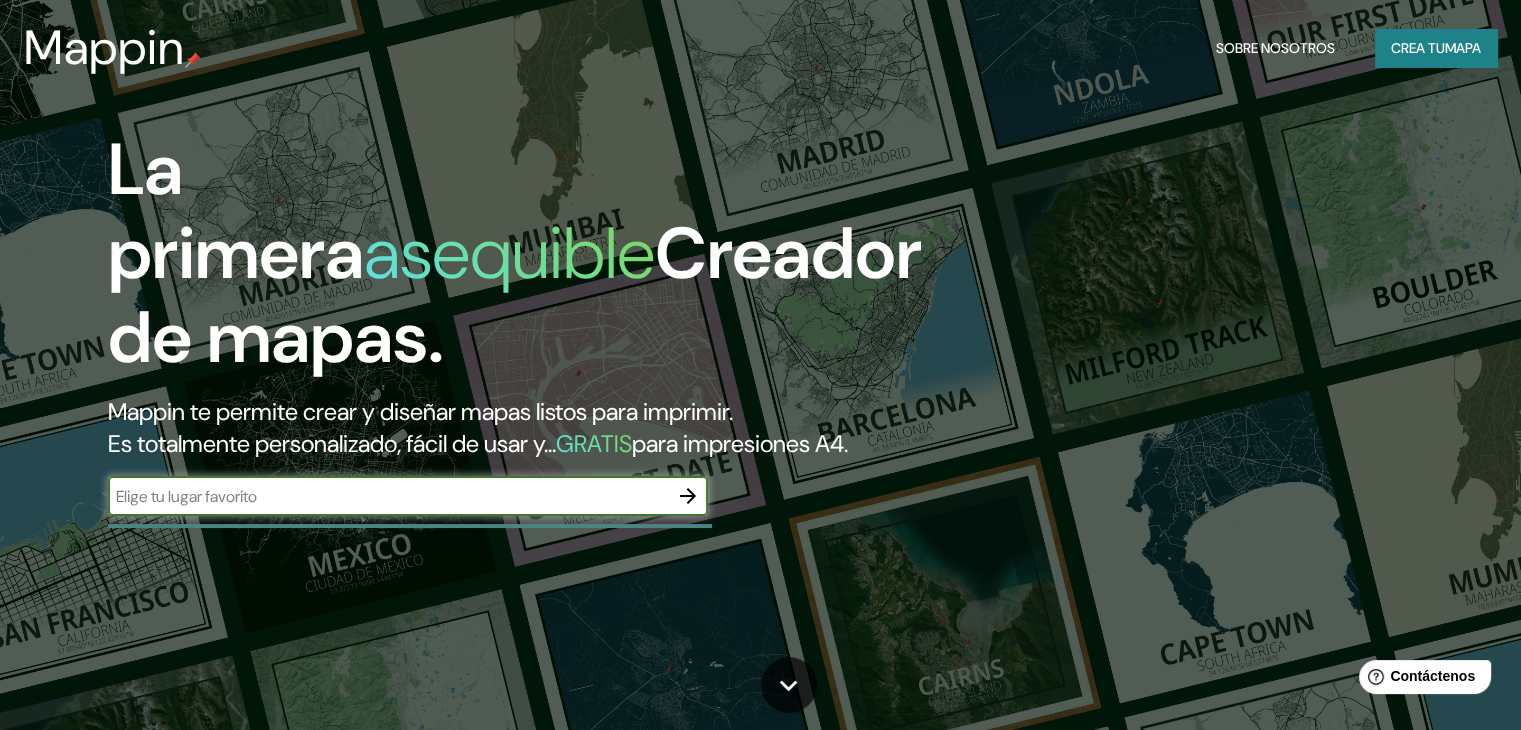 click at bounding box center (388, 496) 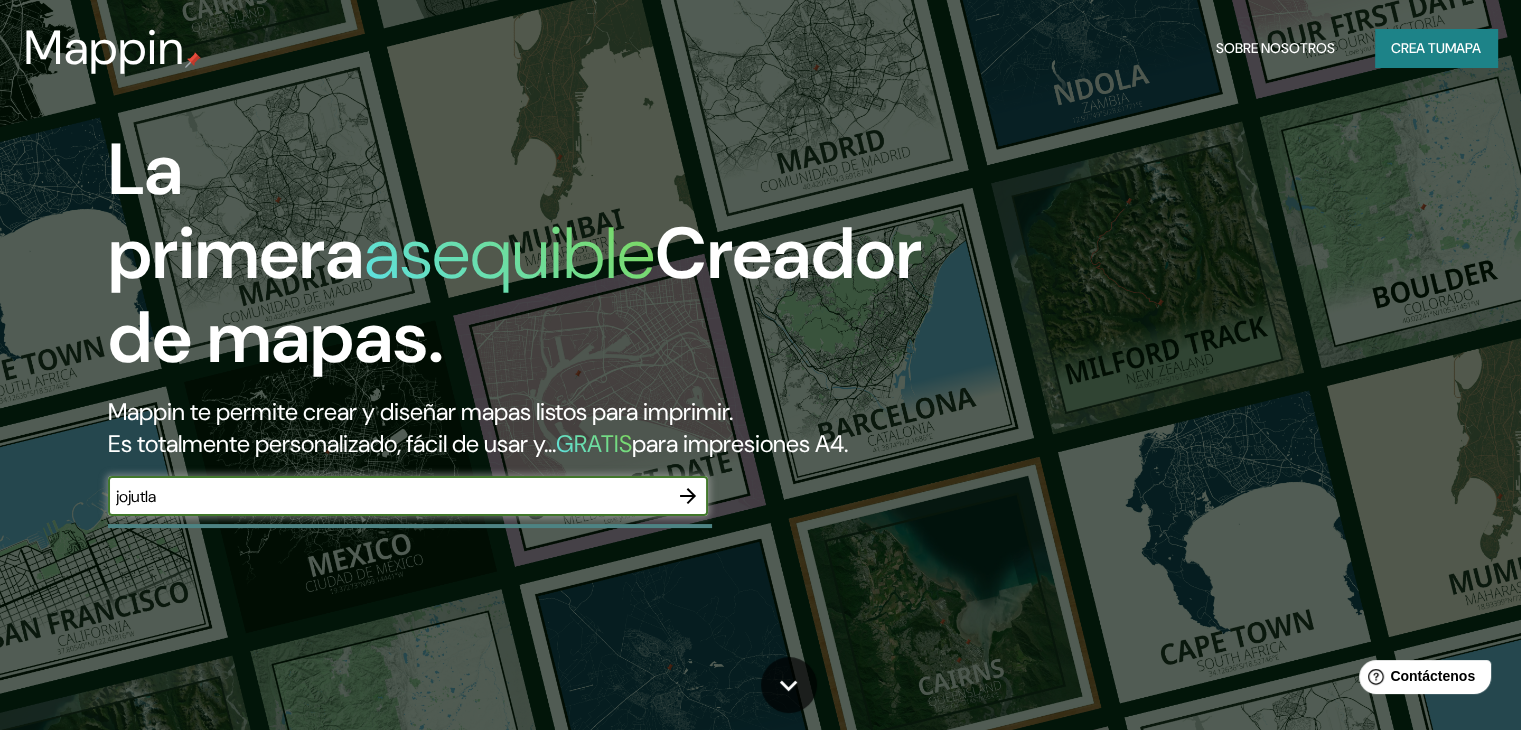 click 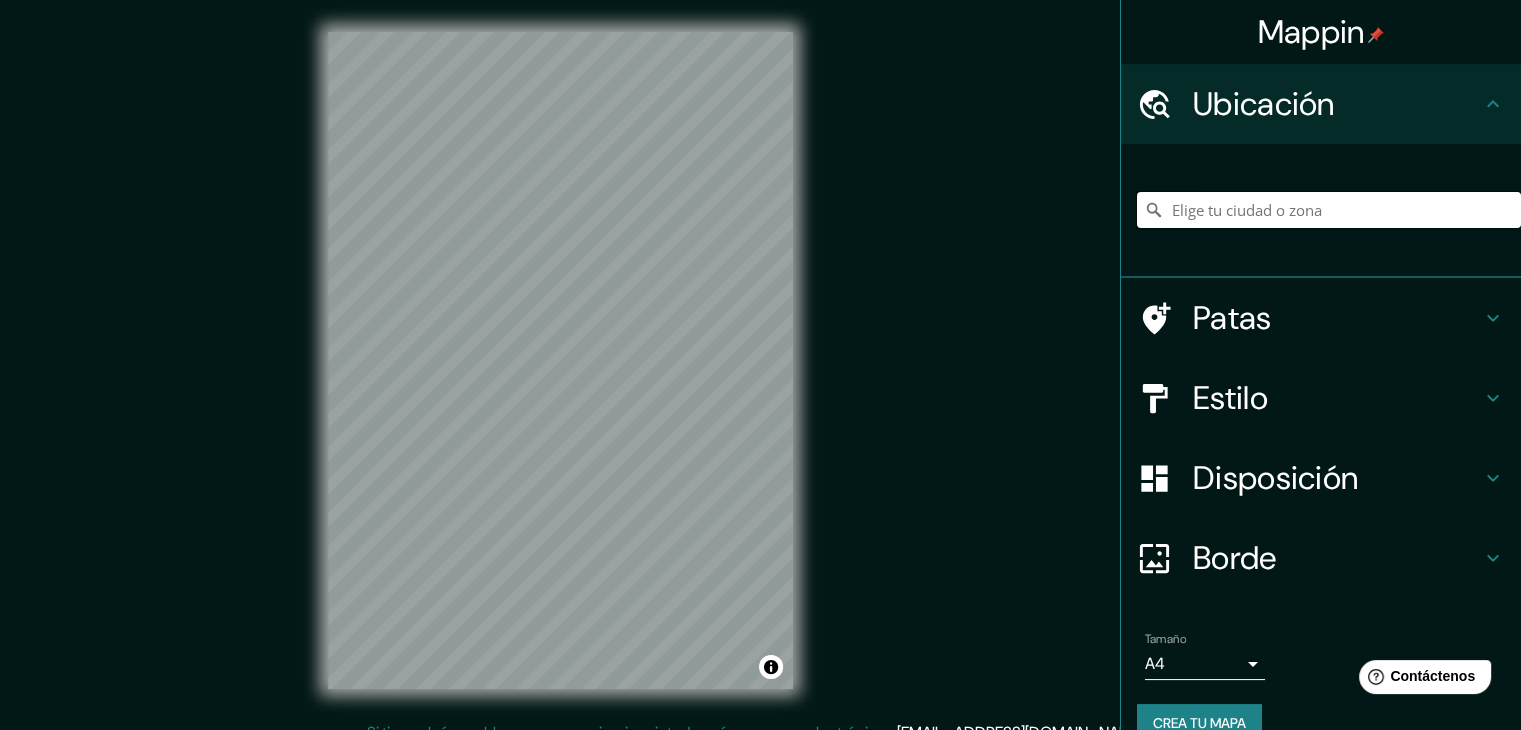 drag, startPoint x: 1283, startPoint y: 212, endPoint x: 1273, endPoint y: 210, distance: 10.198039 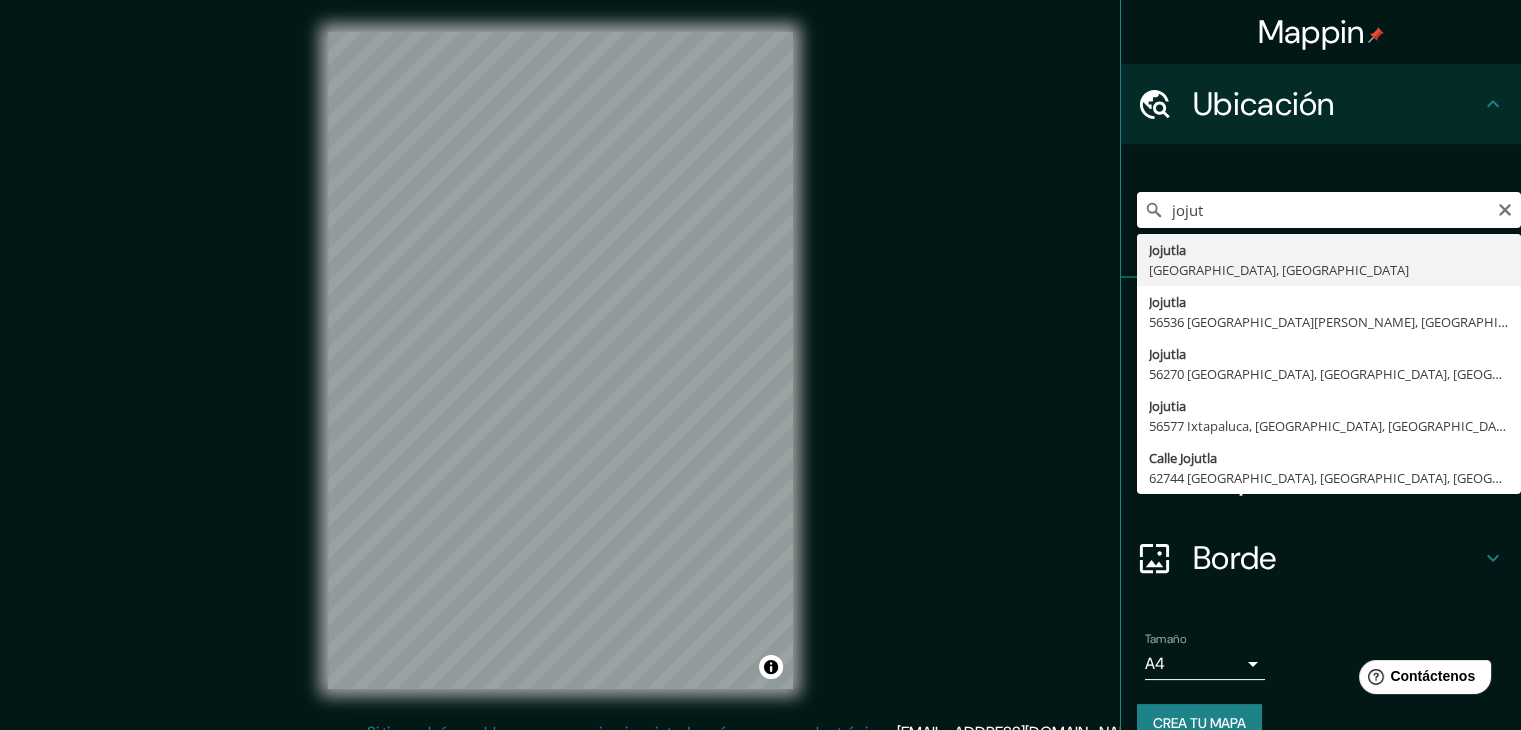 type on "Jojutla, Morelos, México" 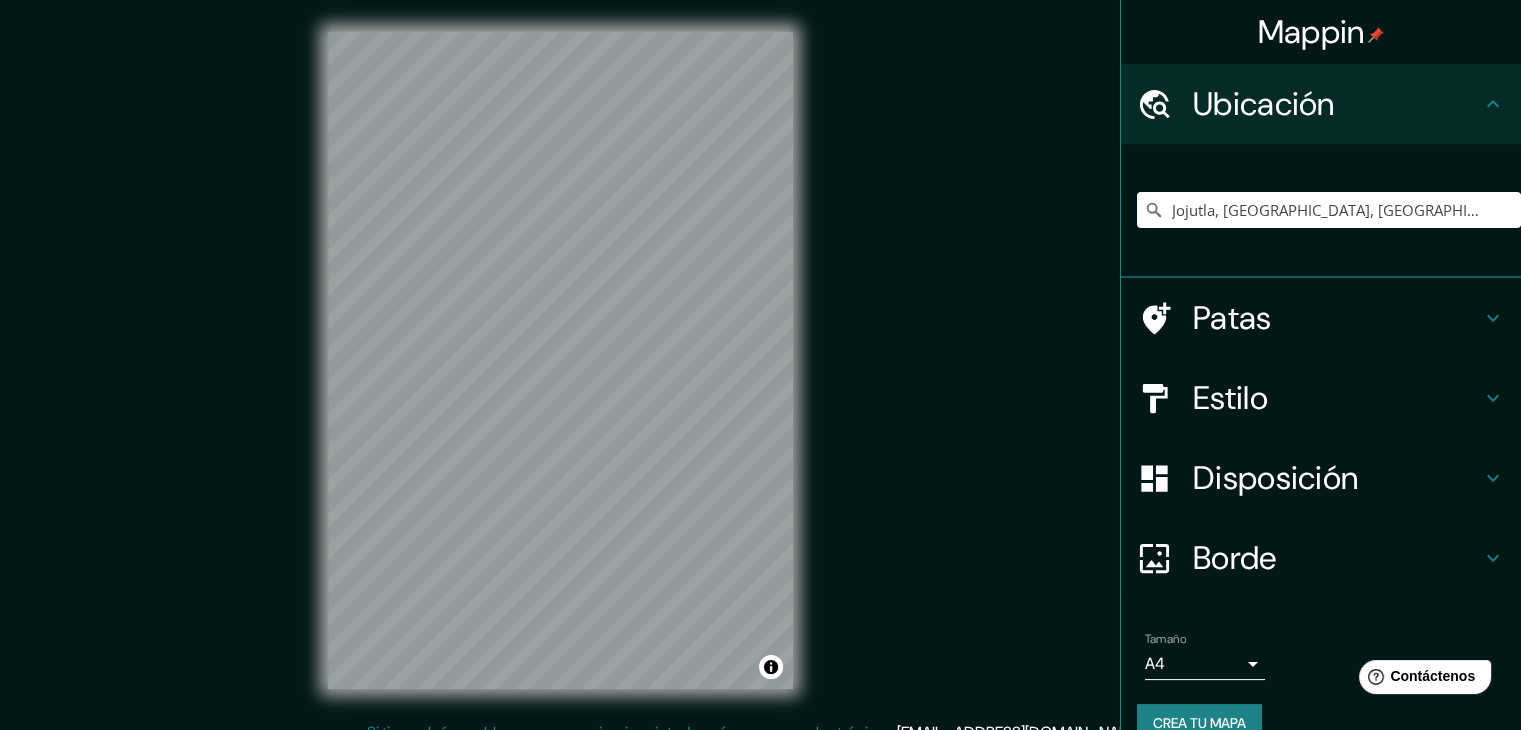 click on "Patas" at bounding box center (1321, 318) 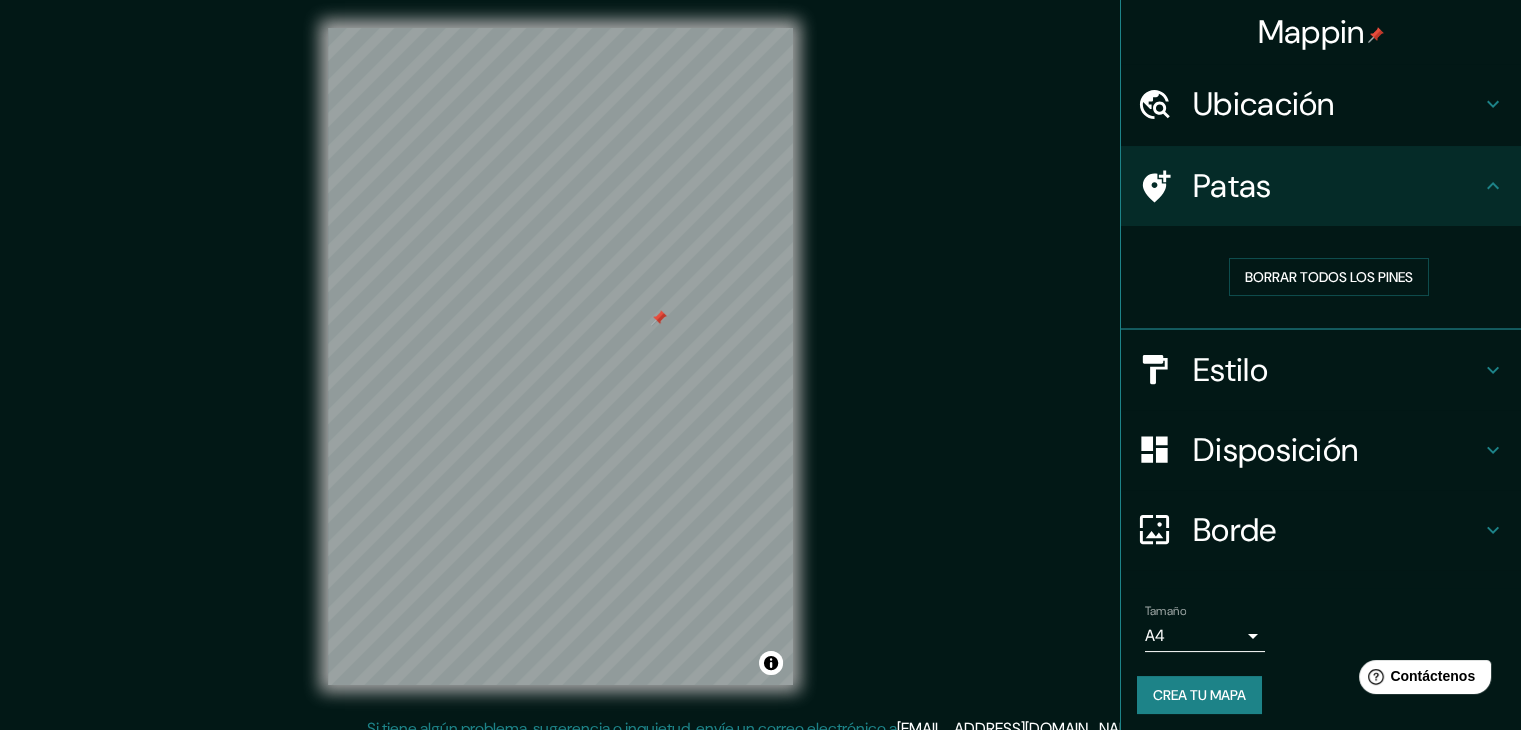 scroll, scrollTop: 5, scrollLeft: 0, axis: vertical 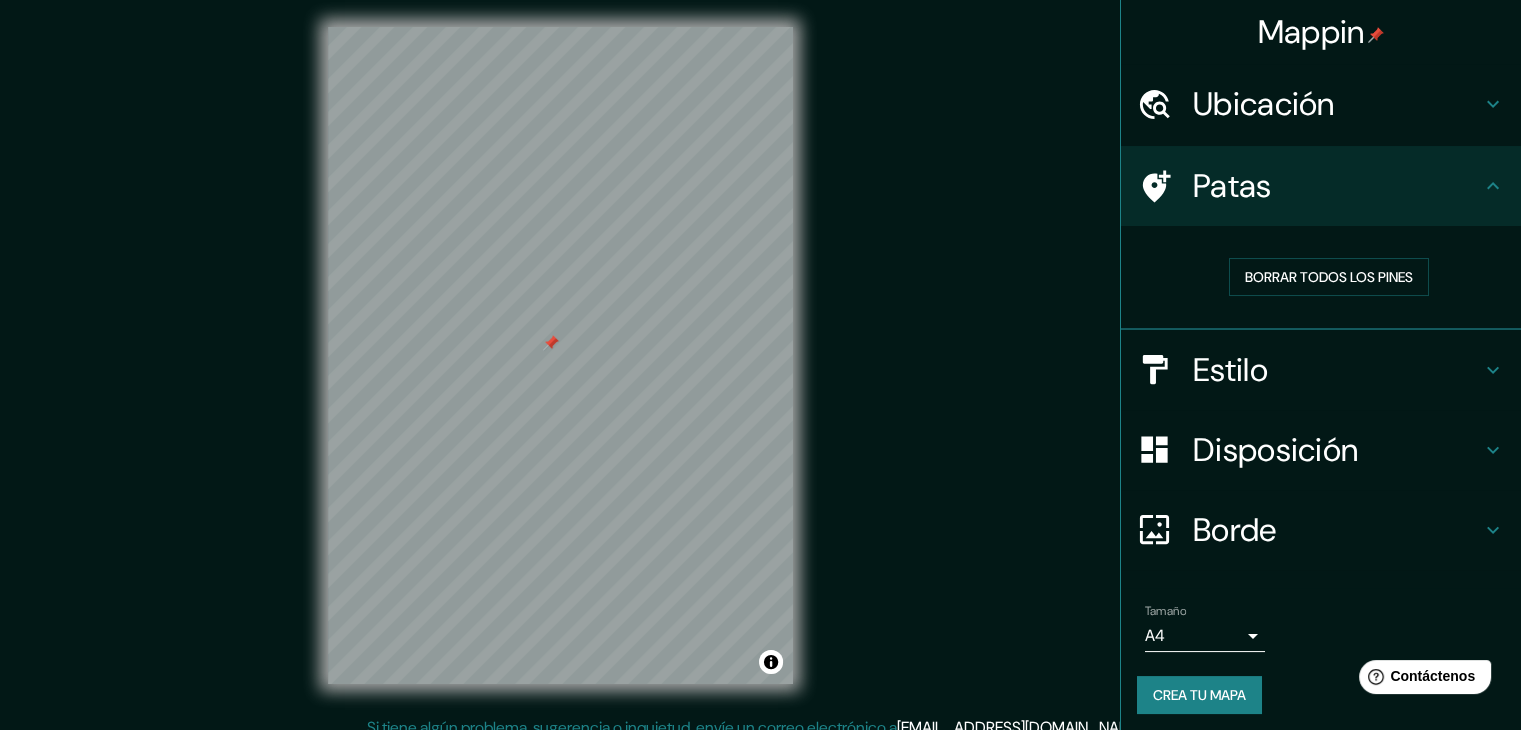 click on "Estilo" at bounding box center (1337, 370) 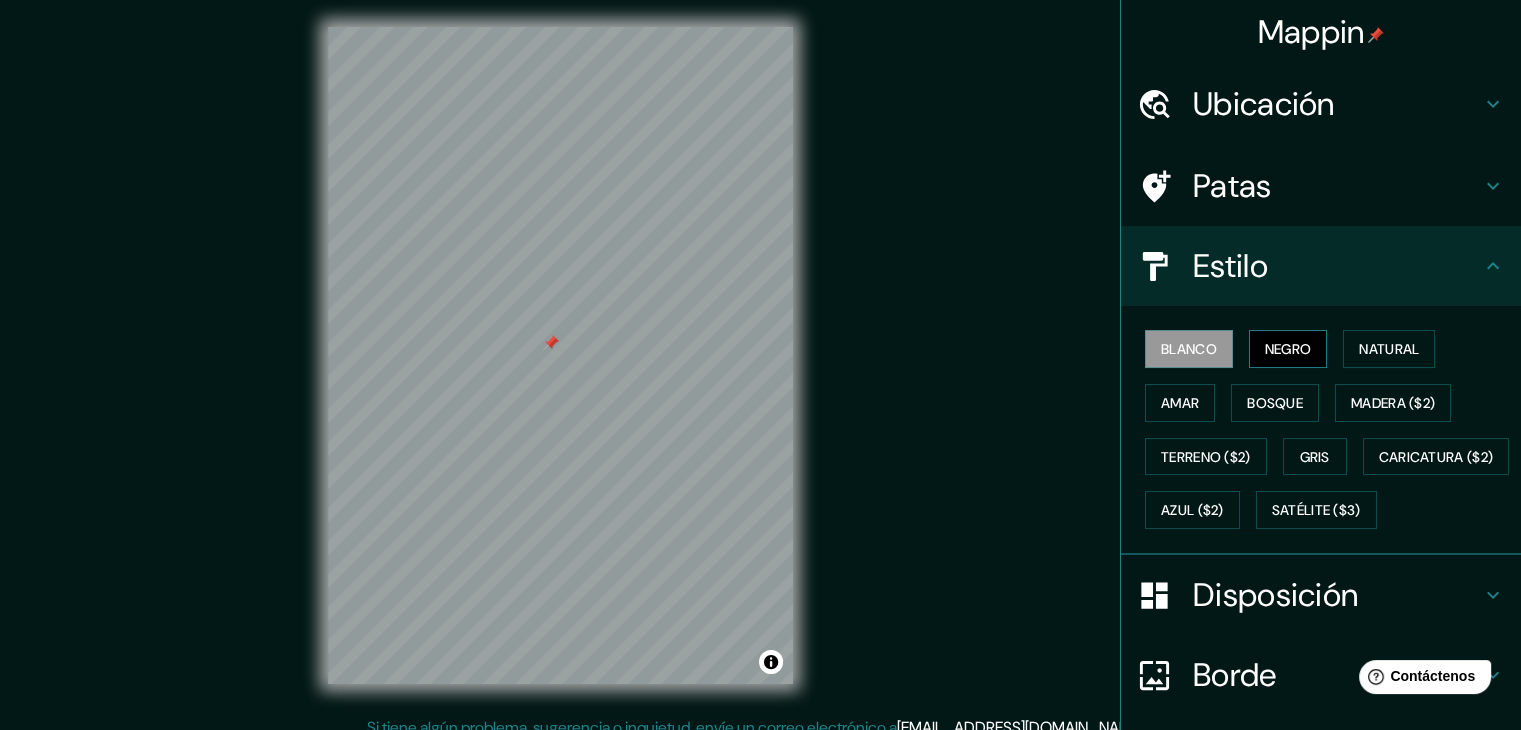 click on "Negro" at bounding box center (1288, 349) 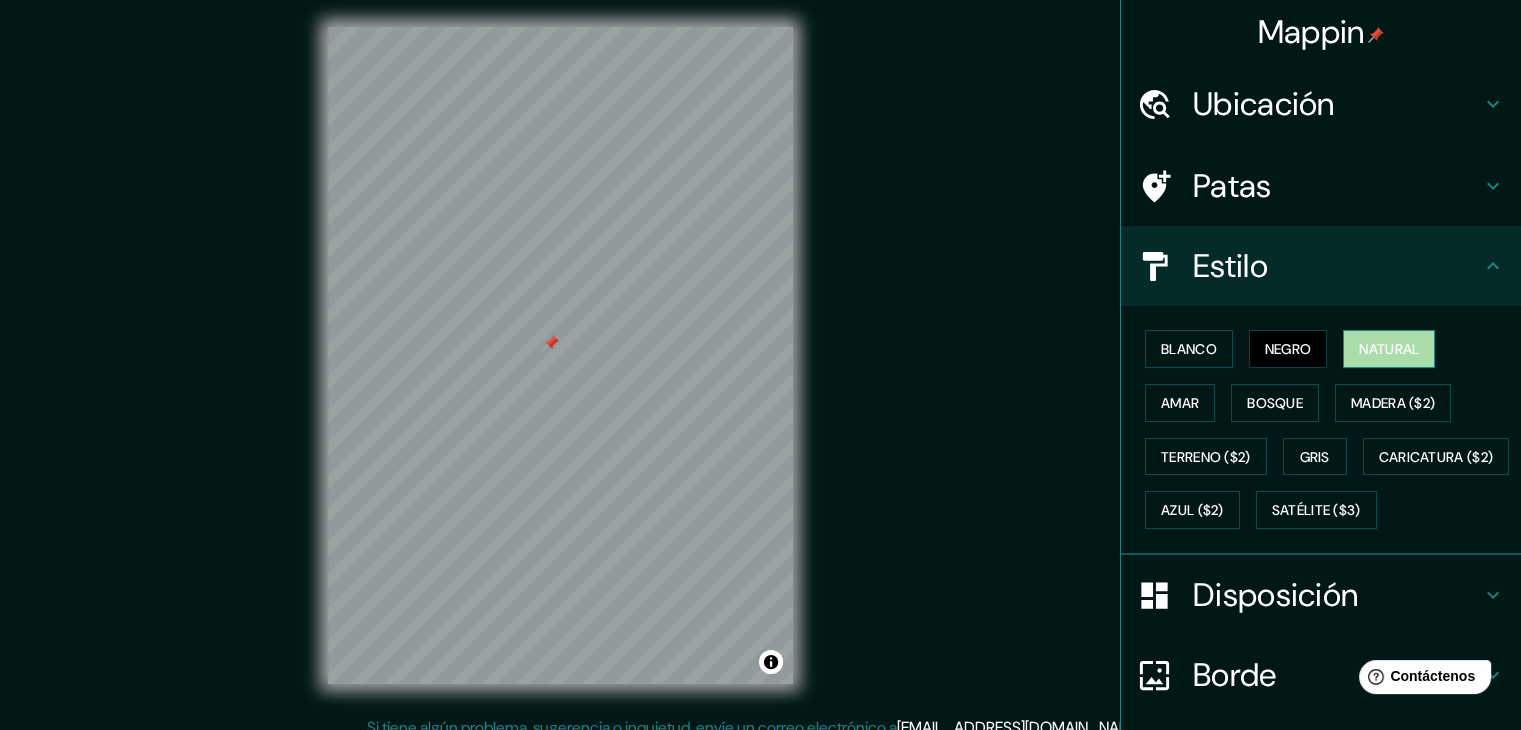 click on "Natural" at bounding box center [1389, 349] 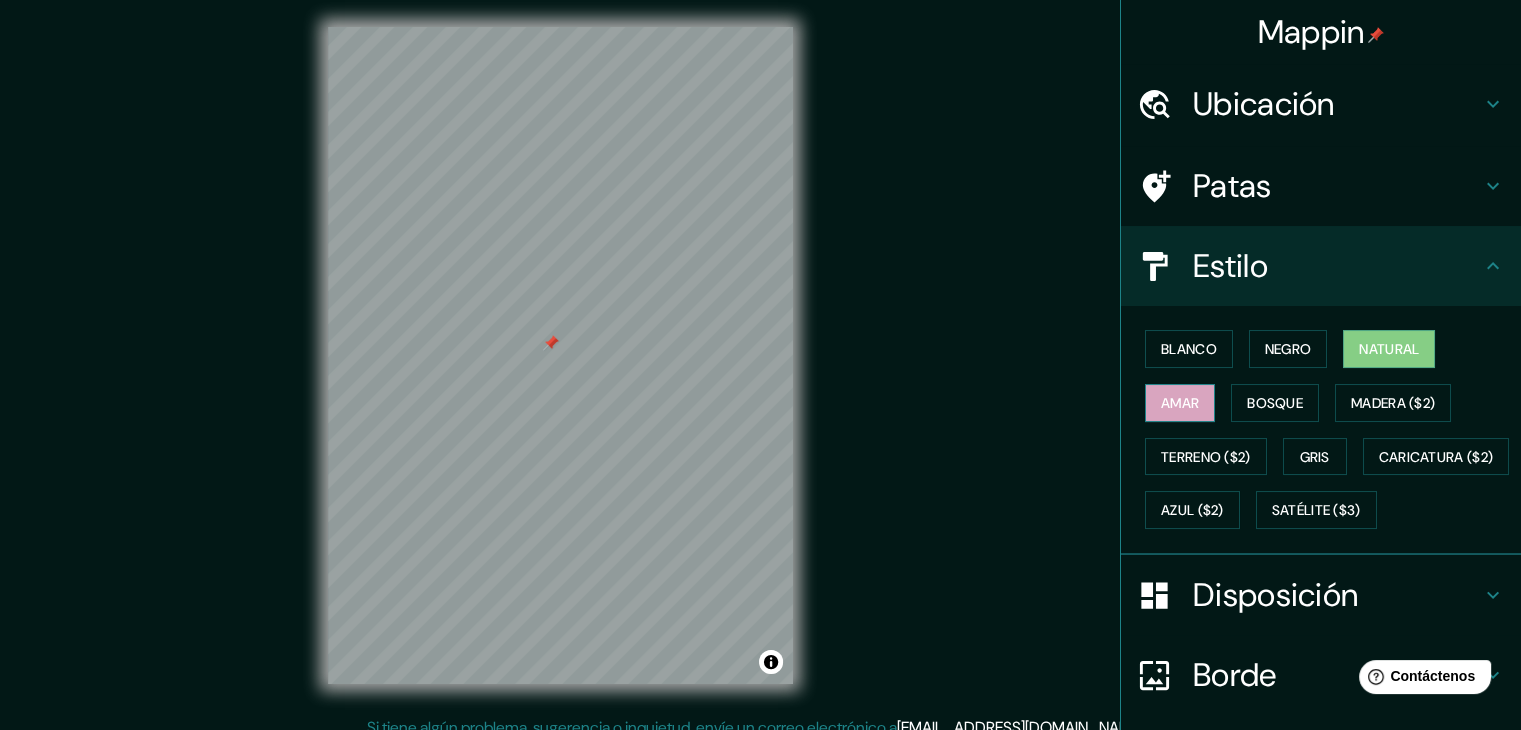 click on "Amar" at bounding box center [1180, 403] 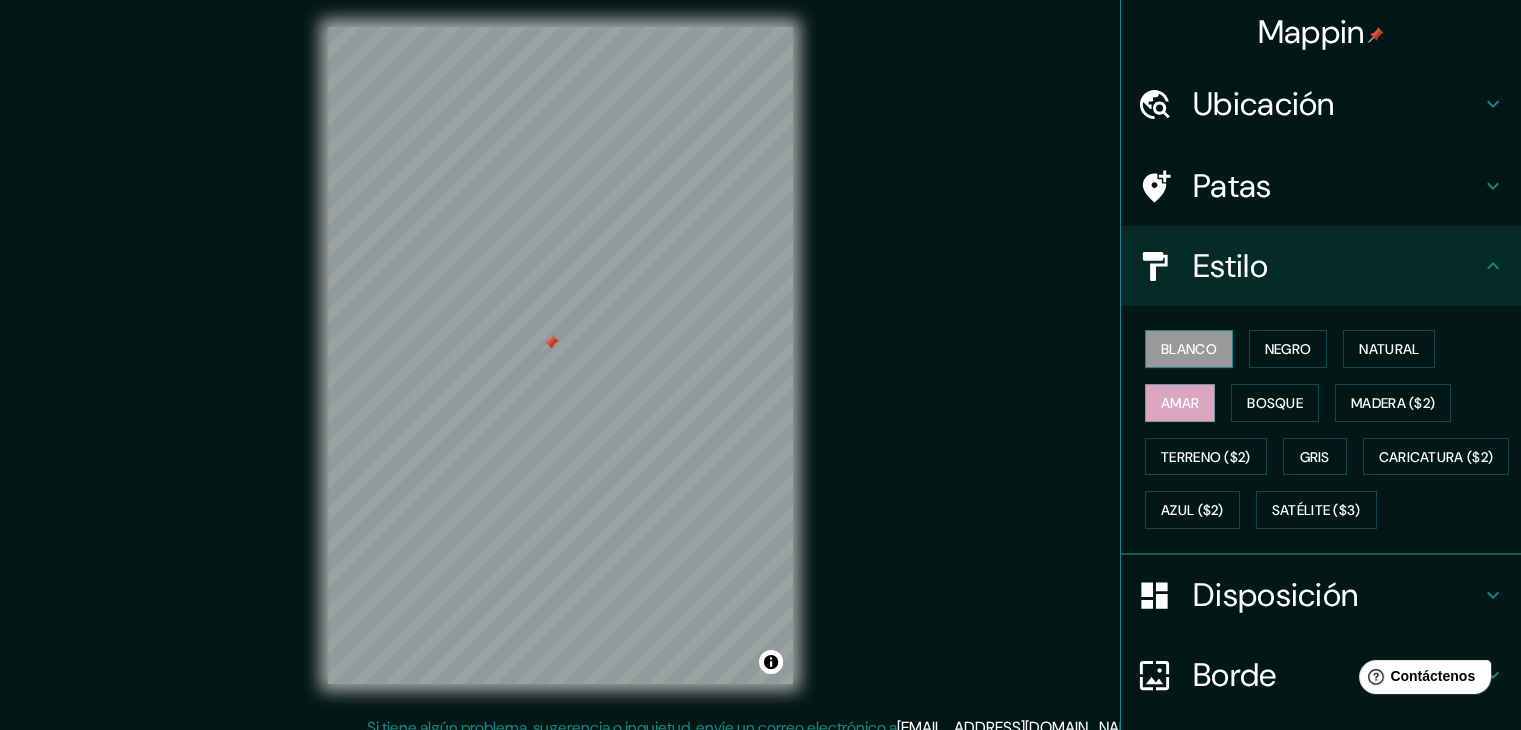 click on "Blanco" at bounding box center [1189, 349] 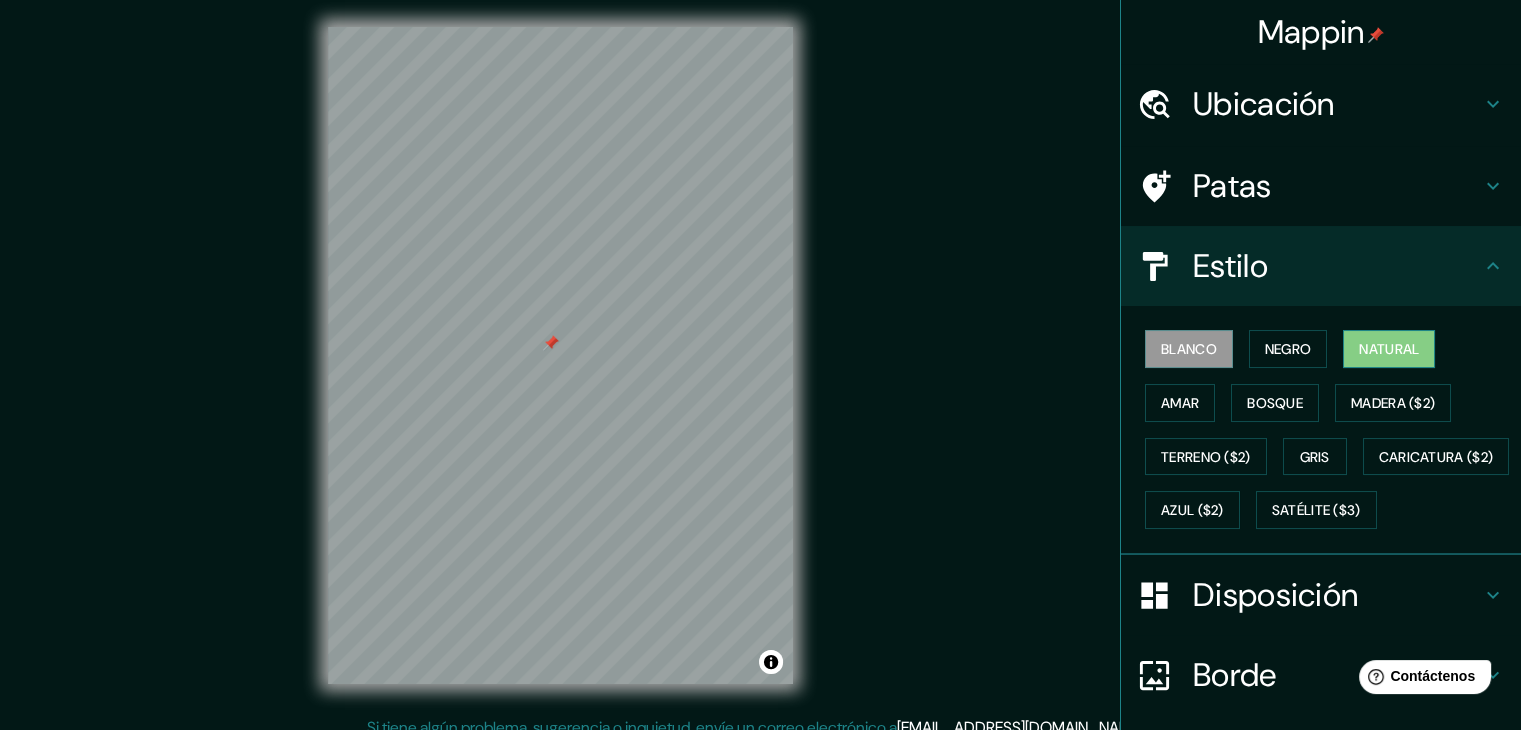click on "Natural" at bounding box center [1389, 349] 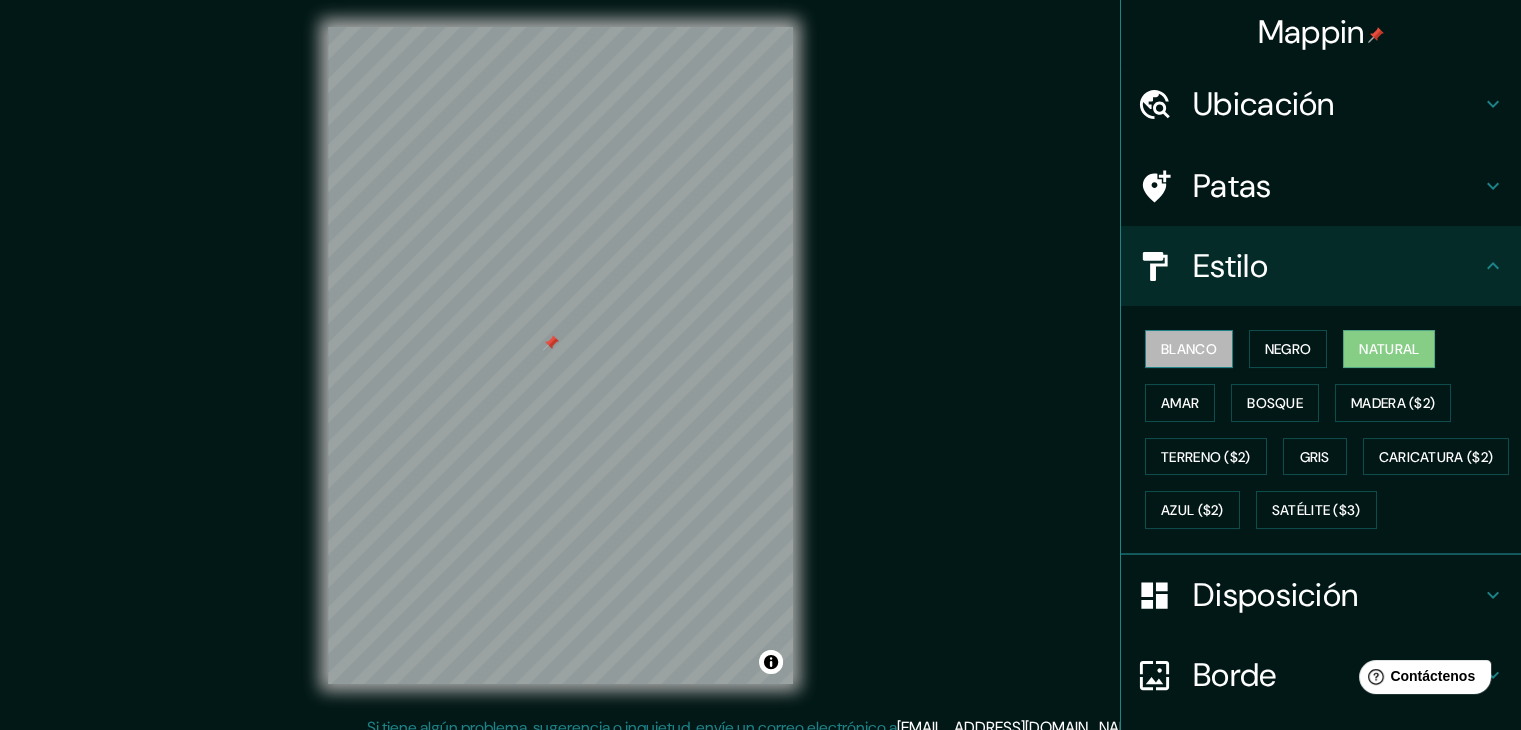 click on "Blanco" at bounding box center [1189, 349] 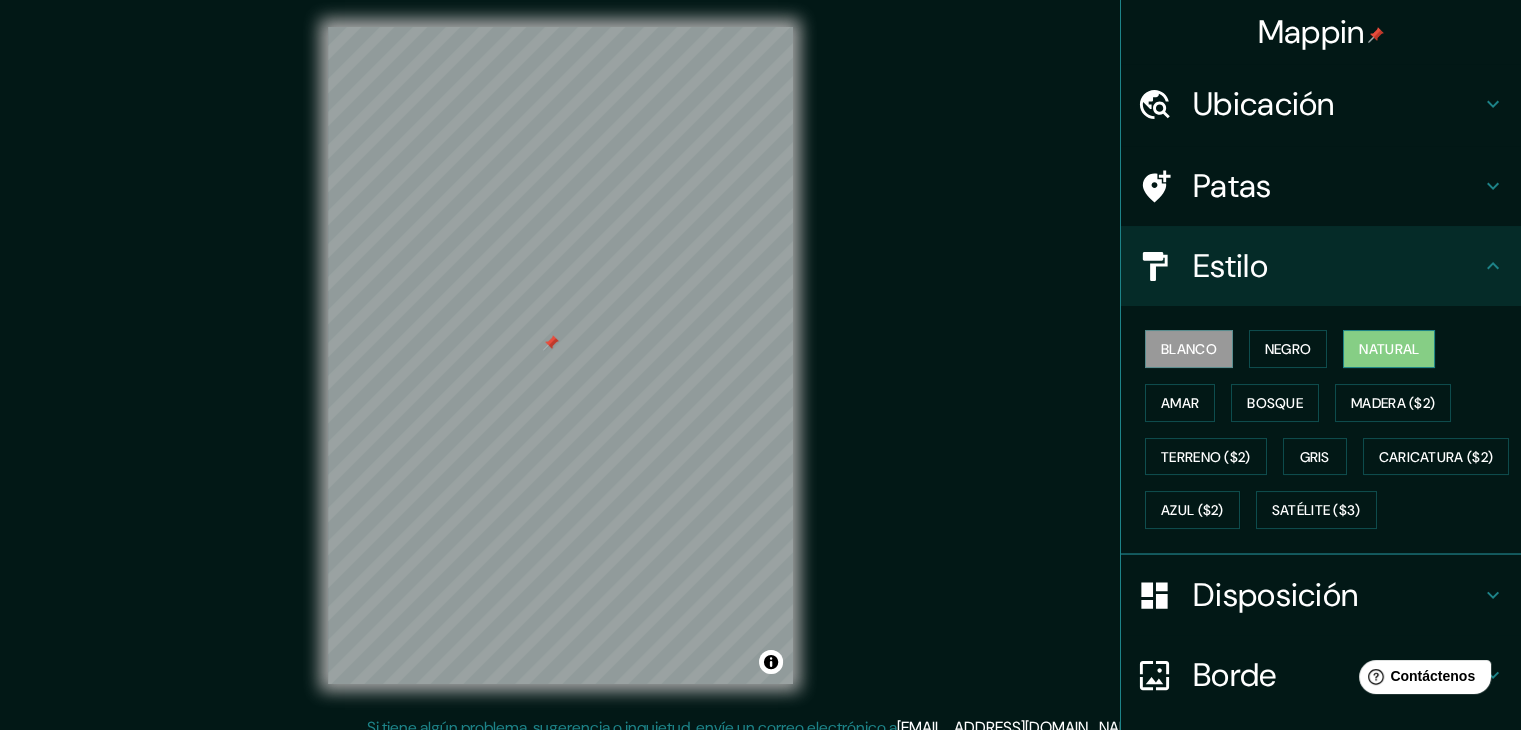 click on "Natural" at bounding box center [1389, 349] 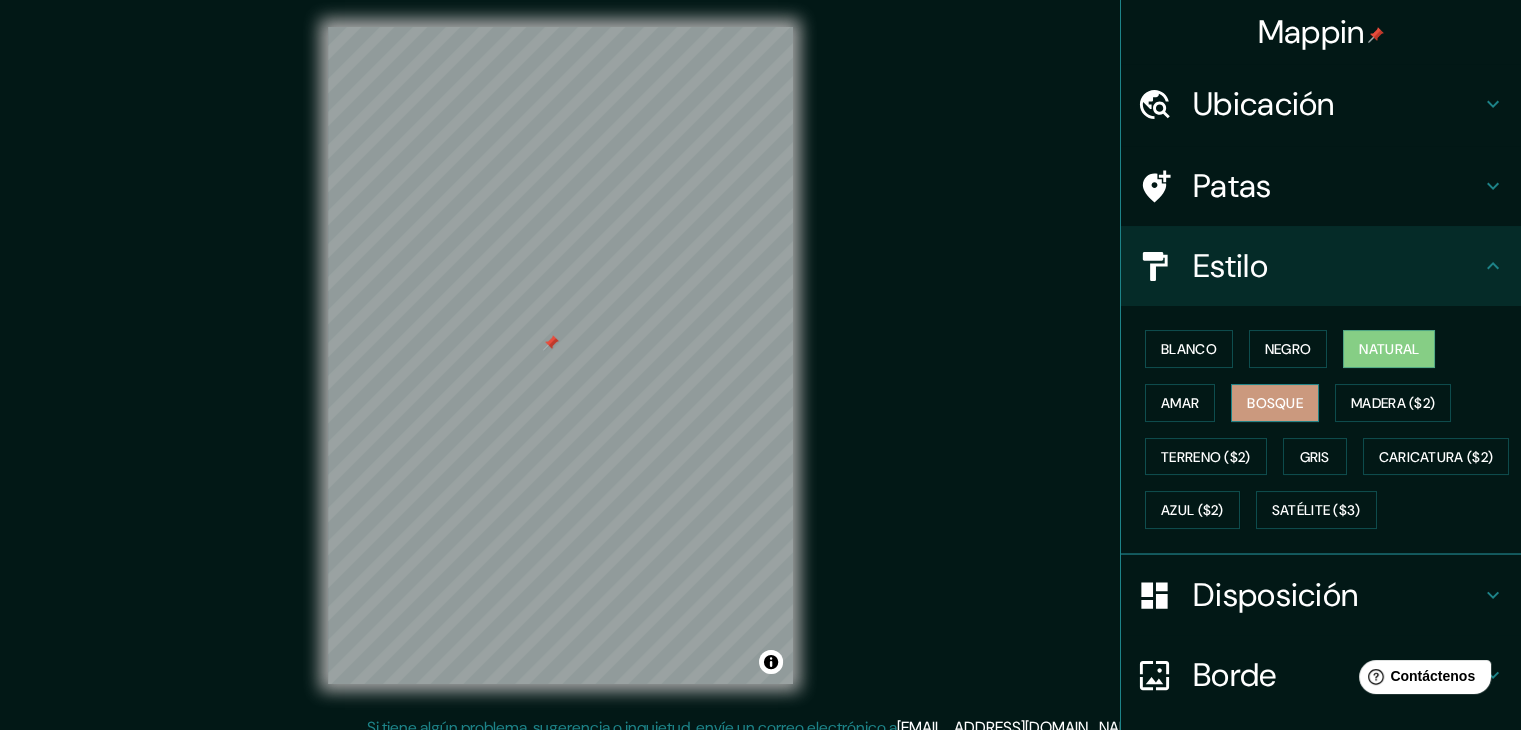click on "Bosque" at bounding box center [1275, 403] 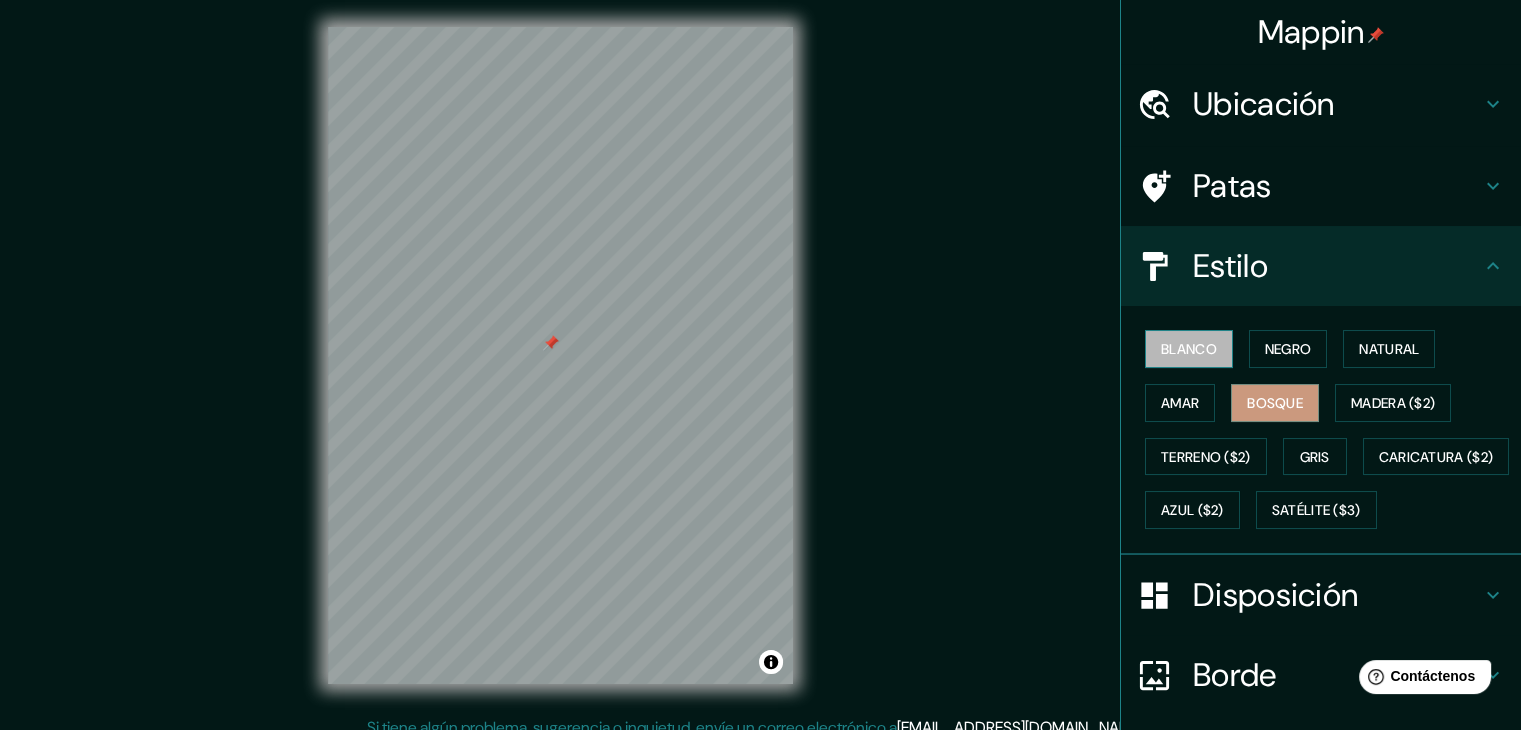 click on "Blanco" at bounding box center (1189, 349) 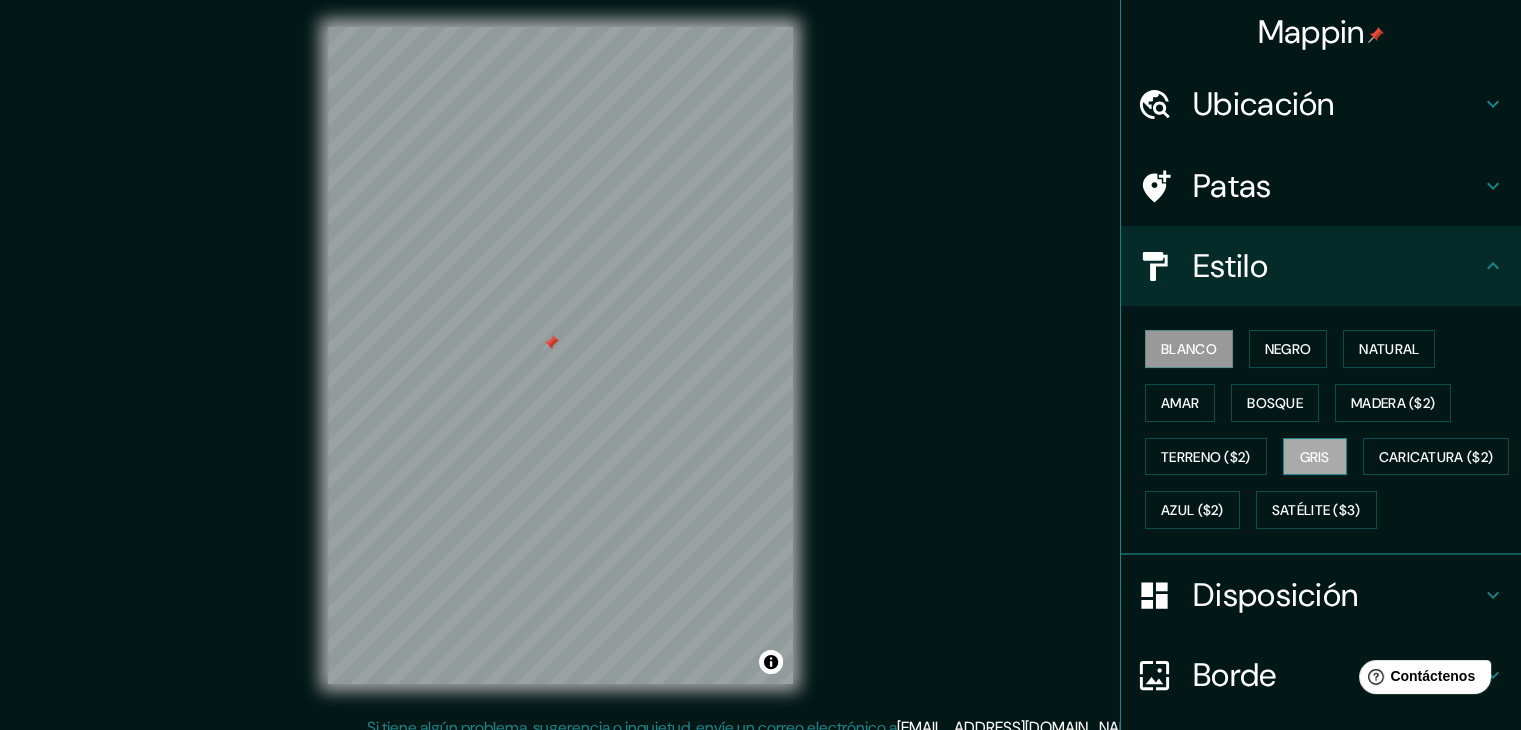 click on "Gris" at bounding box center [1315, 457] 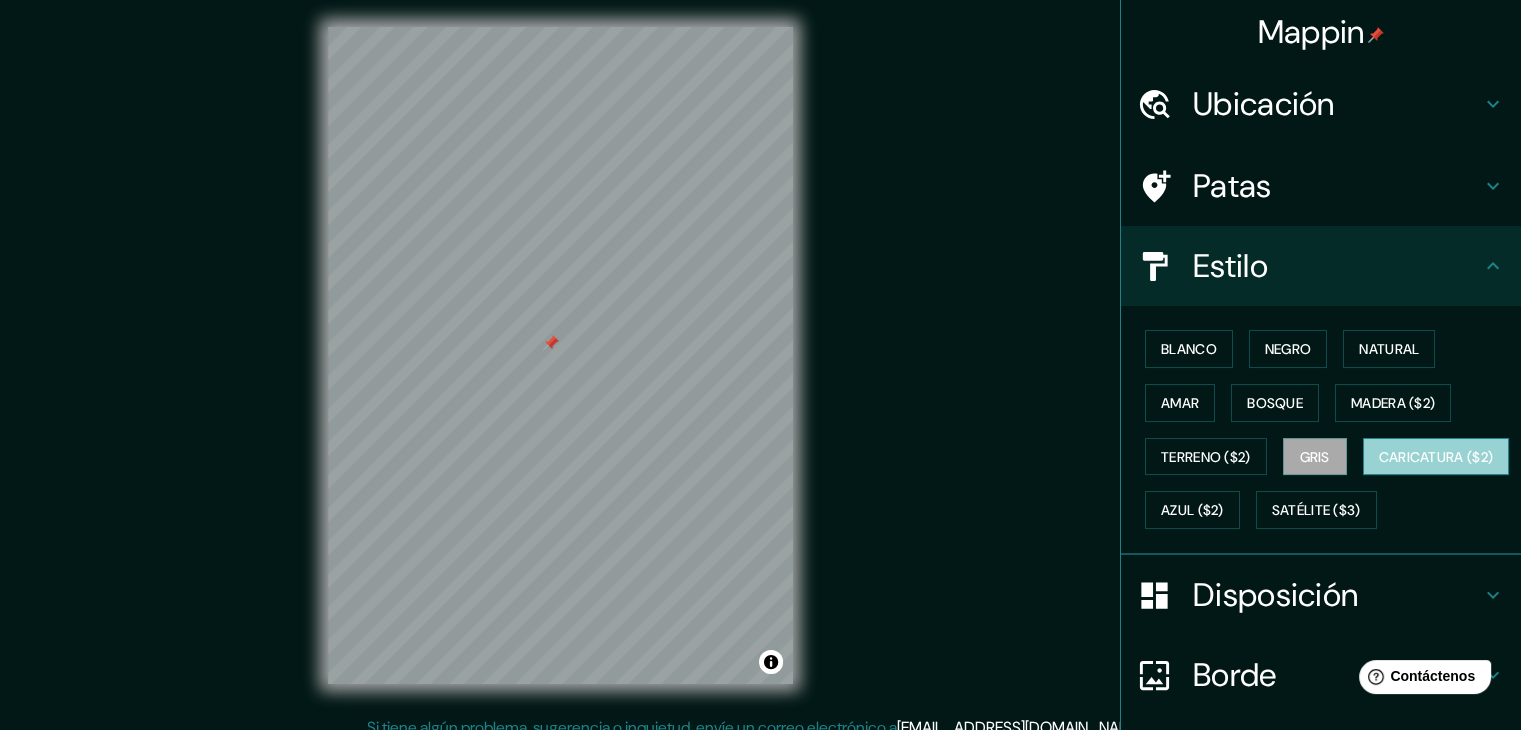 click on "Caricatura ($2)" at bounding box center [1436, 457] 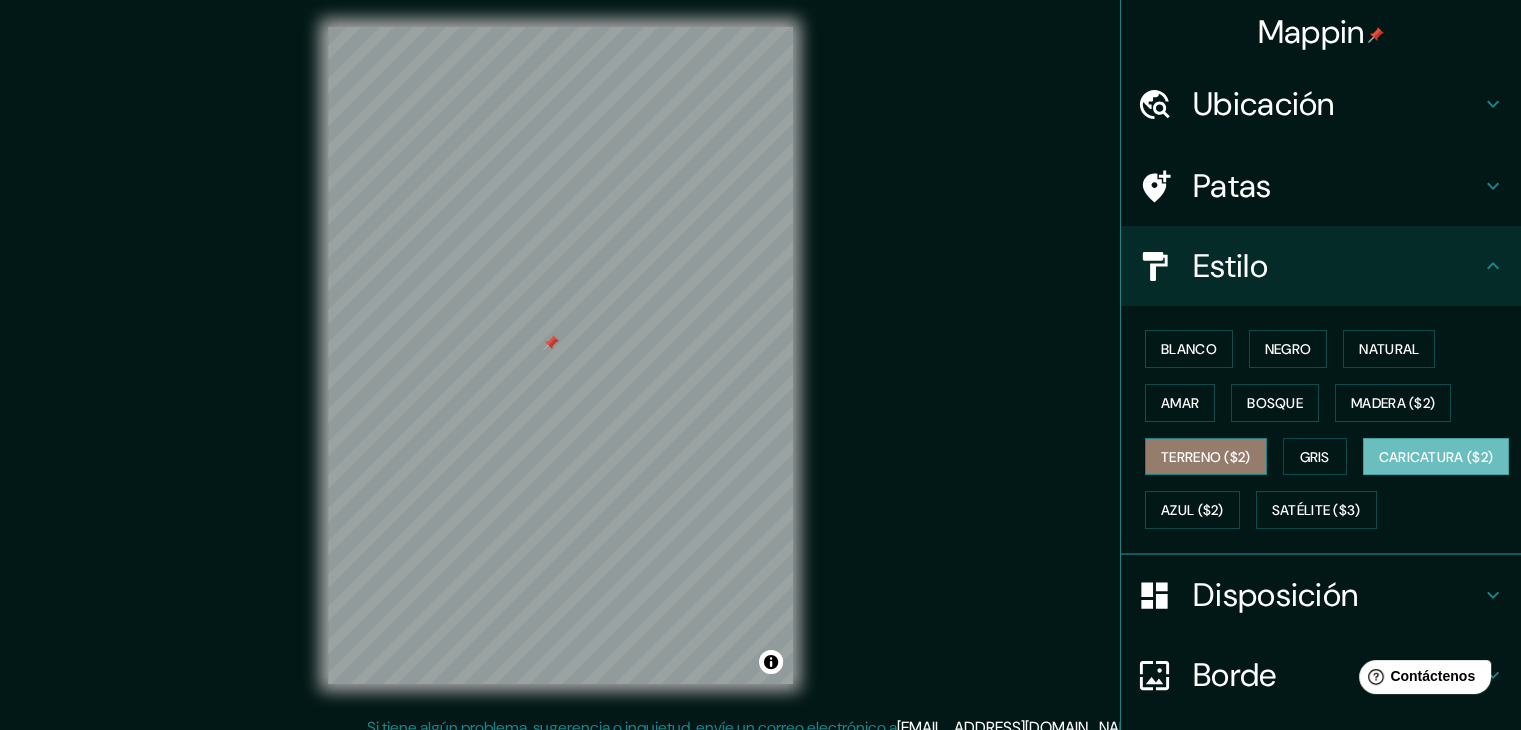 click on "Terreno ($2)" at bounding box center (1206, 457) 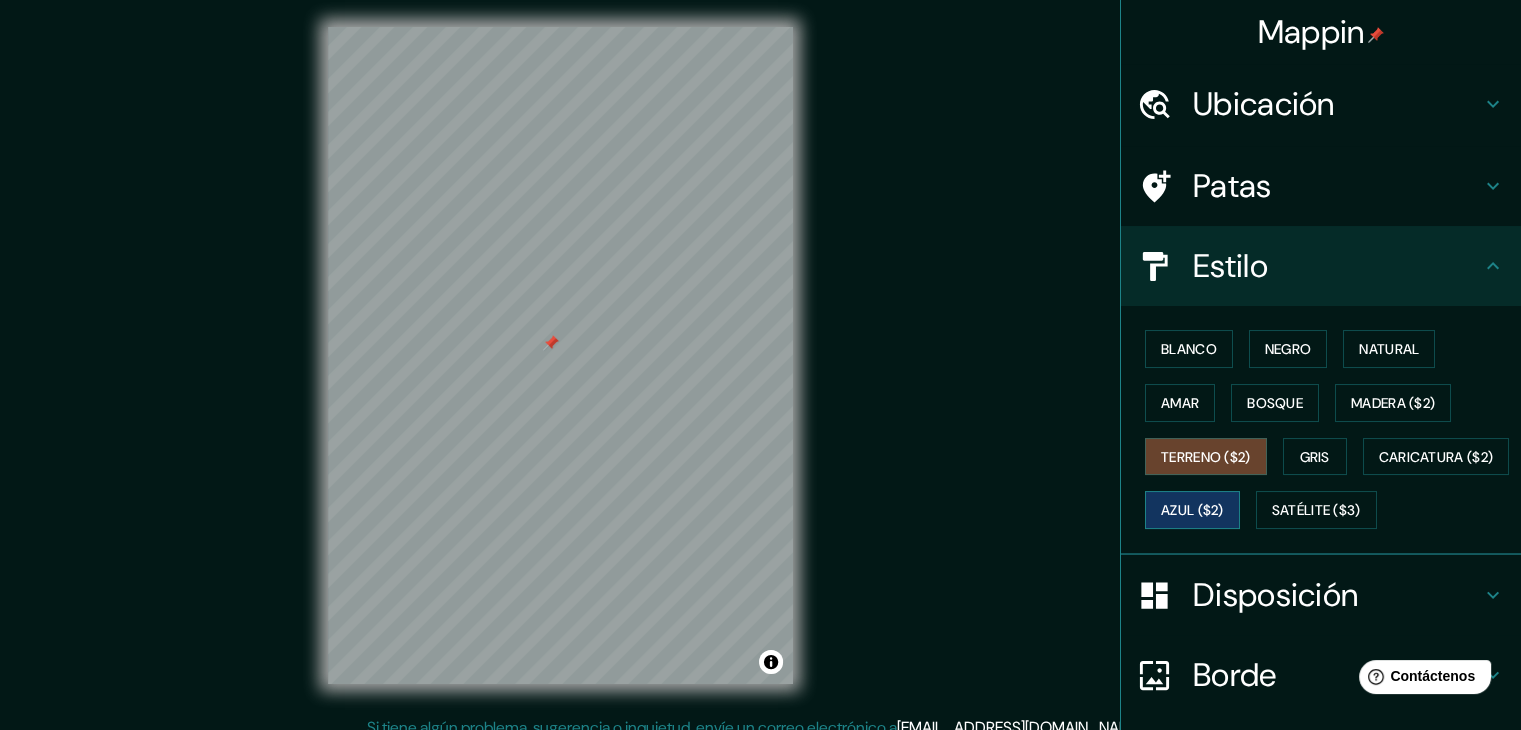 click on "Azul ($2)" at bounding box center [1192, 510] 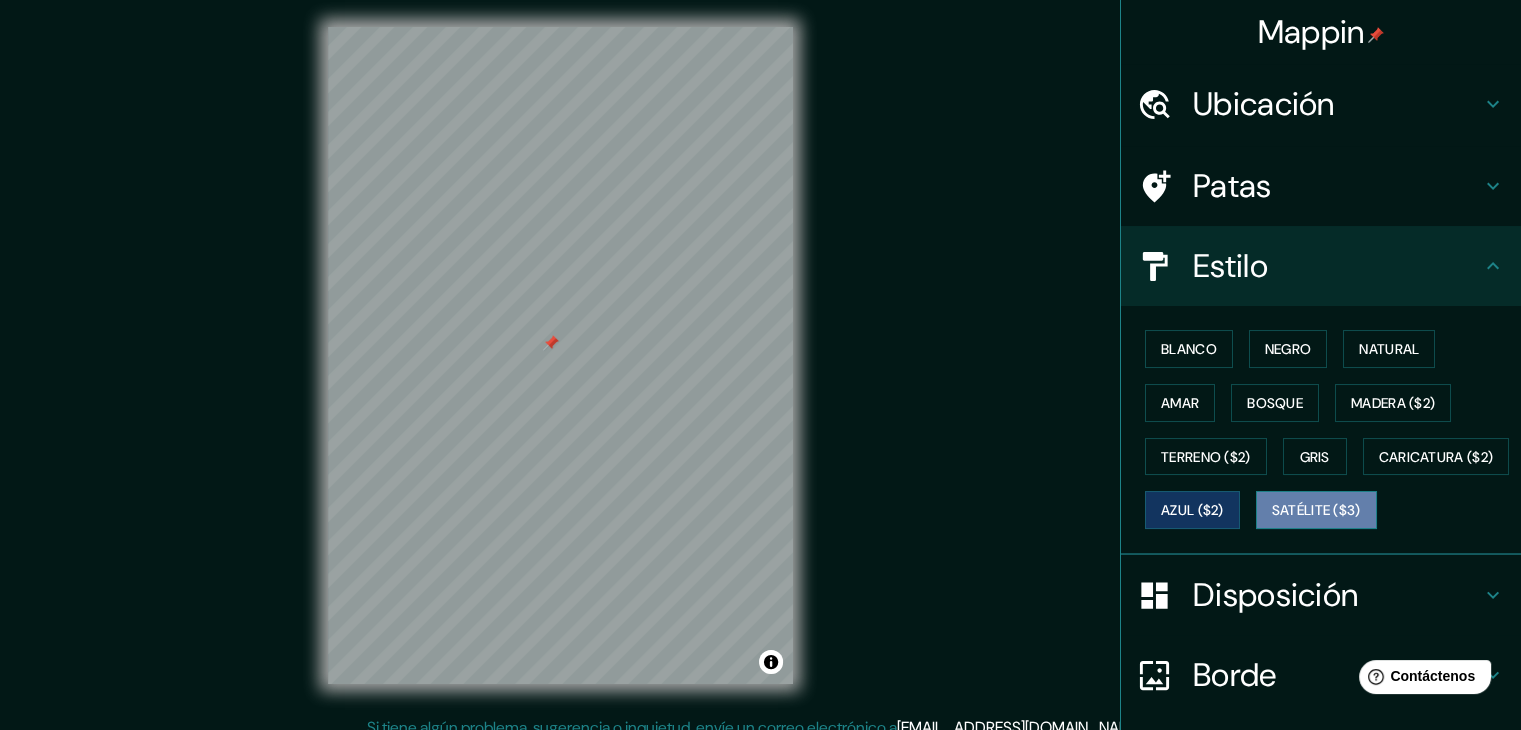 click on "Satélite ($3)" at bounding box center [1316, 511] 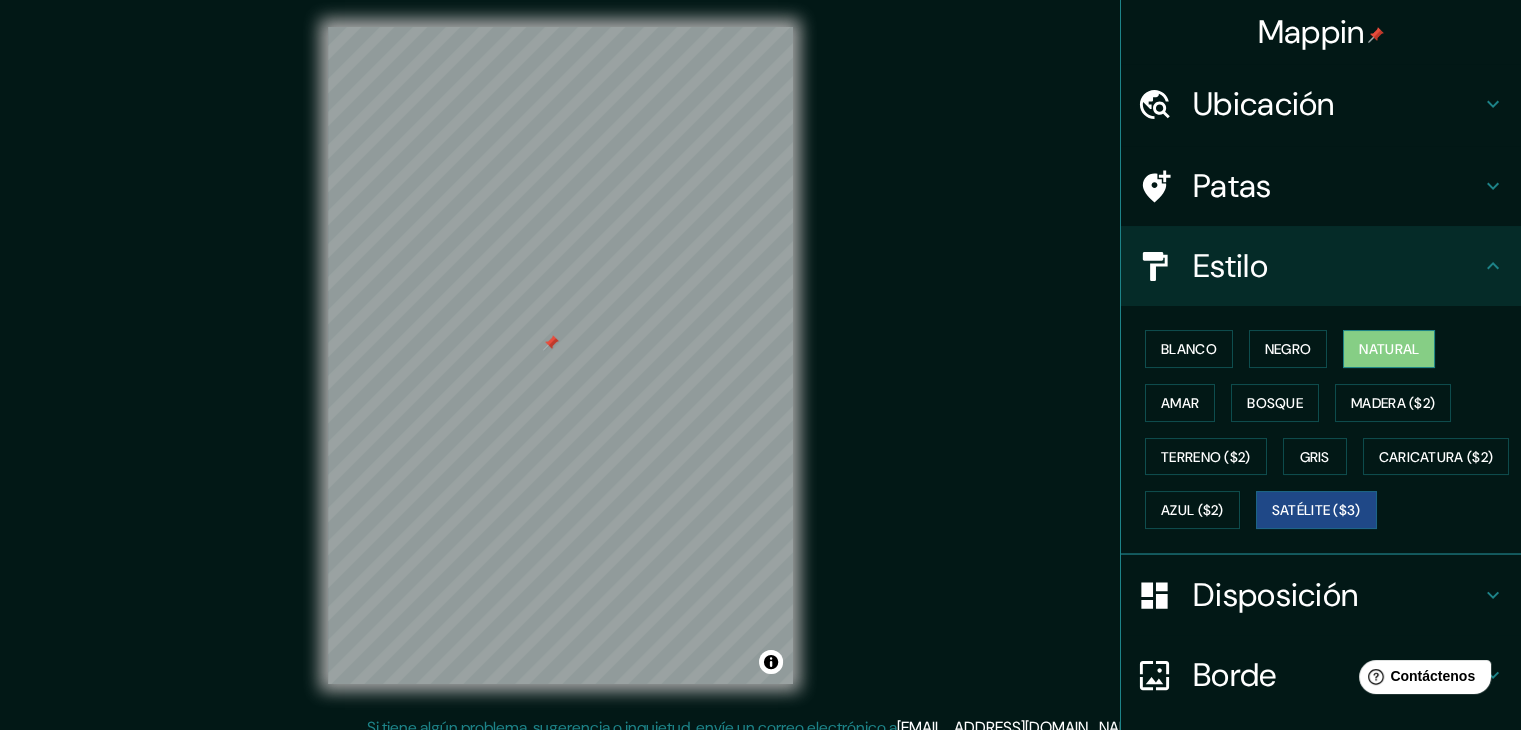 click on "Natural" at bounding box center [1389, 349] 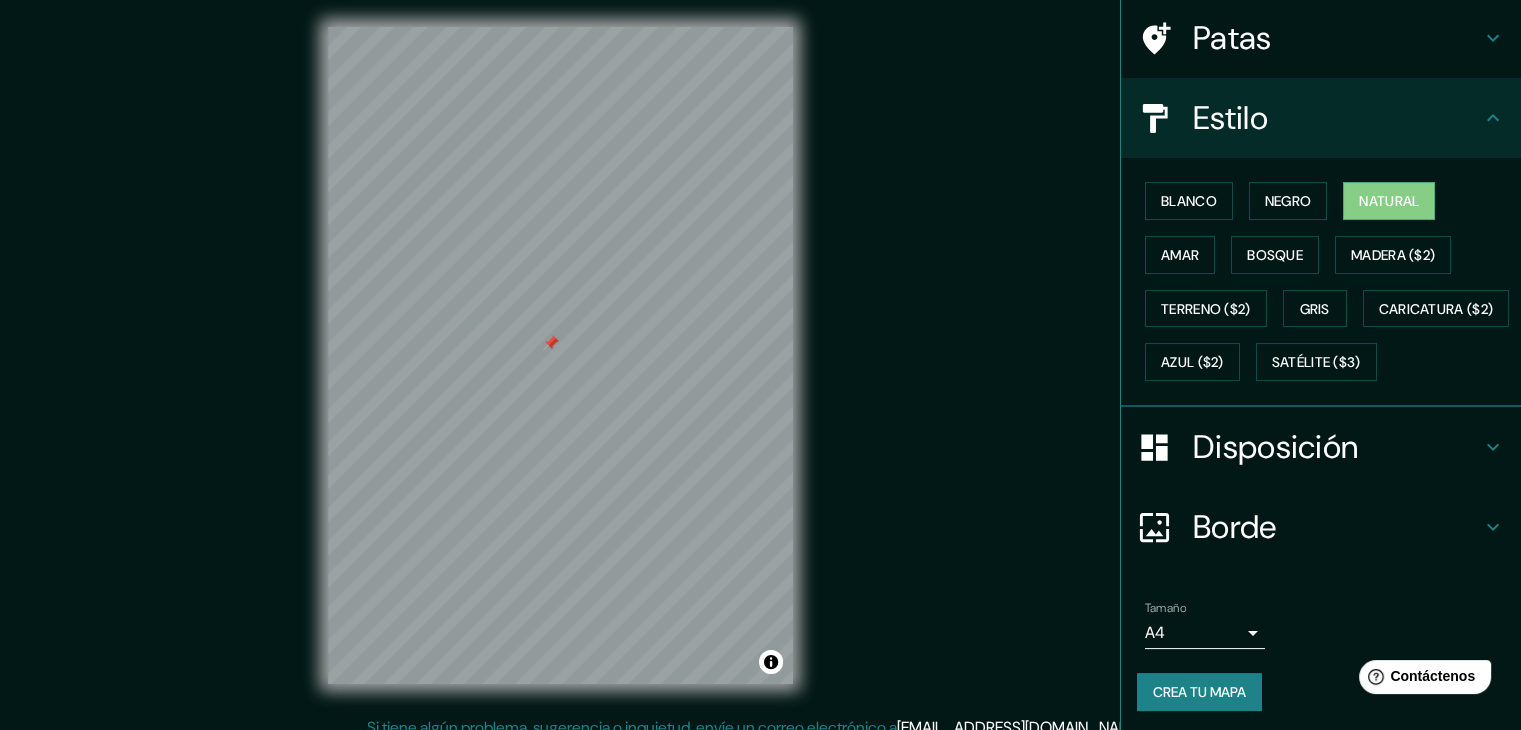 scroll, scrollTop: 202, scrollLeft: 0, axis: vertical 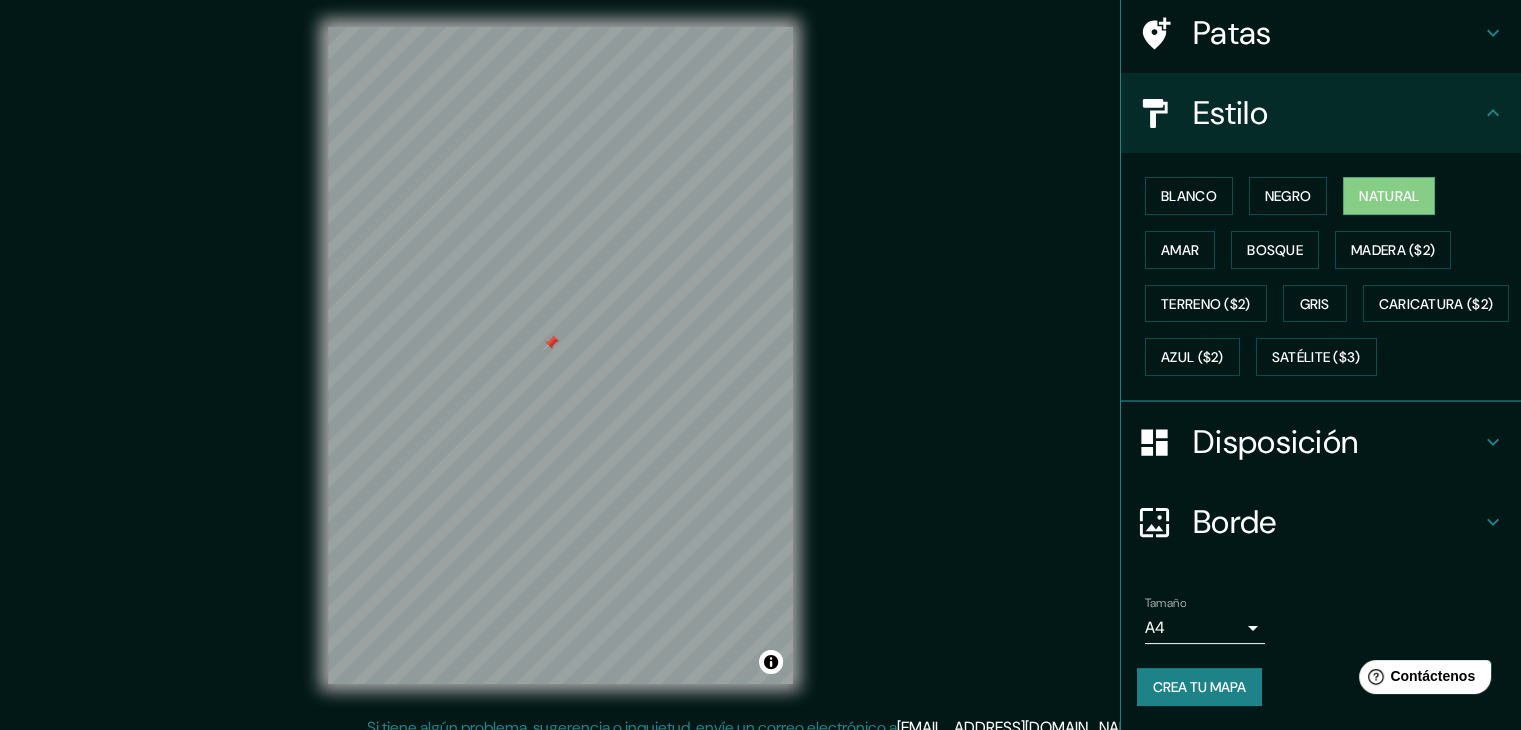 click 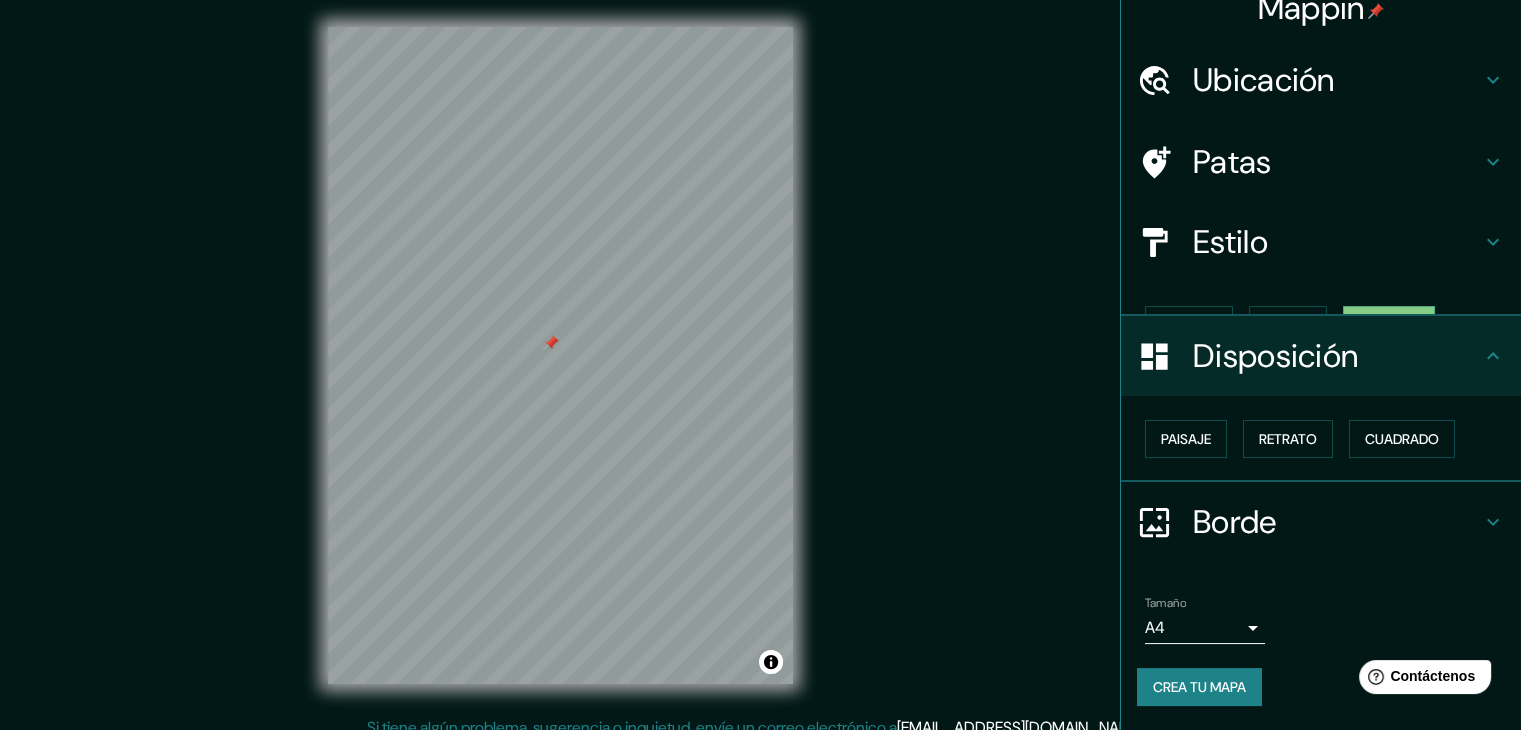 scroll, scrollTop: 0, scrollLeft: 0, axis: both 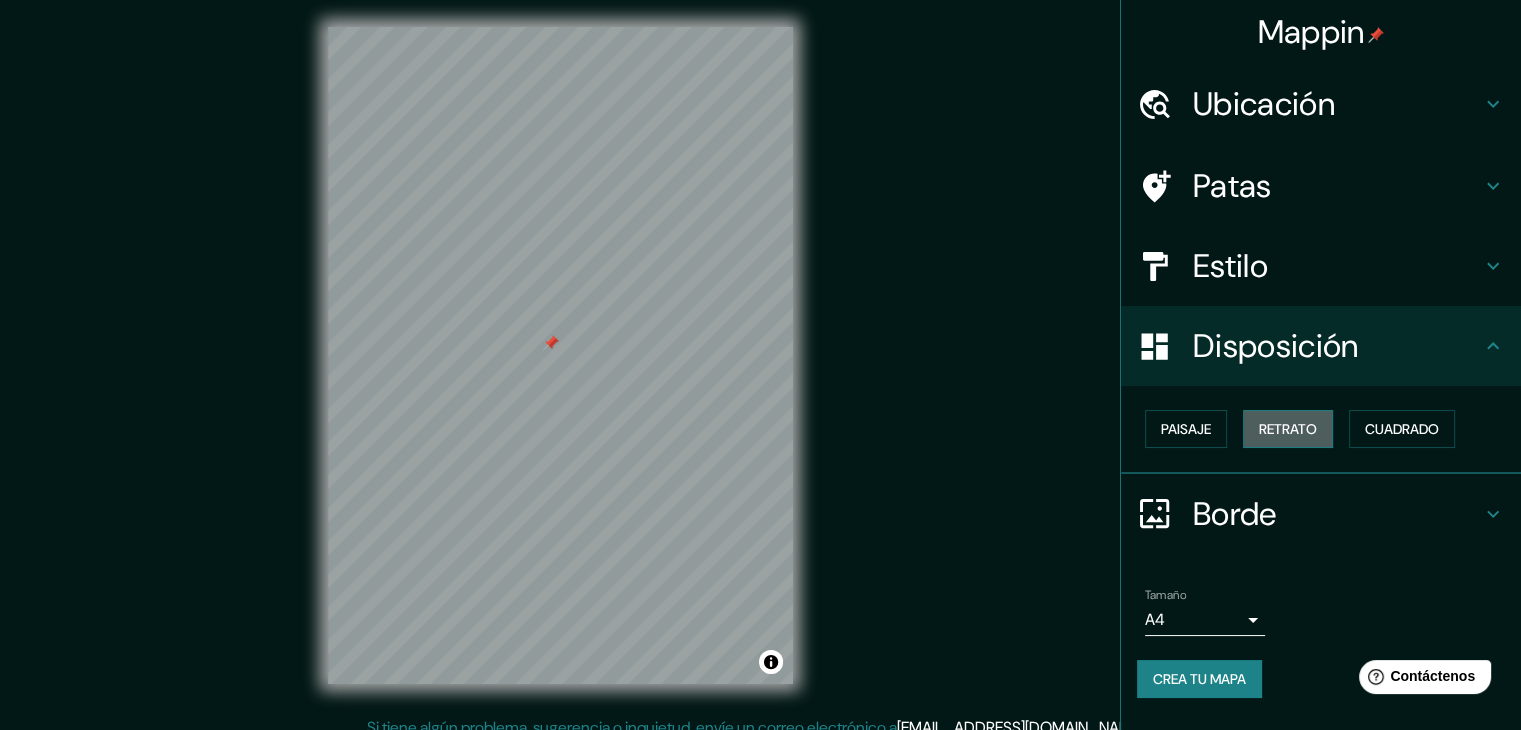 click on "Retrato" at bounding box center [1288, 429] 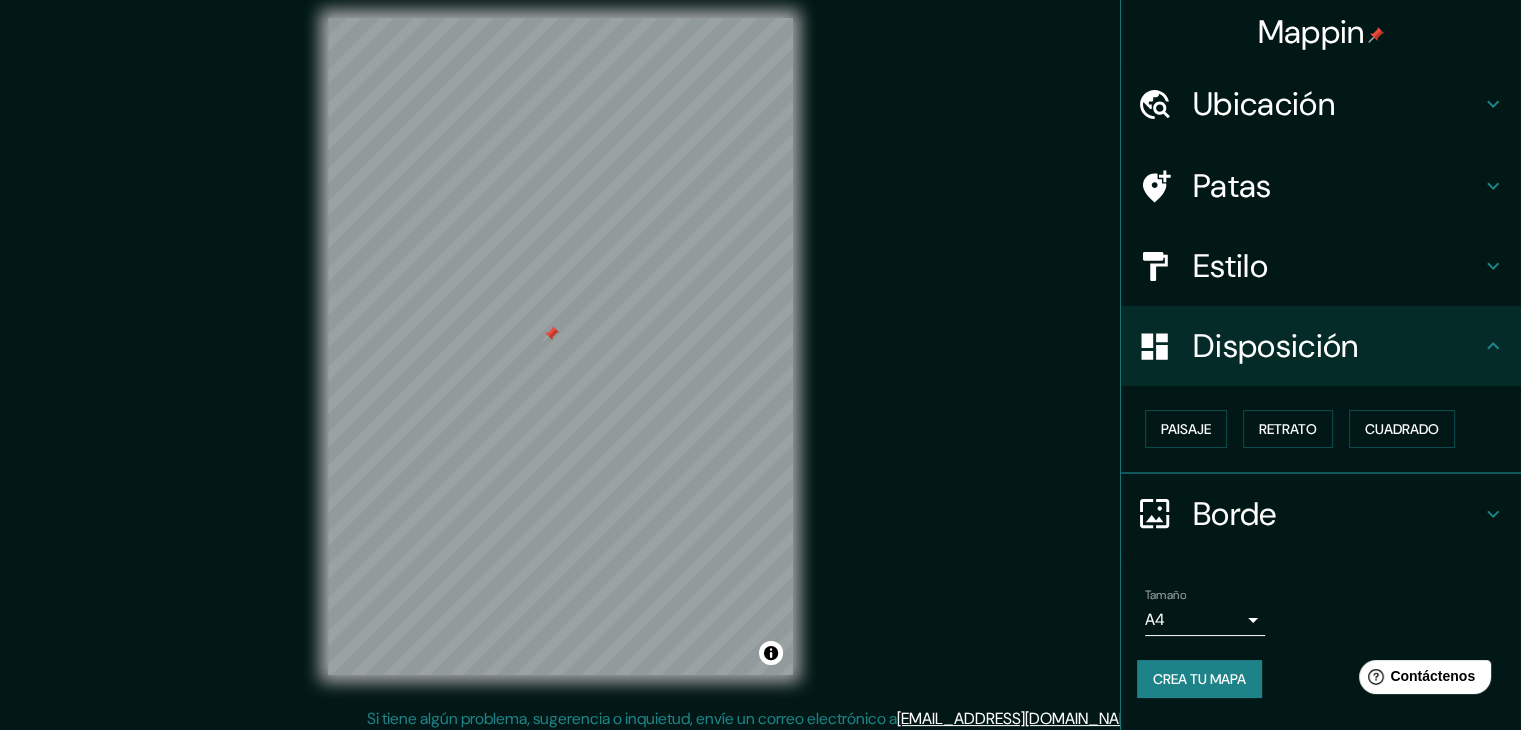 scroll, scrollTop: 23, scrollLeft: 0, axis: vertical 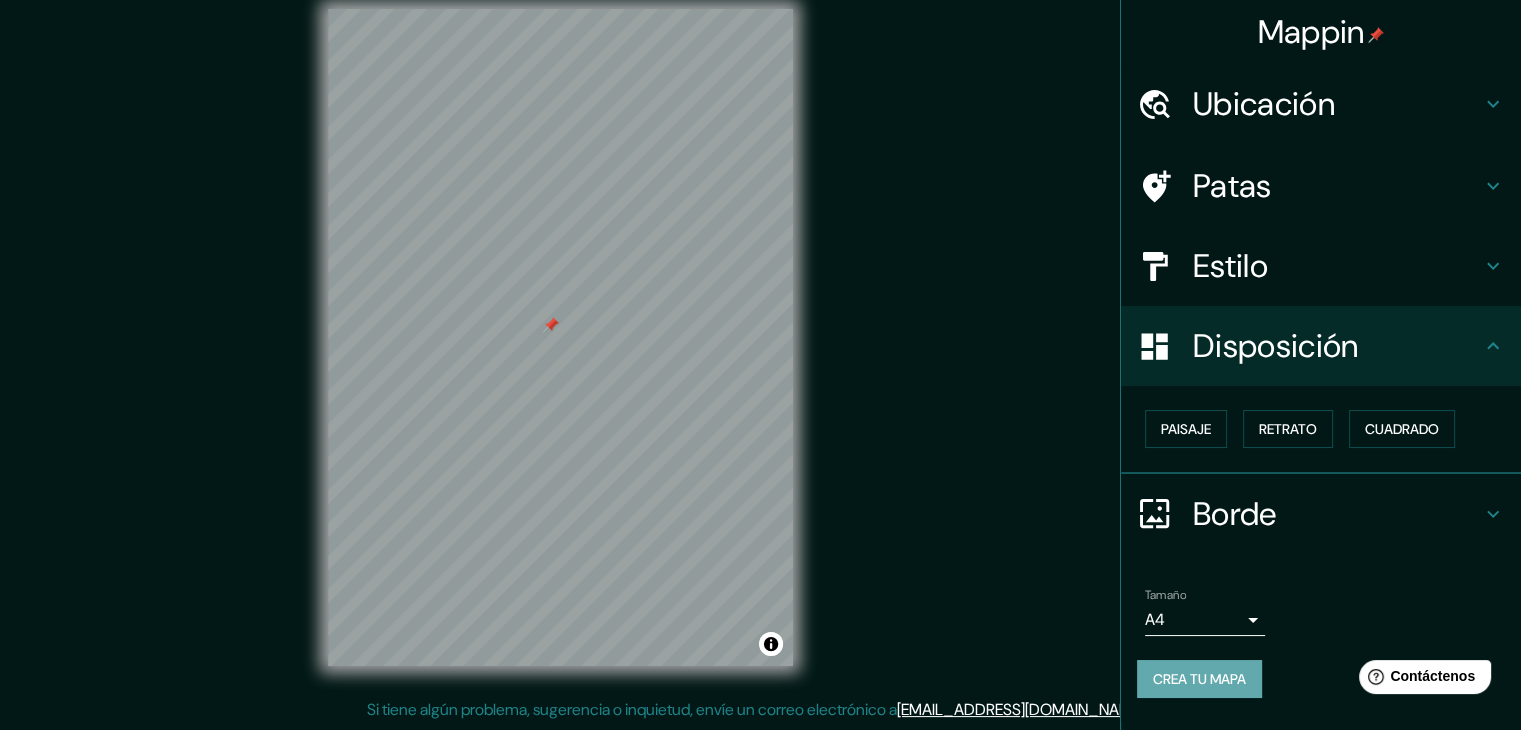 click on "Crea tu mapa" at bounding box center (1199, 679) 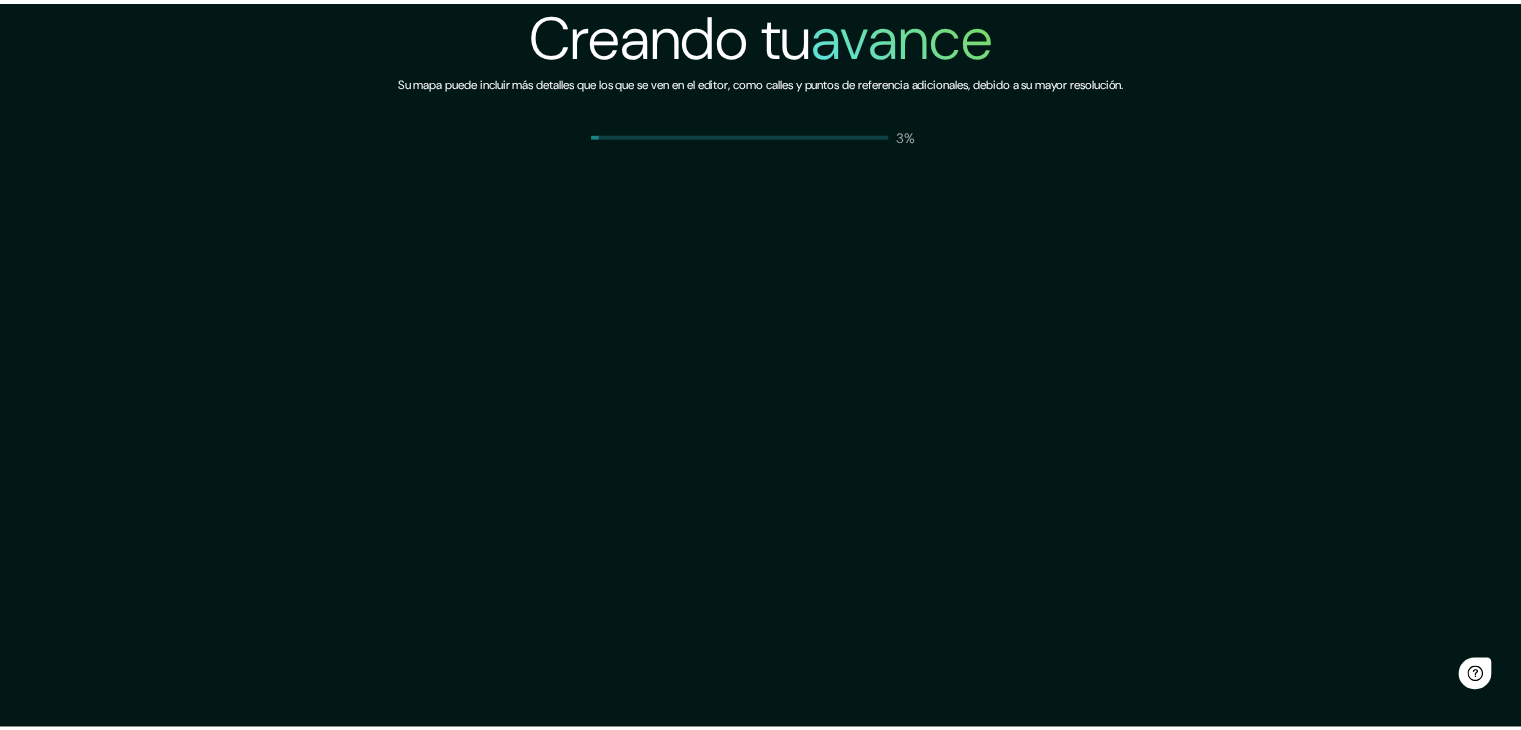 scroll, scrollTop: 0, scrollLeft: 0, axis: both 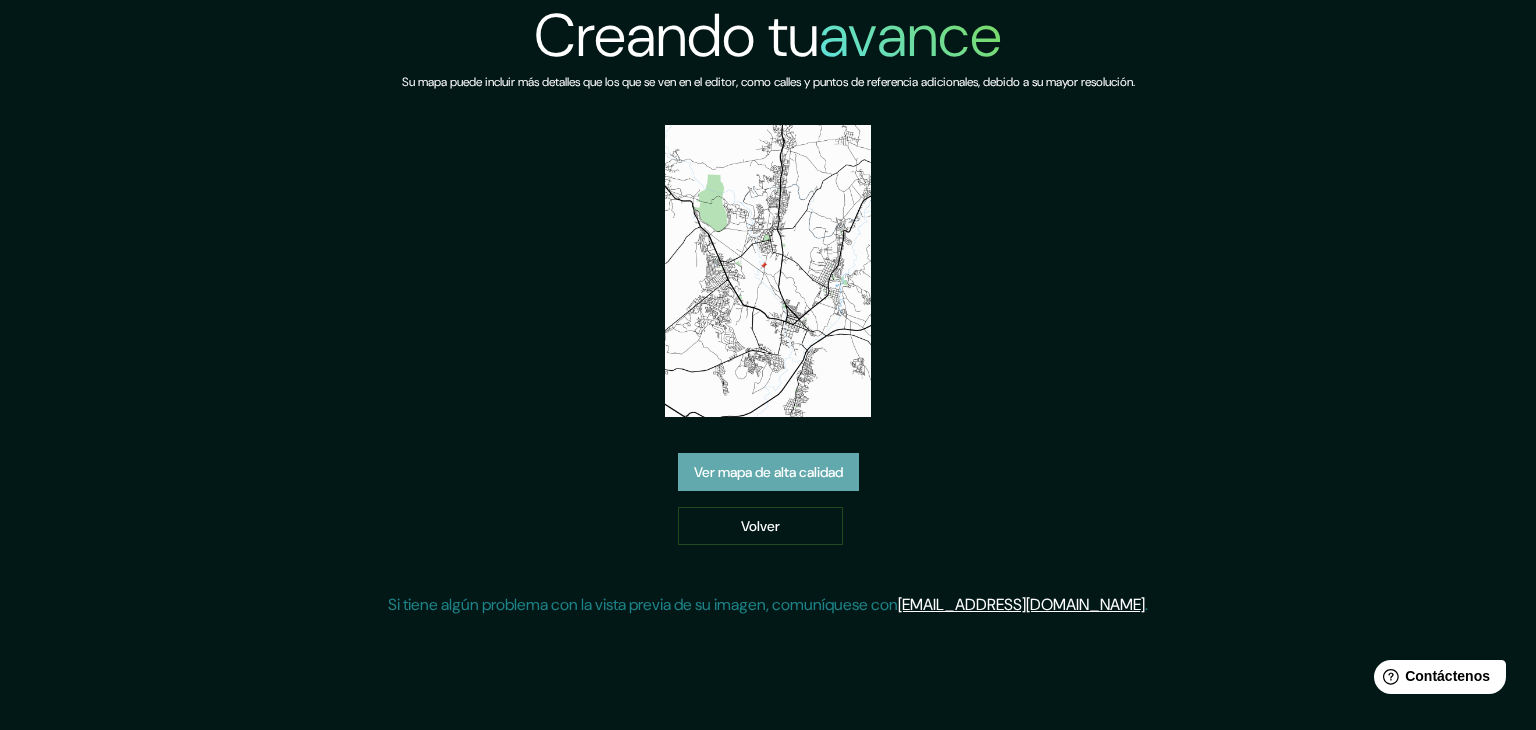 click on "Ver mapa de alta calidad" at bounding box center (768, 472) 